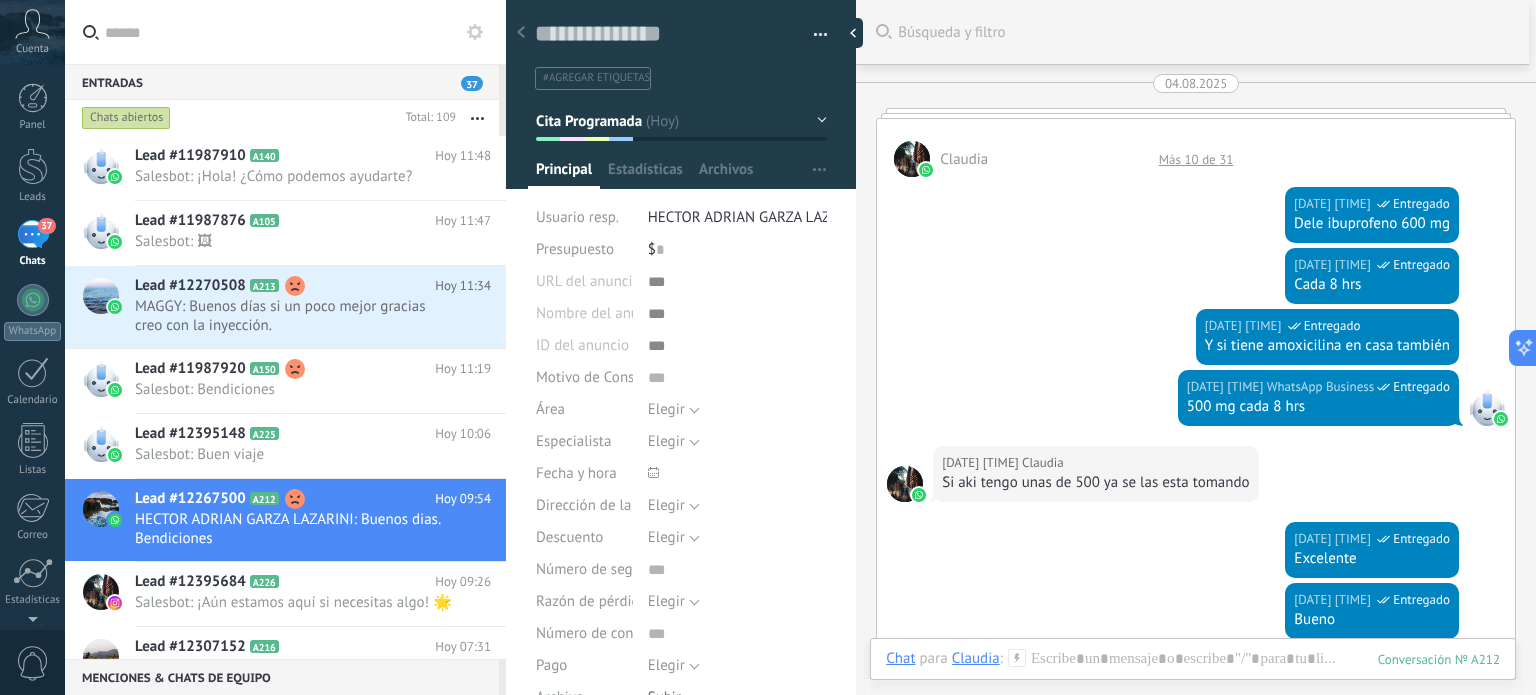 scroll, scrollTop: 0, scrollLeft: 0, axis: both 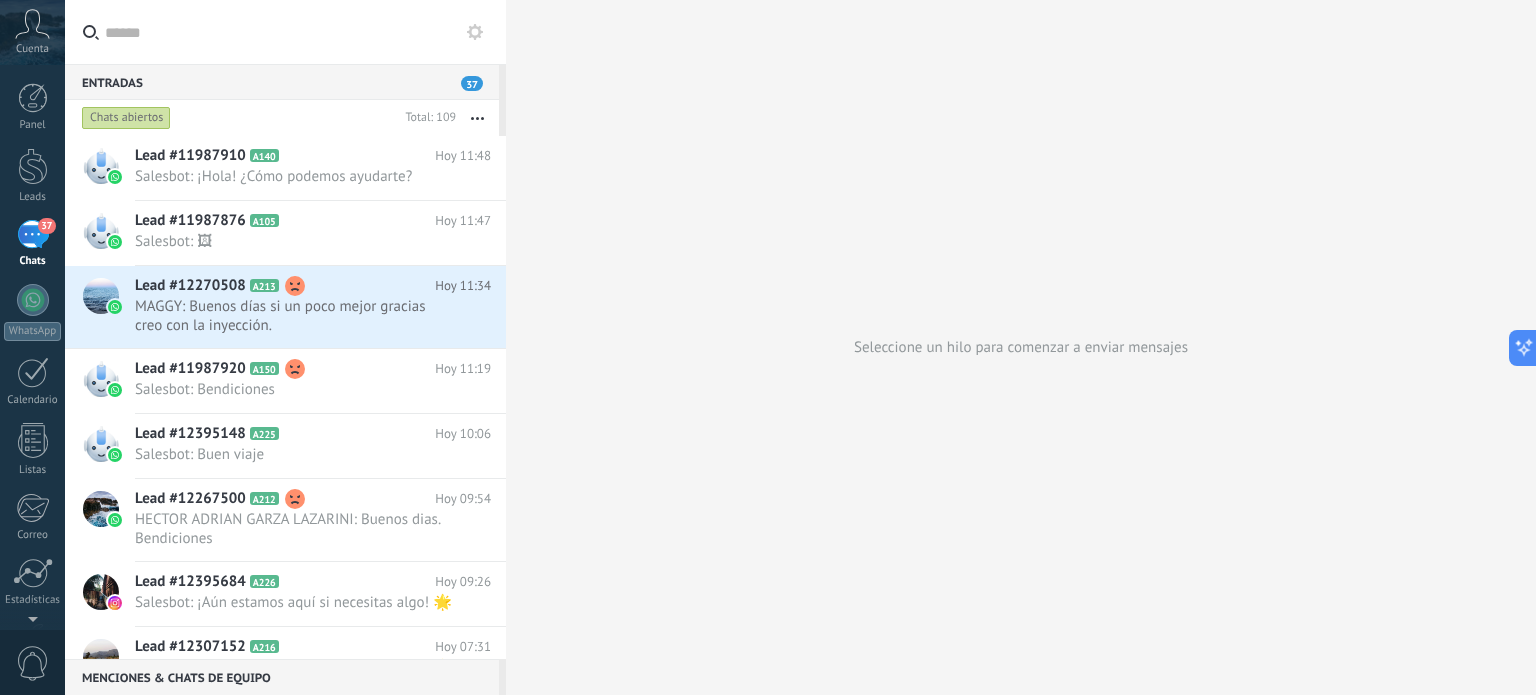 click 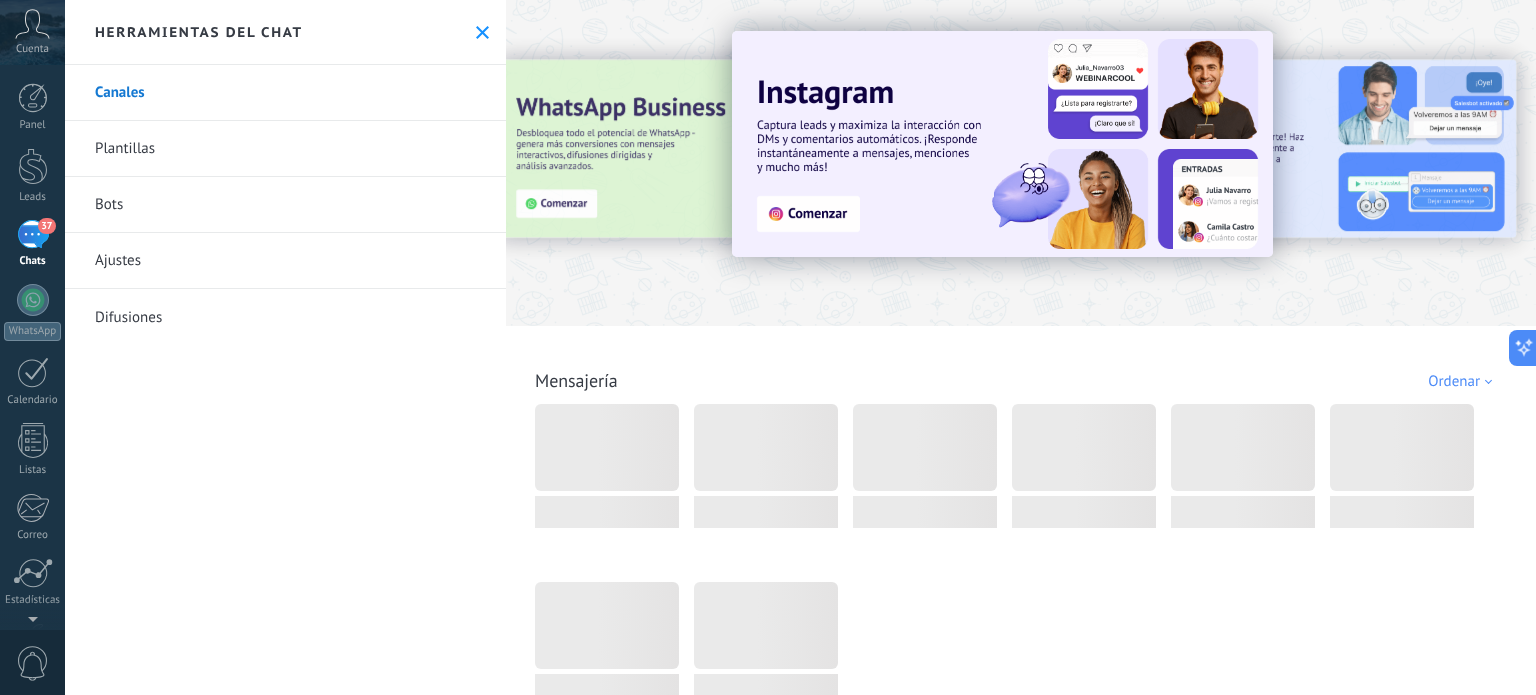 click on "Ajustes" at bounding box center [285, 261] 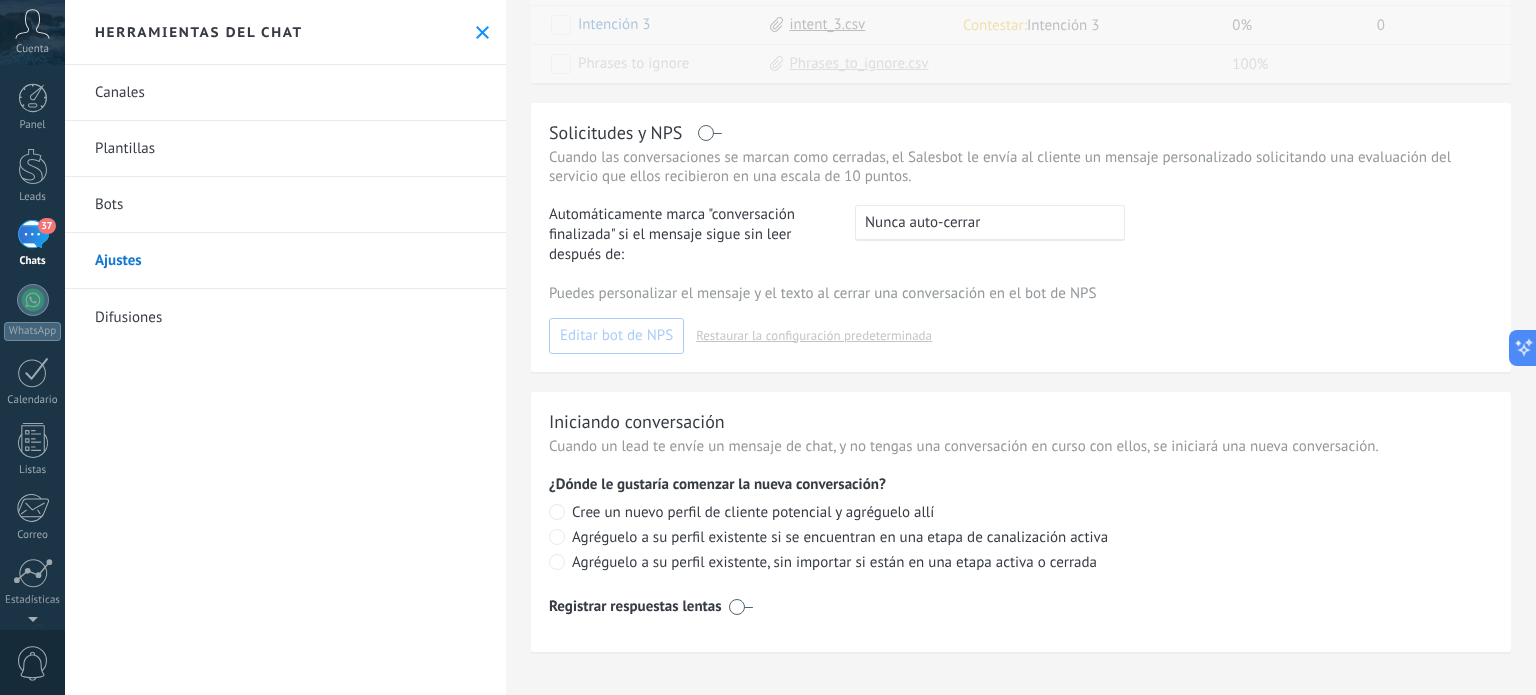 scroll, scrollTop: 677, scrollLeft: 0, axis: vertical 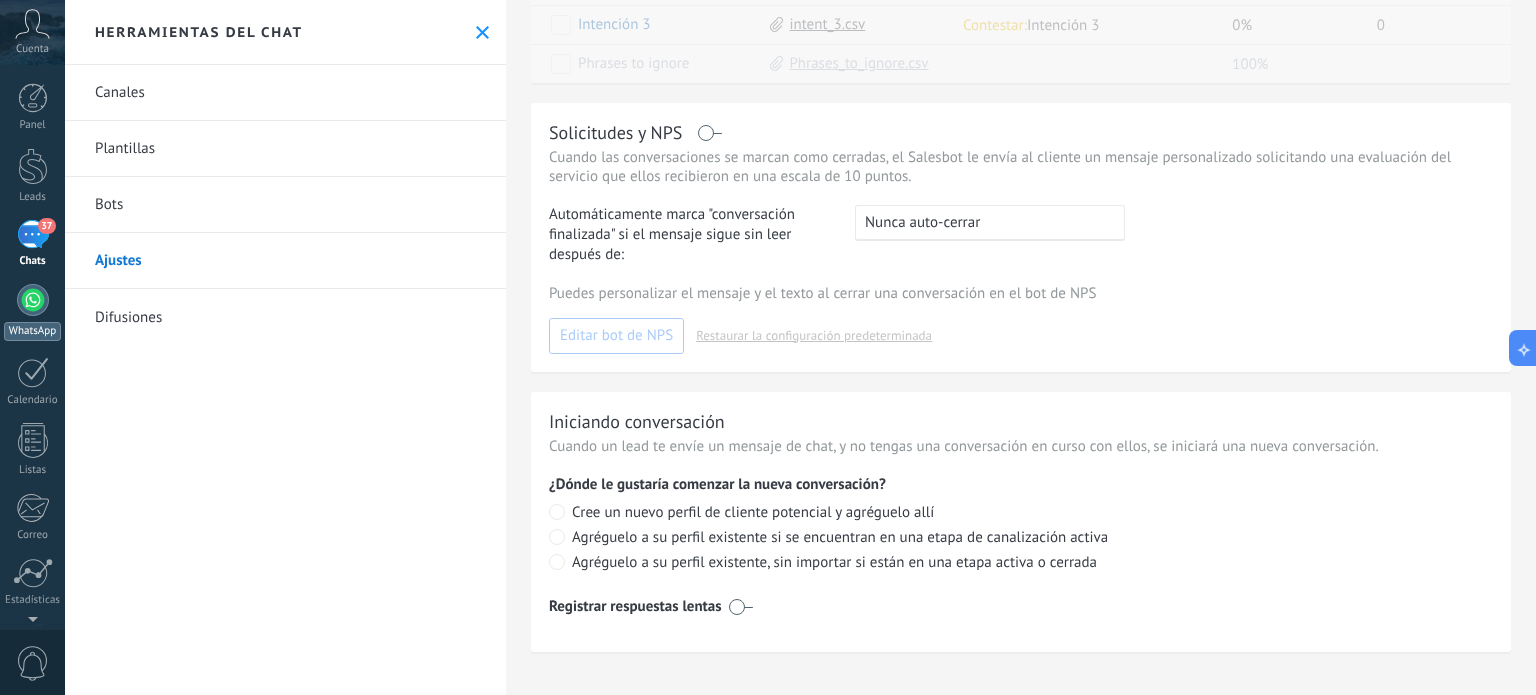 click at bounding box center [33, 300] 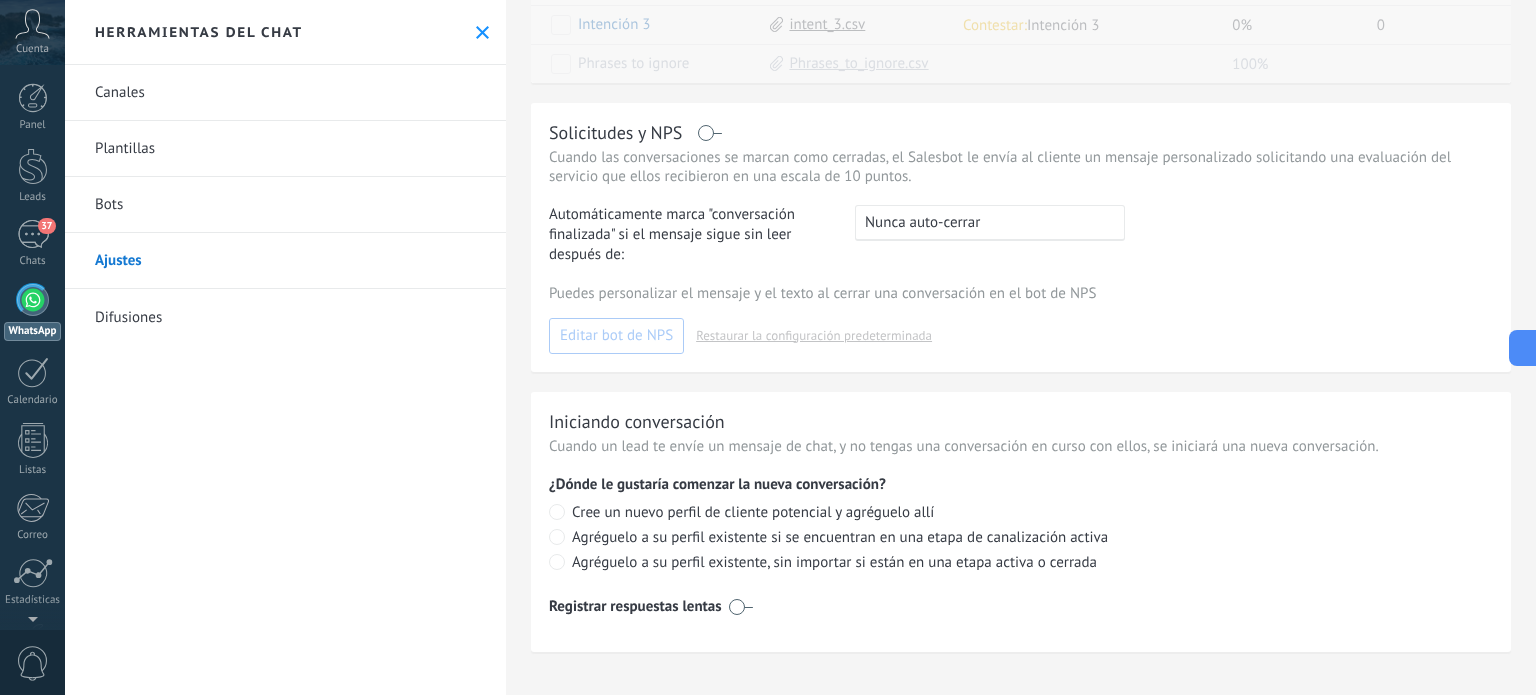 scroll, scrollTop: 55, scrollLeft: 0, axis: vertical 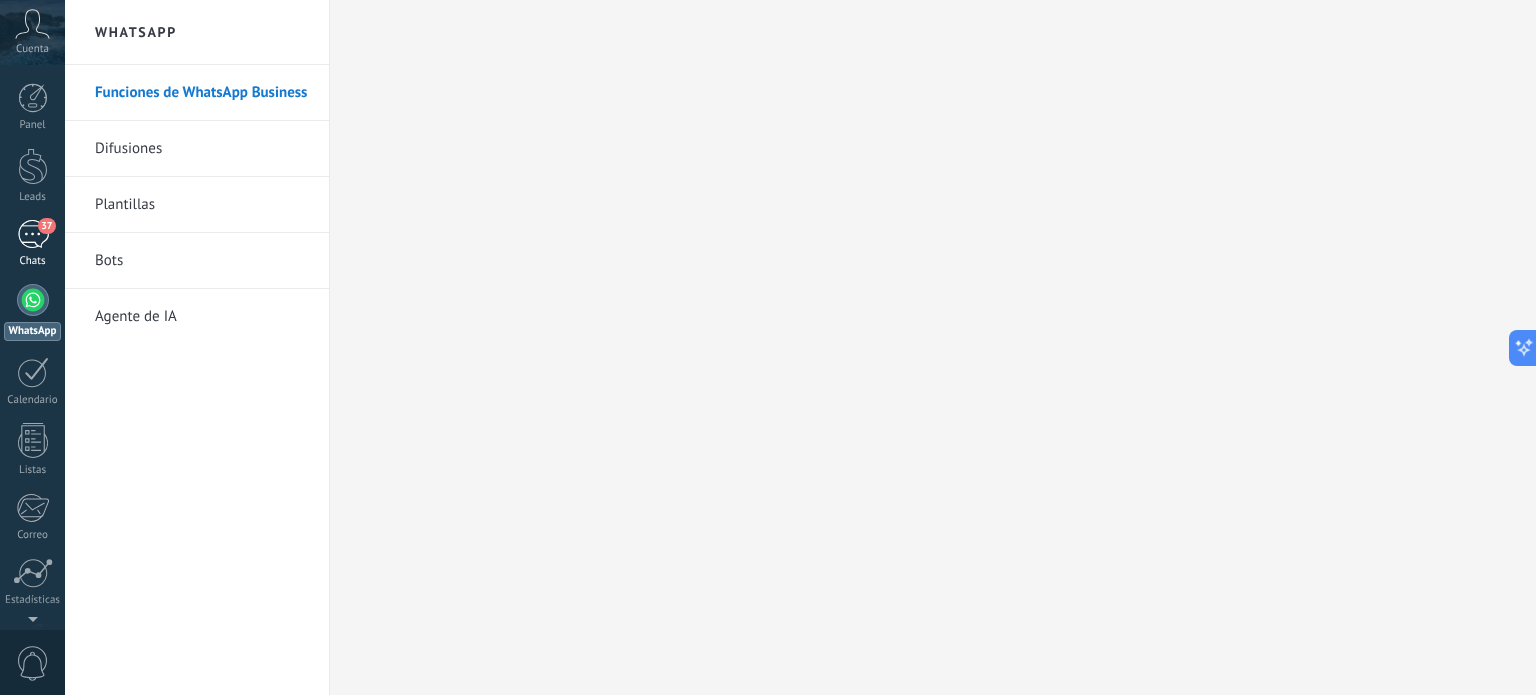 click on "37" at bounding box center (33, 234) 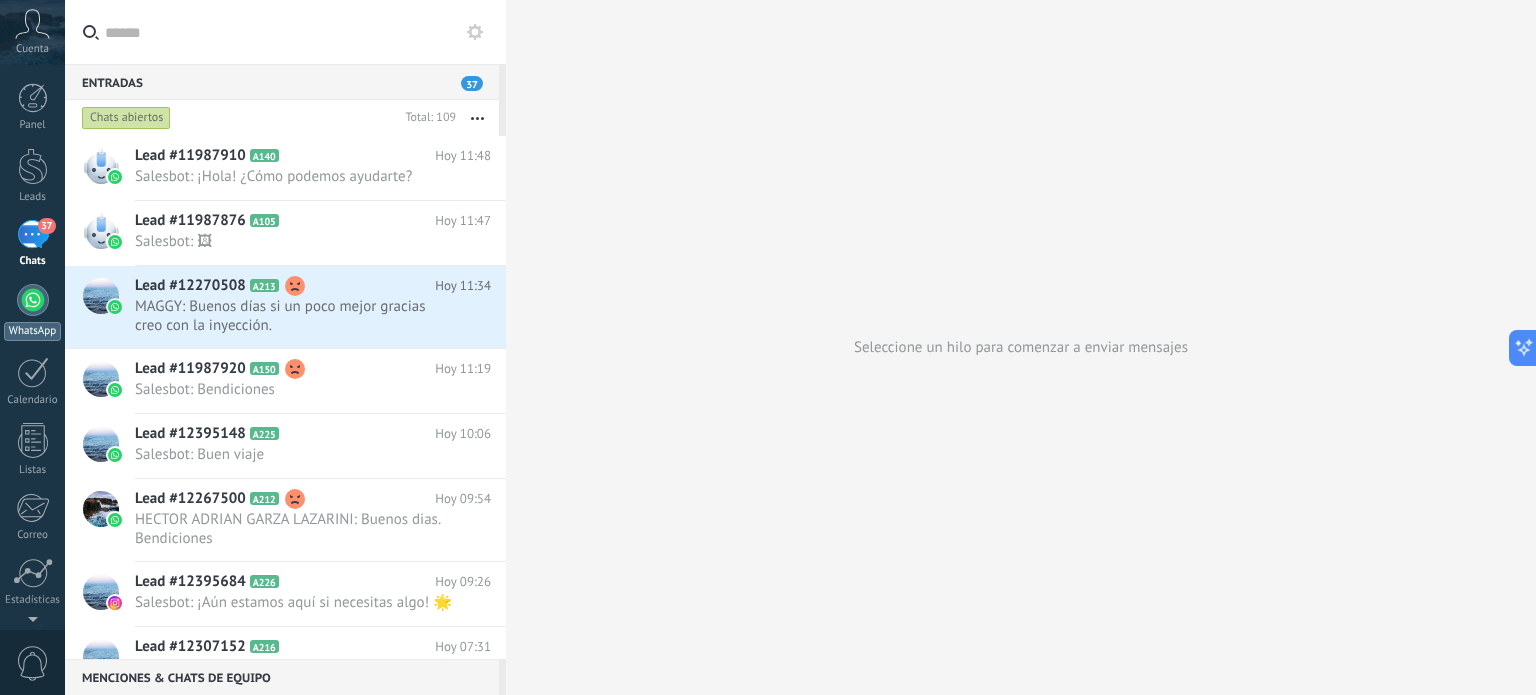 click at bounding box center [33, 300] 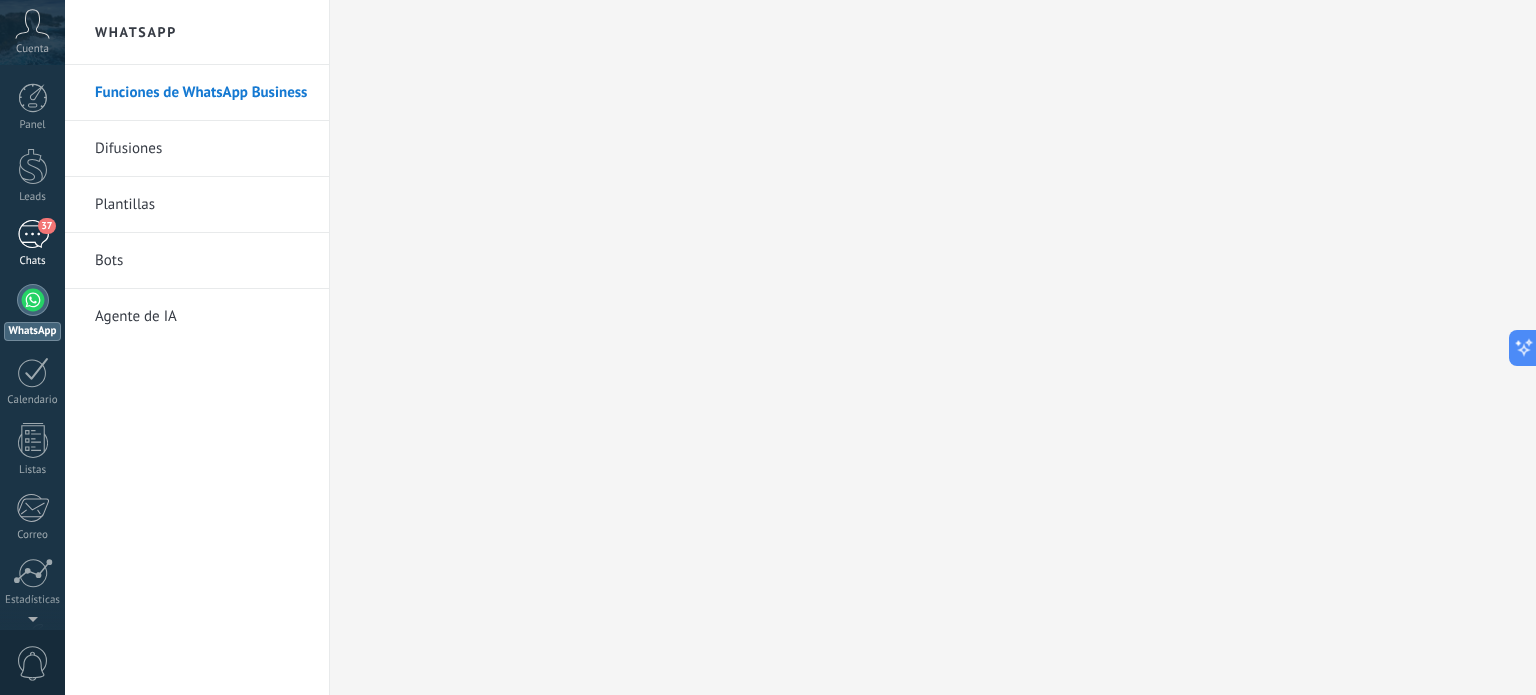 click on "37" at bounding box center (33, 234) 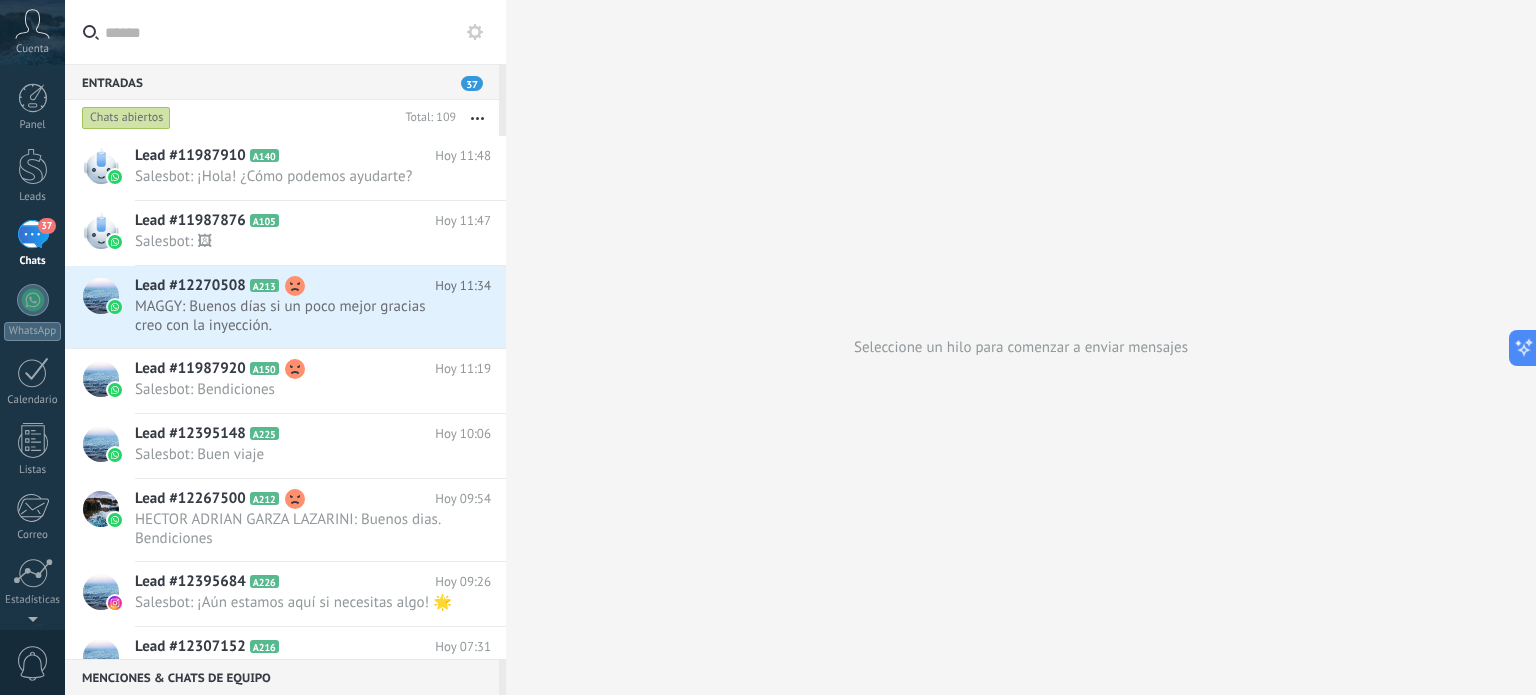 click at bounding box center (477, 118) 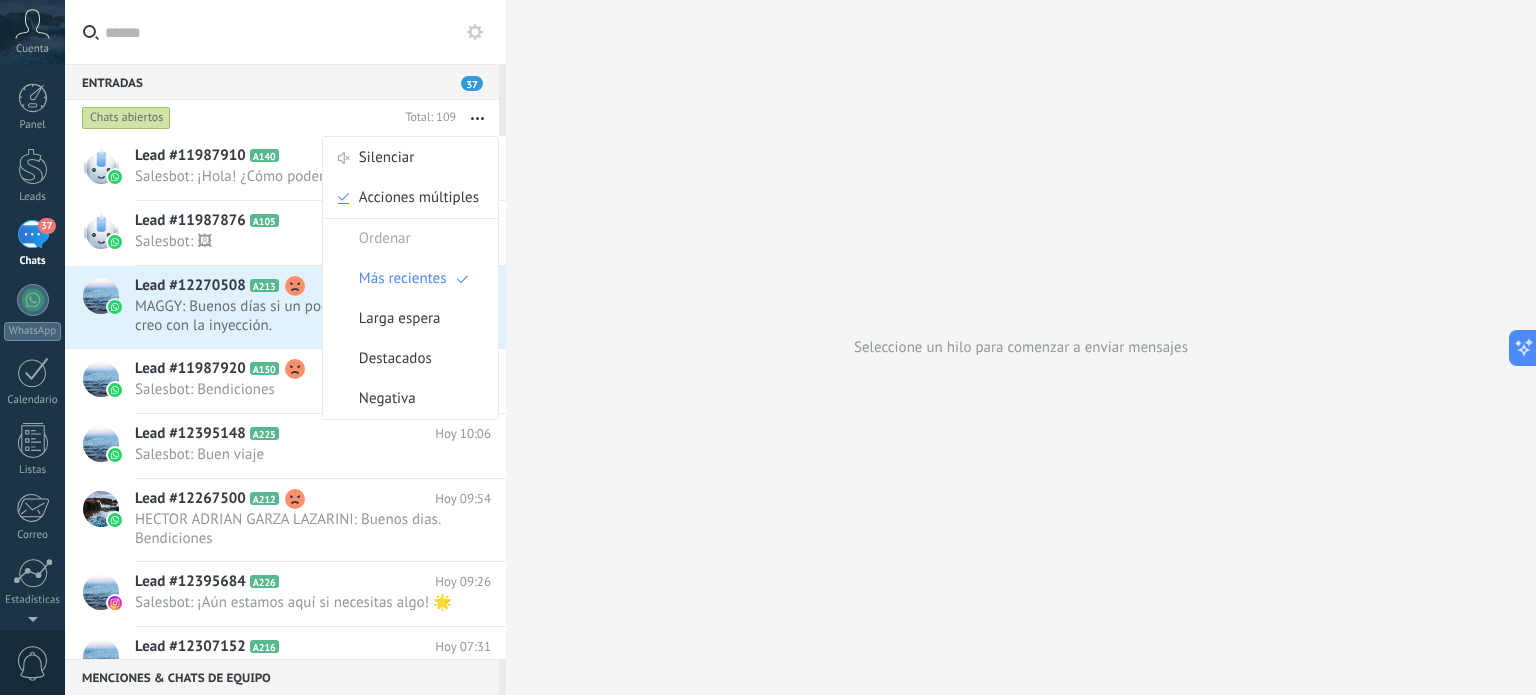 click at bounding box center [297, 32] 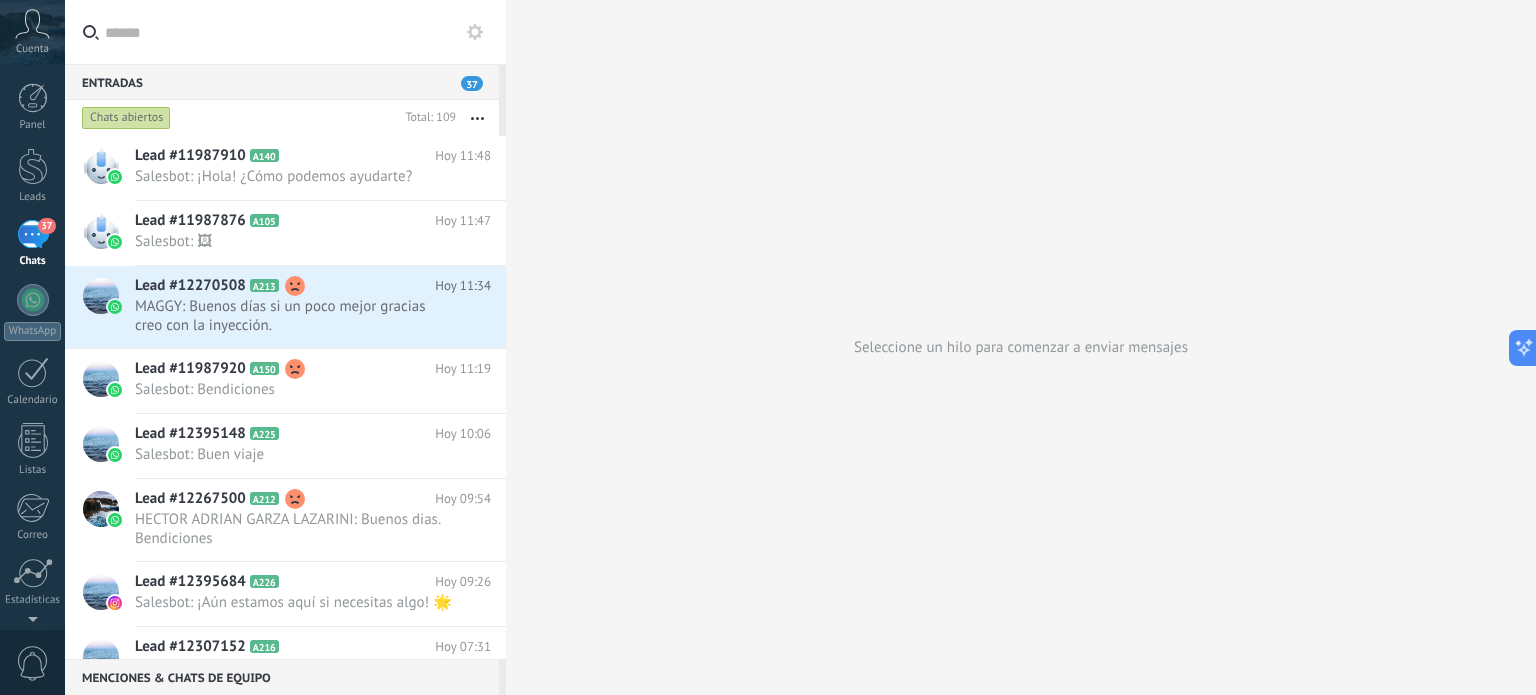 click 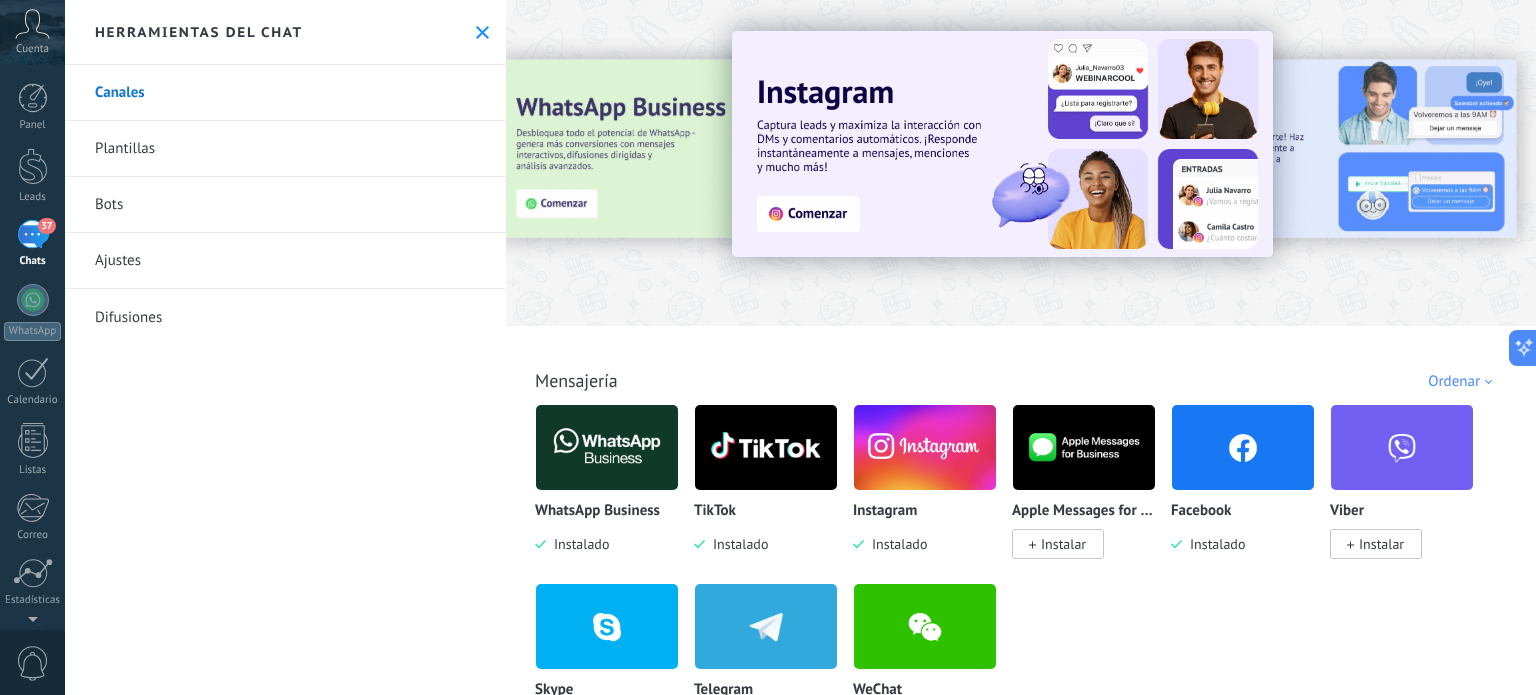 click at bounding box center [482, 32] 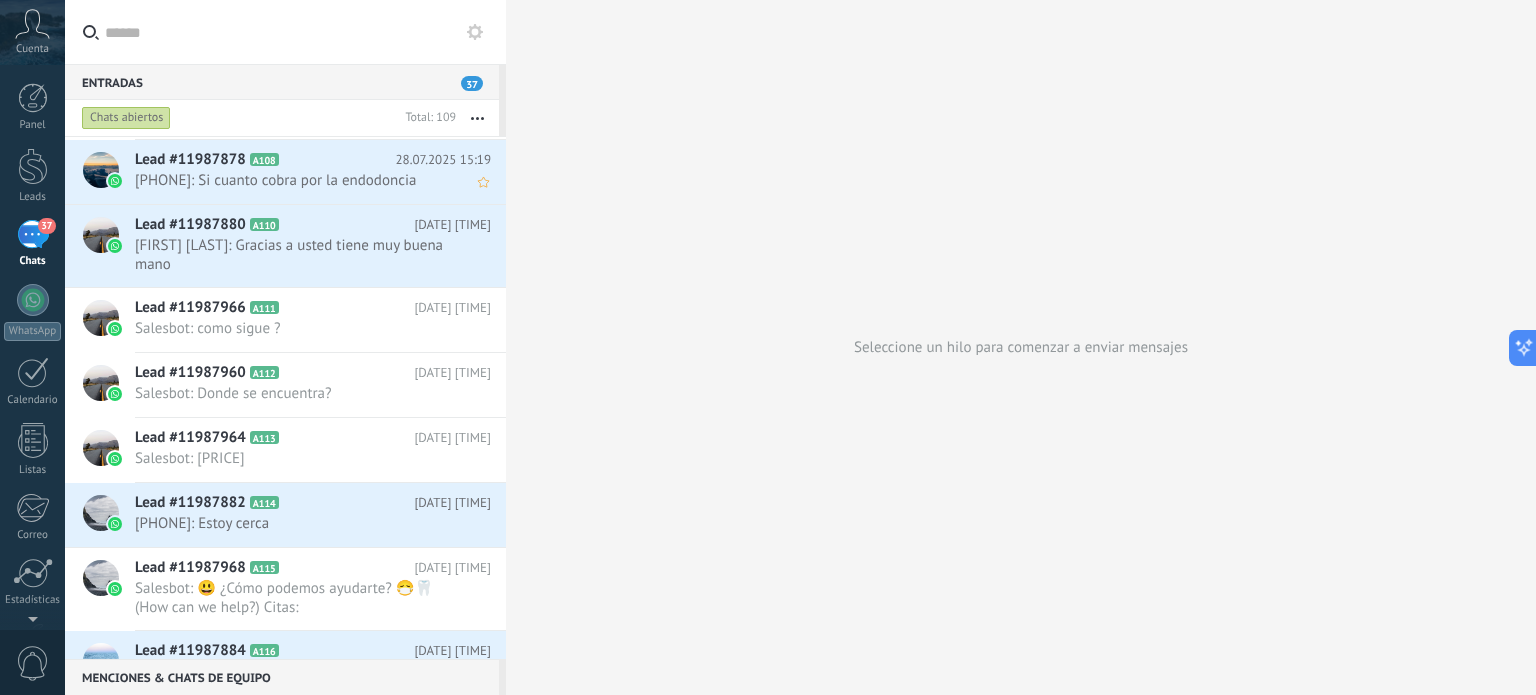 scroll, scrollTop: 2780, scrollLeft: 0, axis: vertical 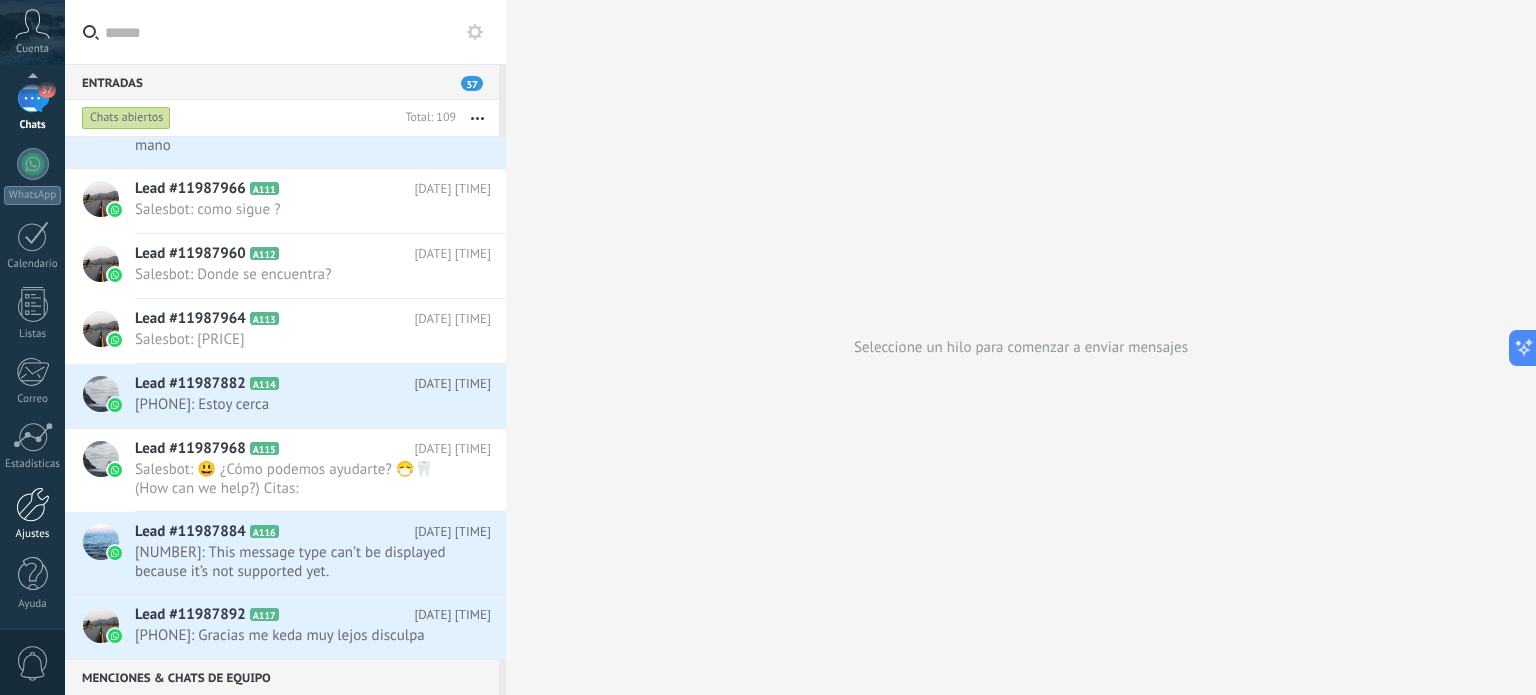 click on "Ajustes" at bounding box center [33, 534] 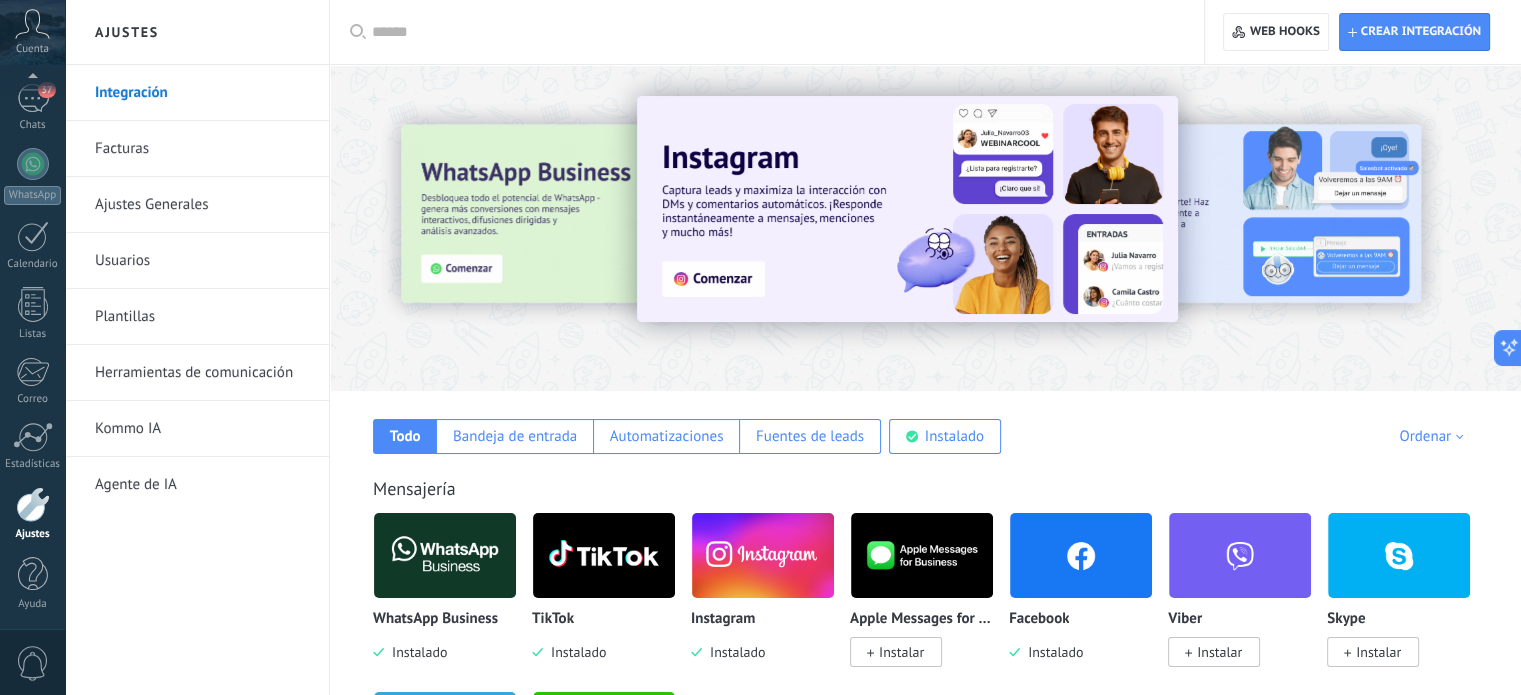click on "Ajustes Generales" at bounding box center [202, 205] 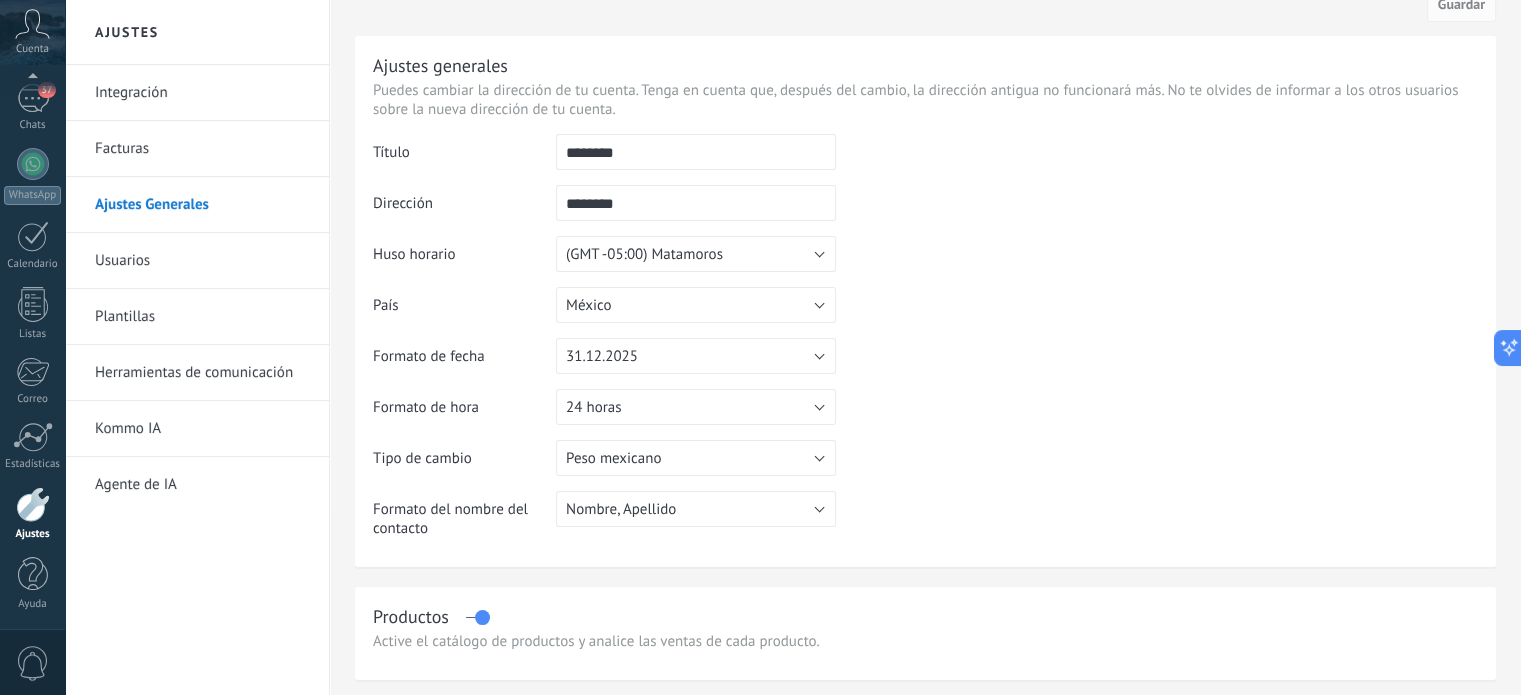 scroll, scrollTop: 43, scrollLeft: 0, axis: vertical 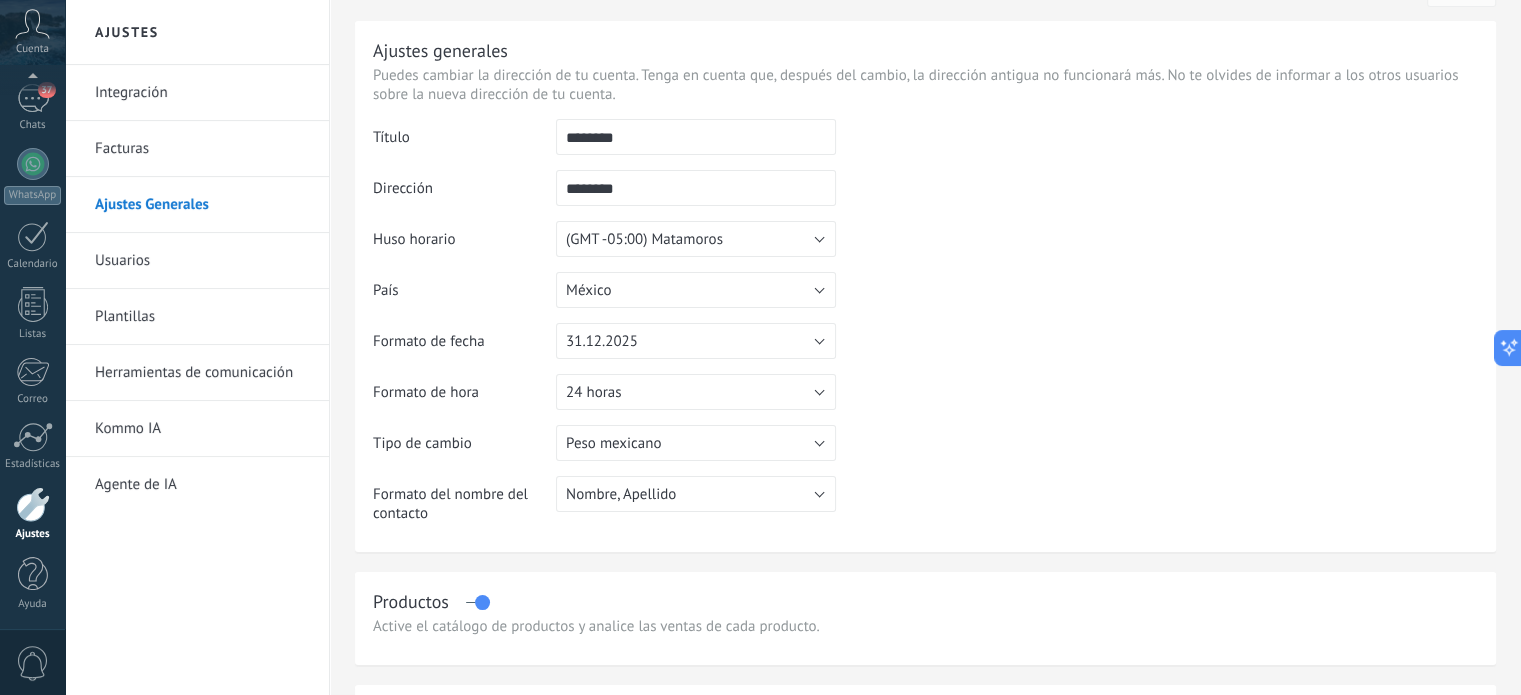 click on "Usuarios" at bounding box center [202, 261] 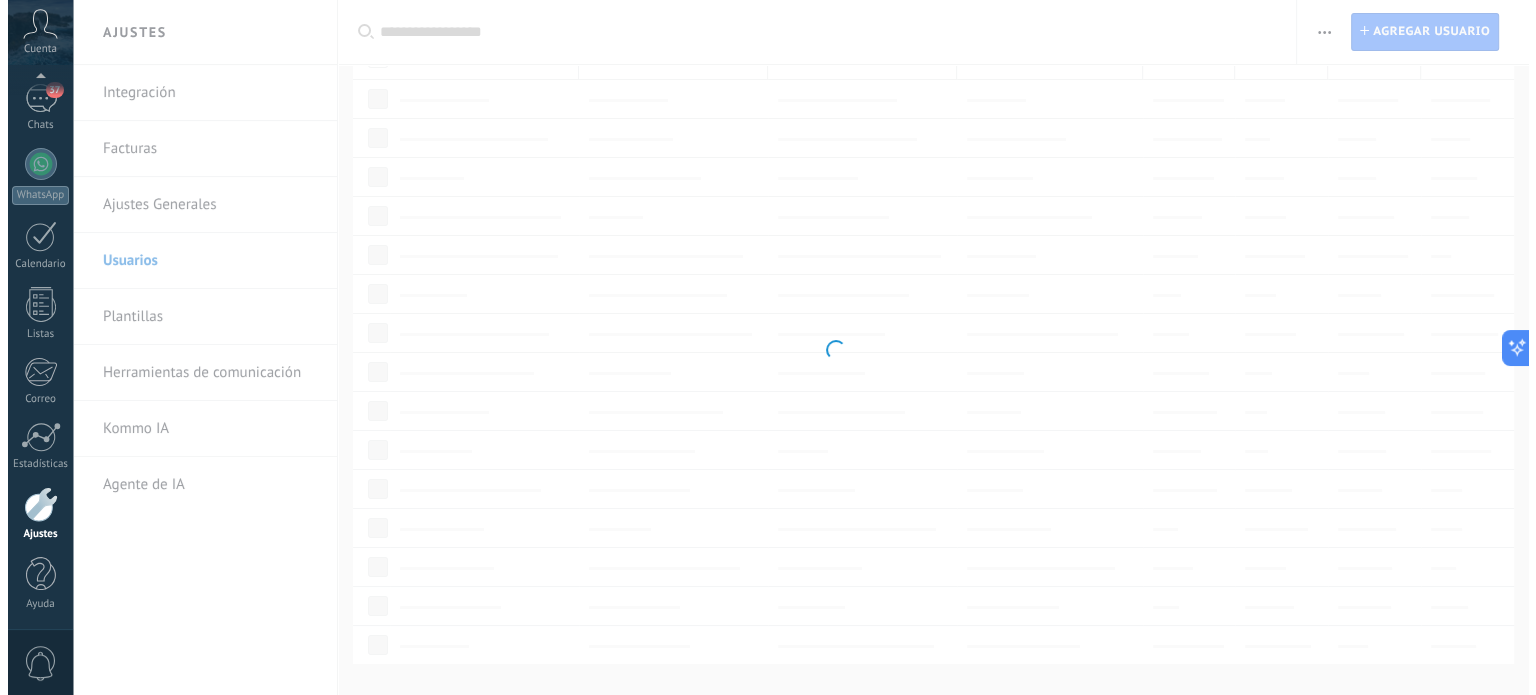 scroll, scrollTop: 0, scrollLeft: 0, axis: both 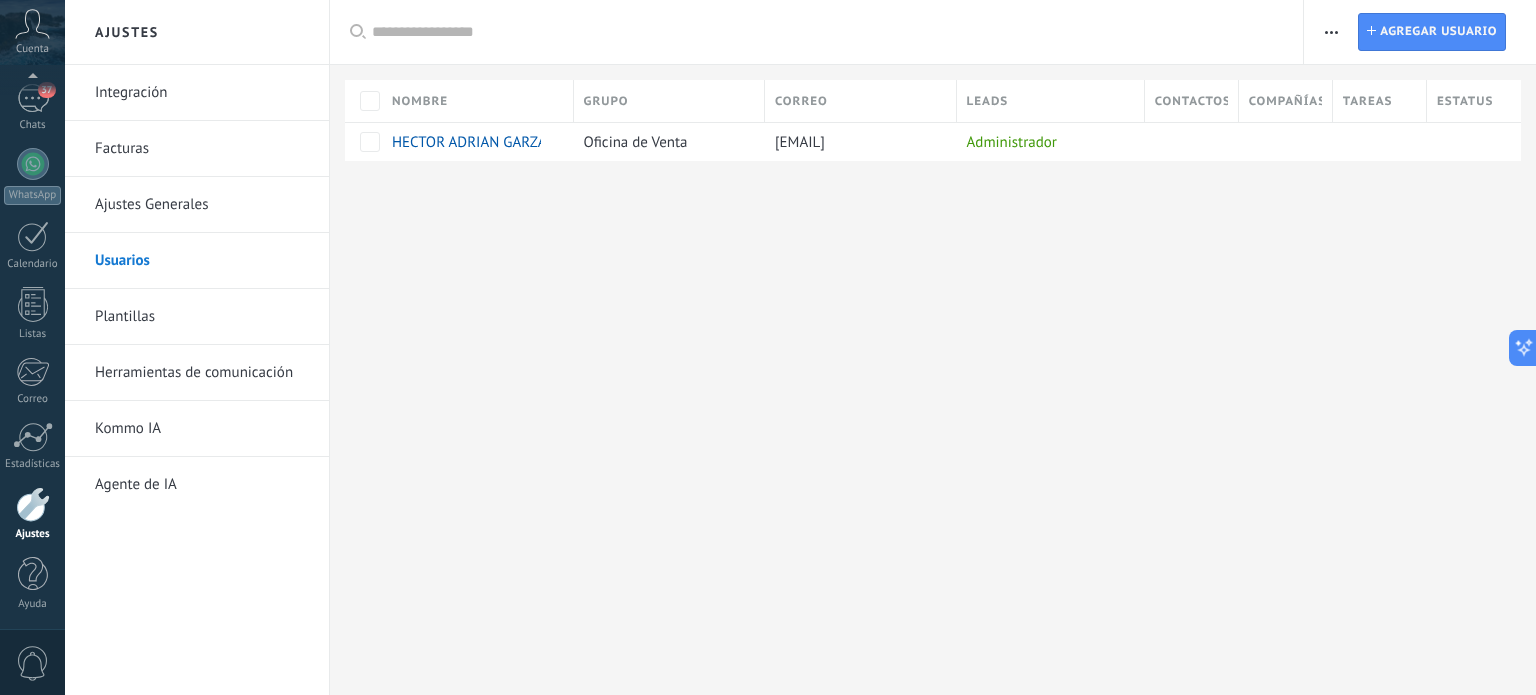 click on "Registro de autorización Lista blanca de direcciones IP Límites de actividade Configuración de grupo Configuración de grupo Instalar Agregar usuario" at bounding box center [1420, 32] 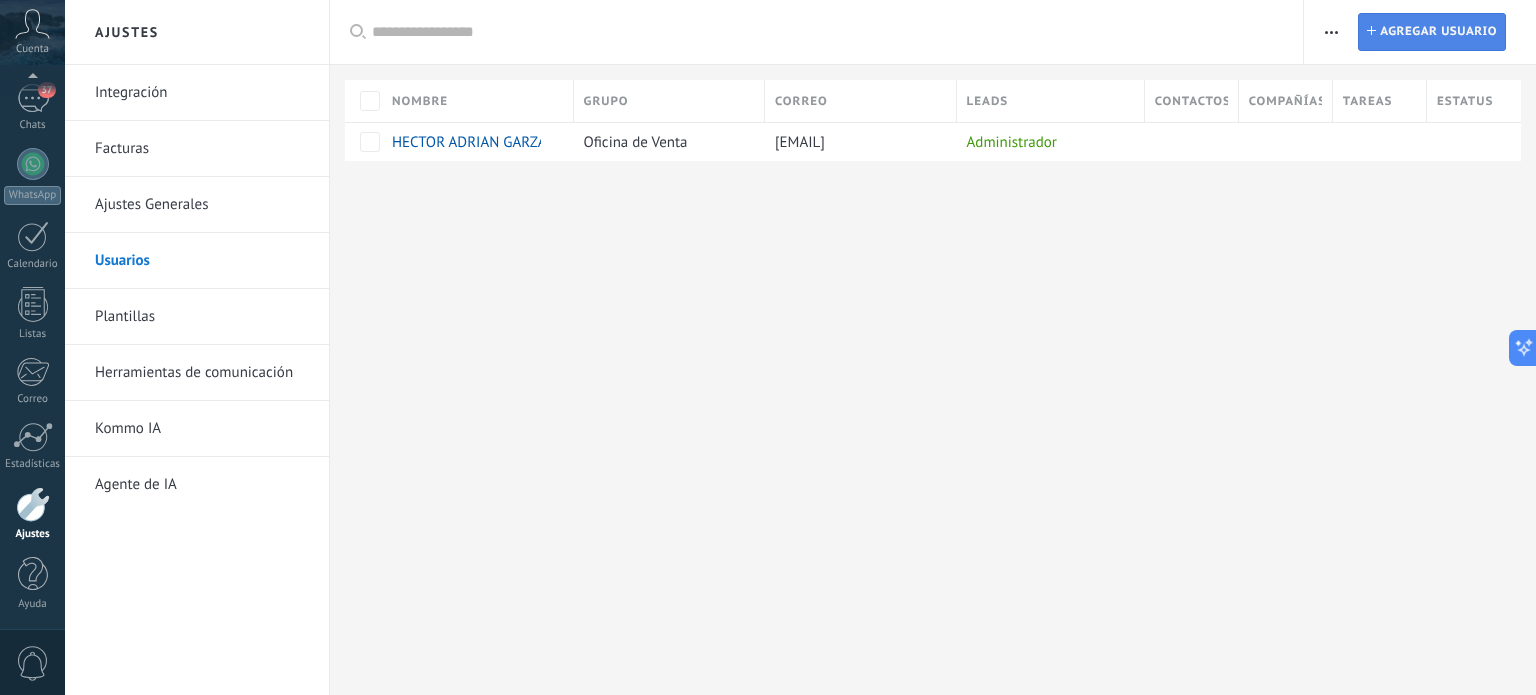 click on "Agregar usuario" at bounding box center [1438, 32] 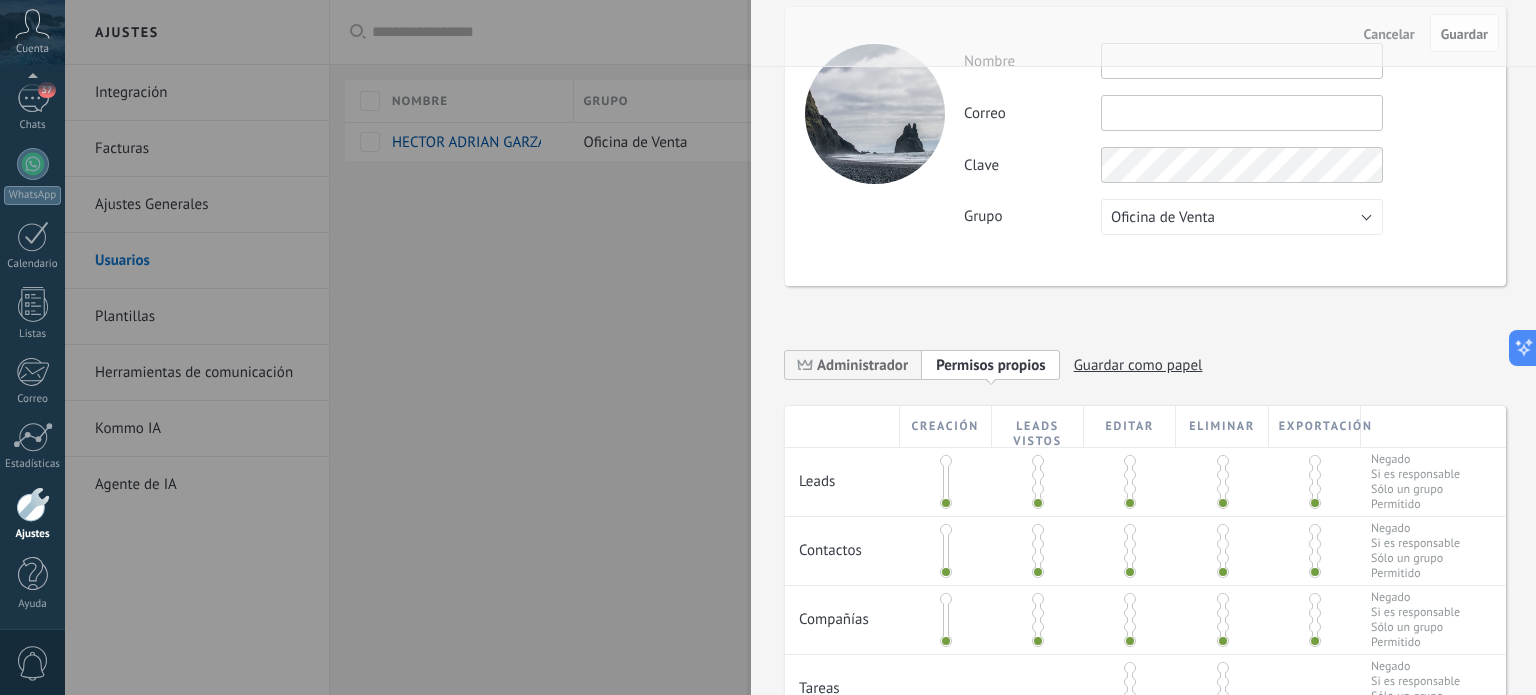 scroll, scrollTop: 84, scrollLeft: 0, axis: vertical 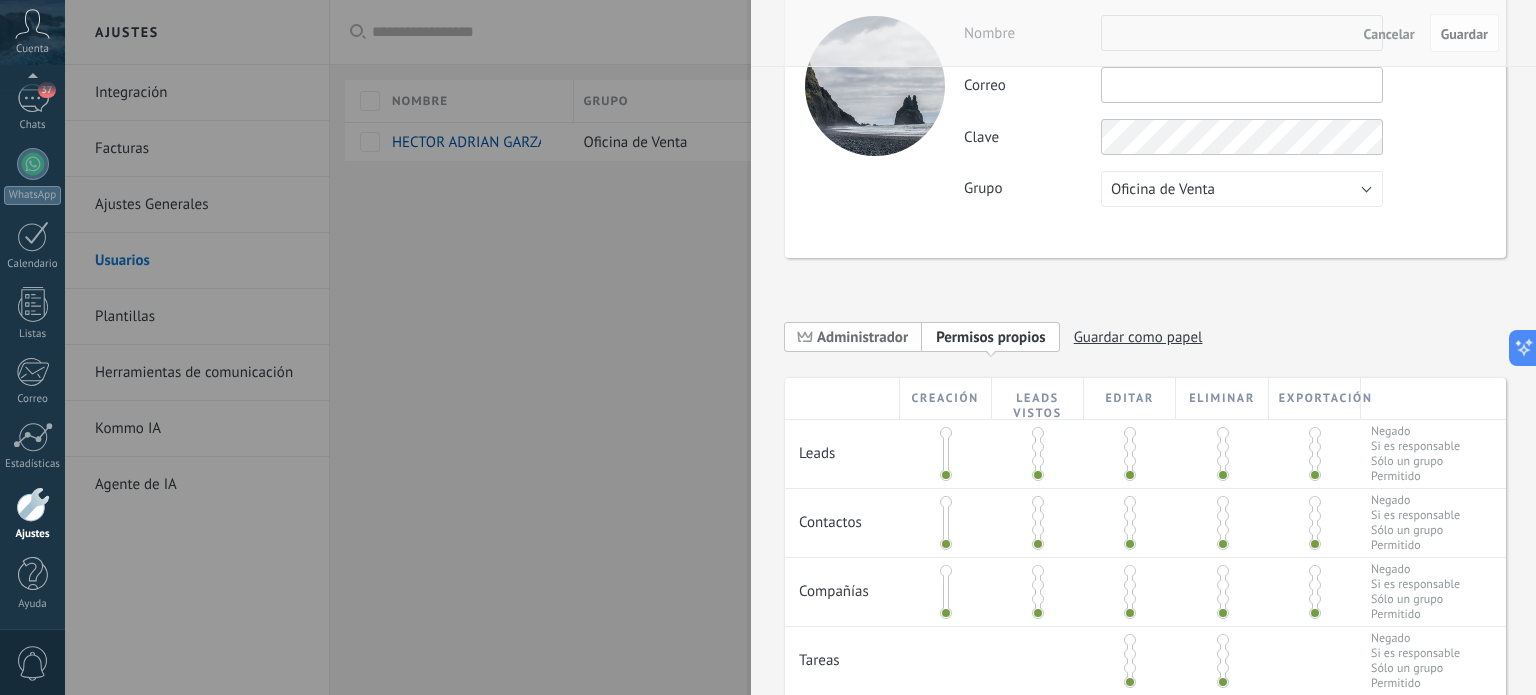 click on "Administrador" at bounding box center (862, 337) 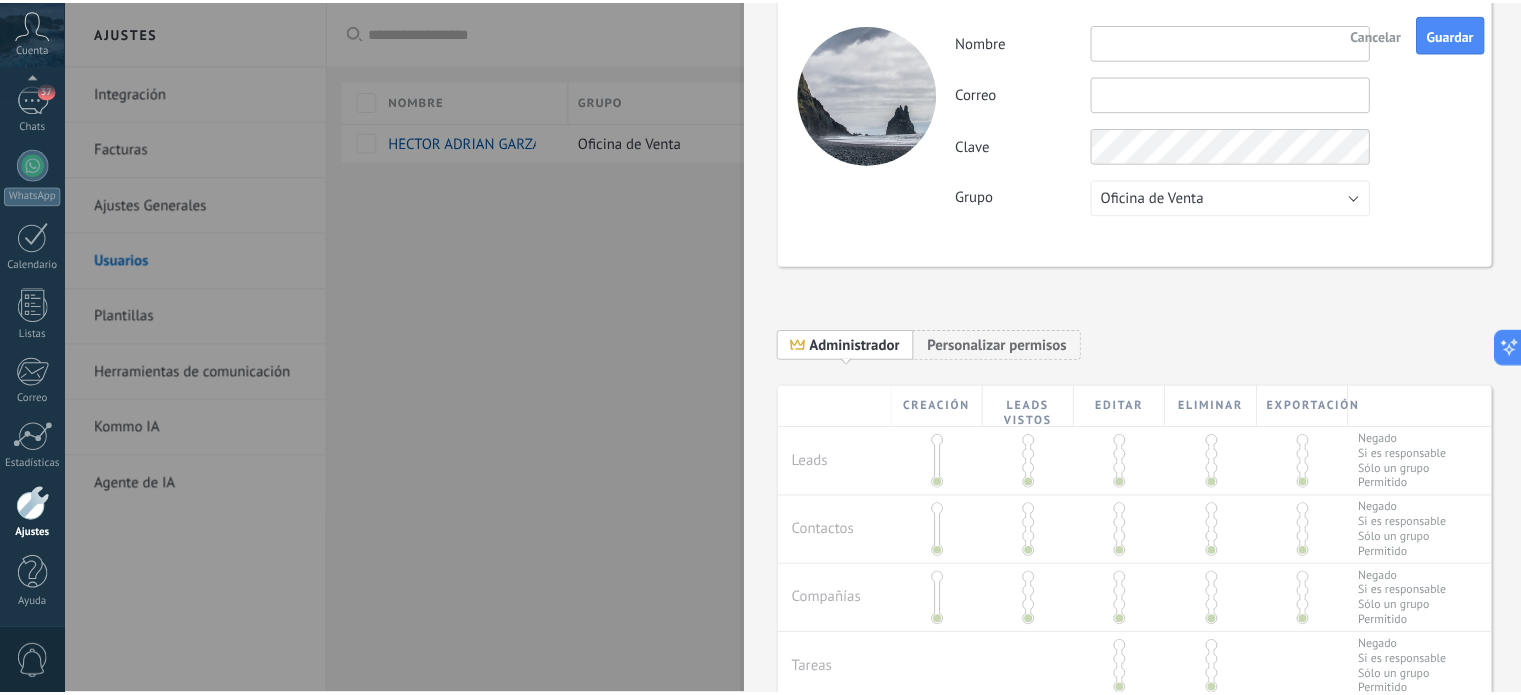 scroll, scrollTop: 0, scrollLeft: 0, axis: both 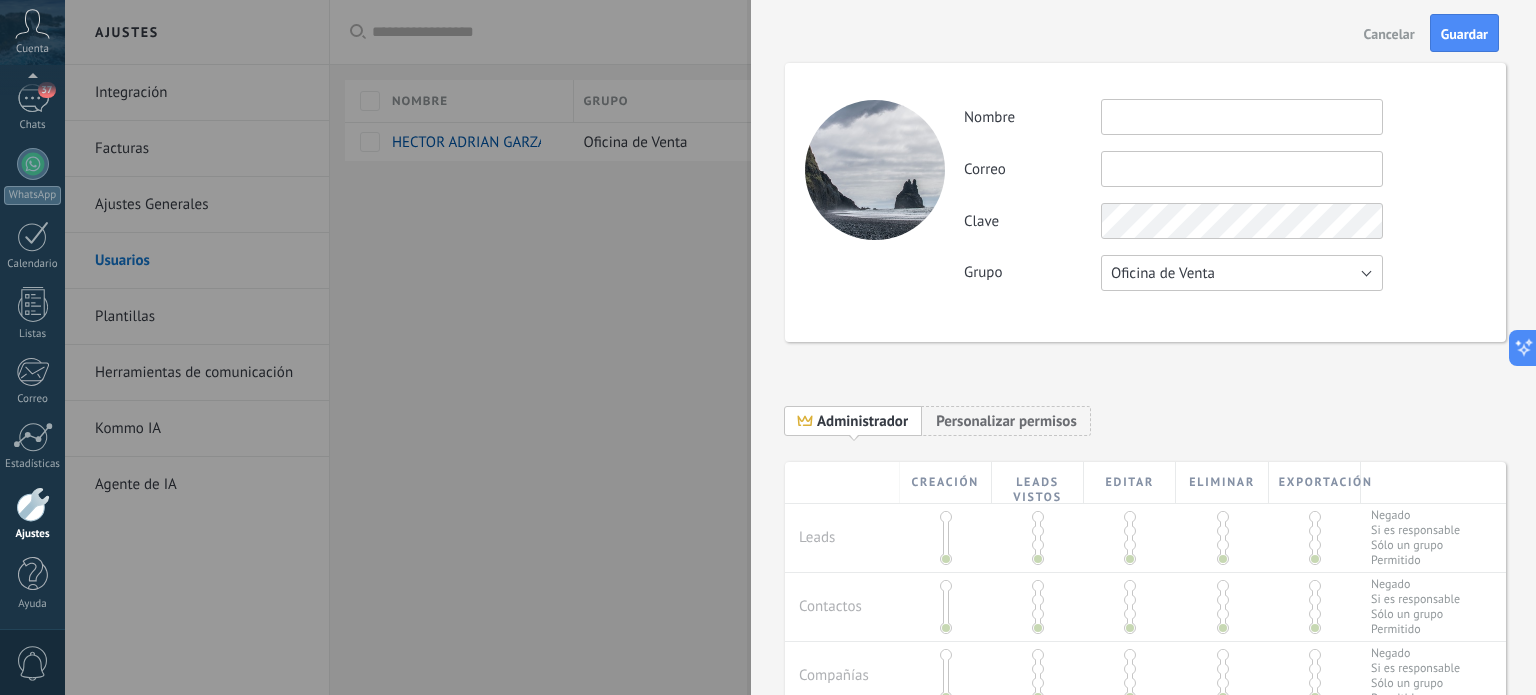 click on "Oficina de Venta" at bounding box center (1242, 273) 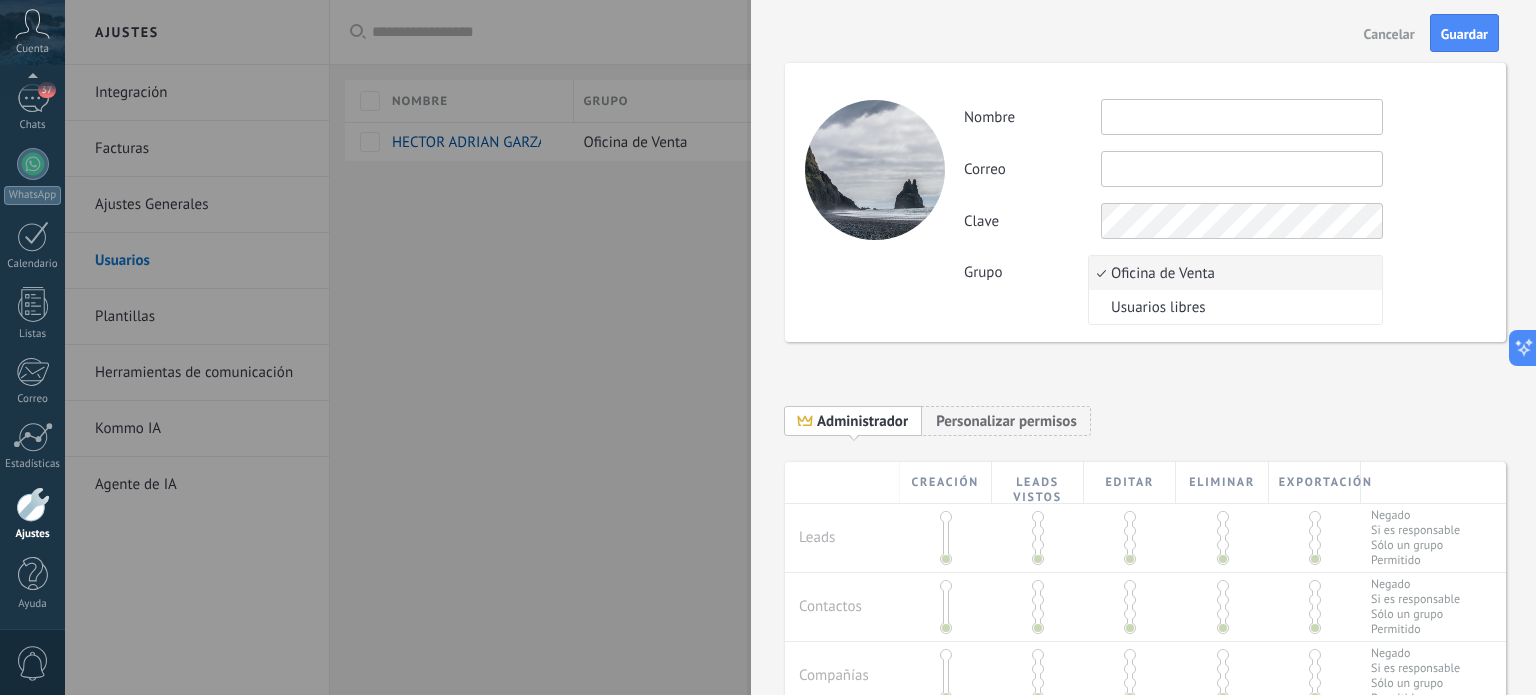 click on "Oficina de Venta" at bounding box center [1232, 273] 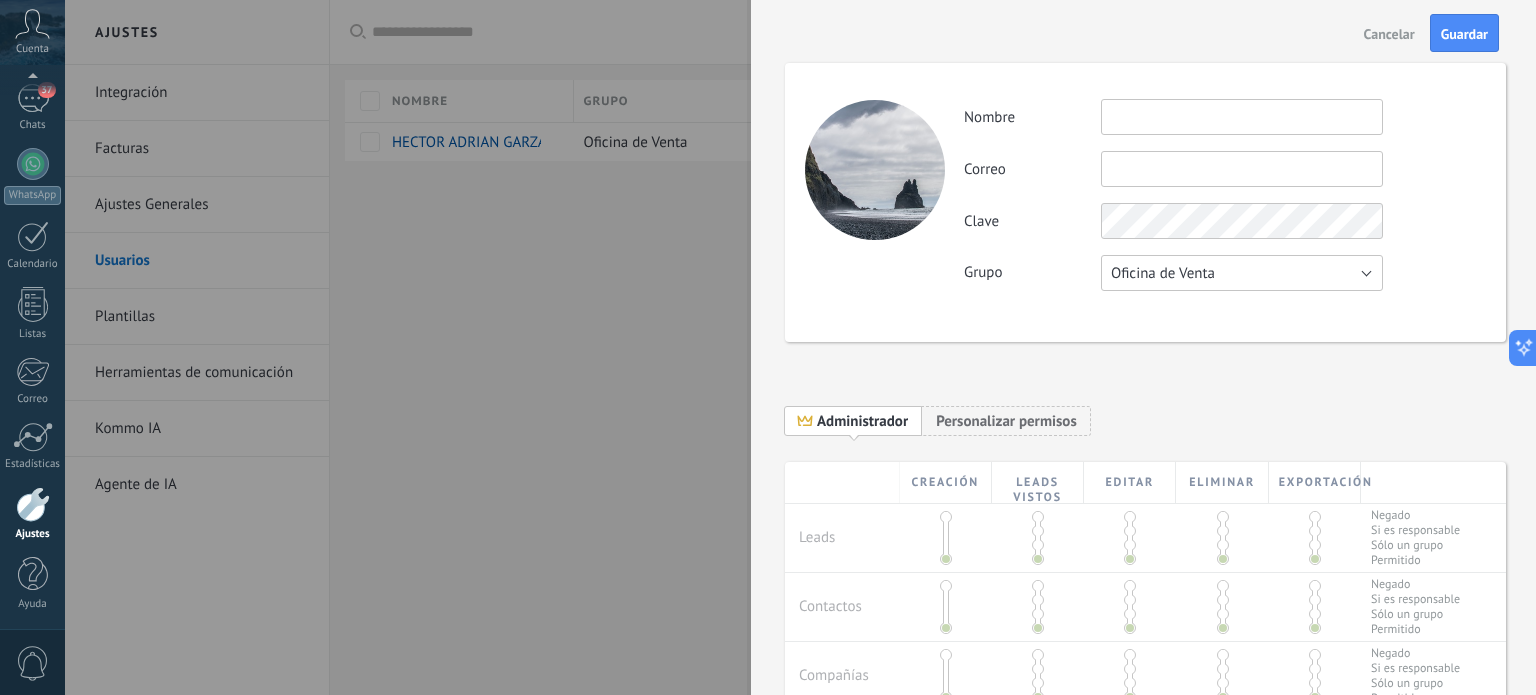 click on "Oficina de Venta" at bounding box center [1242, 273] 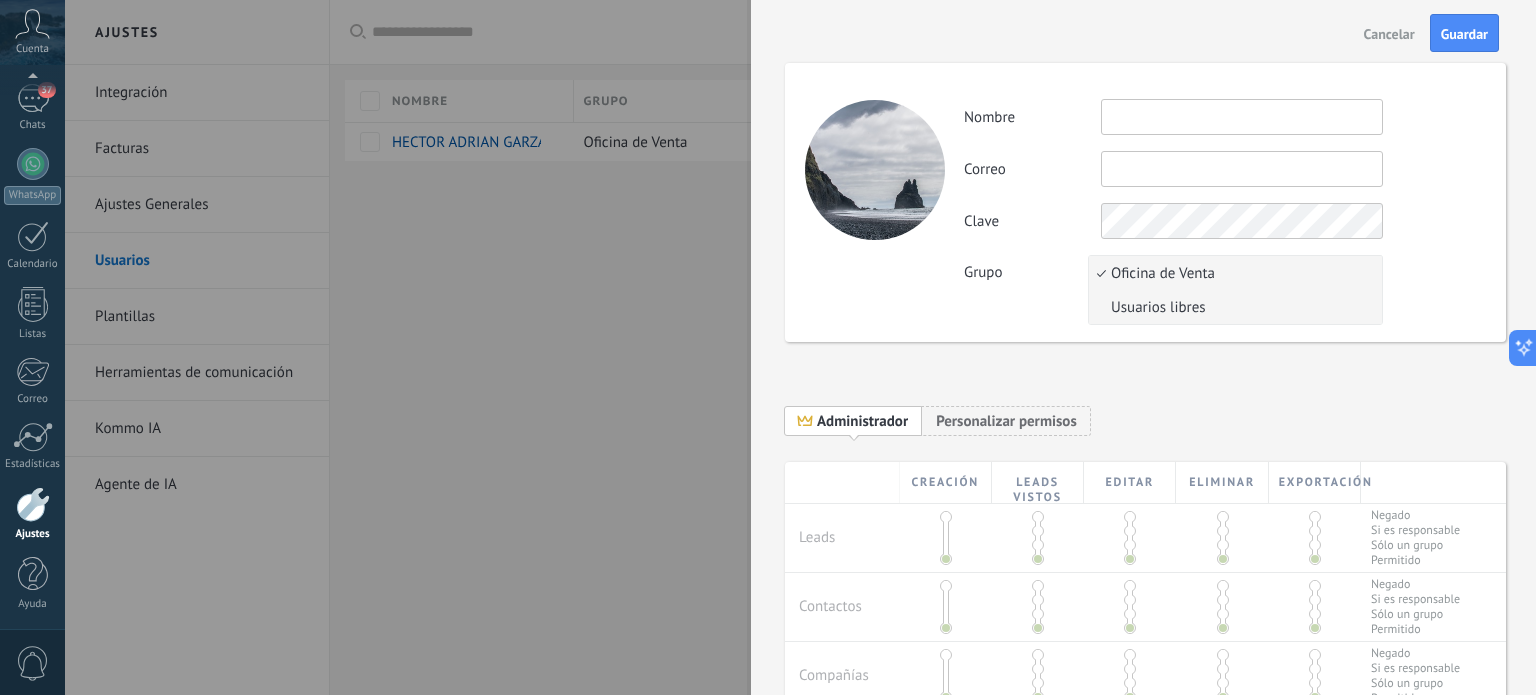 click on "Usuarios libres" at bounding box center [1235, 307] 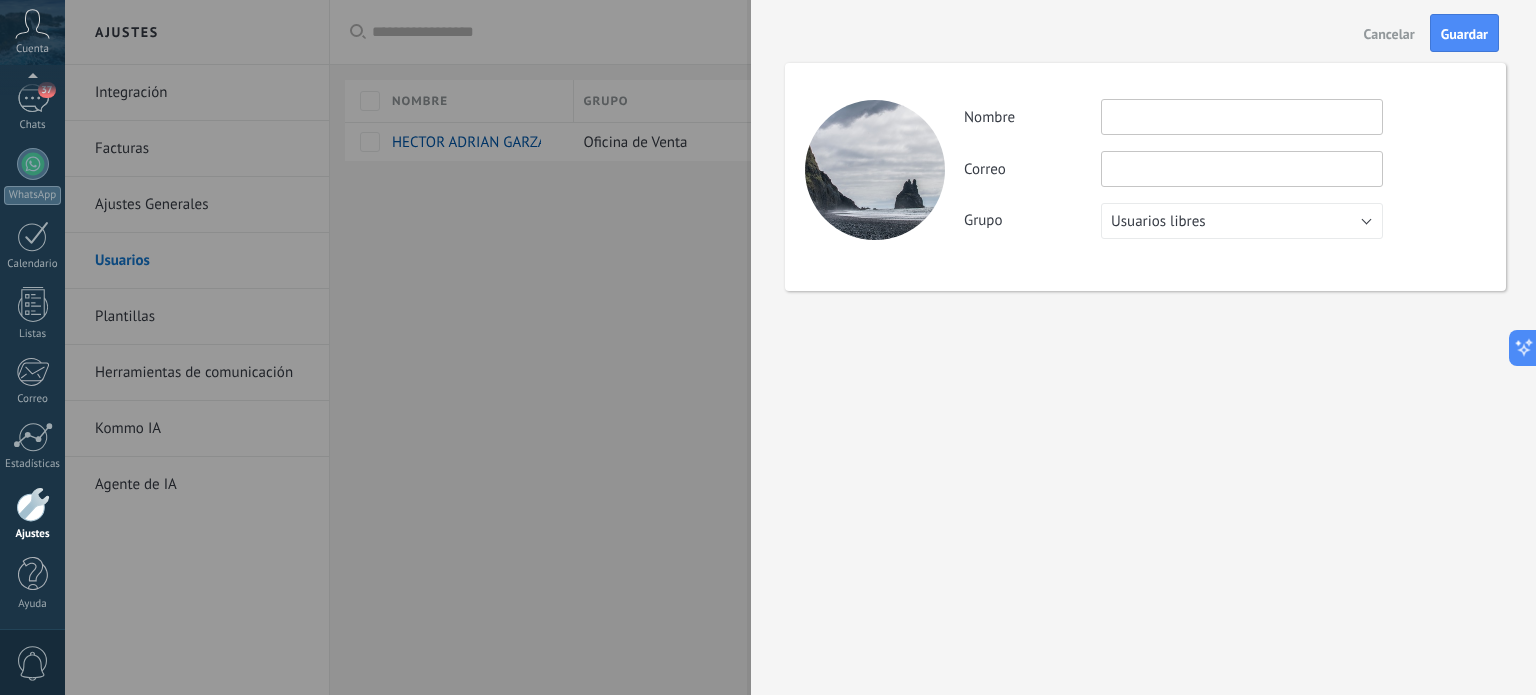 click on "Cancelar" at bounding box center [1389, 34] 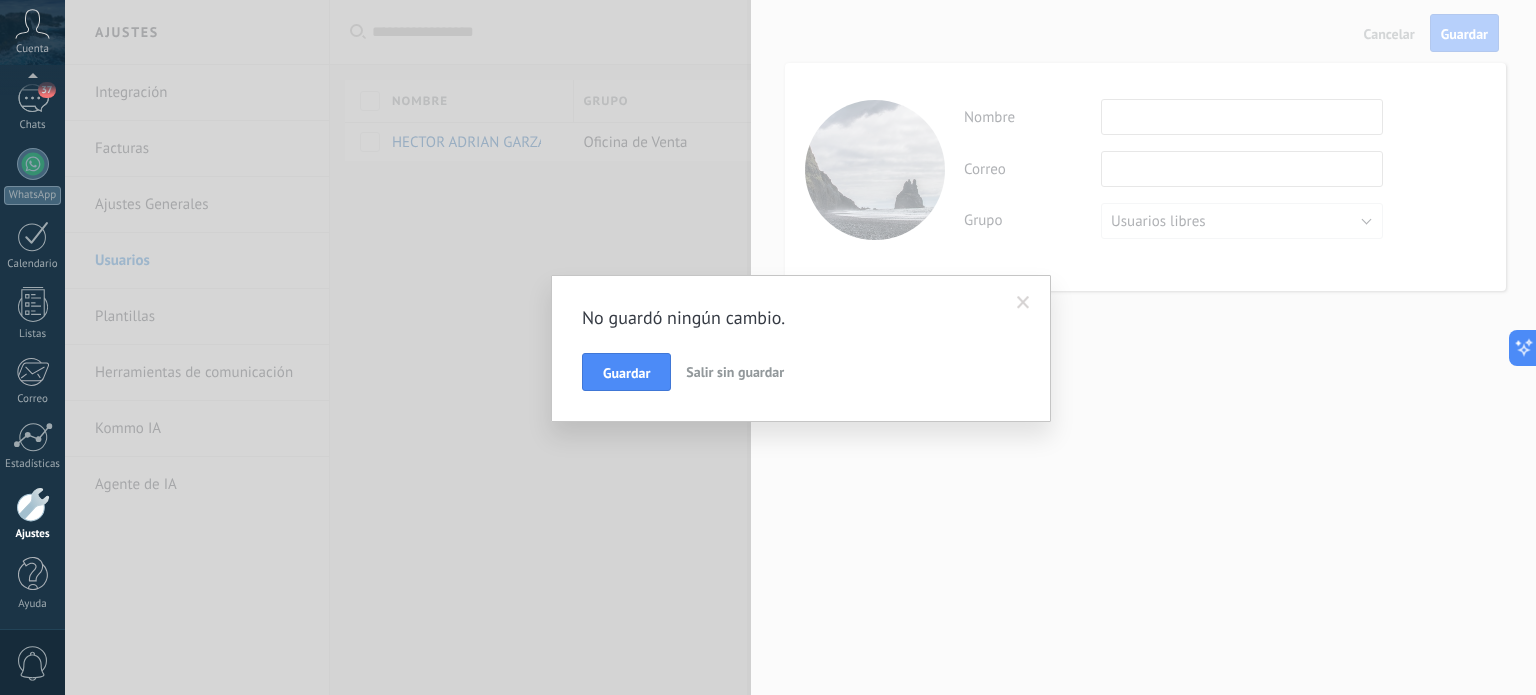 click on "Salir sin guardar" at bounding box center (735, 372) 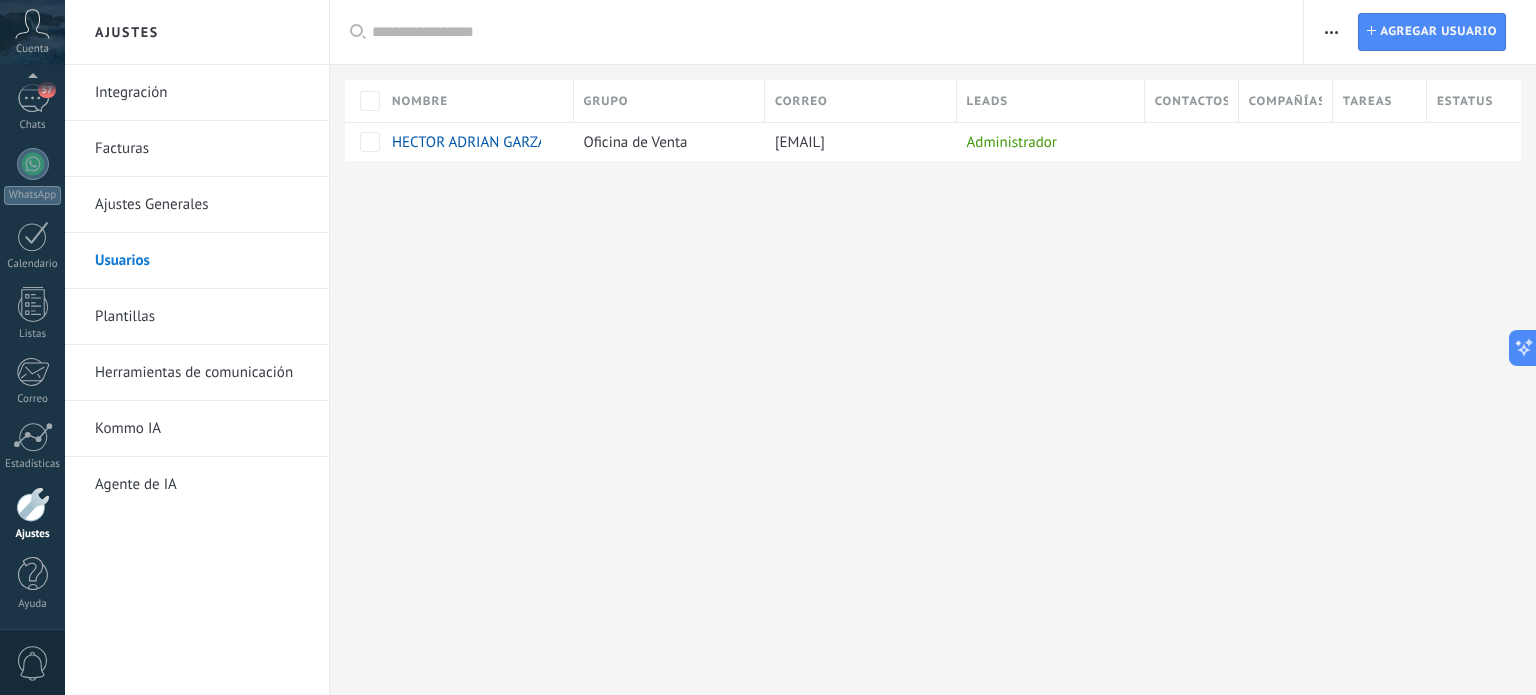 click on "Agente de IA" at bounding box center [202, 485] 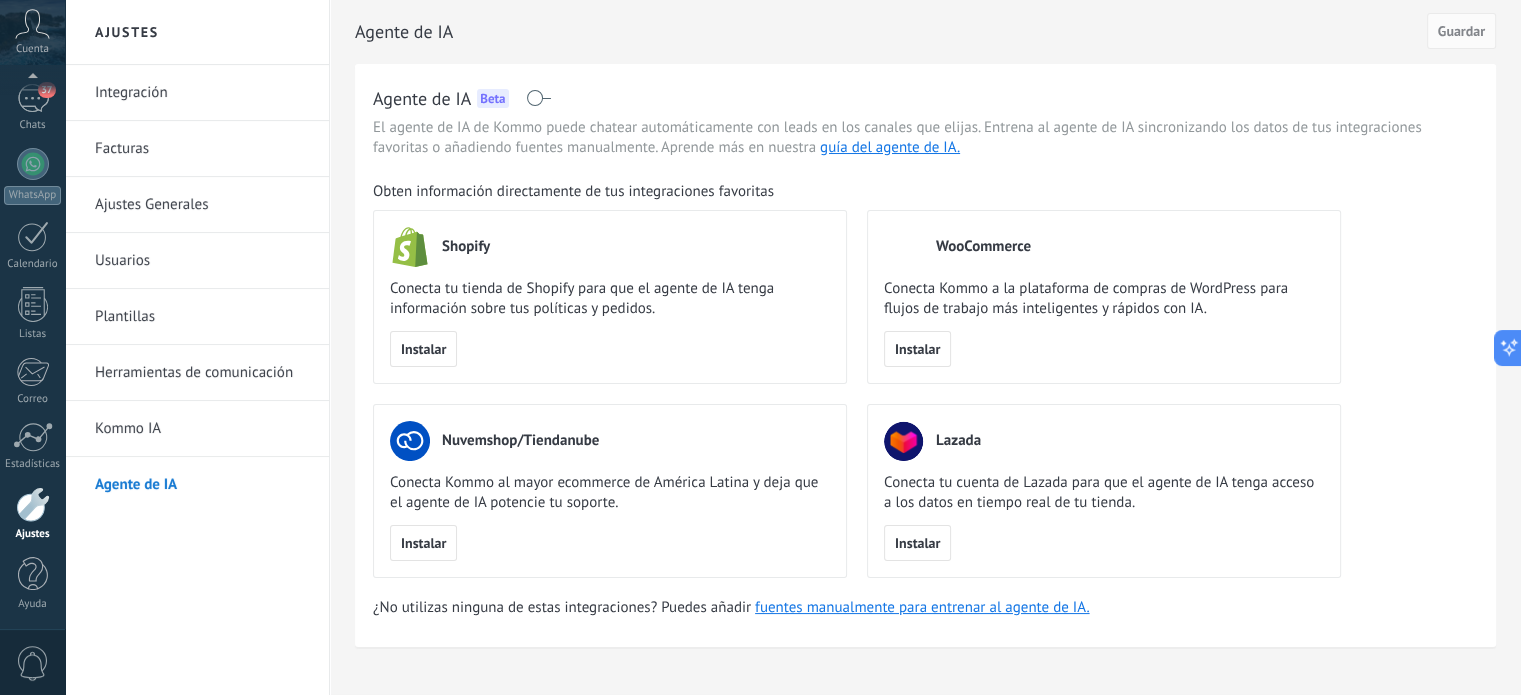 scroll, scrollTop: 0, scrollLeft: 0, axis: both 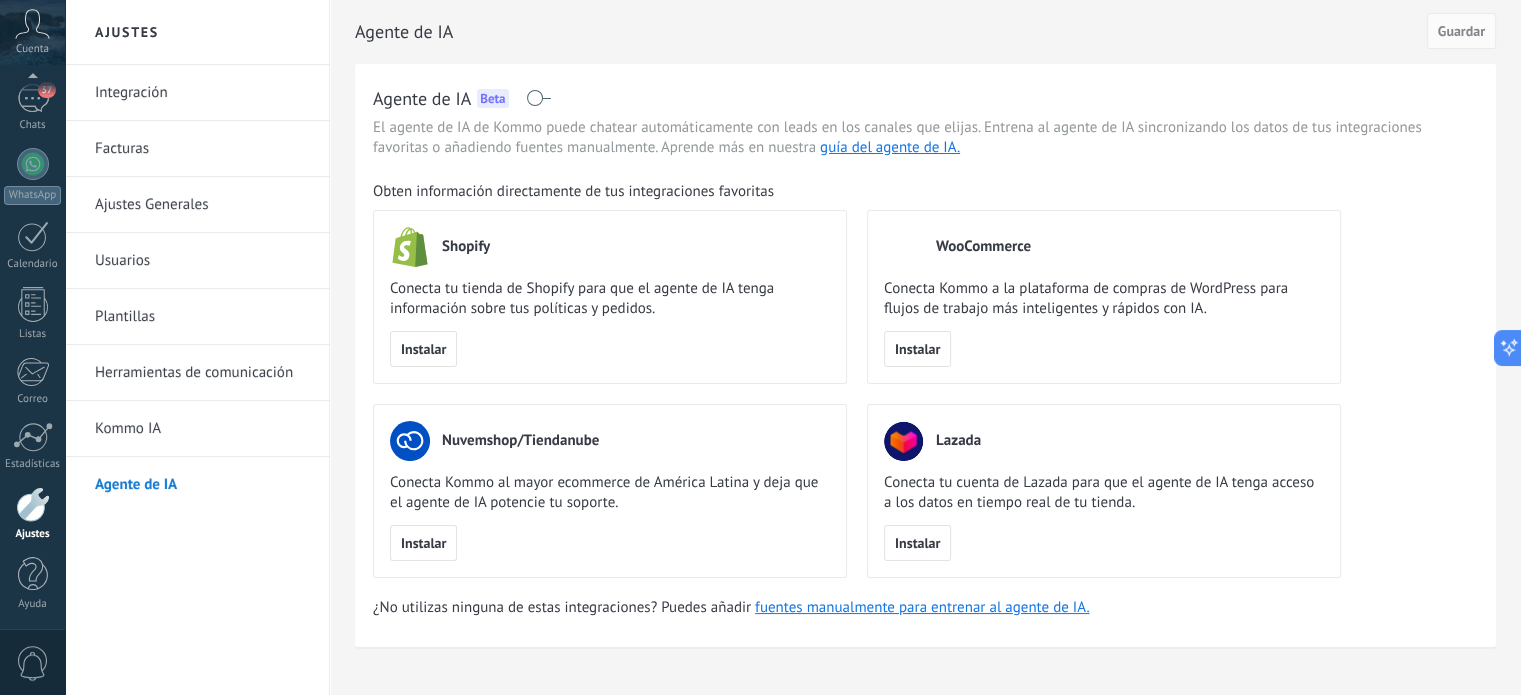 click on "Kommo IA" at bounding box center (202, 429) 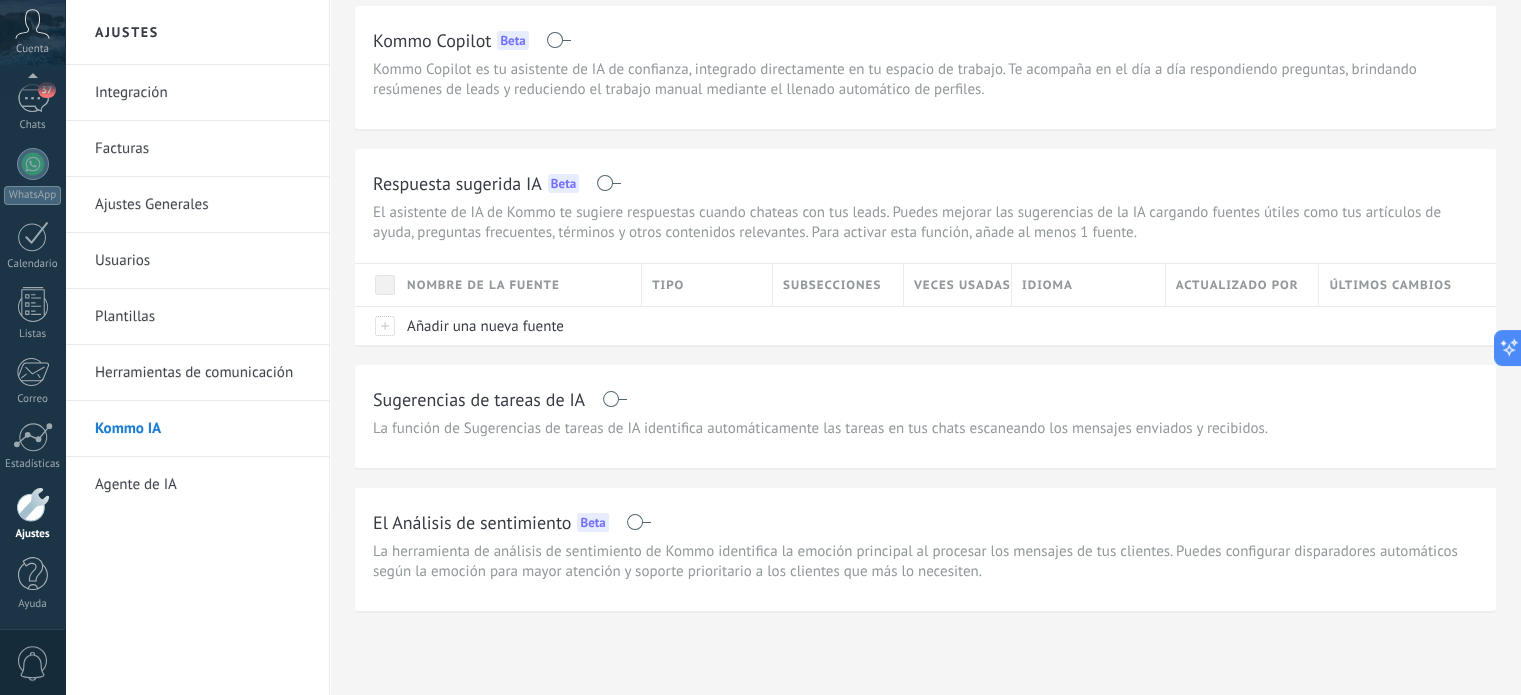 scroll, scrollTop: 0, scrollLeft: 0, axis: both 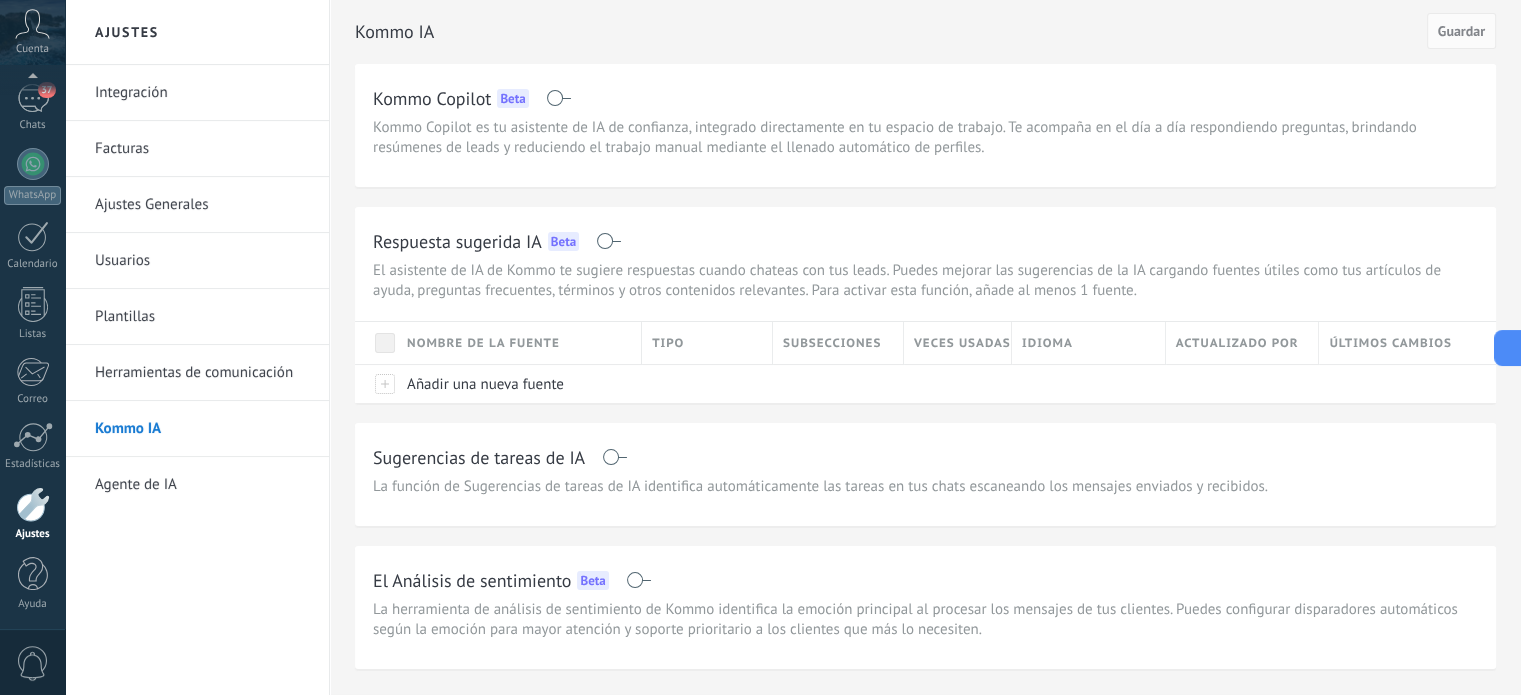 click on "Herramientas de comunicación" at bounding box center [202, 373] 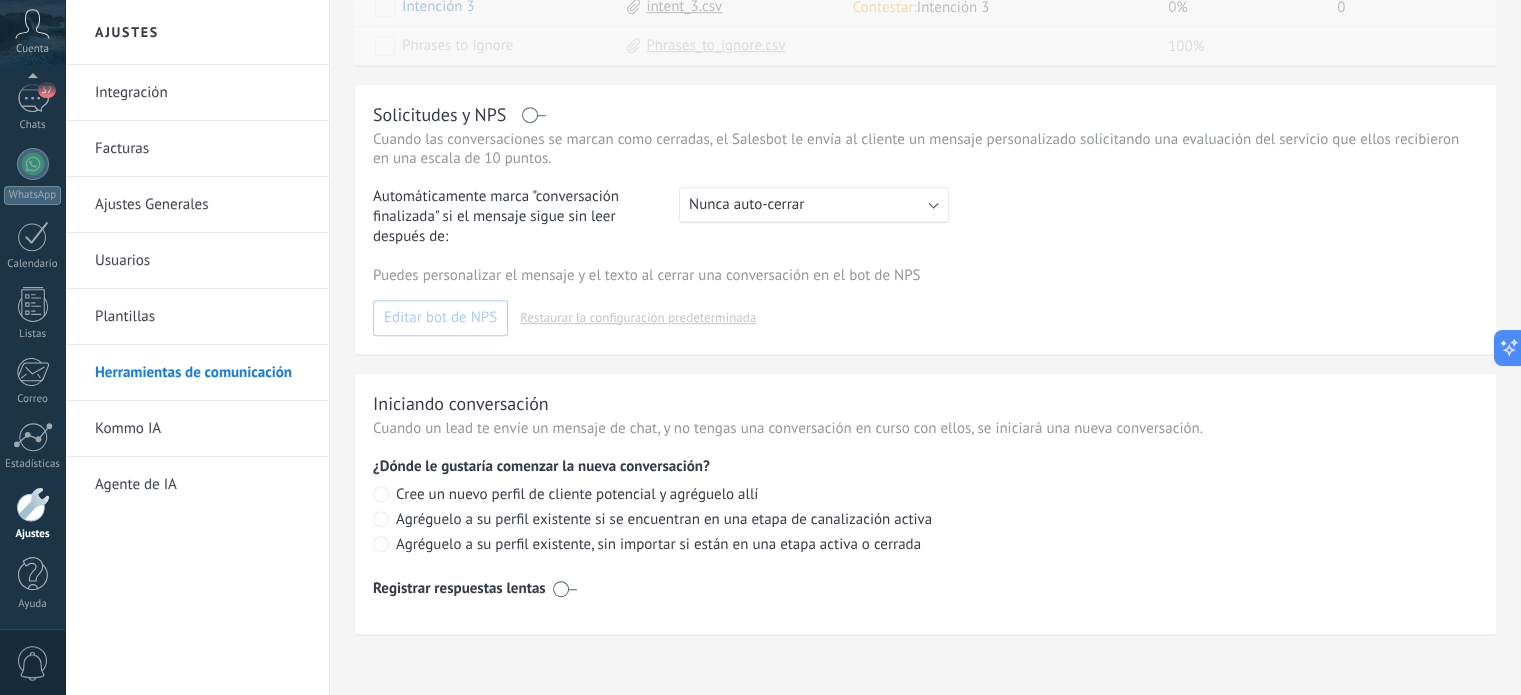 scroll, scrollTop: 1008, scrollLeft: 0, axis: vertical 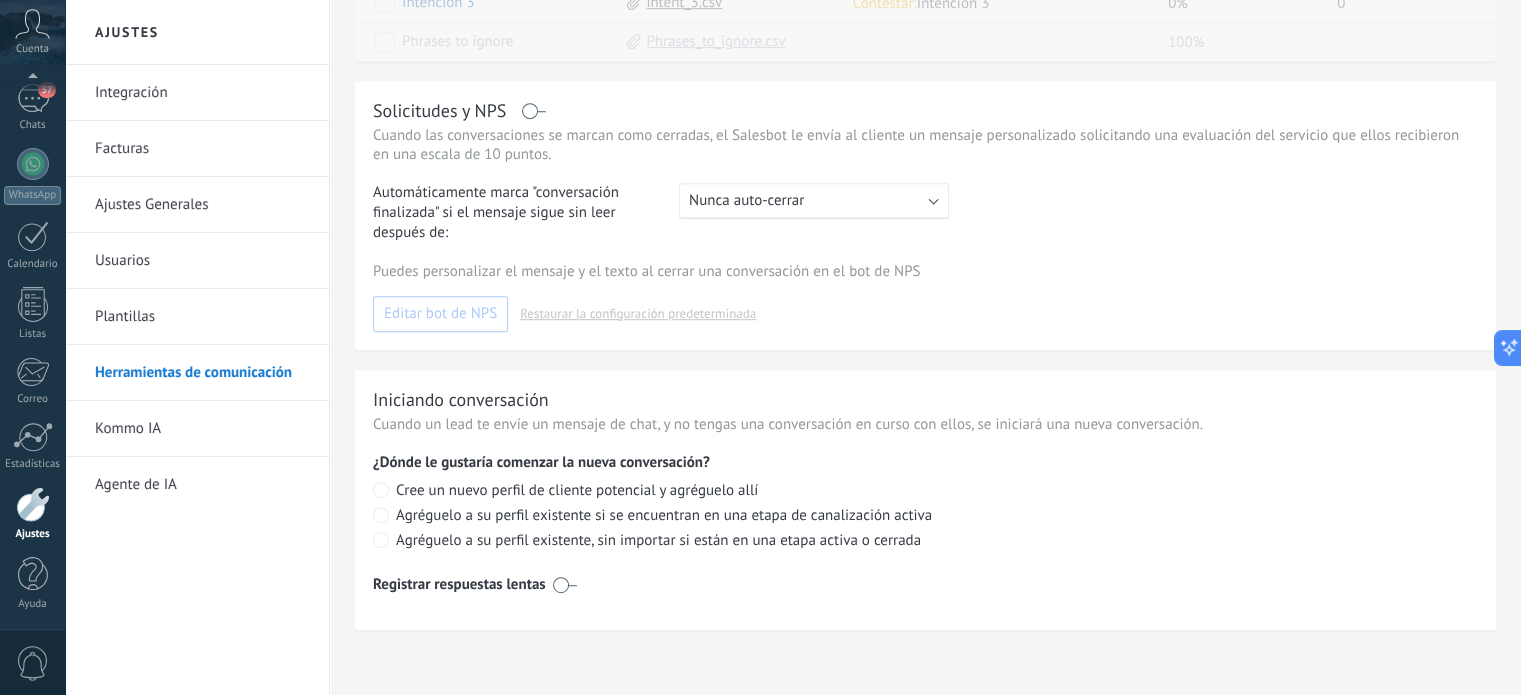 click on "Facturas" at bounding box center (202, 149) 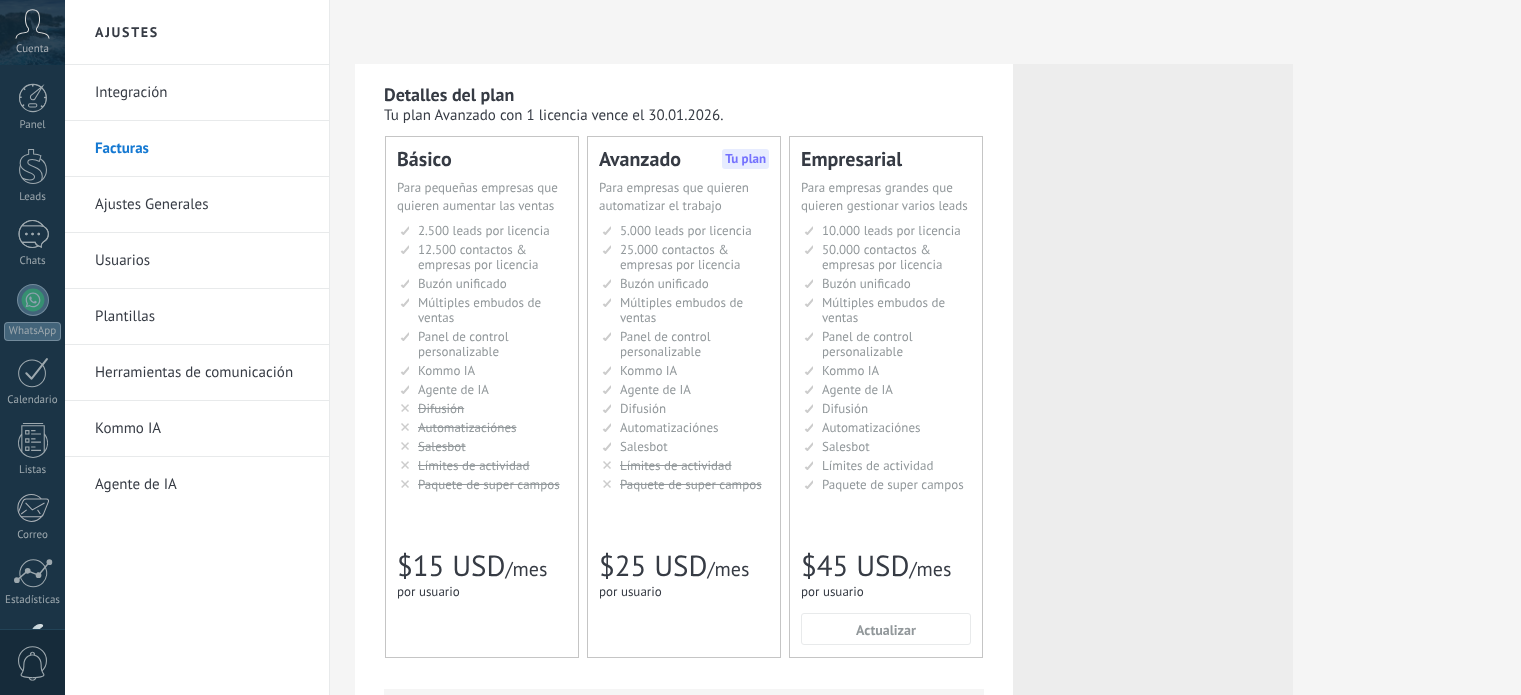 scroll, scrollTop: 0, scrollLeft: 0, axis: both 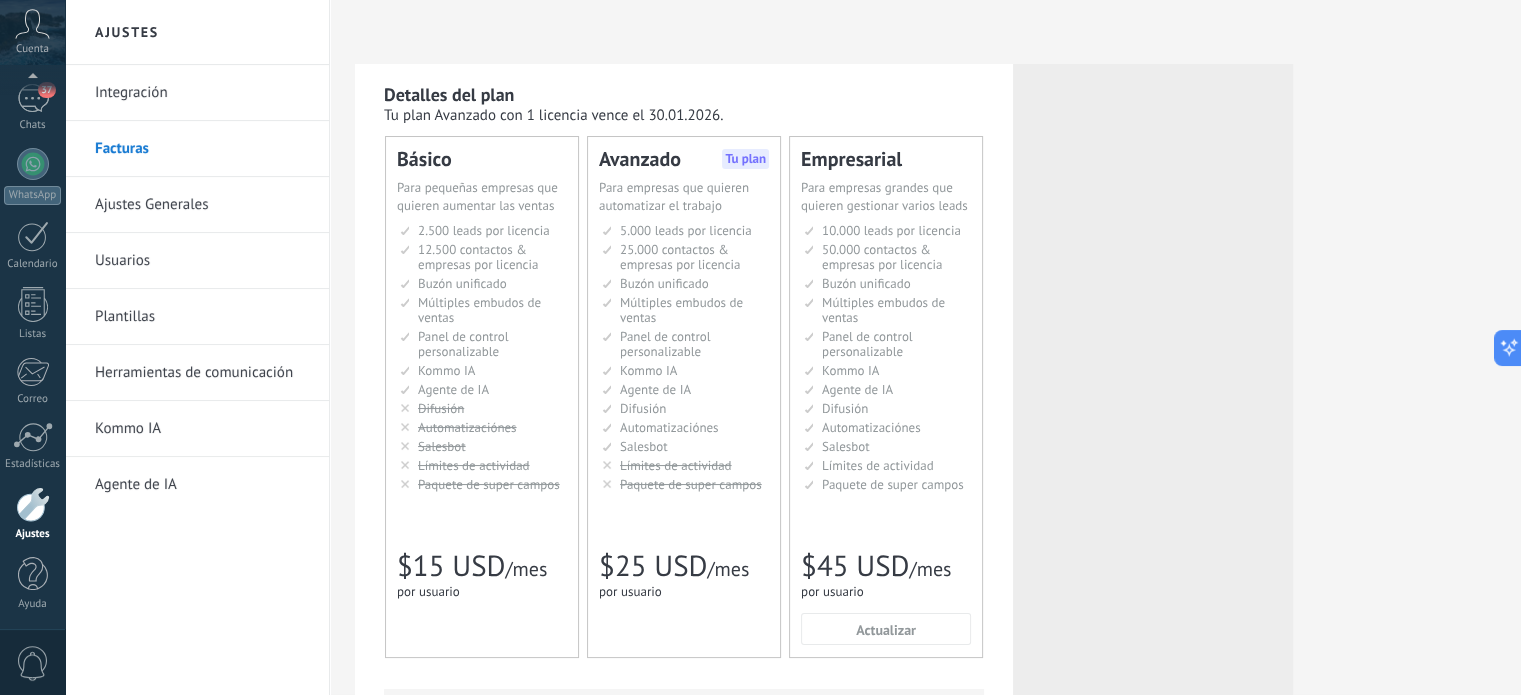 click on "Licencias adicionales
Plan
Avanzado
Precio (por licencia/mes)
$25 USD
Nuevas licencias
0 licencias
Periodo
177 días
(hasta
31.01.2026 )
Subtotal
$0 USD
El precio final se recalcula en función de los días restantes en tu suscripción.
Actualización de plan
Nuevo plan
Avanzado
Precio (por licencia/mes)
$25 USD
Licencias
1 licencia
Periodo
177 días
(hasta
31.01.2026 )" at bounding box center (1153, 313) 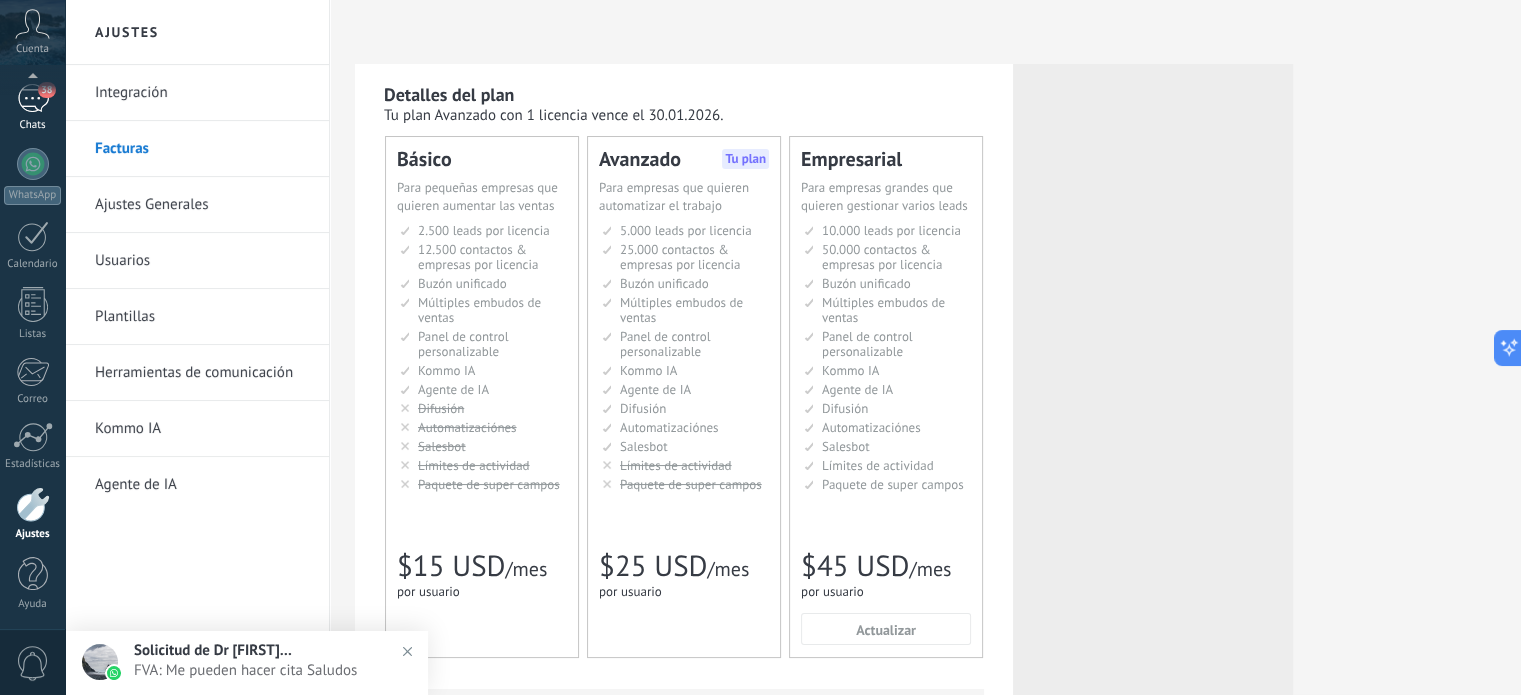 click on "38" at bounding box center (33, 98) 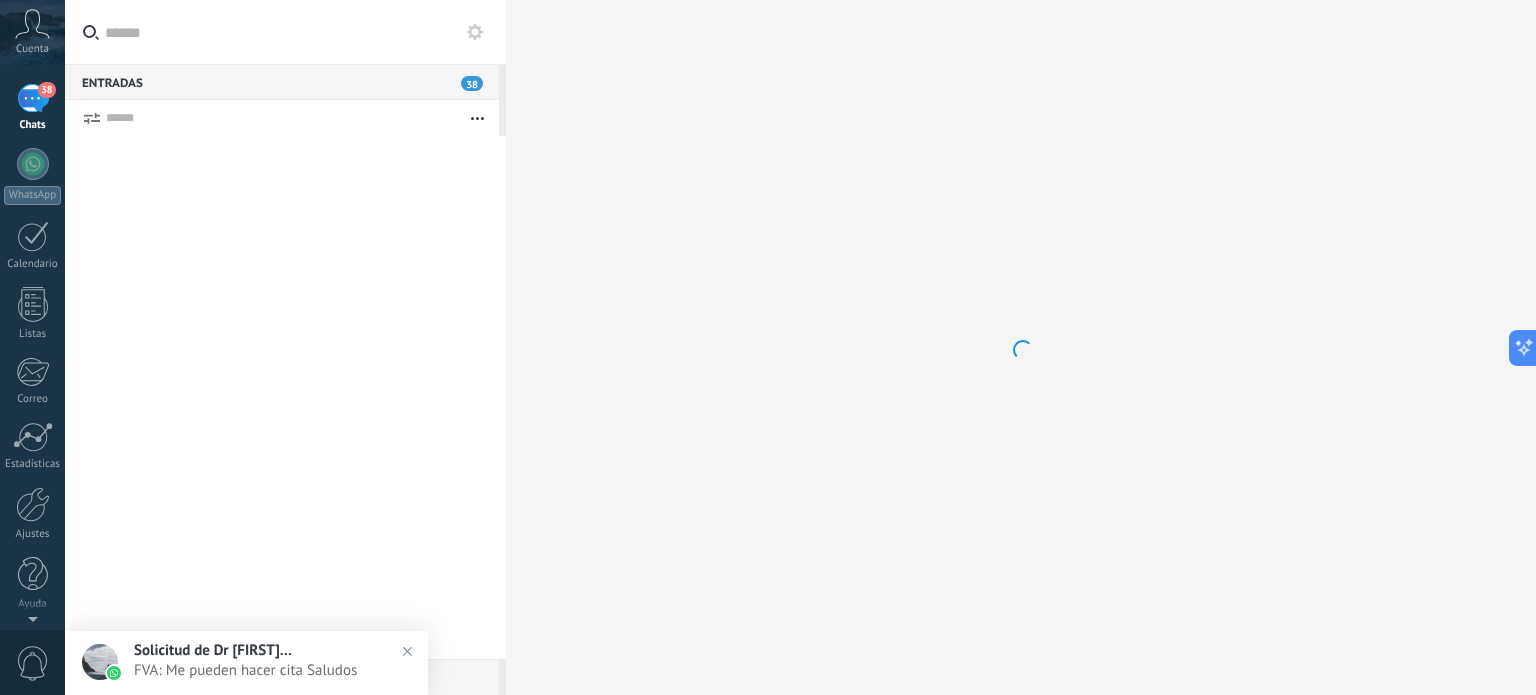 scroll, scrollTop: 0, scrollLeft: 0, axis: both 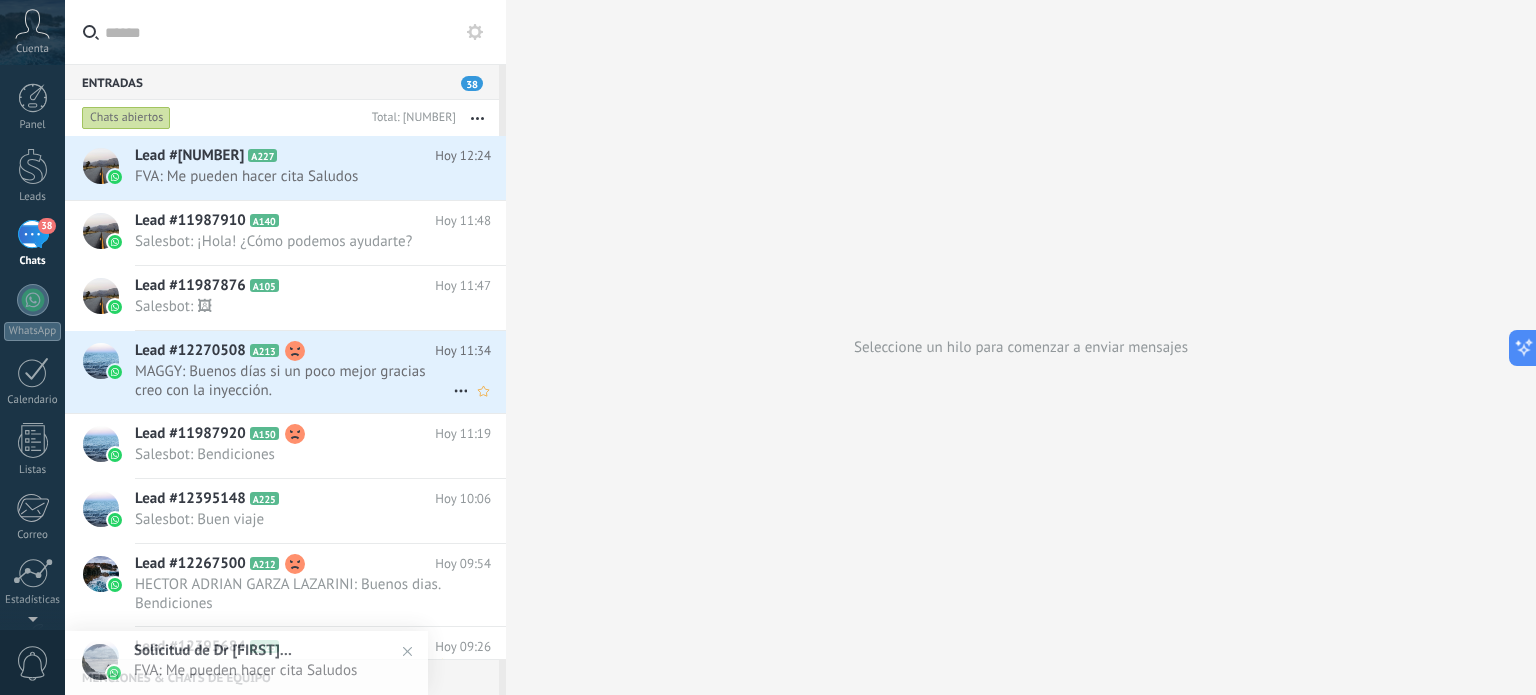 click on "MAGGY: Buenos días si un poco mejor gracias creo con la inyección." at bounding box center [294, 381] 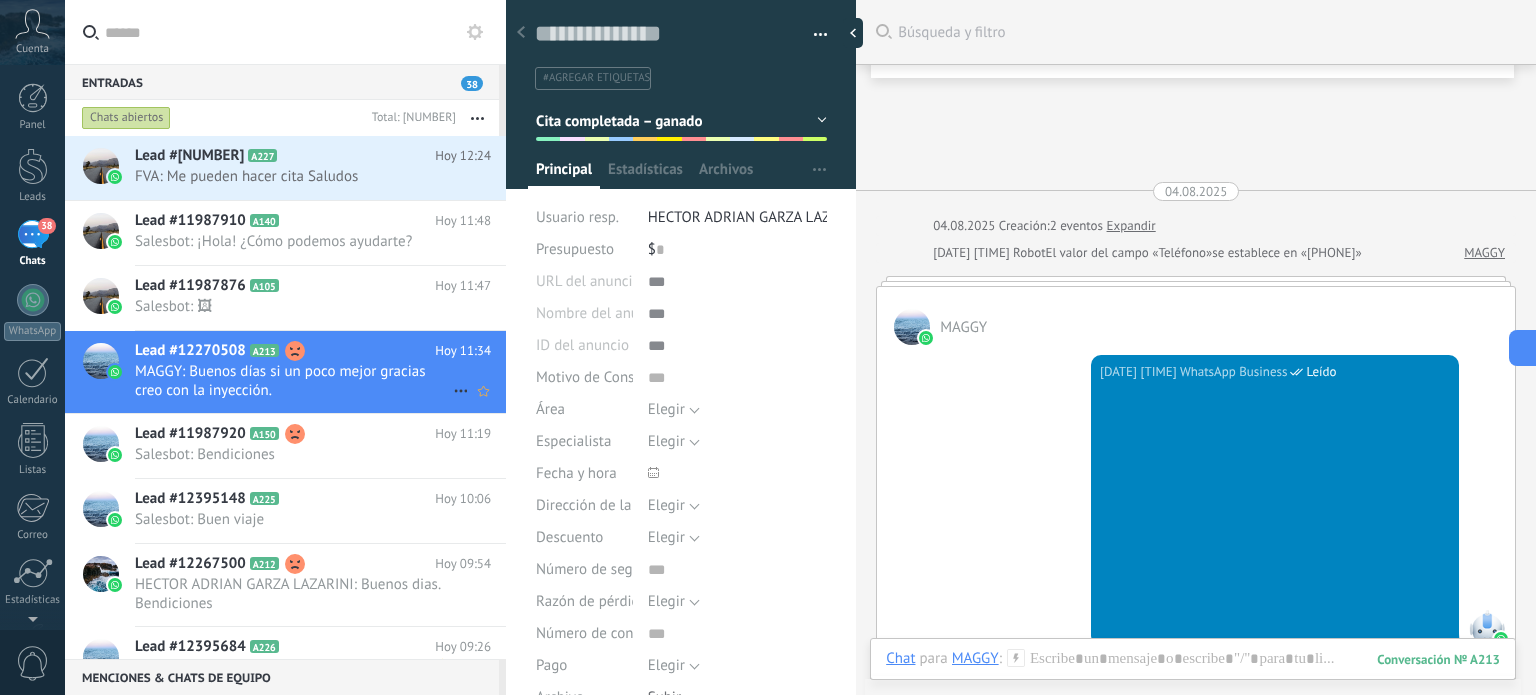 scroll, scrollTop: 29, scrollLeft: 0, axis: vertical 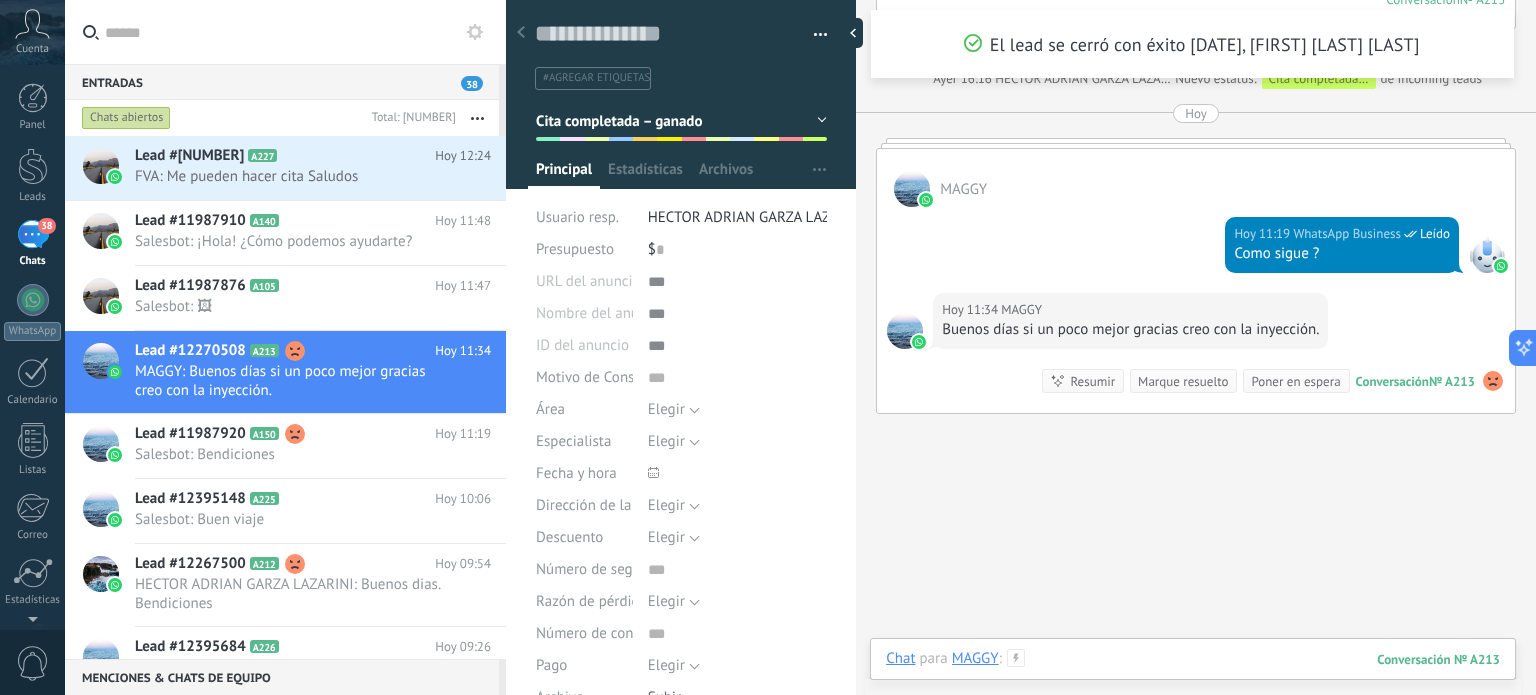 click at bounding box center [1193, 679] 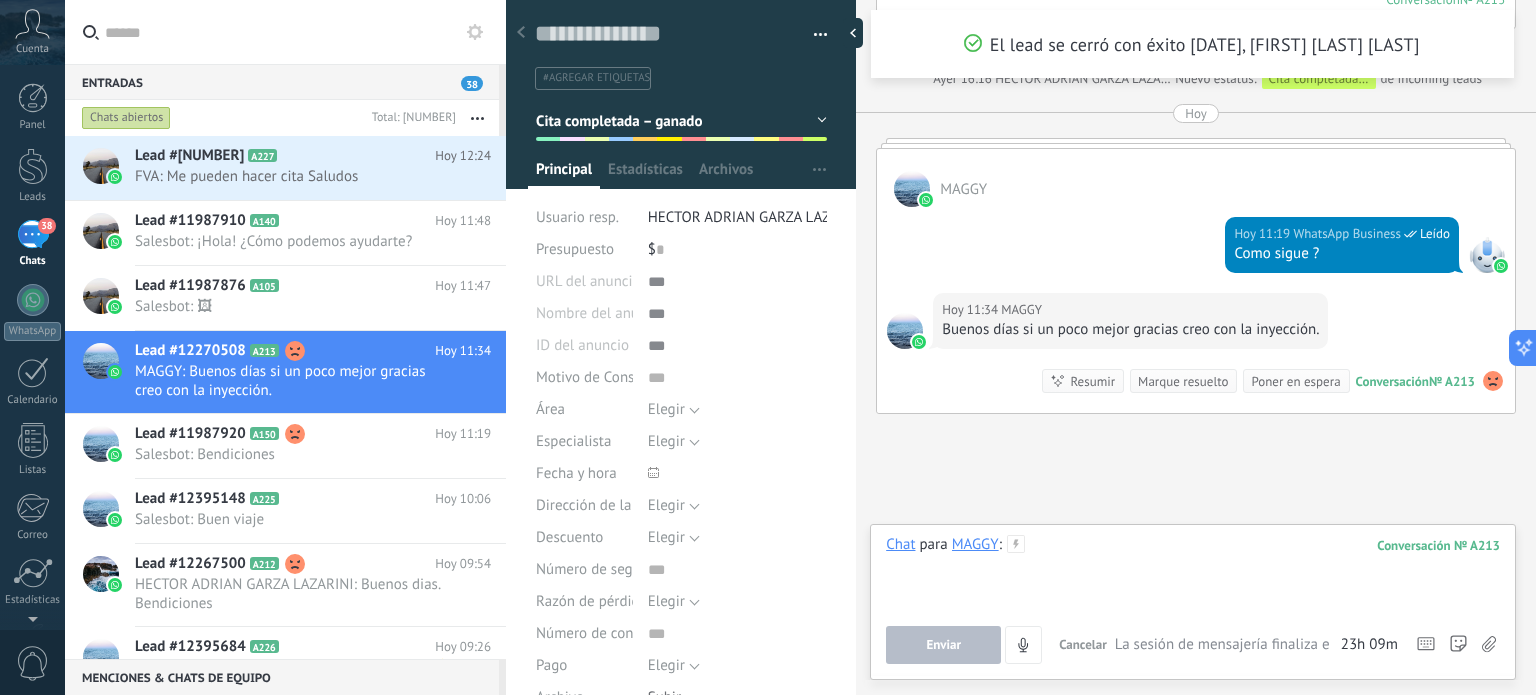 type 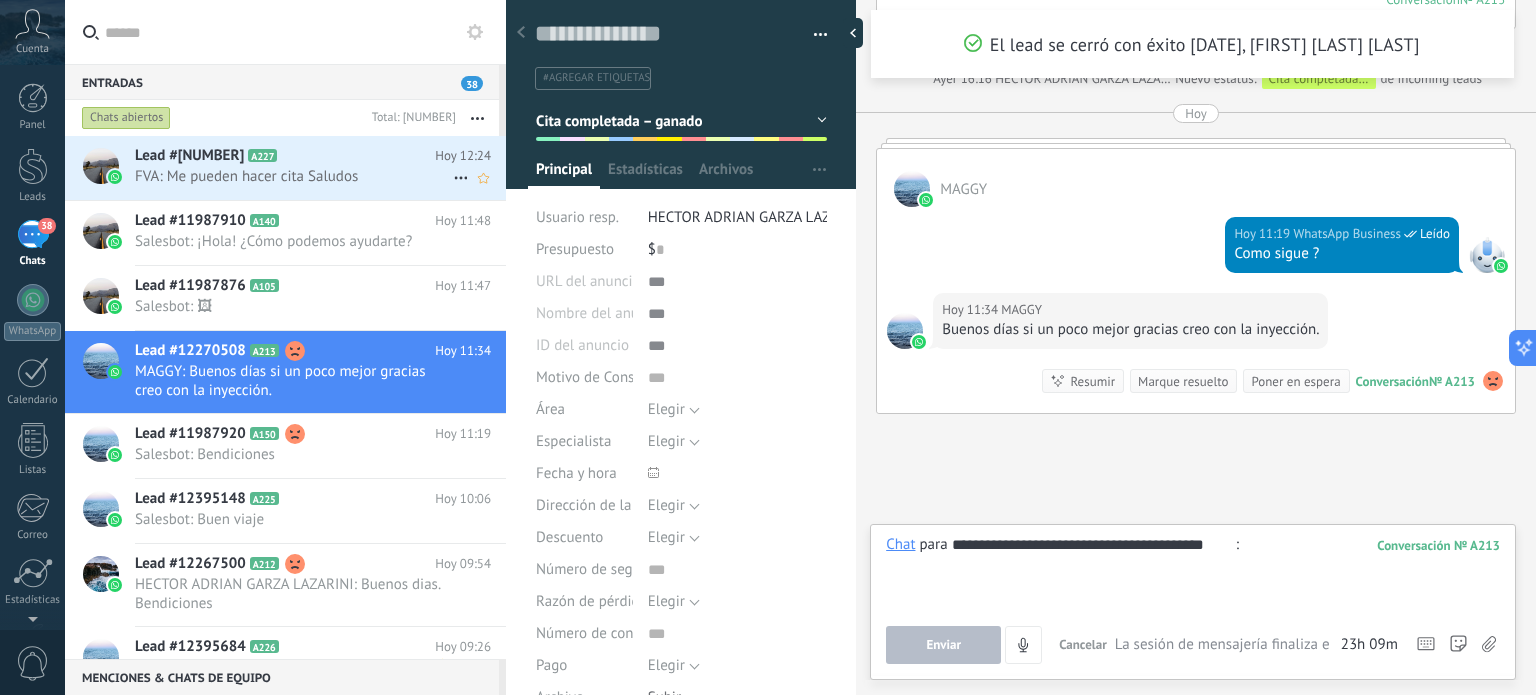 type on "**********" 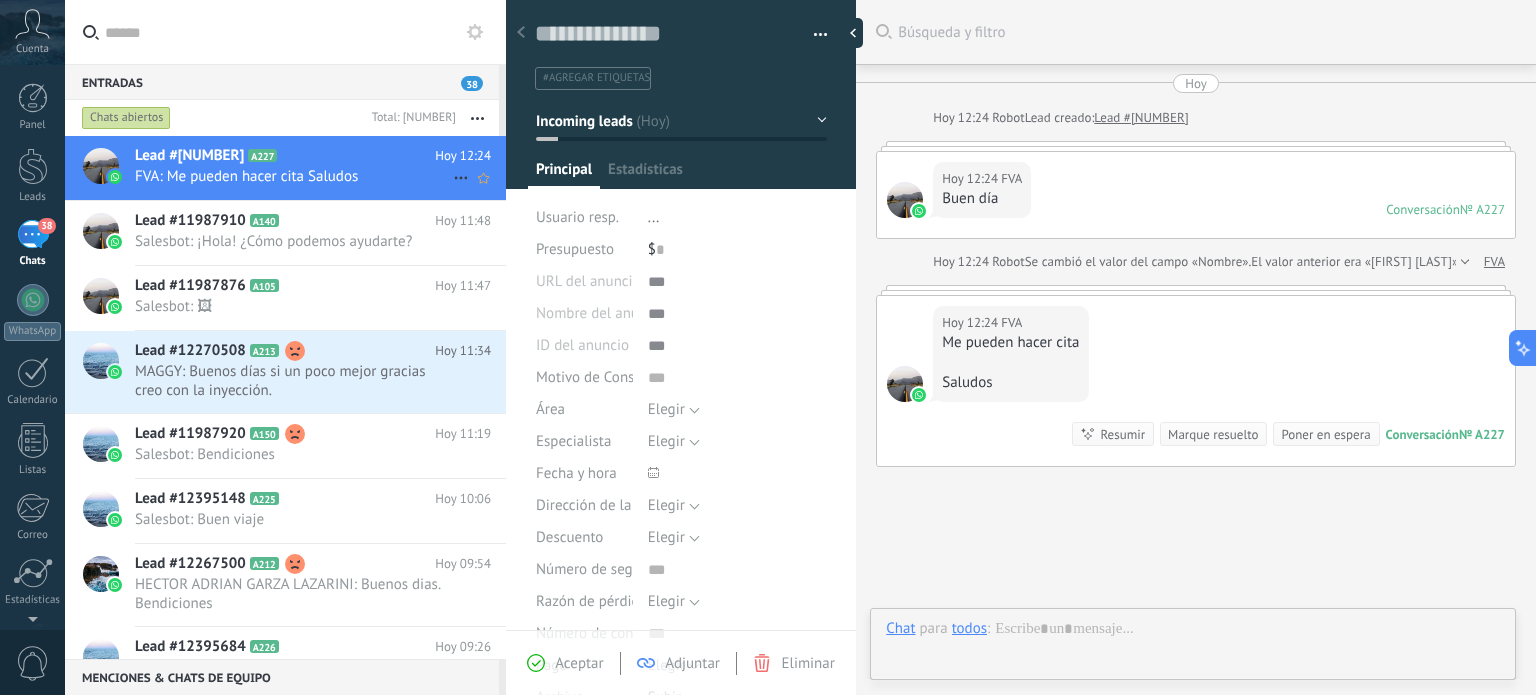 scroll, scrollTop: 119, scrollLeft: 0, axis: vertical 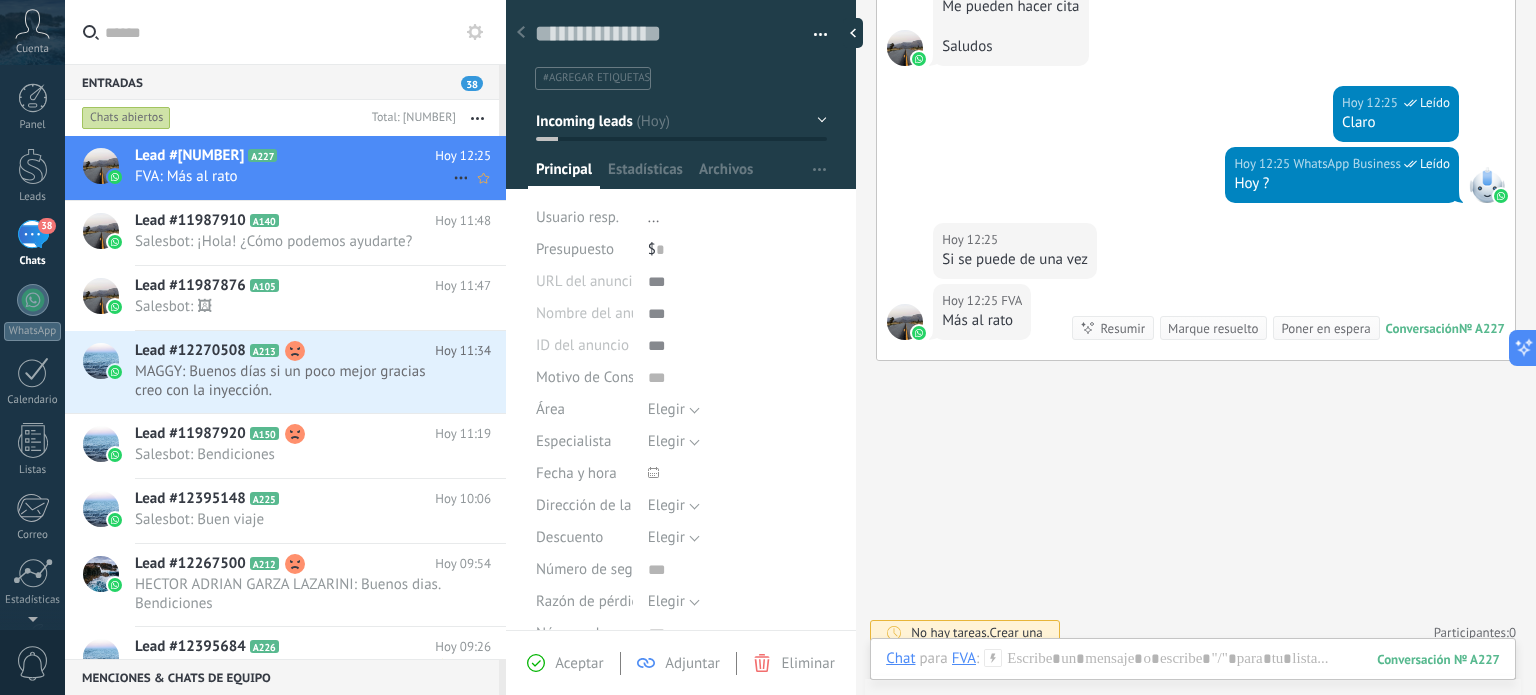 click on "FVA: Más al rato" at bounding box center (294, 176) 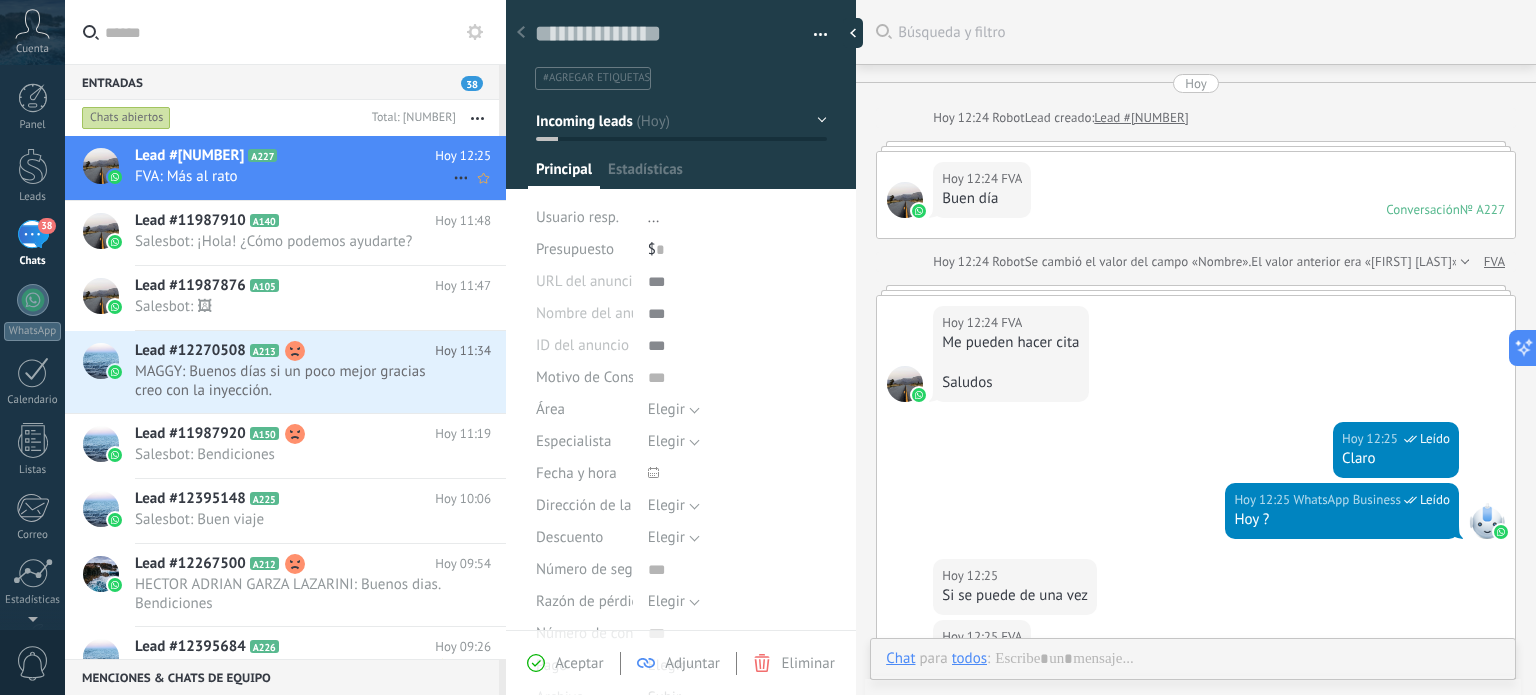 scroll, scrollTop: 29, scrollLeft: 0, axis: vertical 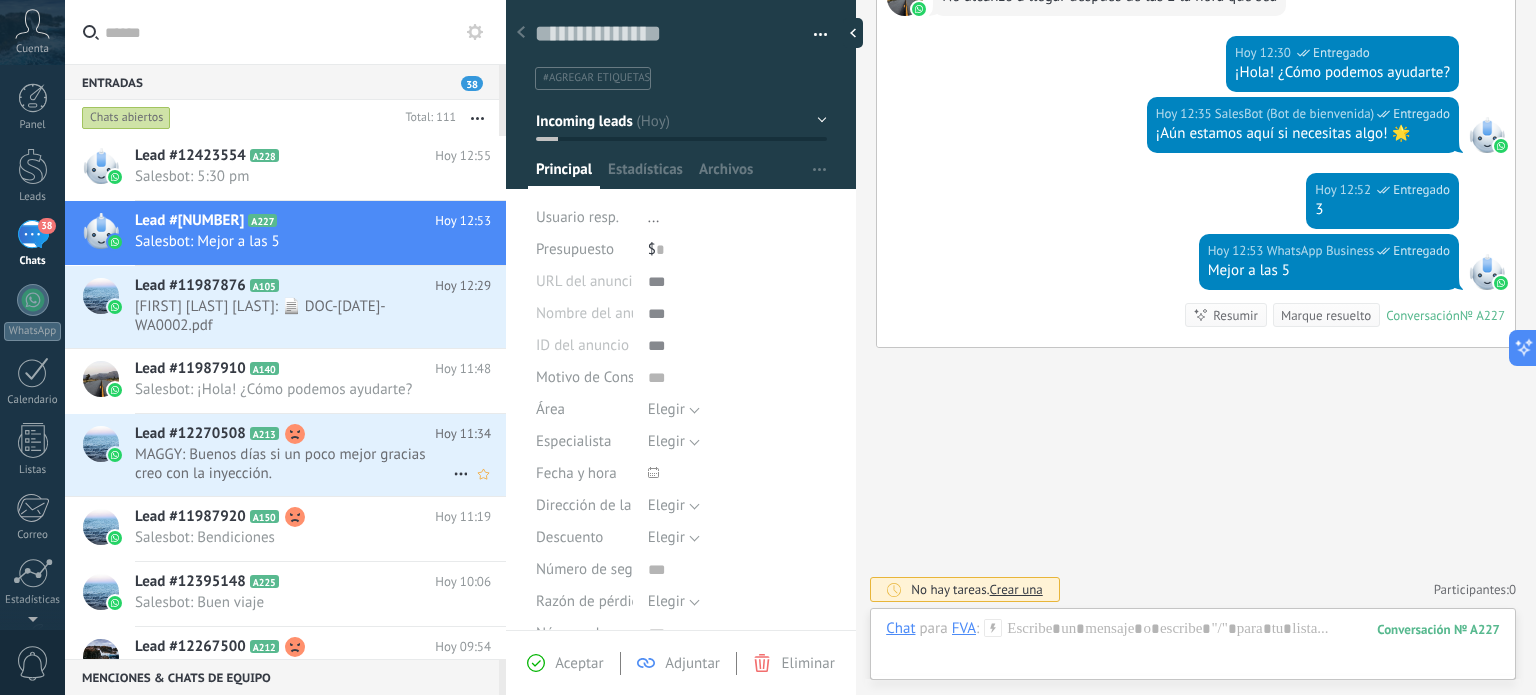 click on "MAGGY: Buenos días si un poco mejor gracias creo con la inyección." at bounding box center [294, 464] 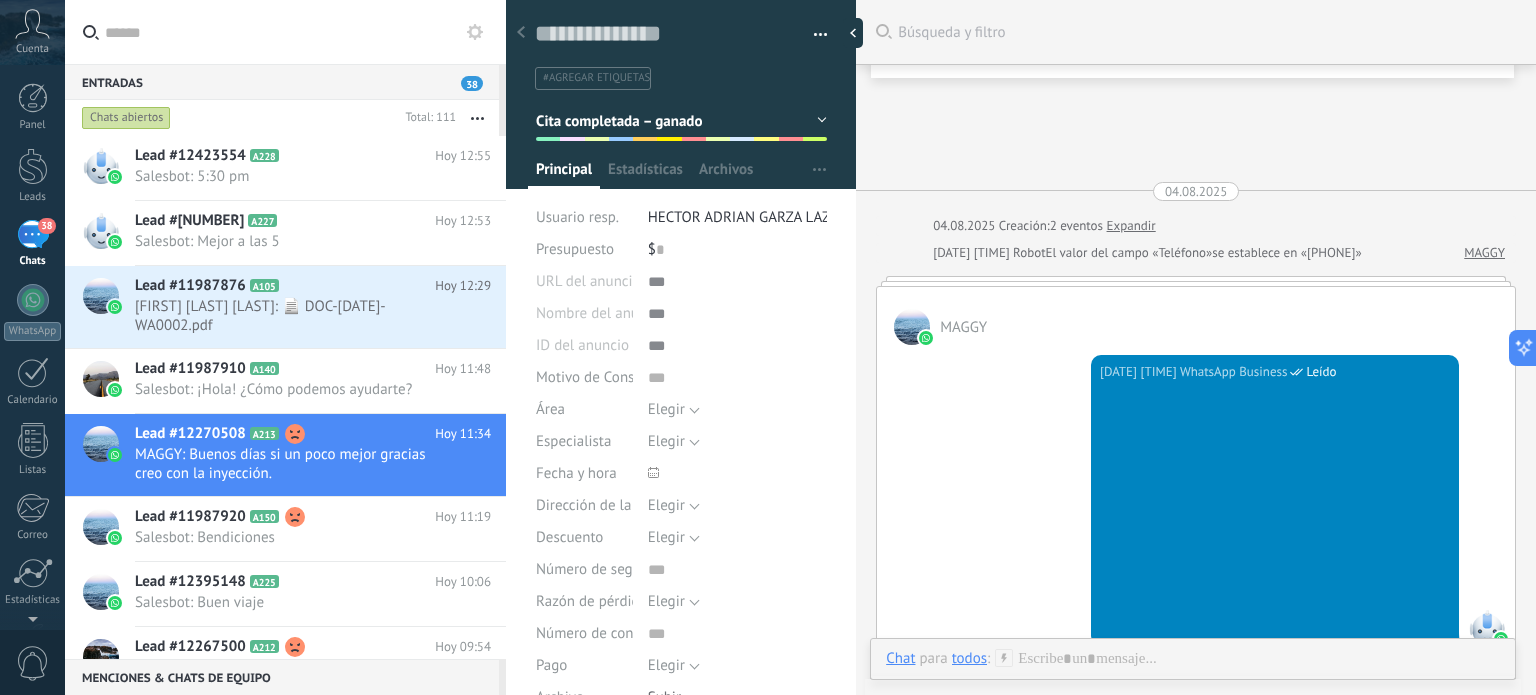 scroll, scrollTop: 29, scrollLeft: 0, axis: vertical 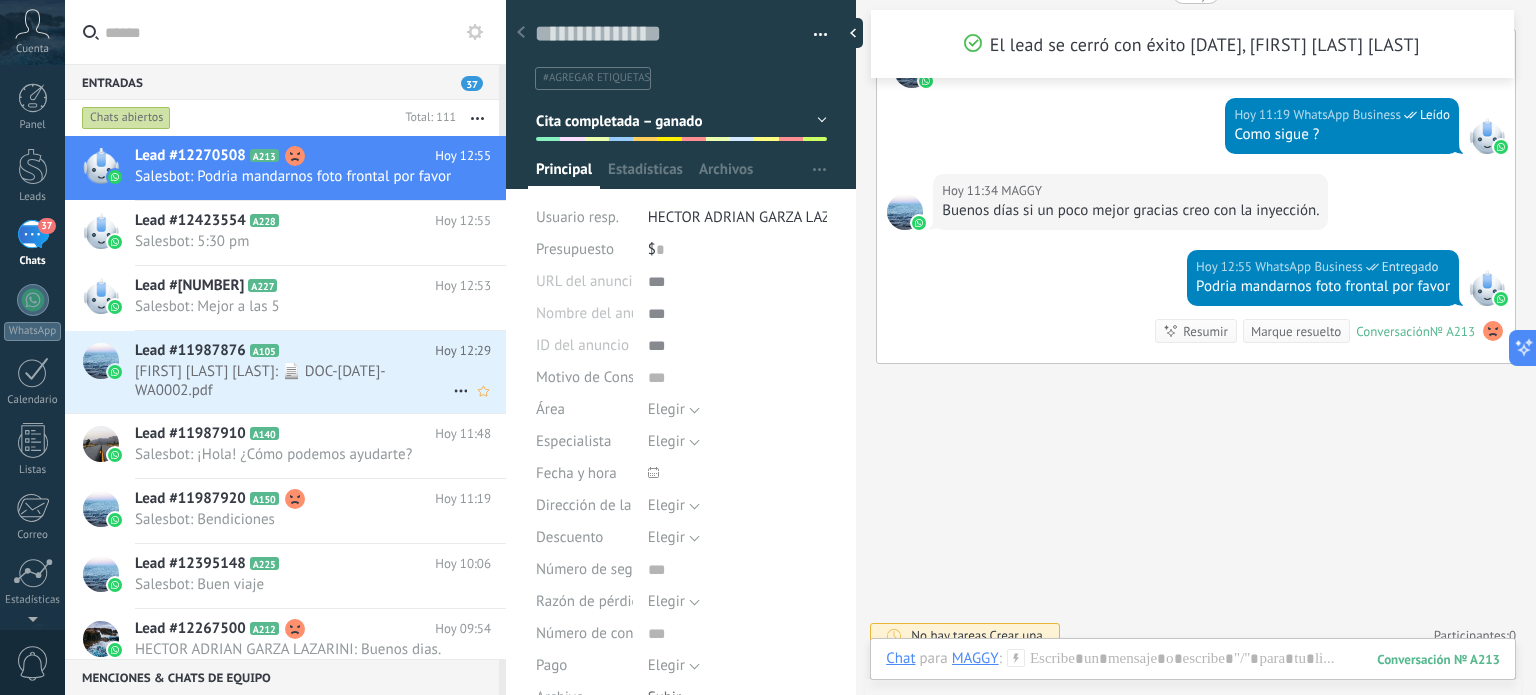 click on "Lead #11987876" at bounding box center (190, 351) 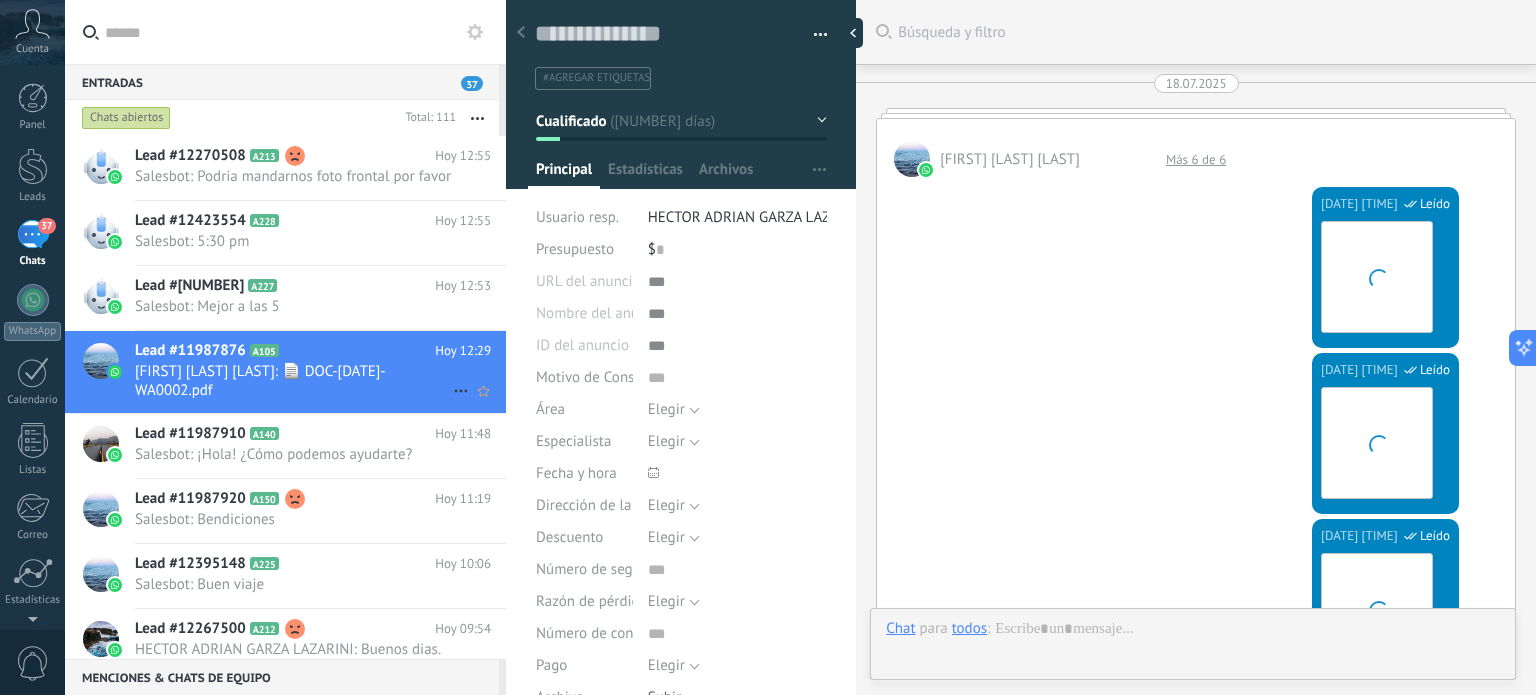 scroll, scrollTop: 29, scrollLeft: 0, axis: vertical 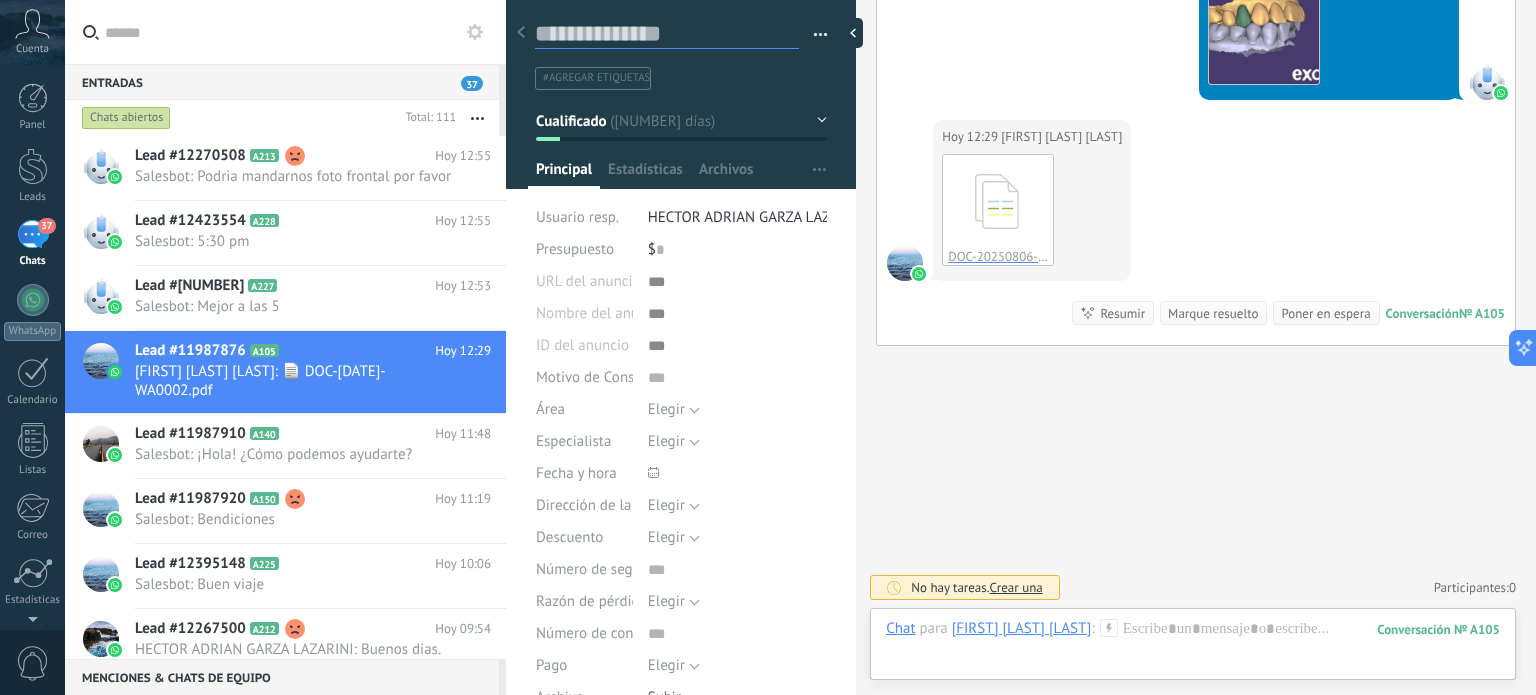 click at bounding box center (667, 34) 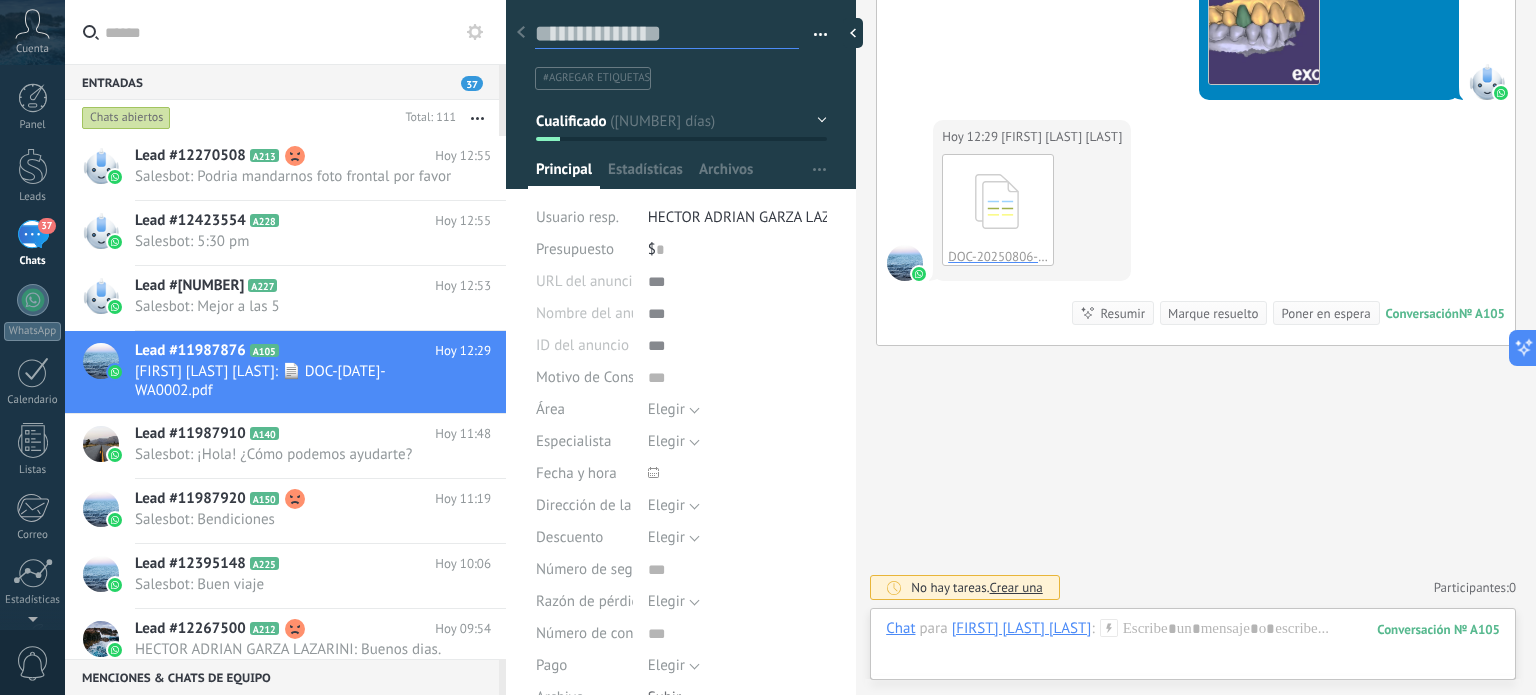 type on "*" 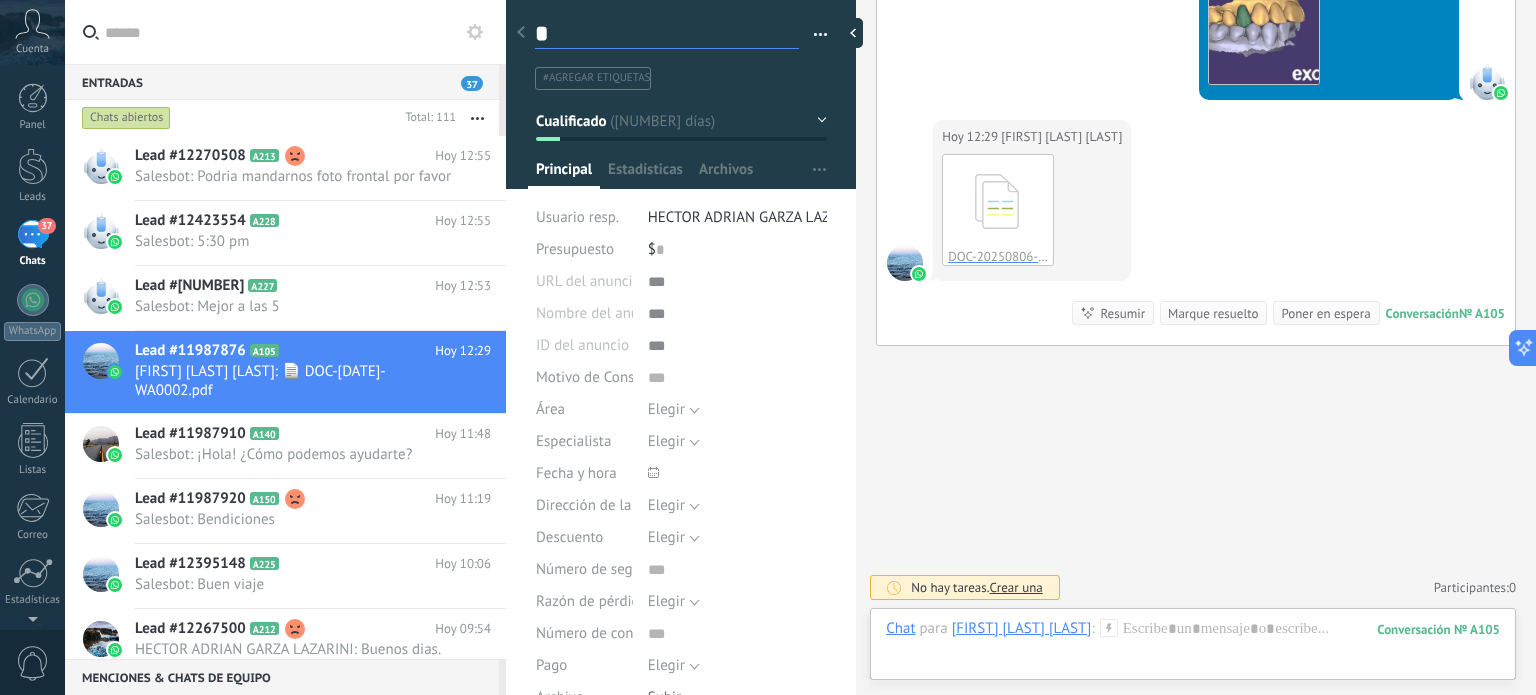 scroll, scrollTop: 29, scrollLeft: 0, axis: vertical 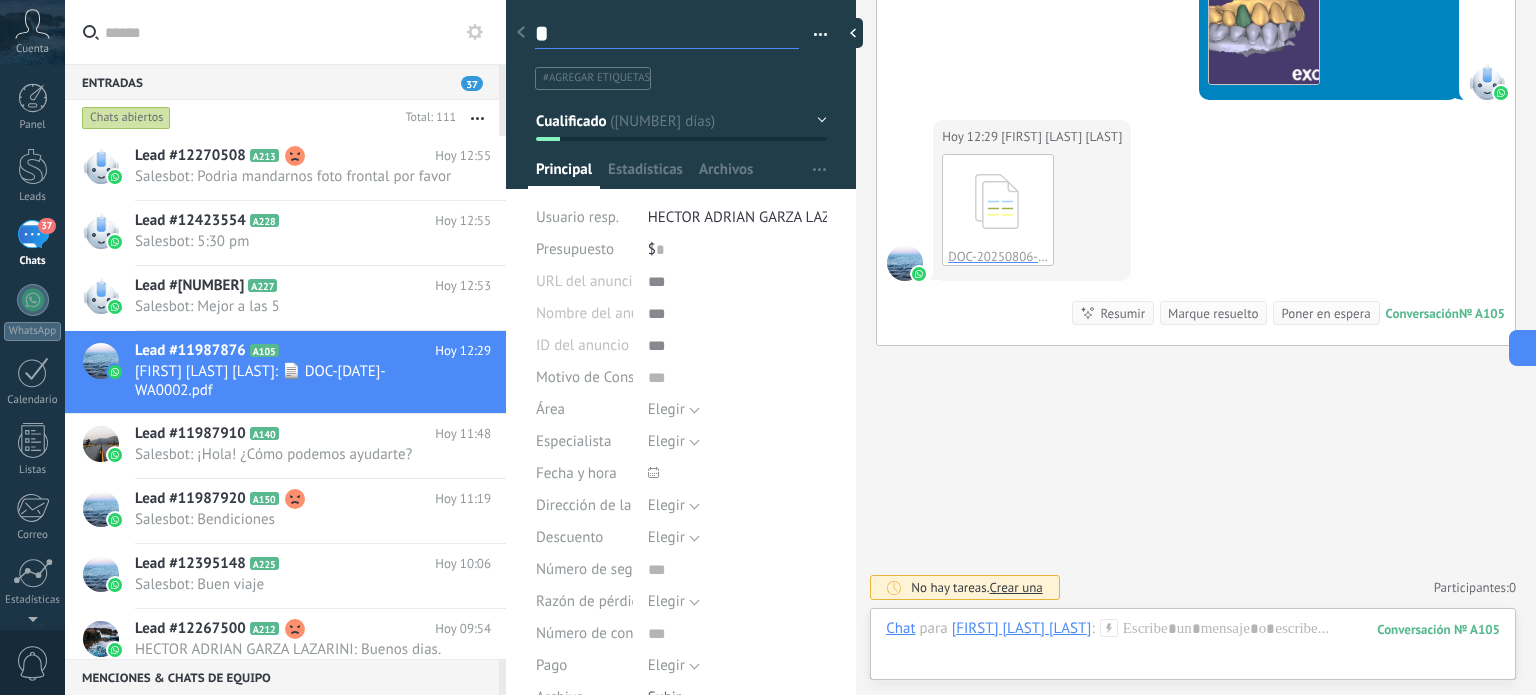 type on "**" 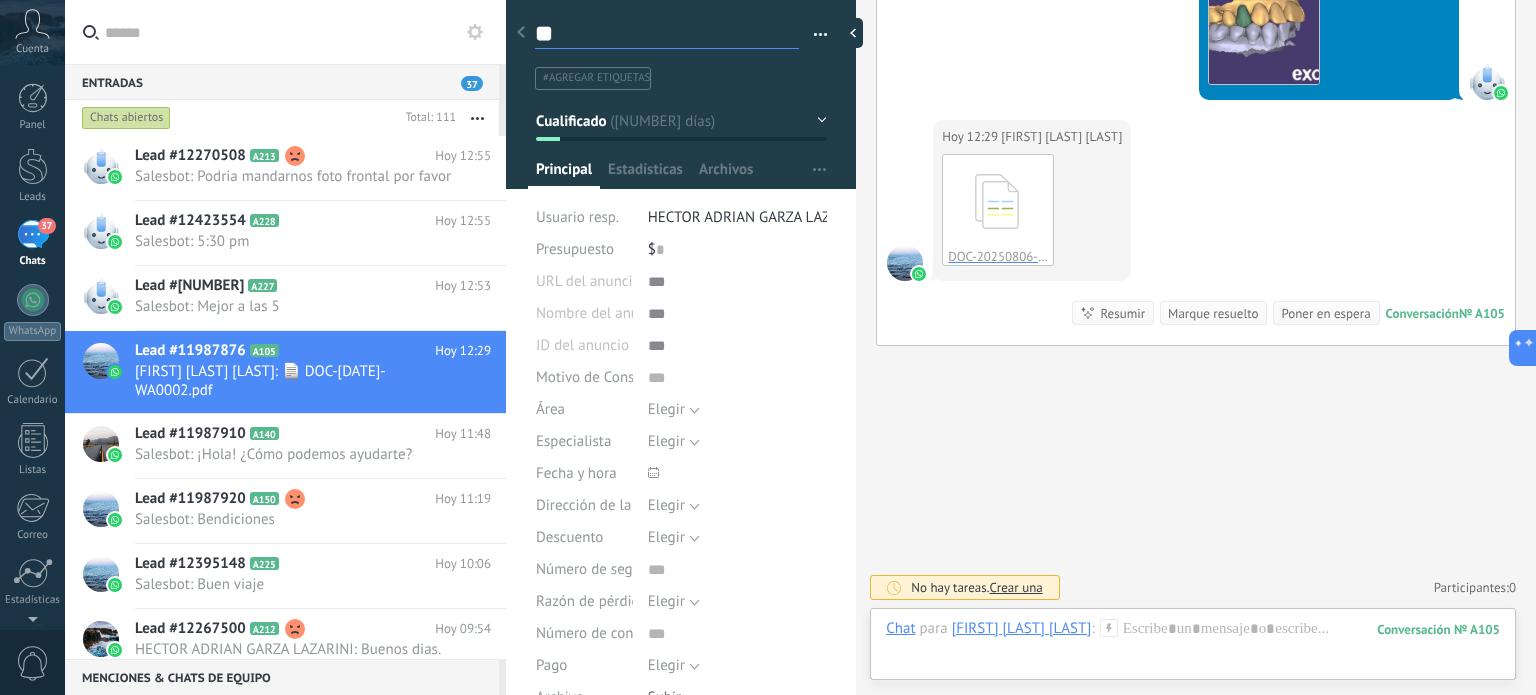 type on "***" 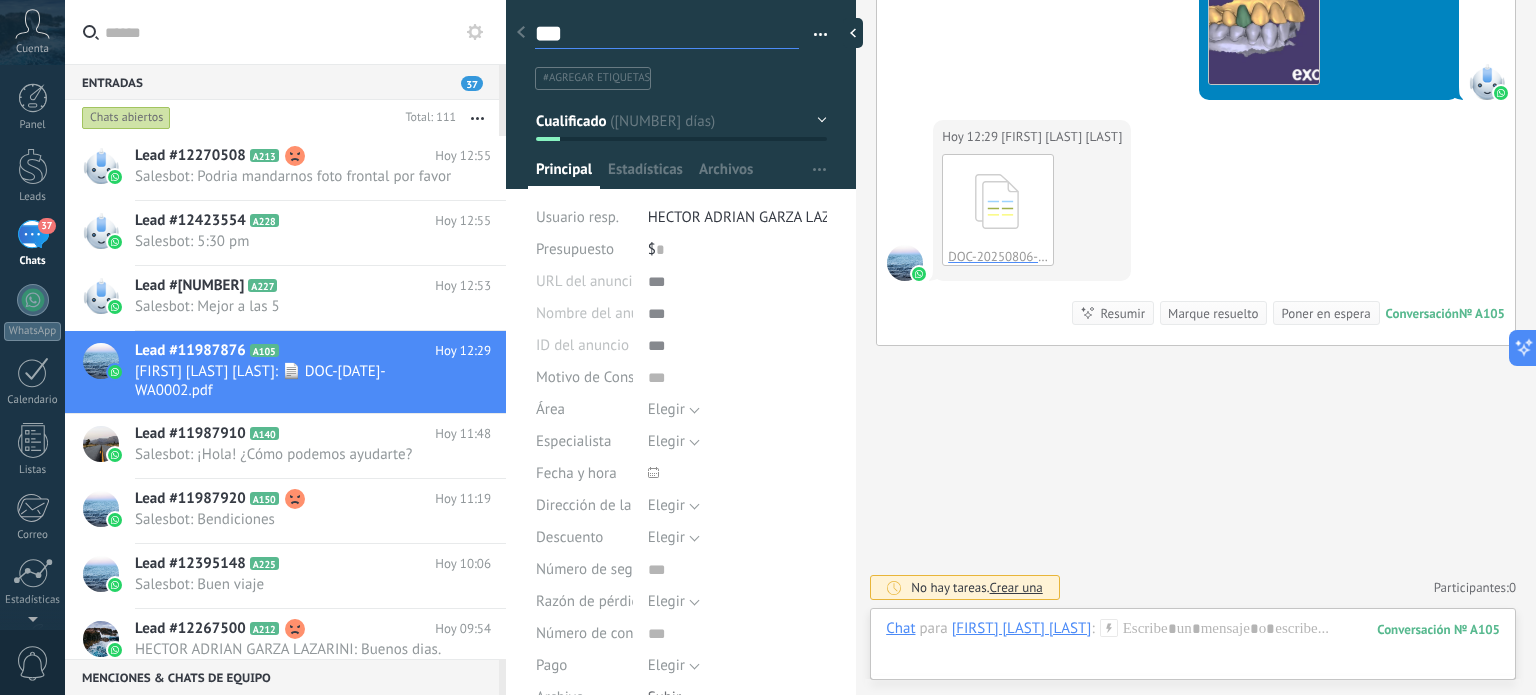 type on "****" 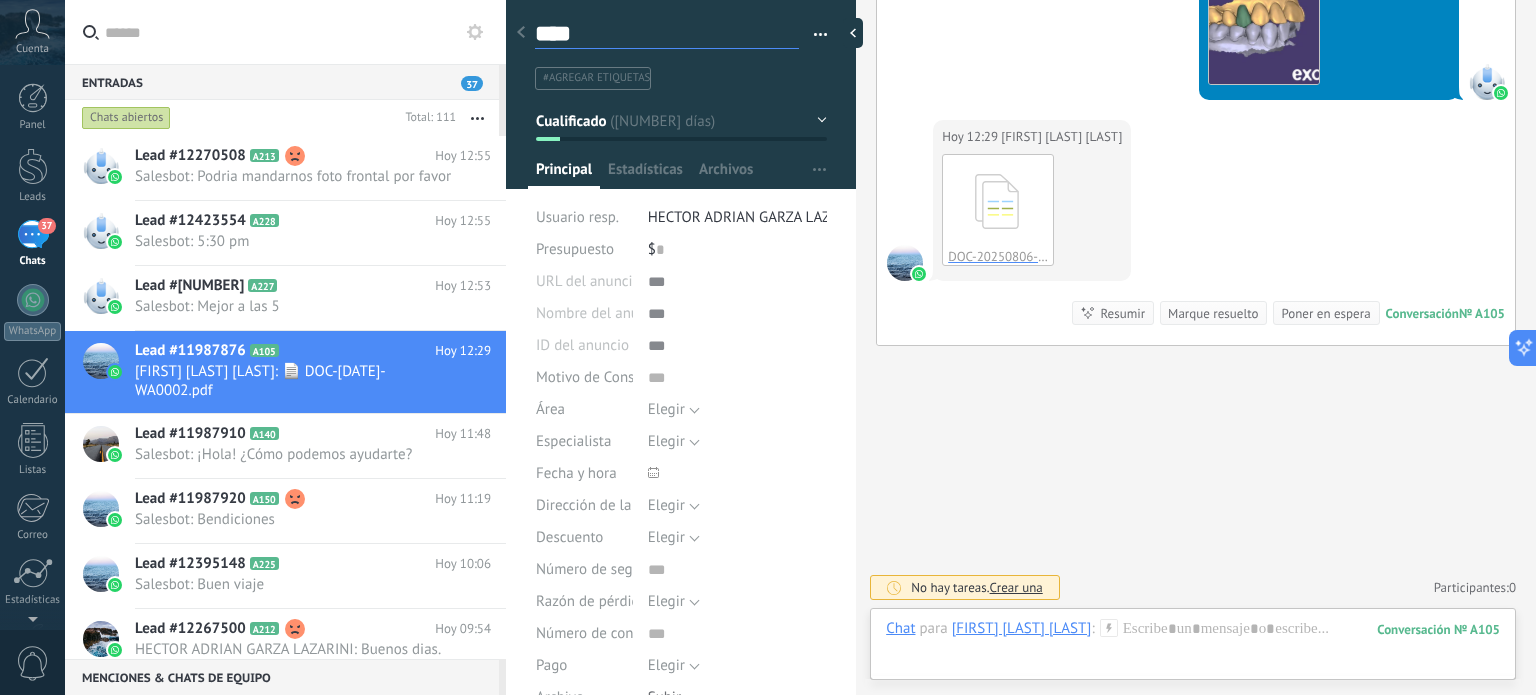 type on "*****" 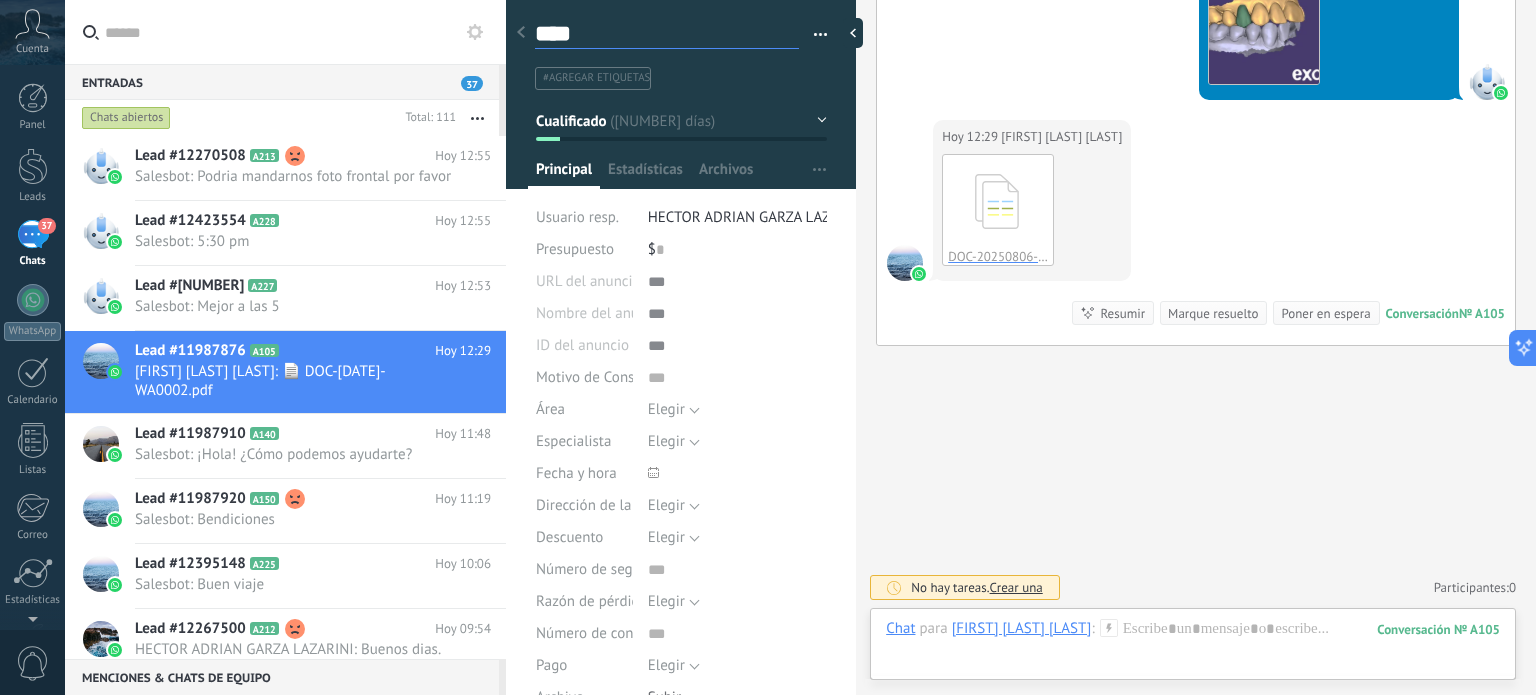 type on "*****" 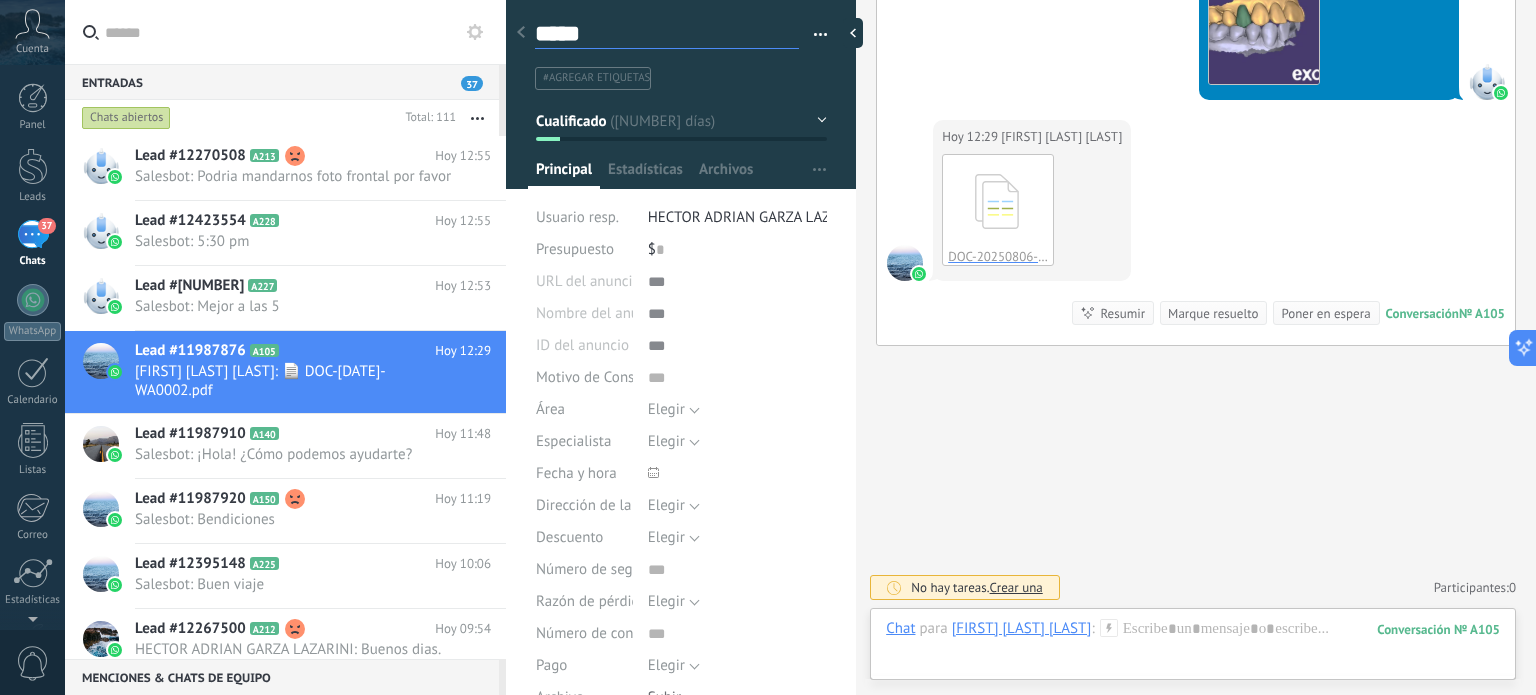 type on "******" 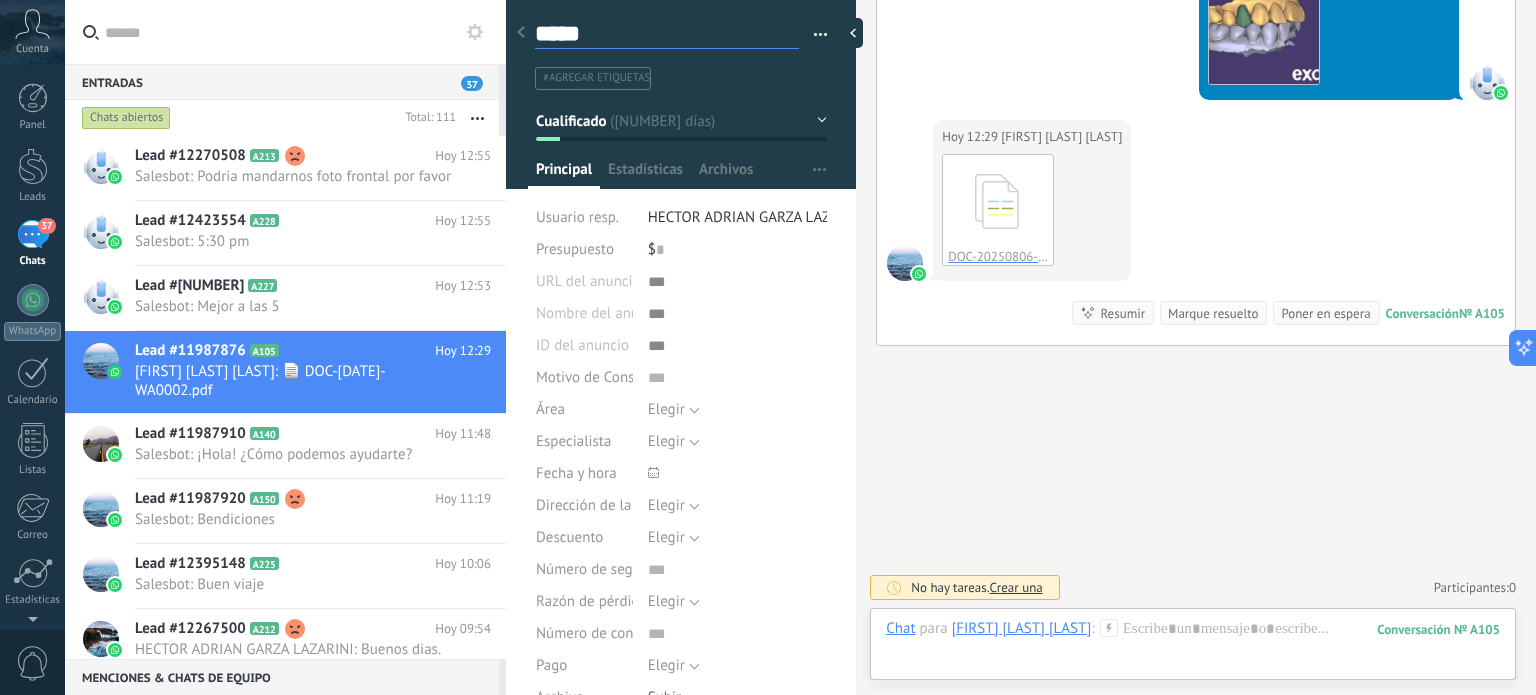 type on "******" 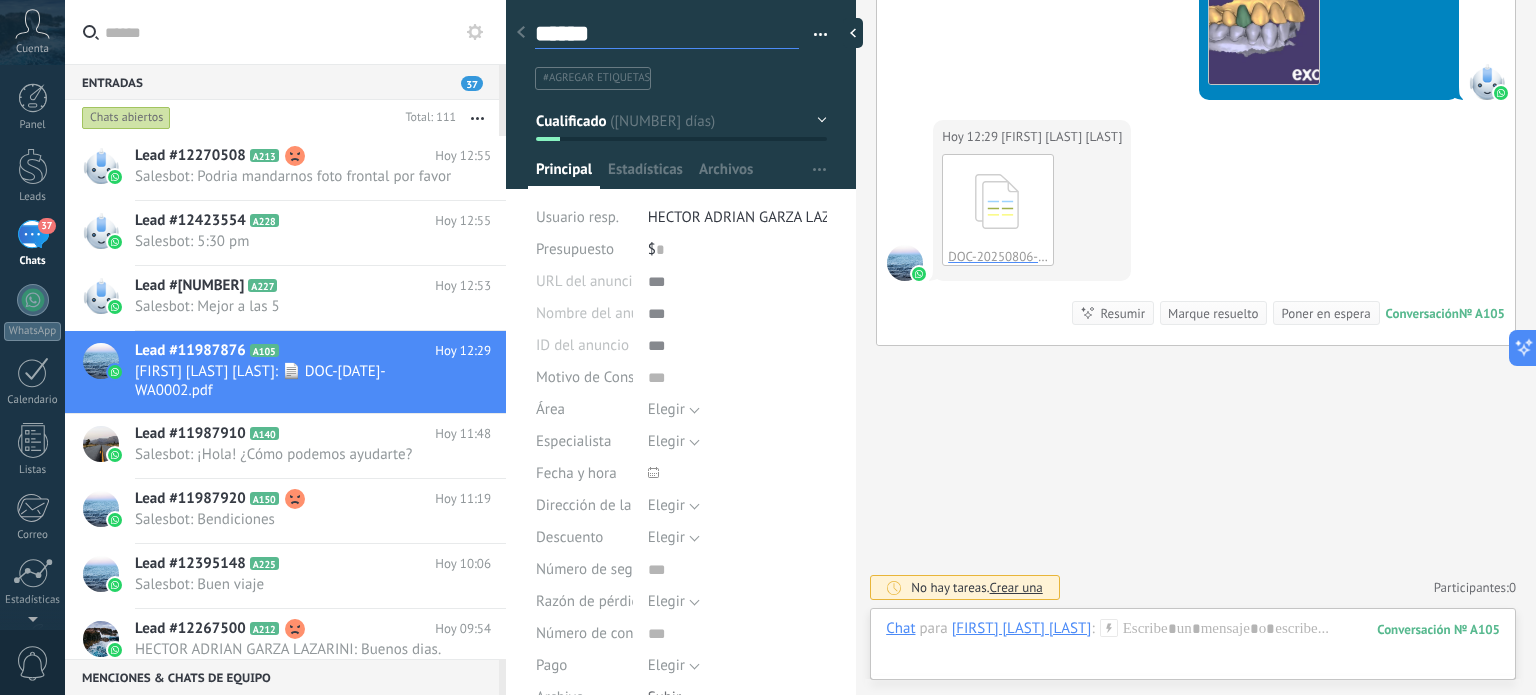 type on "******" 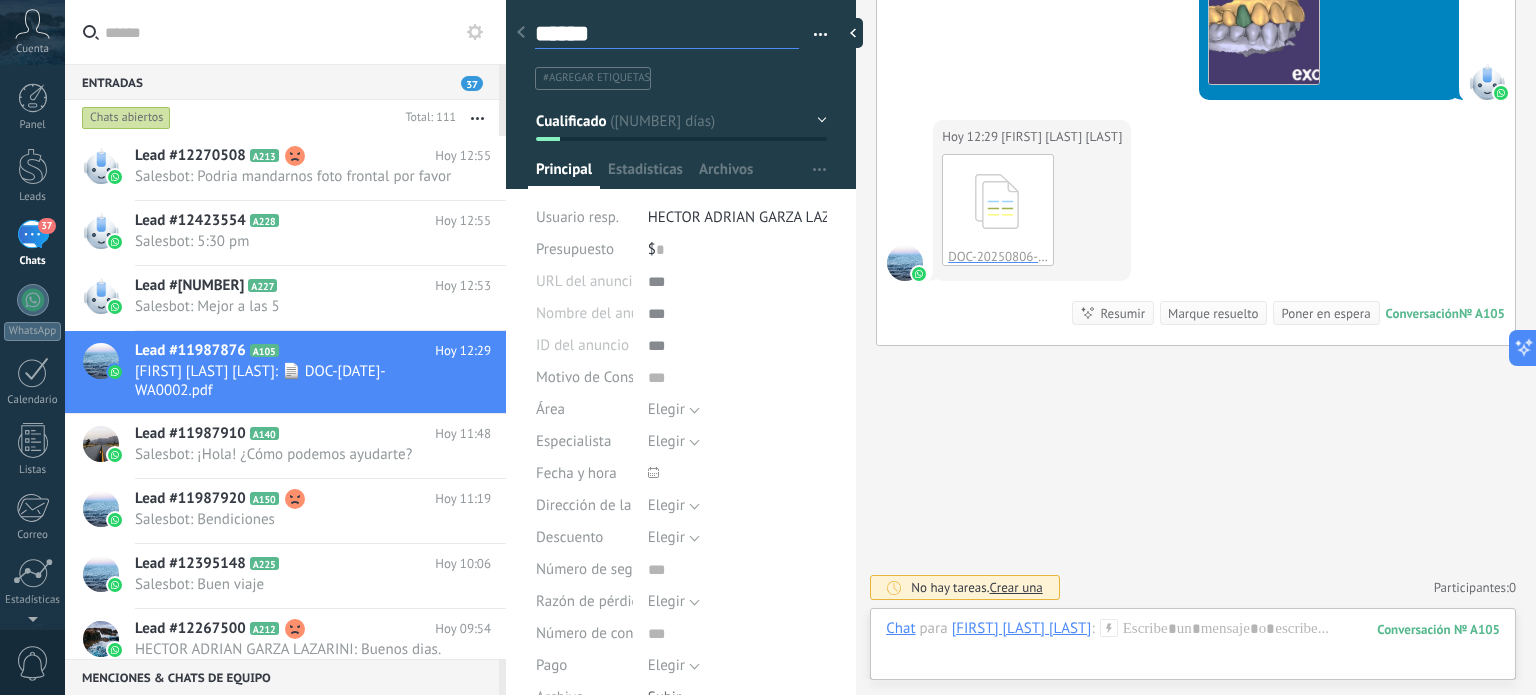 type on "******" 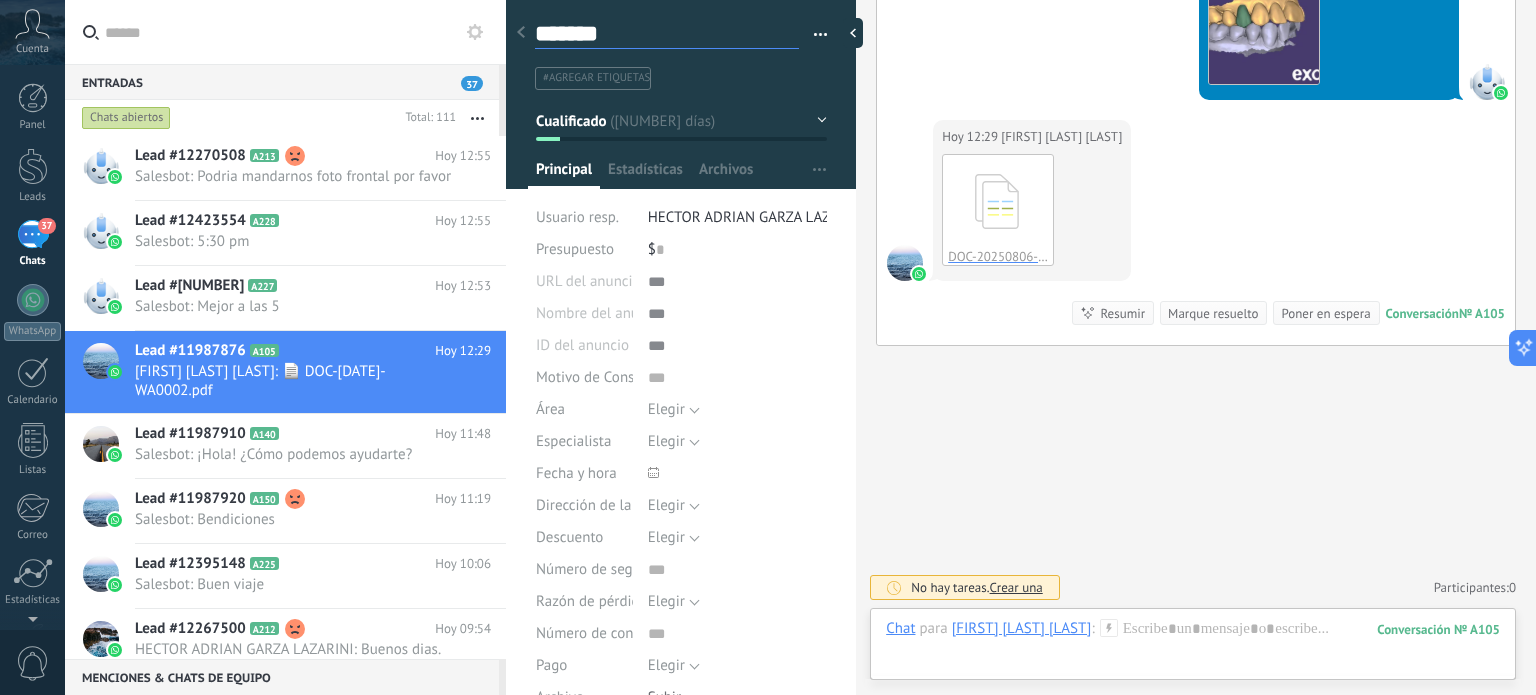 type on "******" 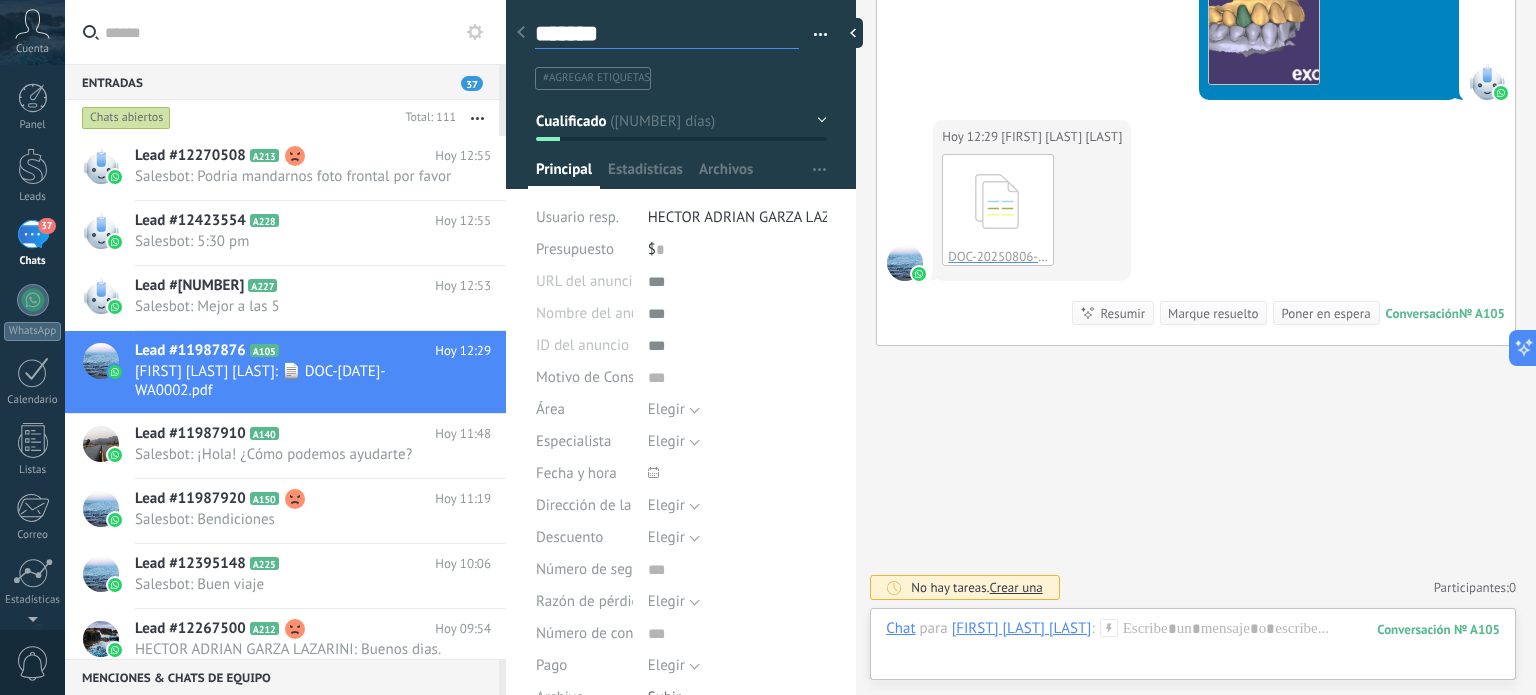type on "******" 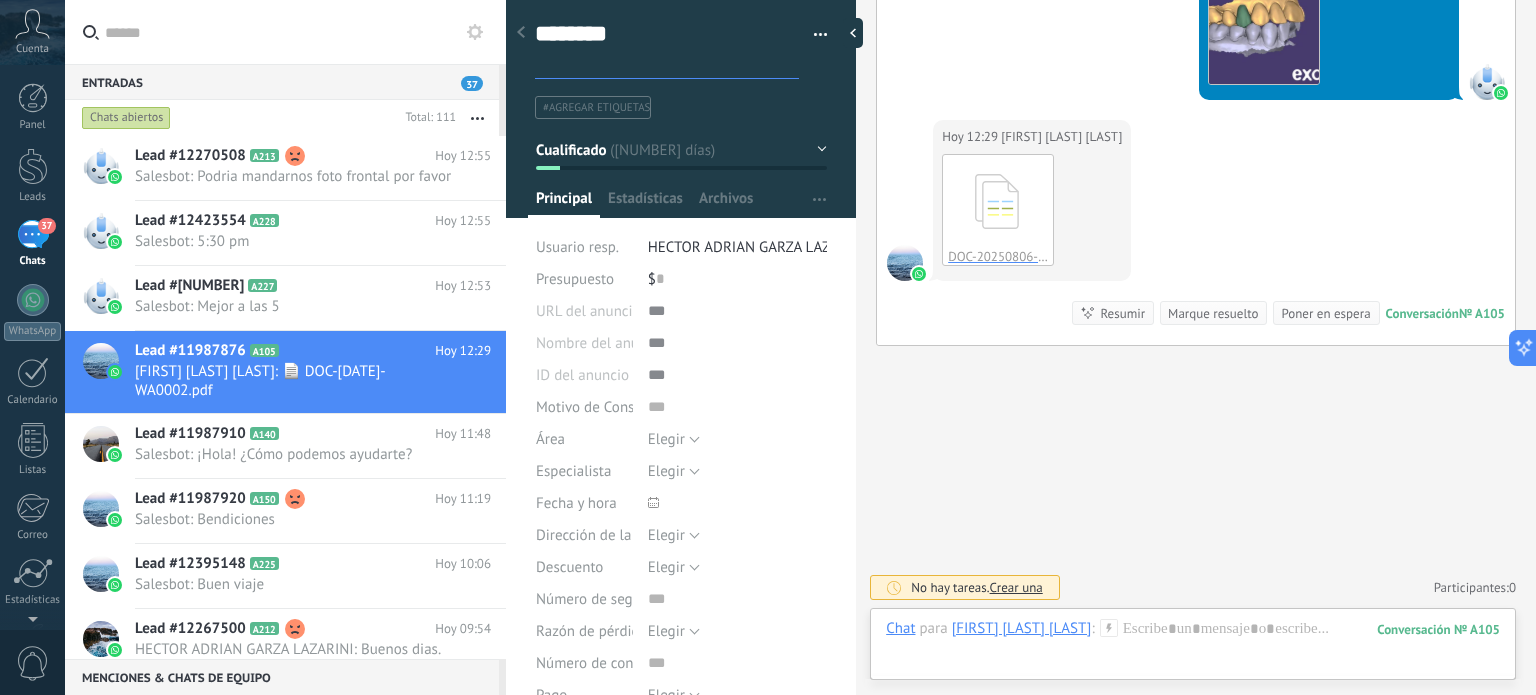 type on "*******
*" 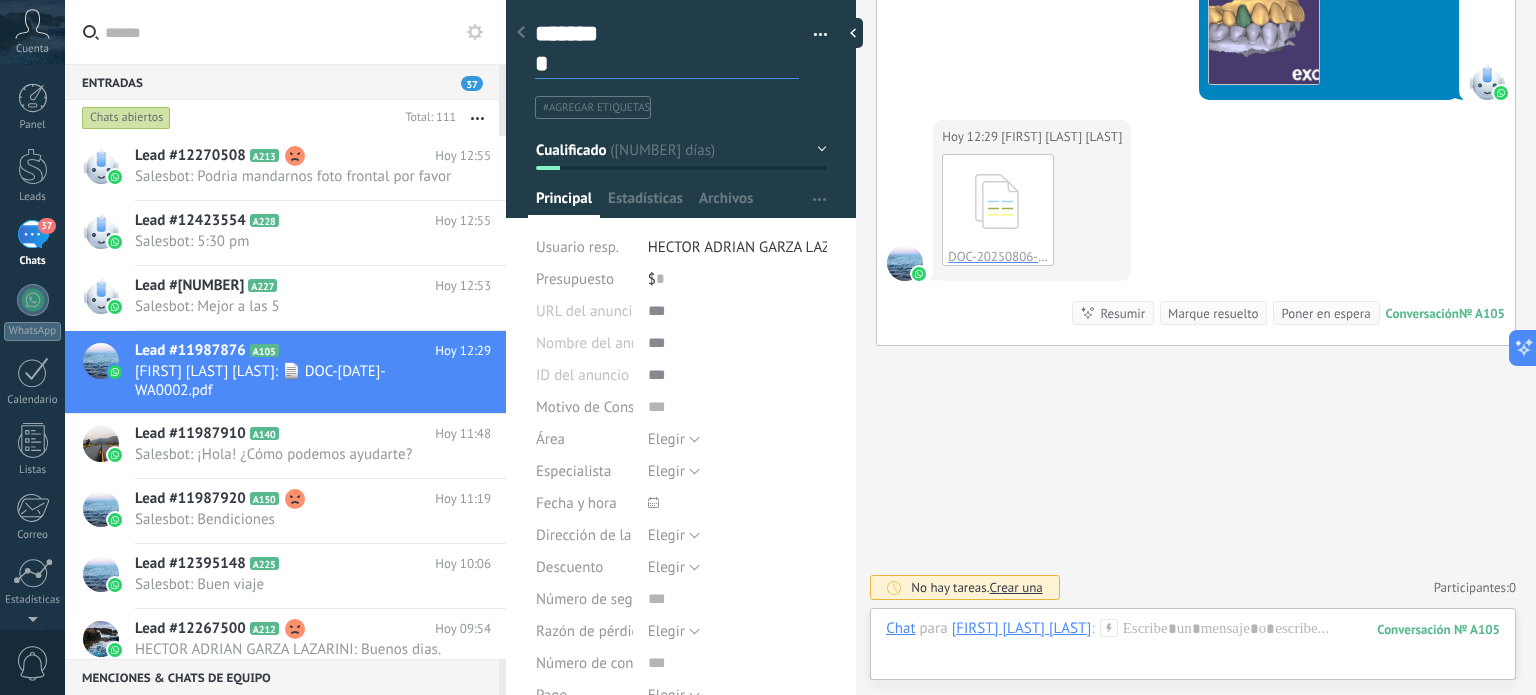 type on "*******
**" 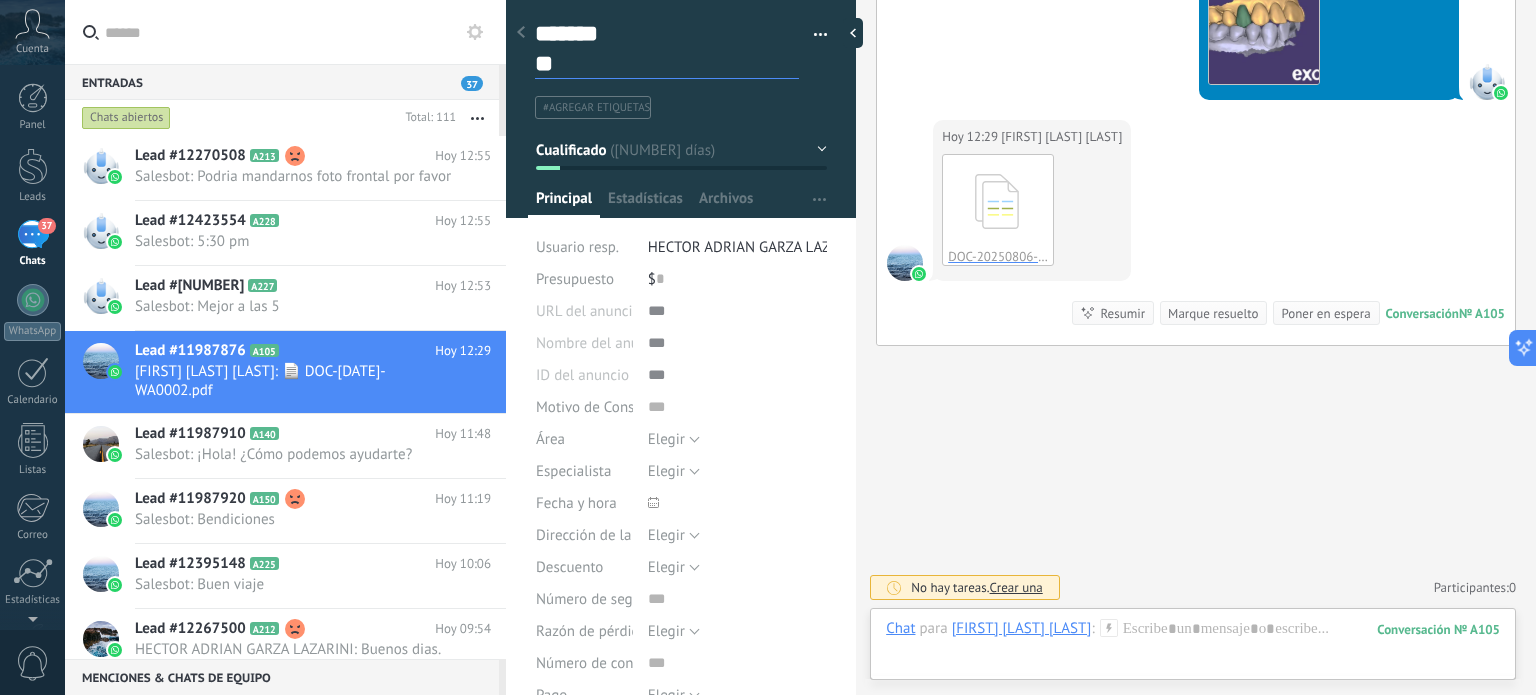 type on "*******
***" 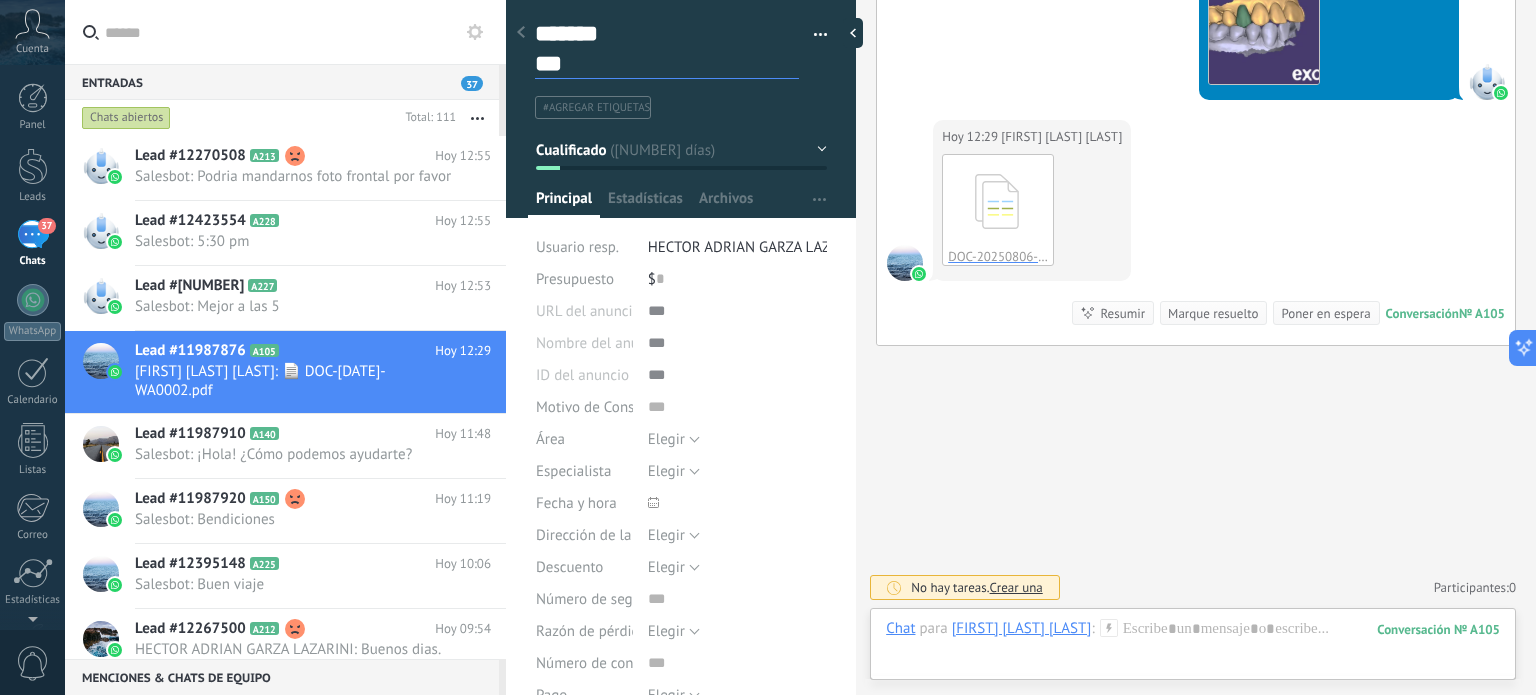 type on "*******
****" 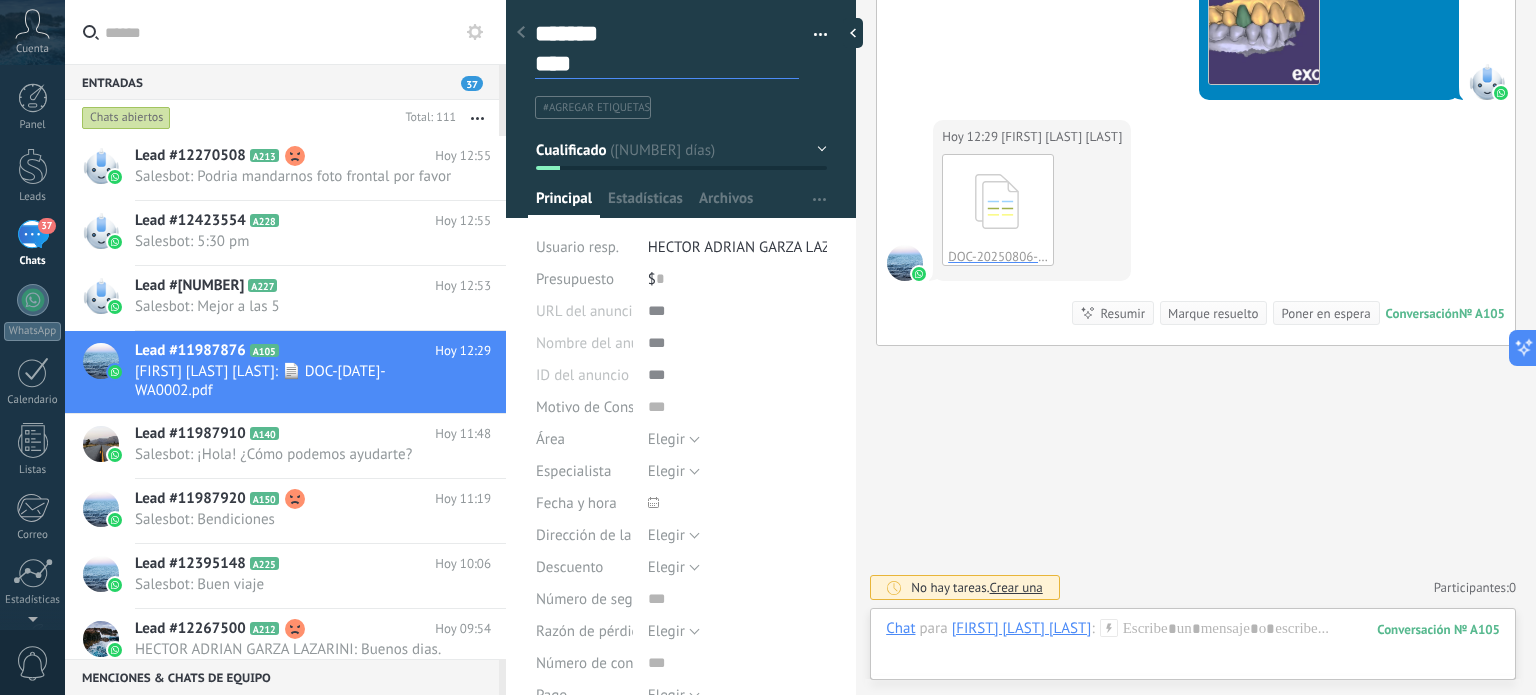 type on "*******
****" 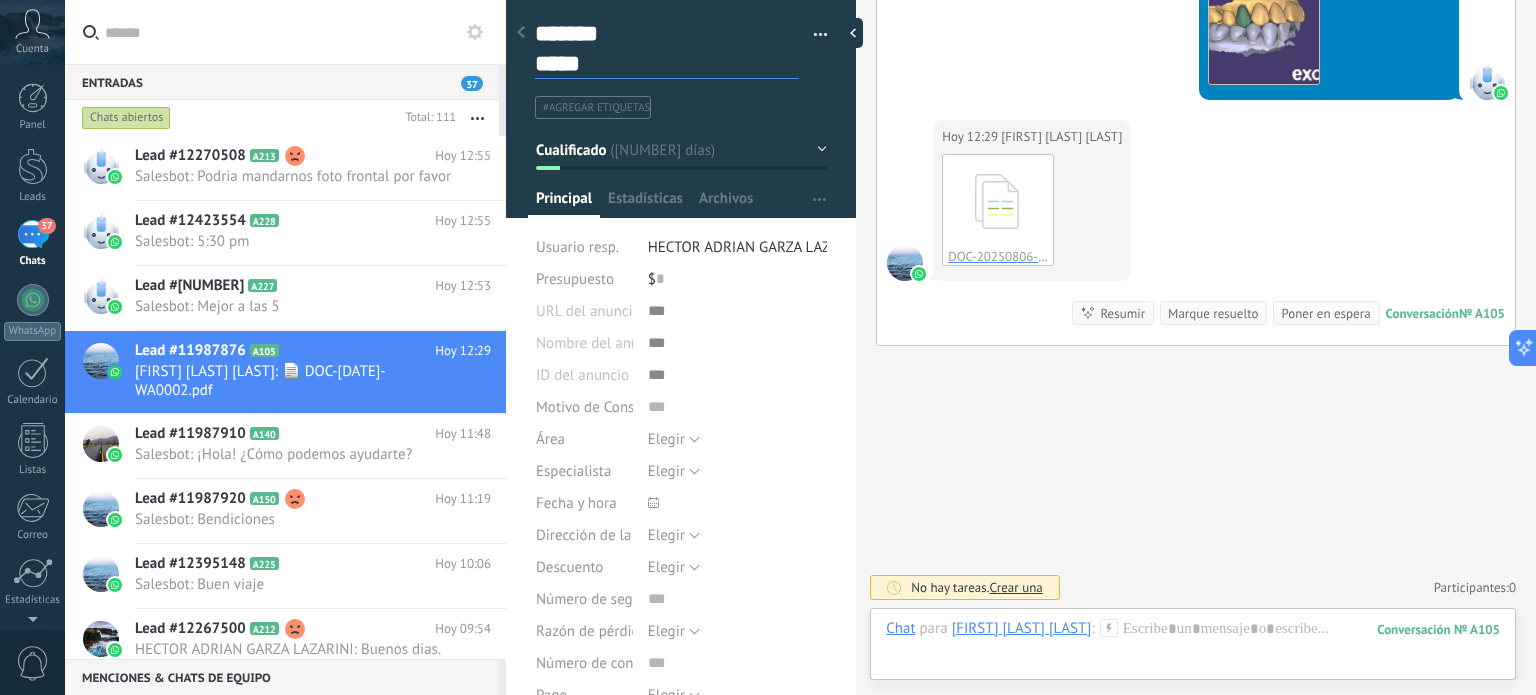 type on "*******
******" 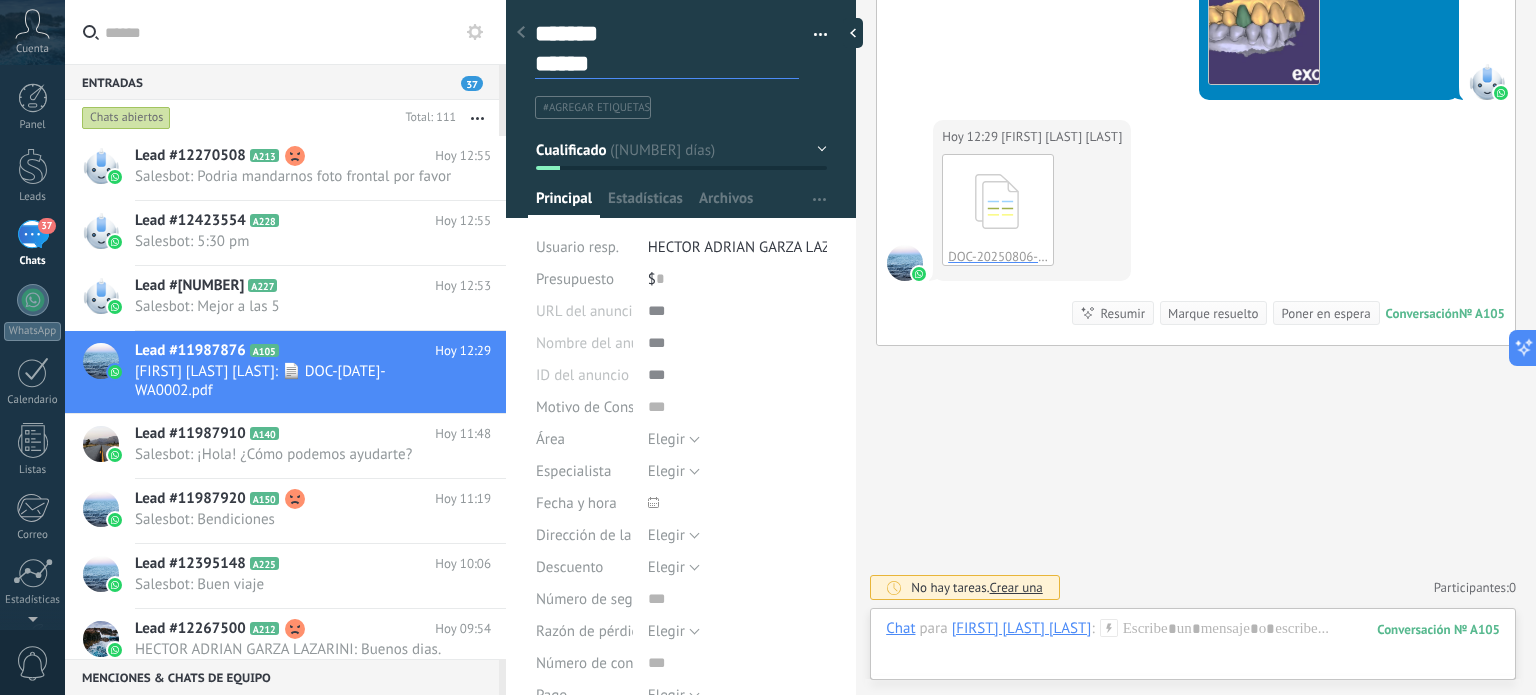 type on "*******
****" 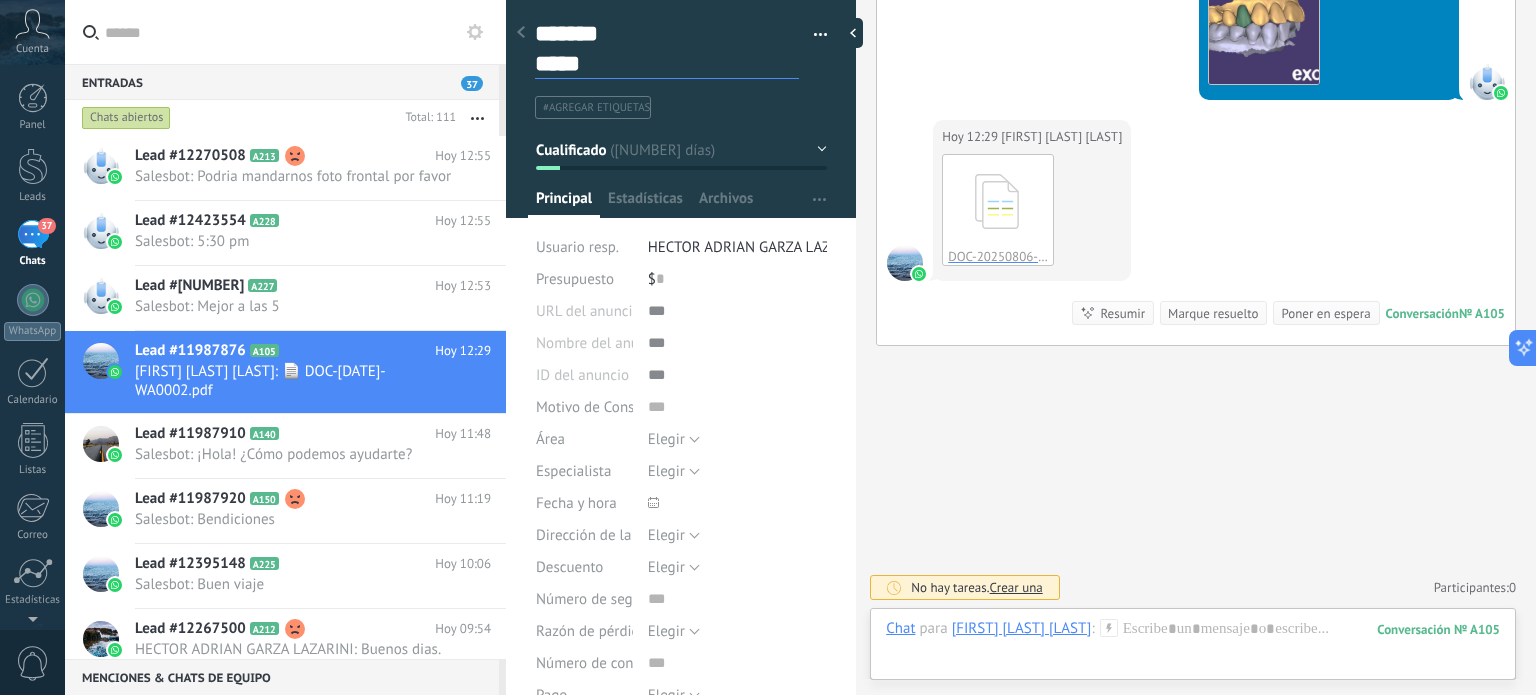 type on "*******
****" 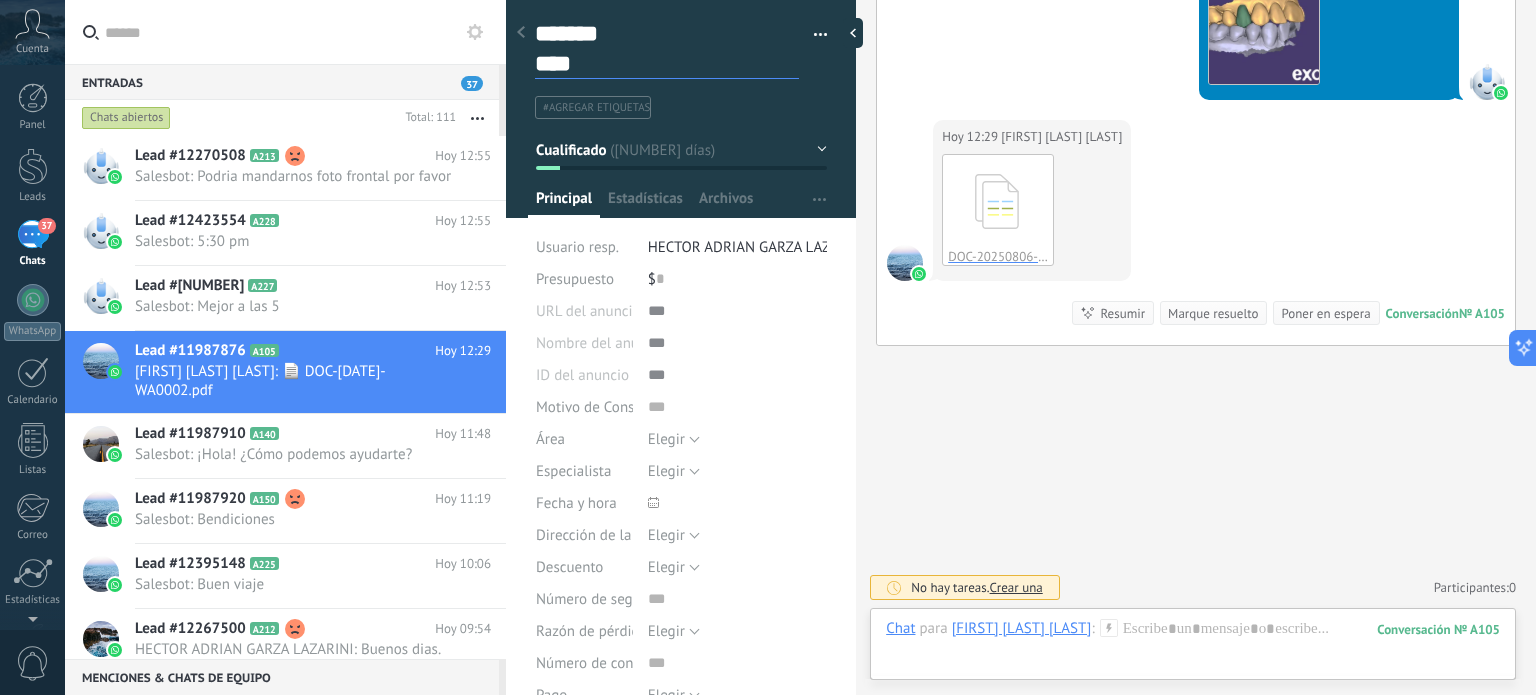 type on "*******
***" 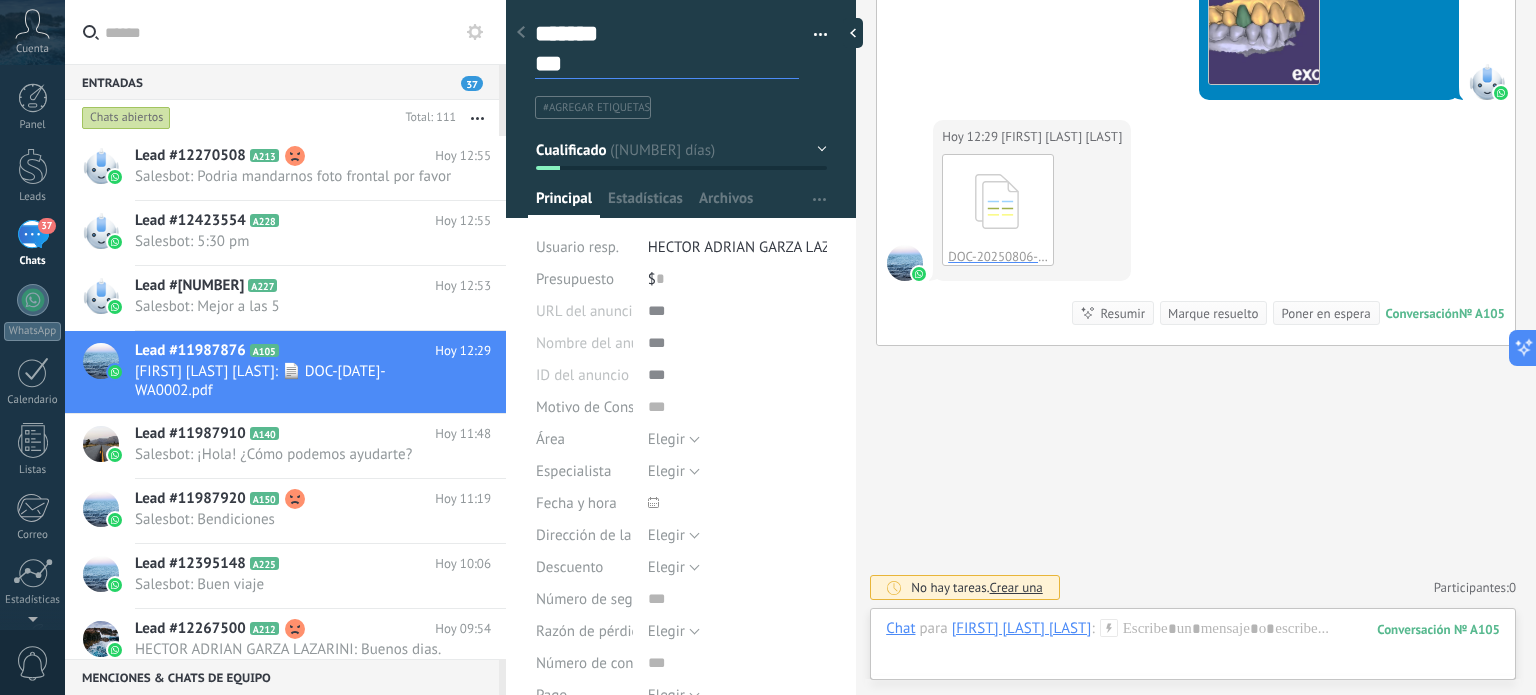 type on "*******
**" 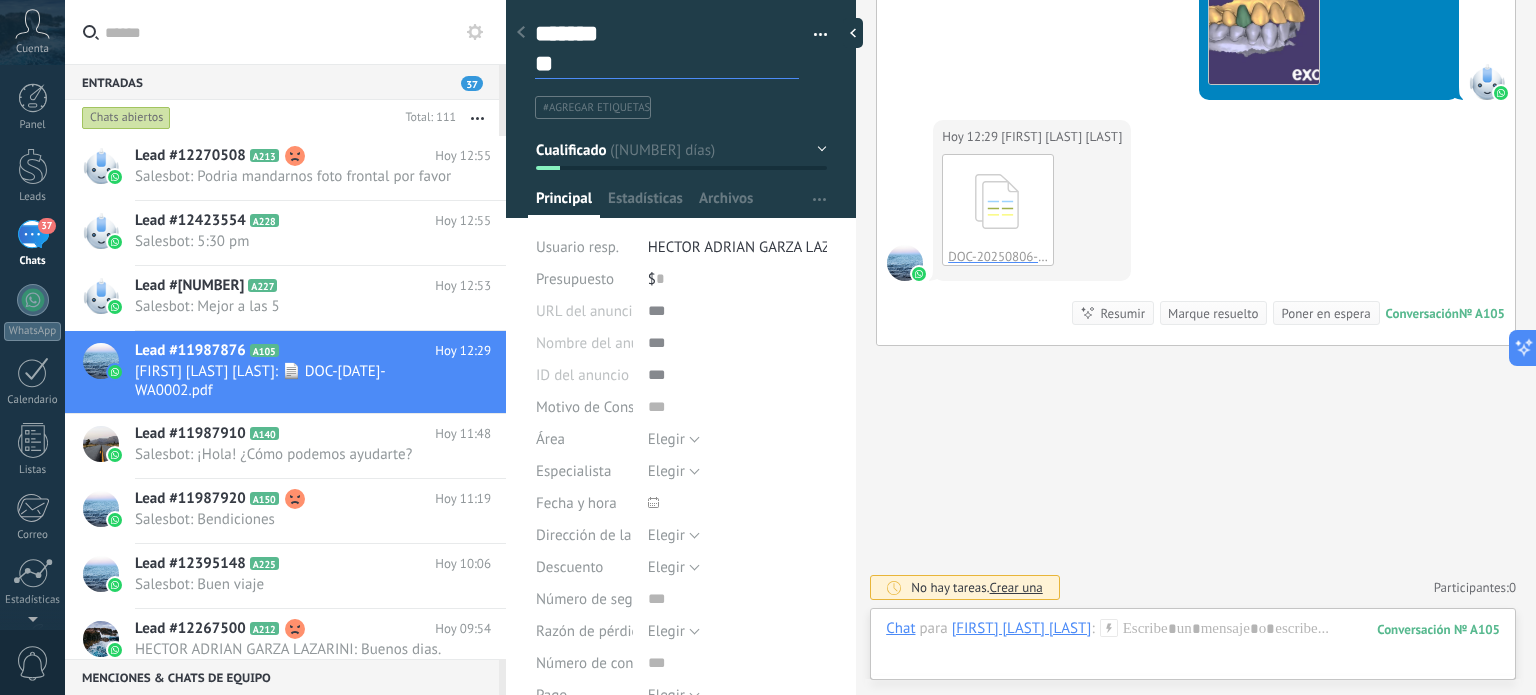 type on "*******
*" 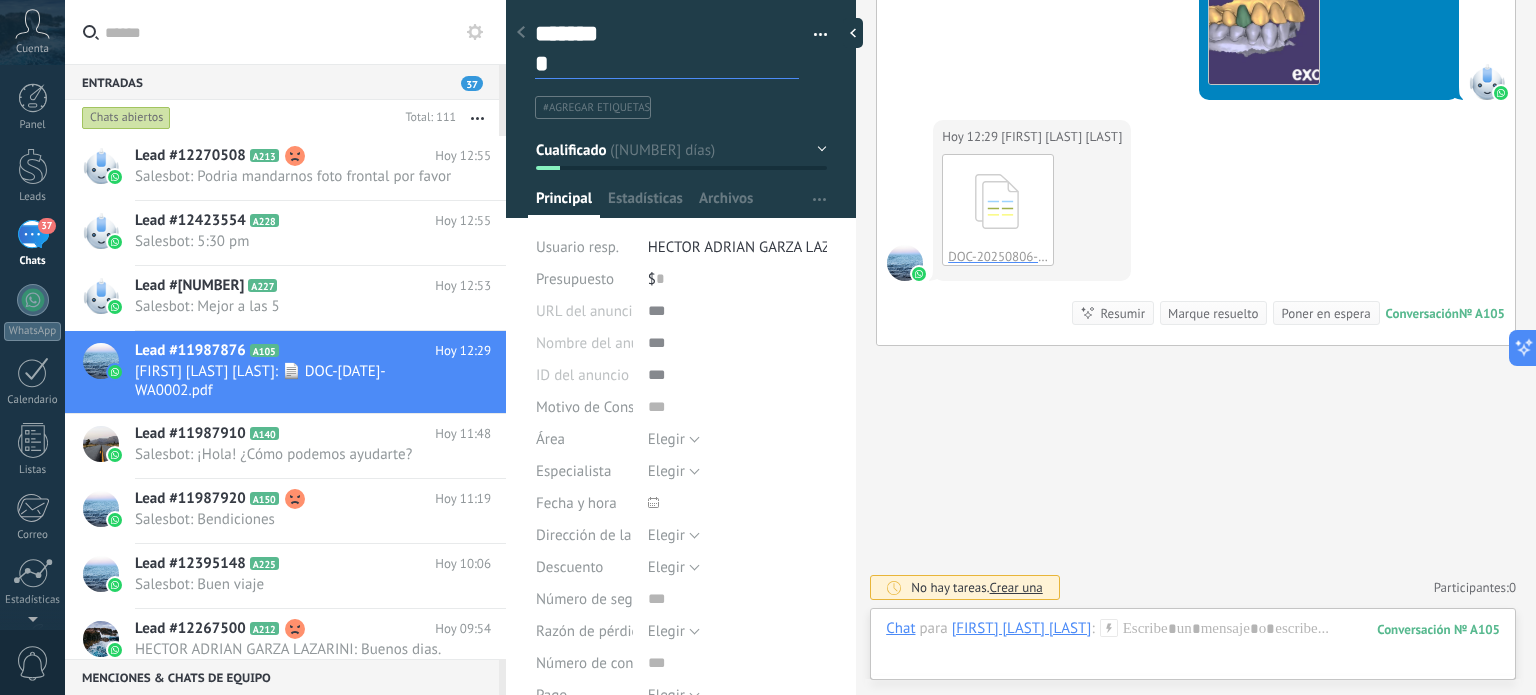 type on "******" 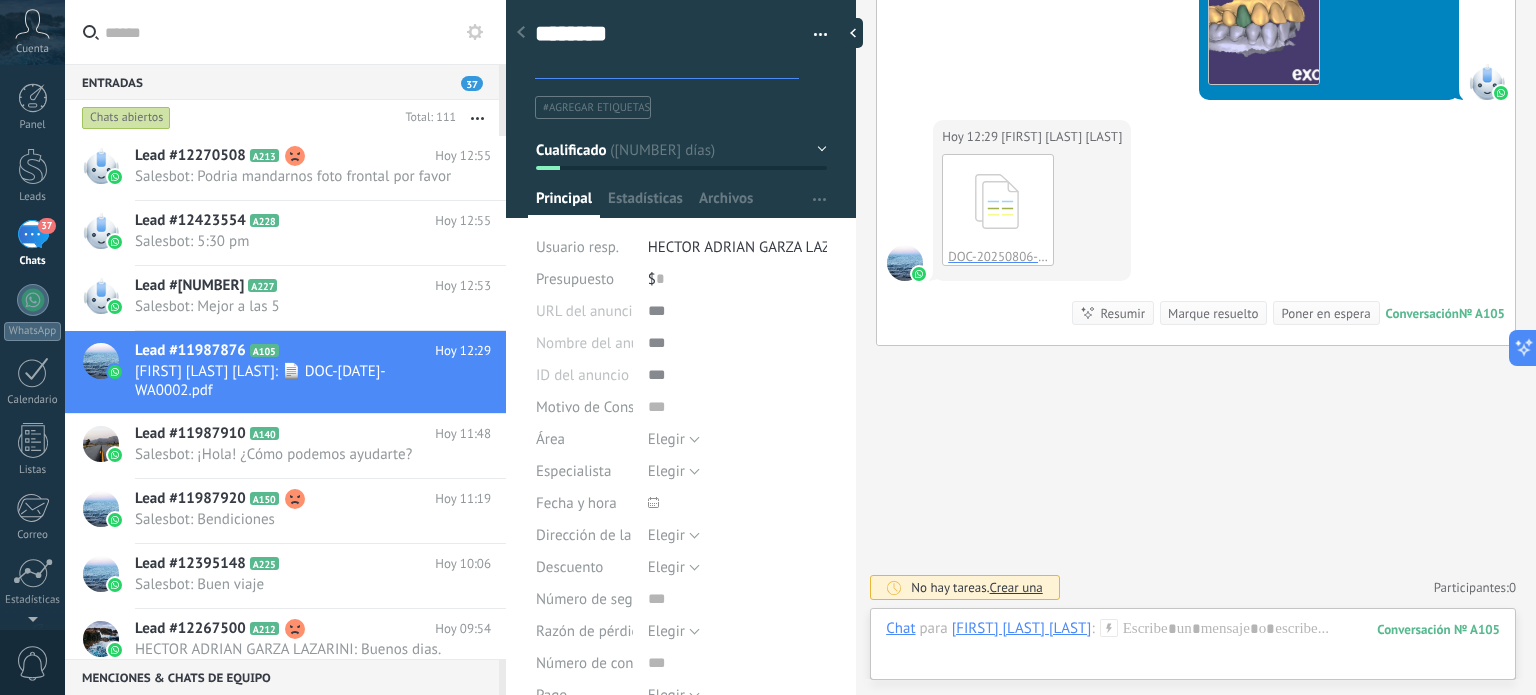 type on "******" 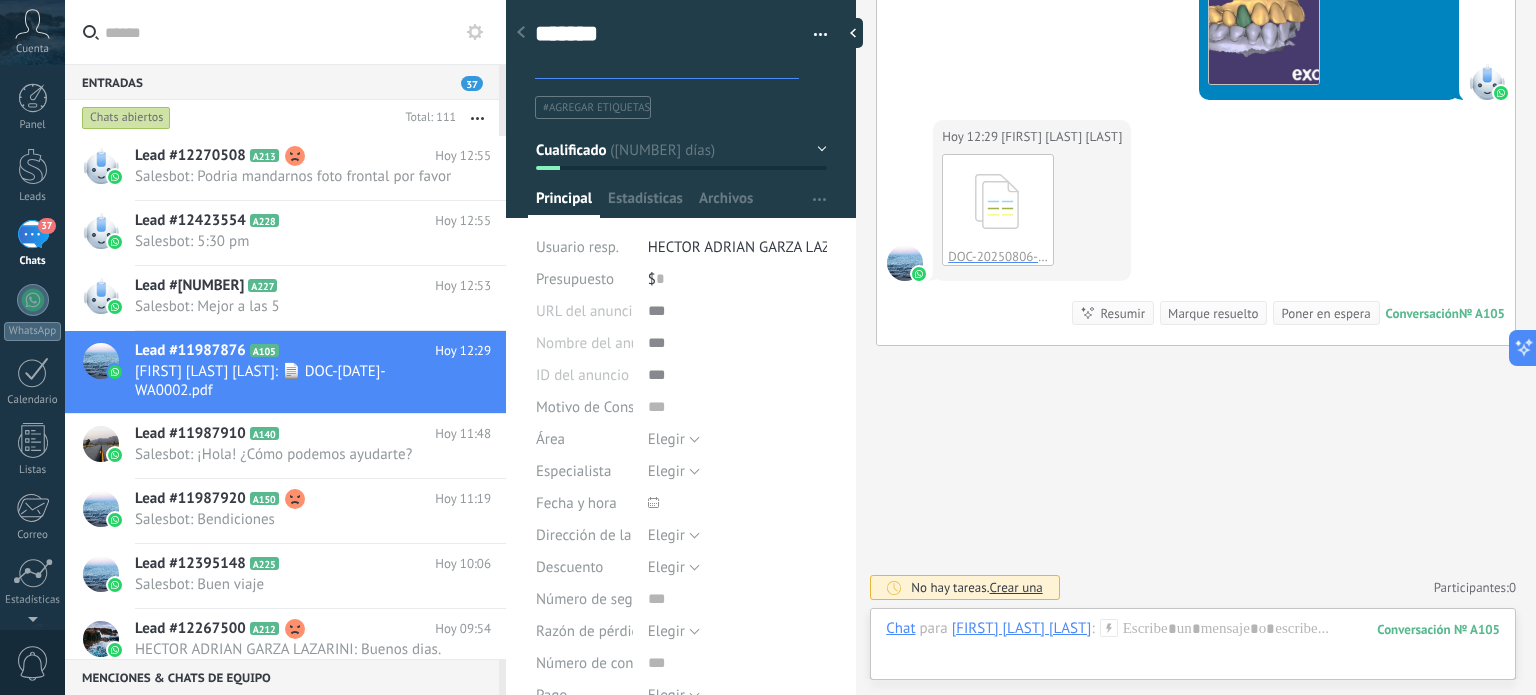 scroll, scrollTop: 29, scrollLeft: 0, axis: vertical 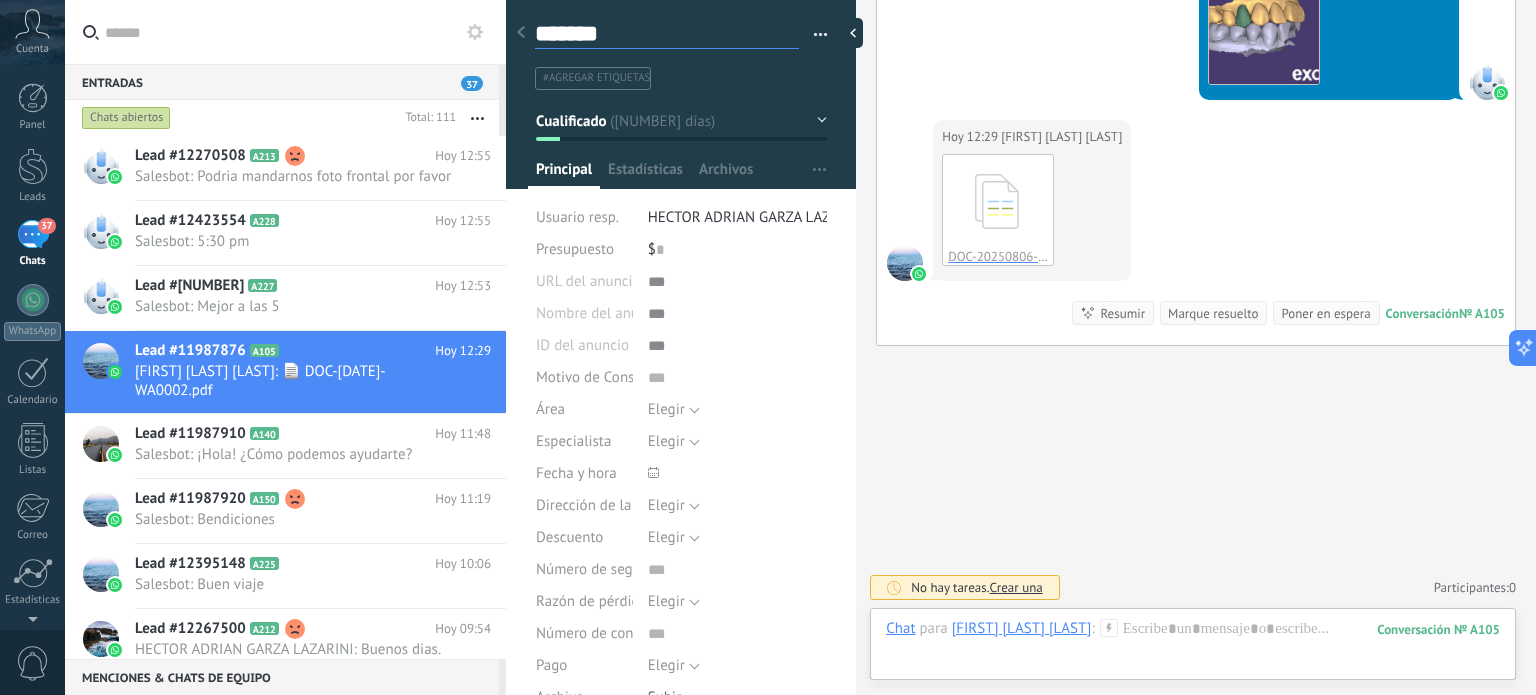 type on "********" 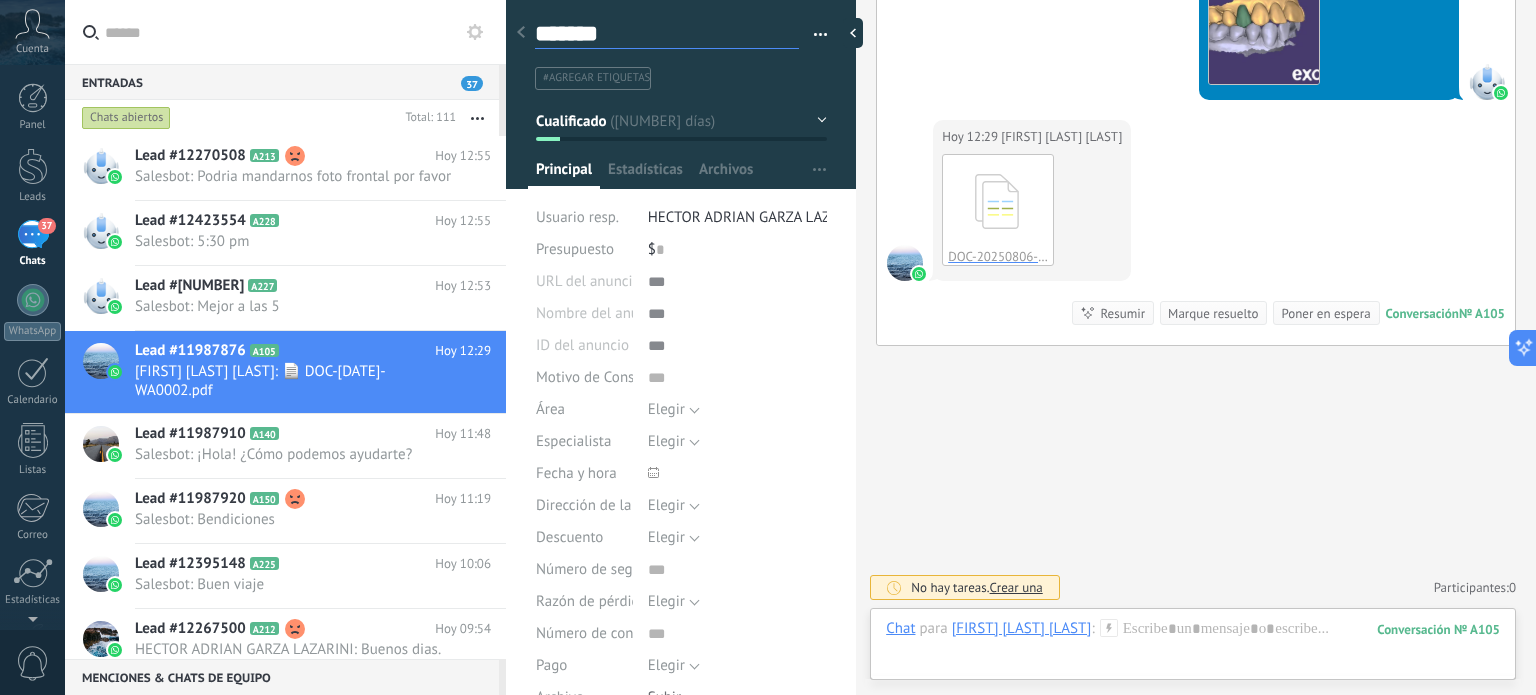 type on "********" 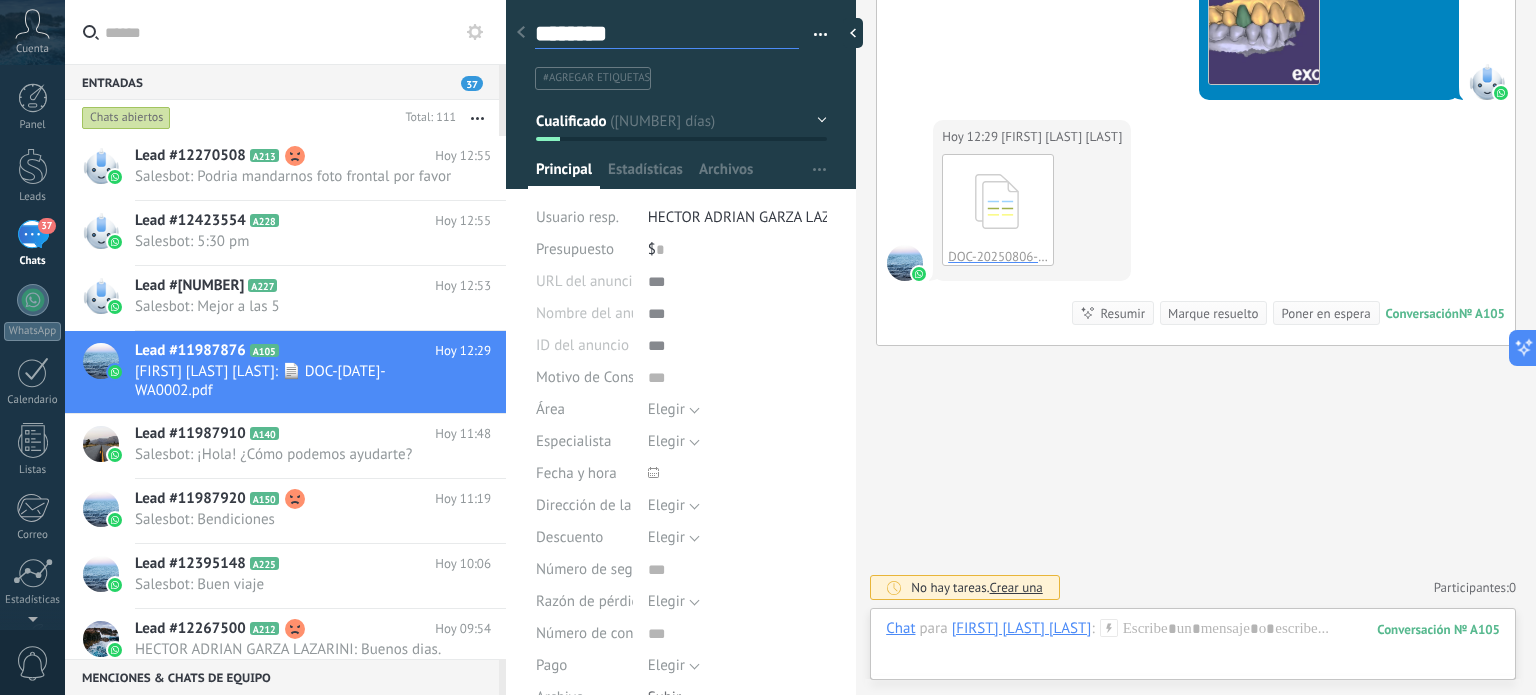 type on "*********" 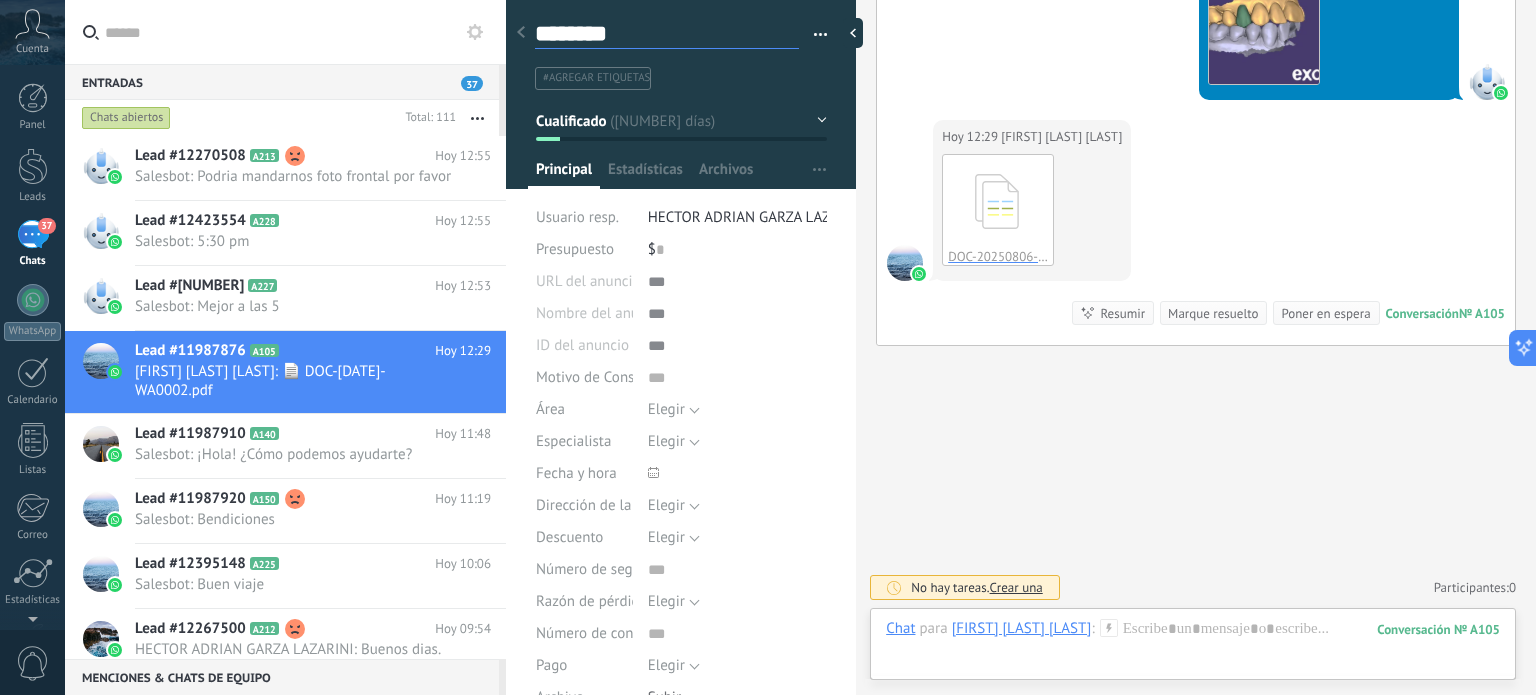 type on "*********" 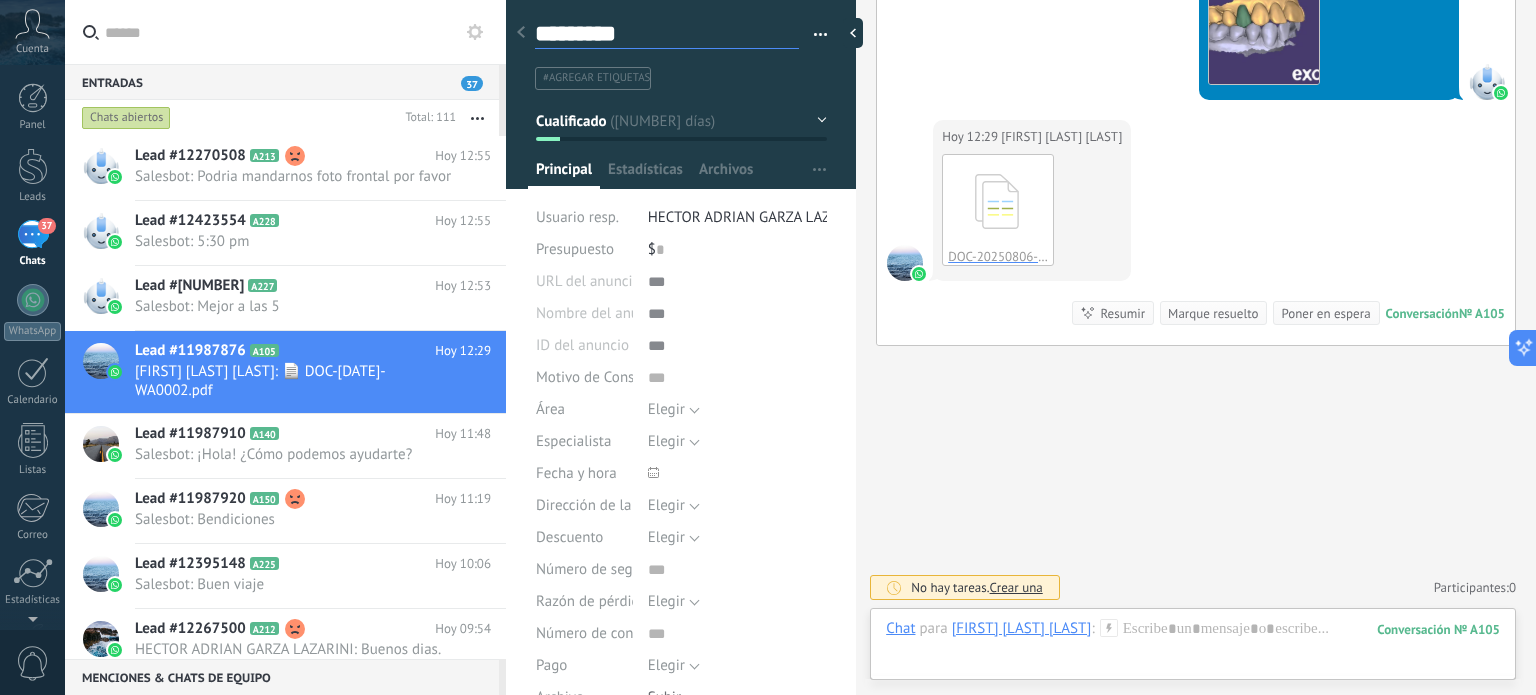 type on "**********" 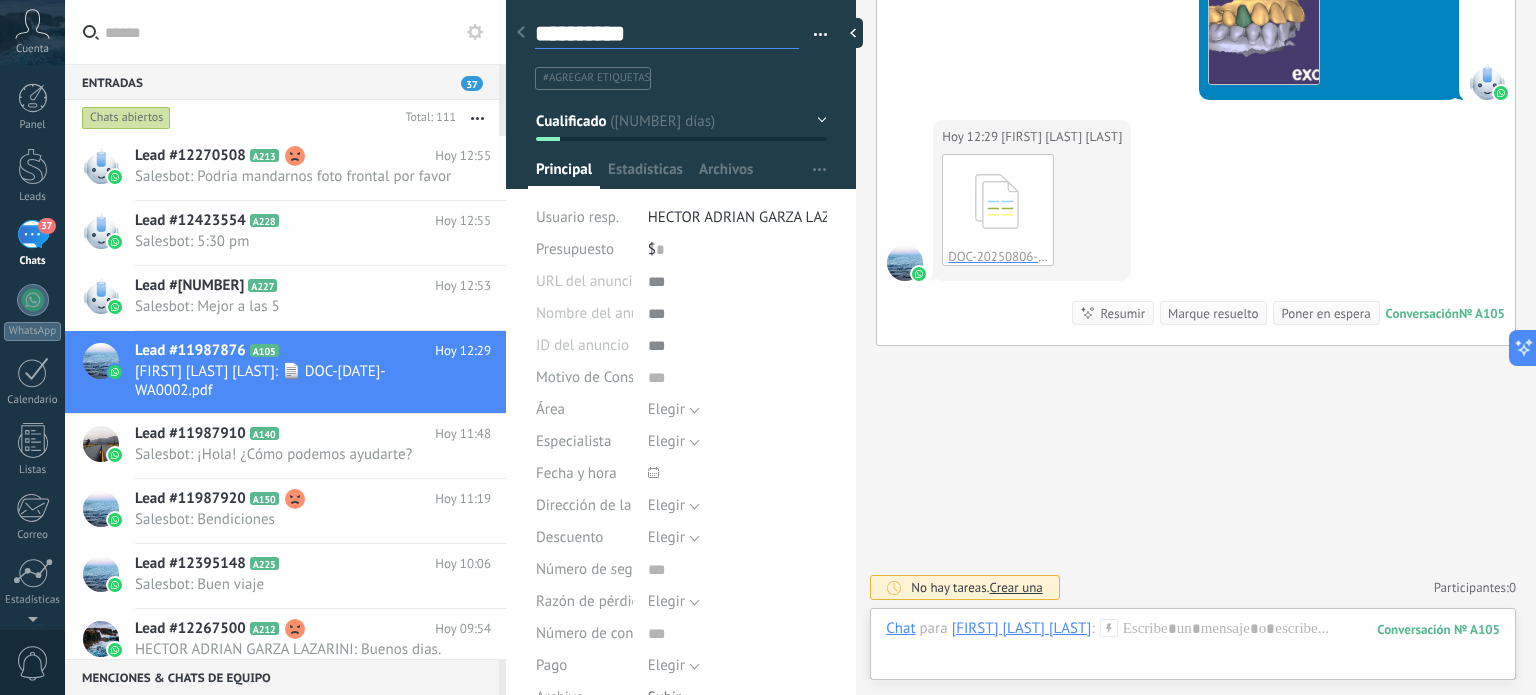 type on "**********" 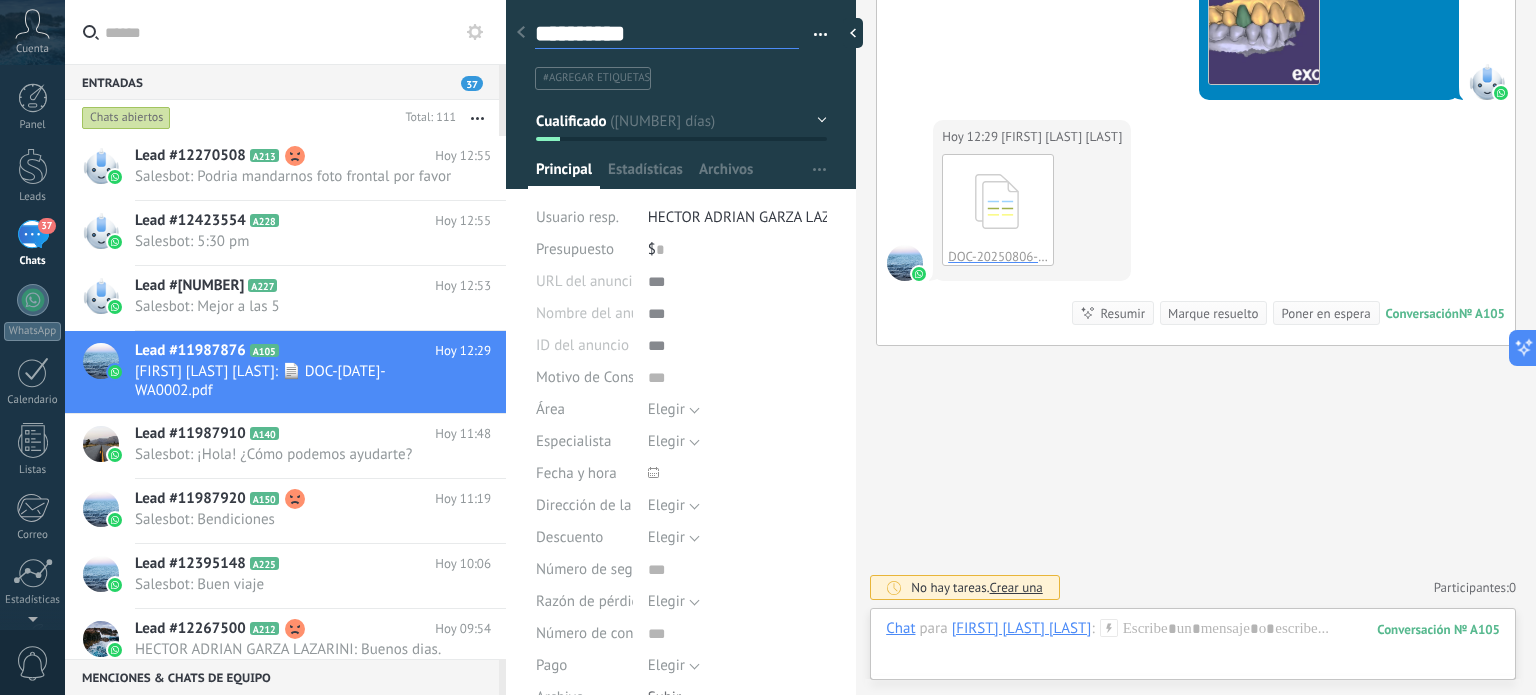 type on "**********" 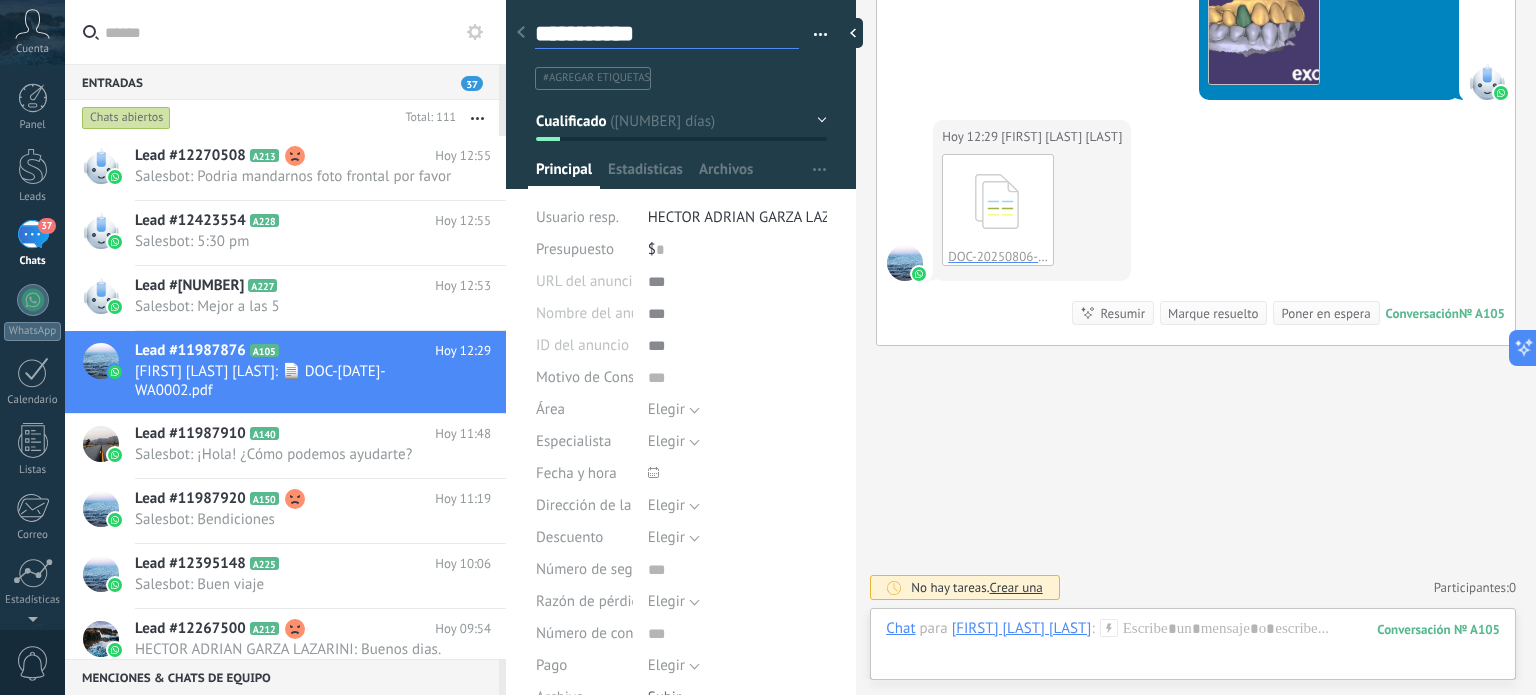 type on "**********" 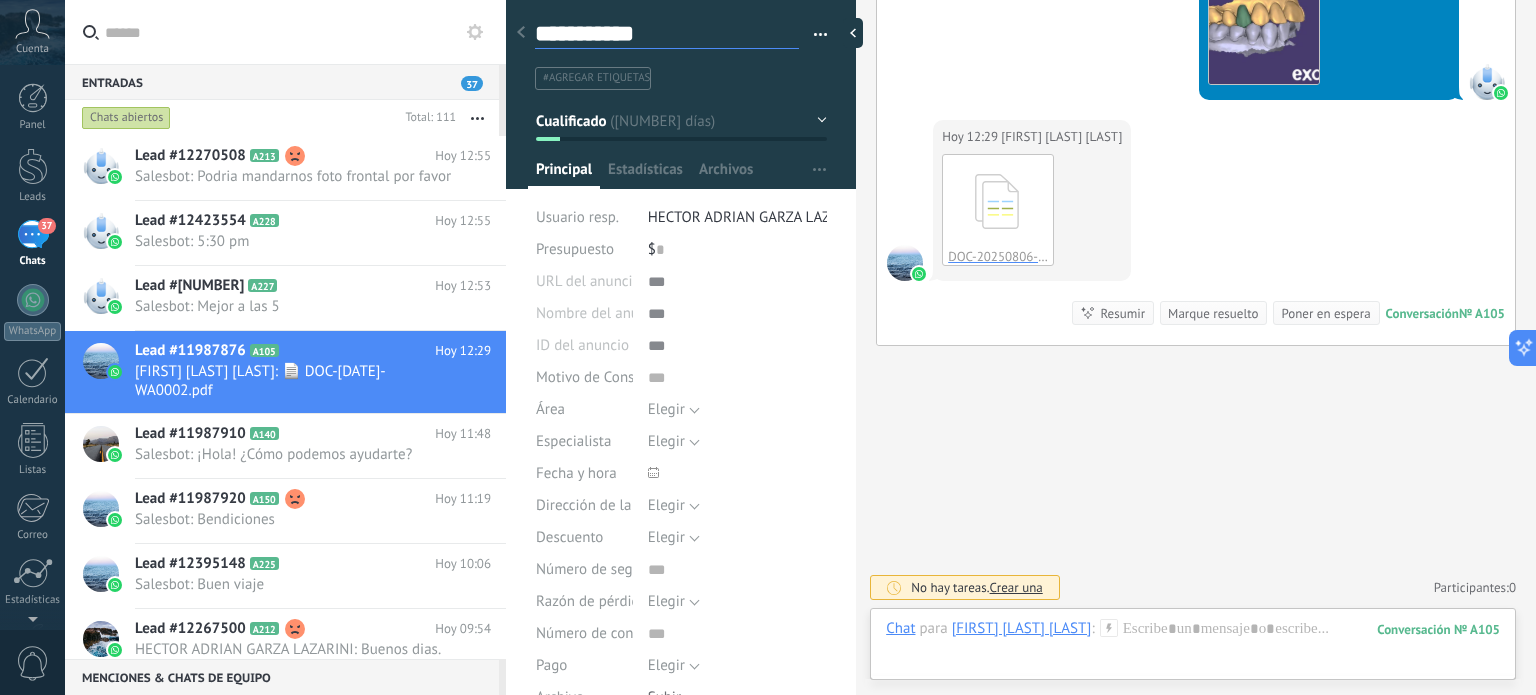 type on "**********" 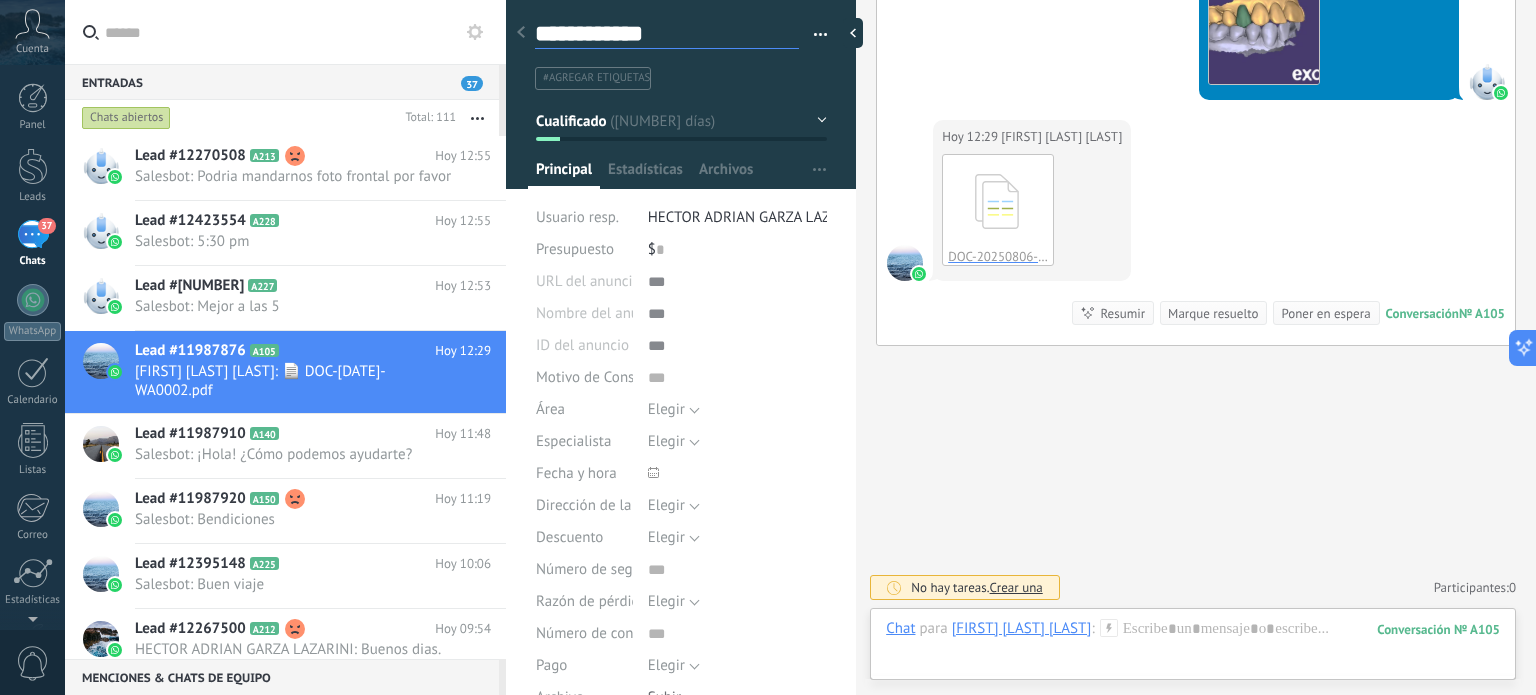 type on "**********" 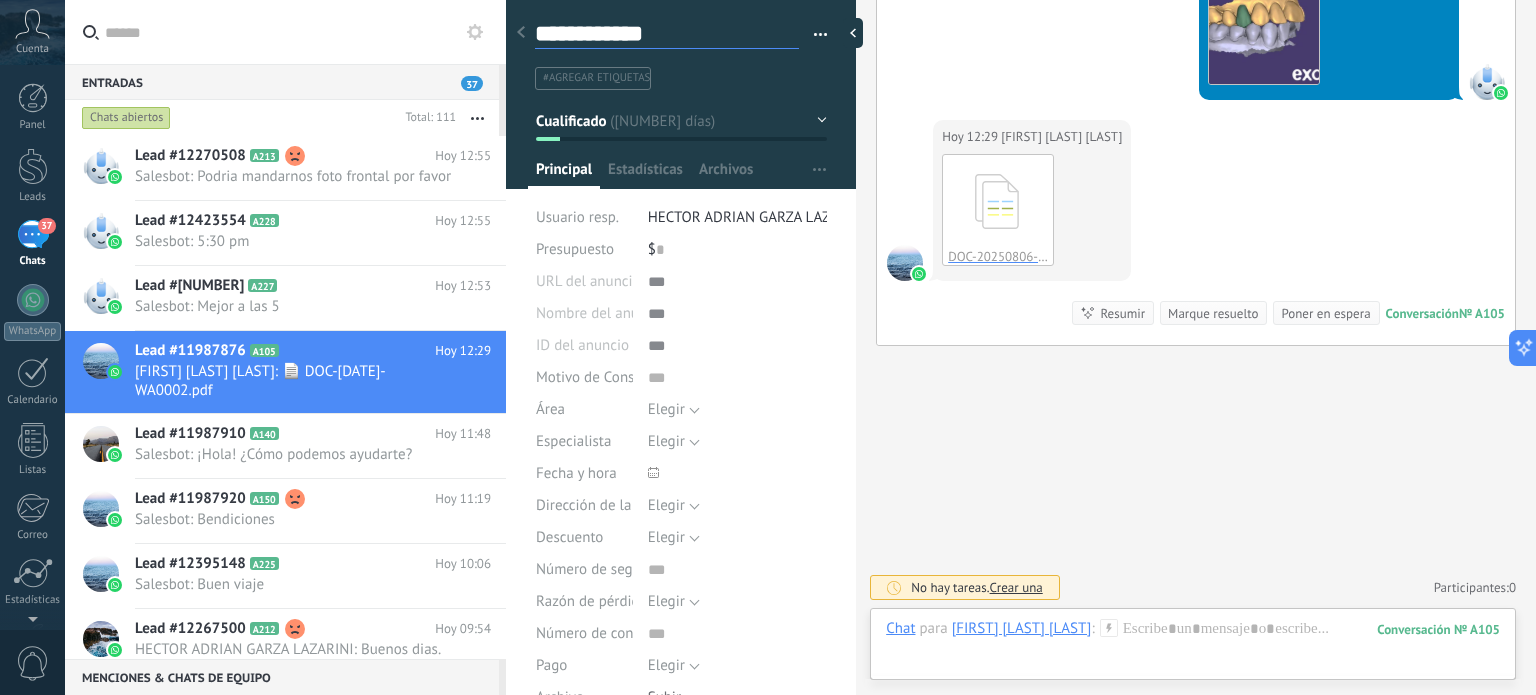 type on "**********" 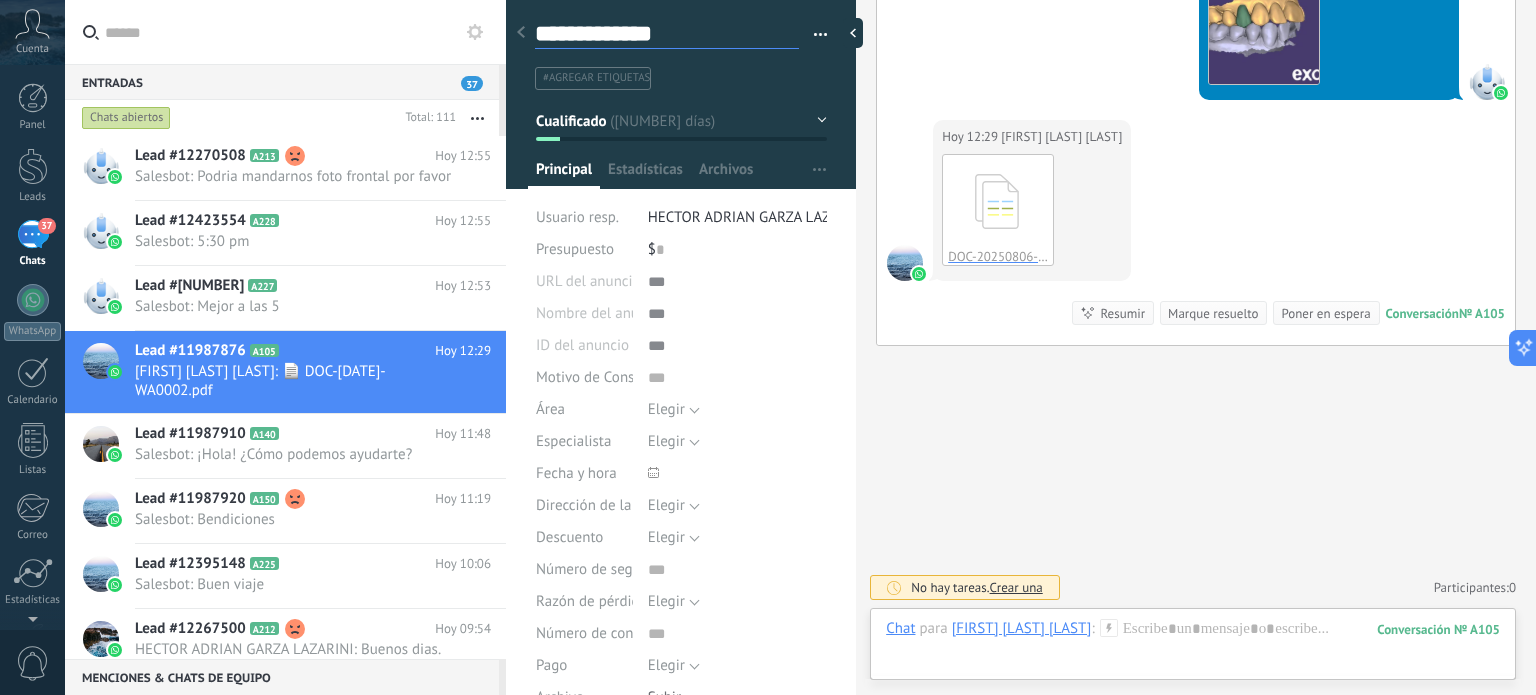 type on "**********" 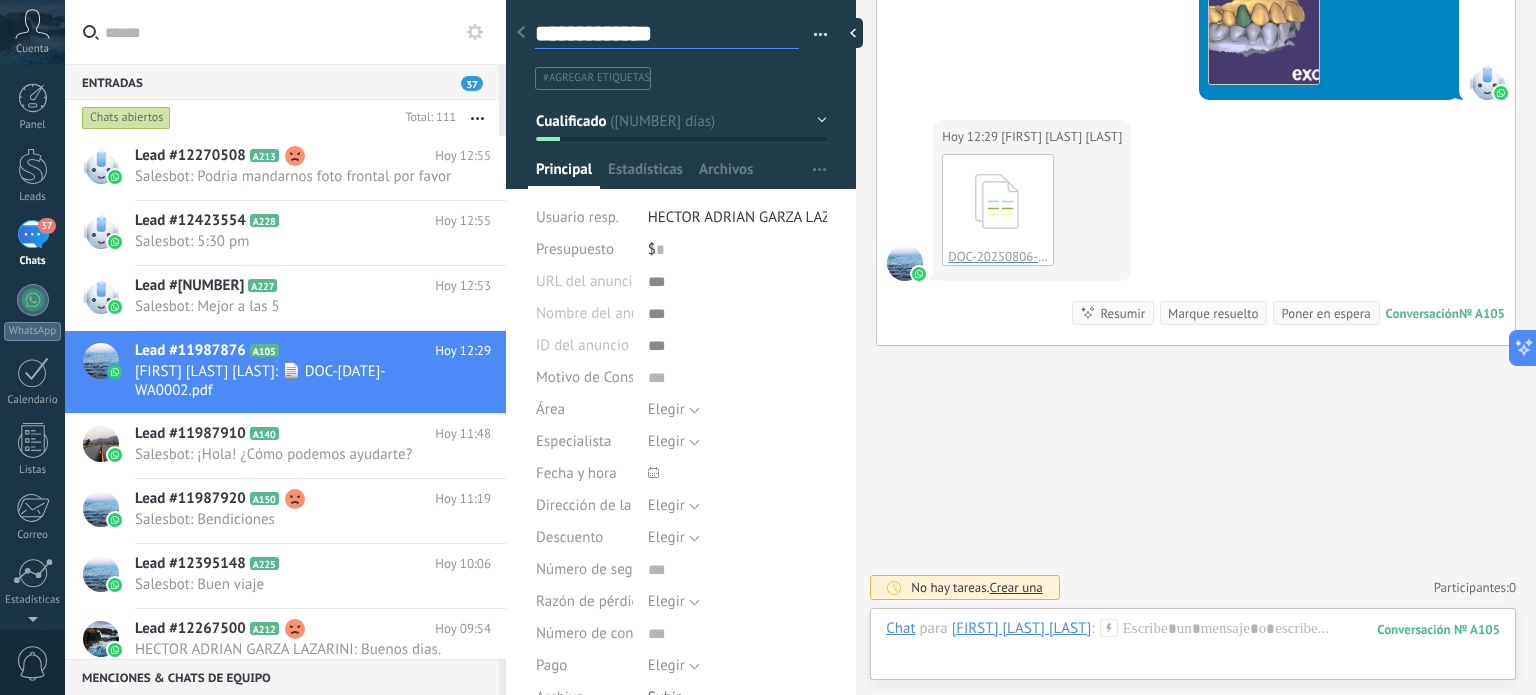 type on "**********" 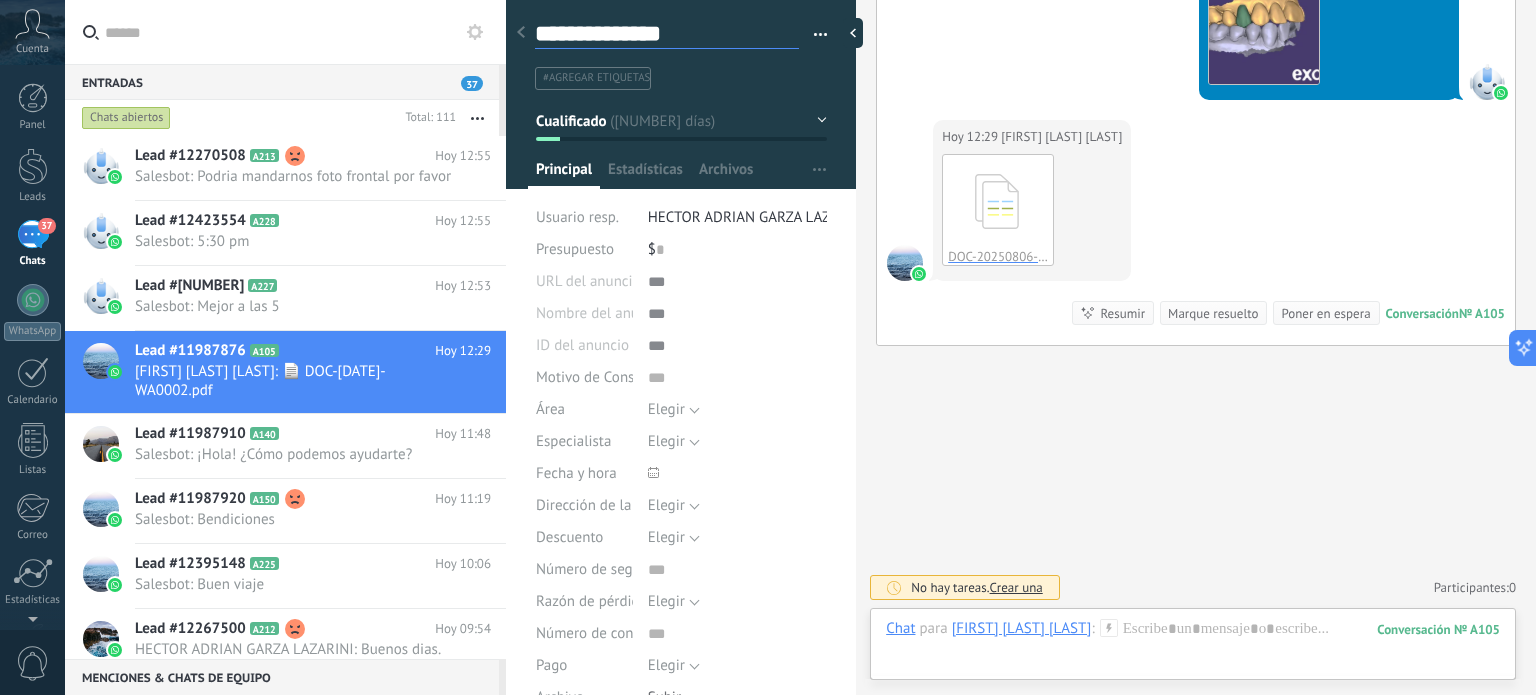 type on "**********" 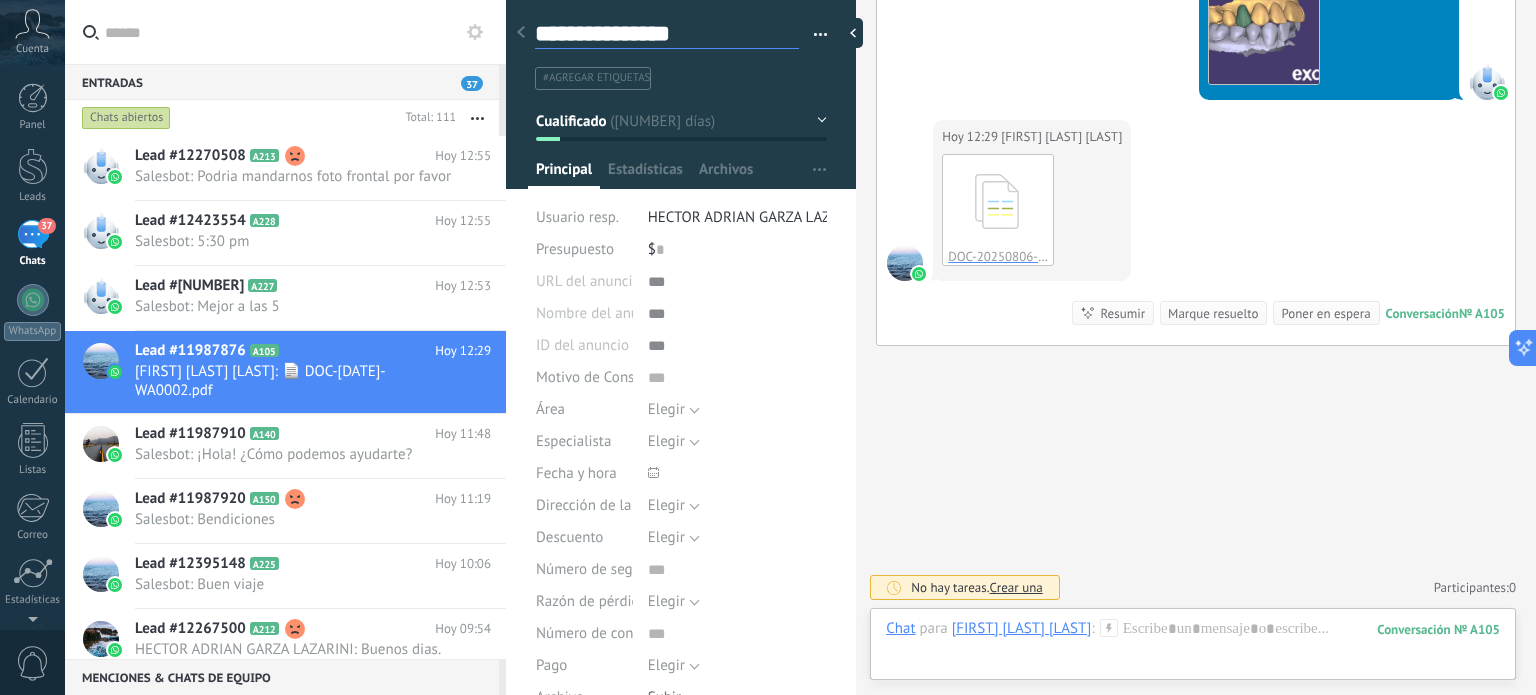 type on "**********" 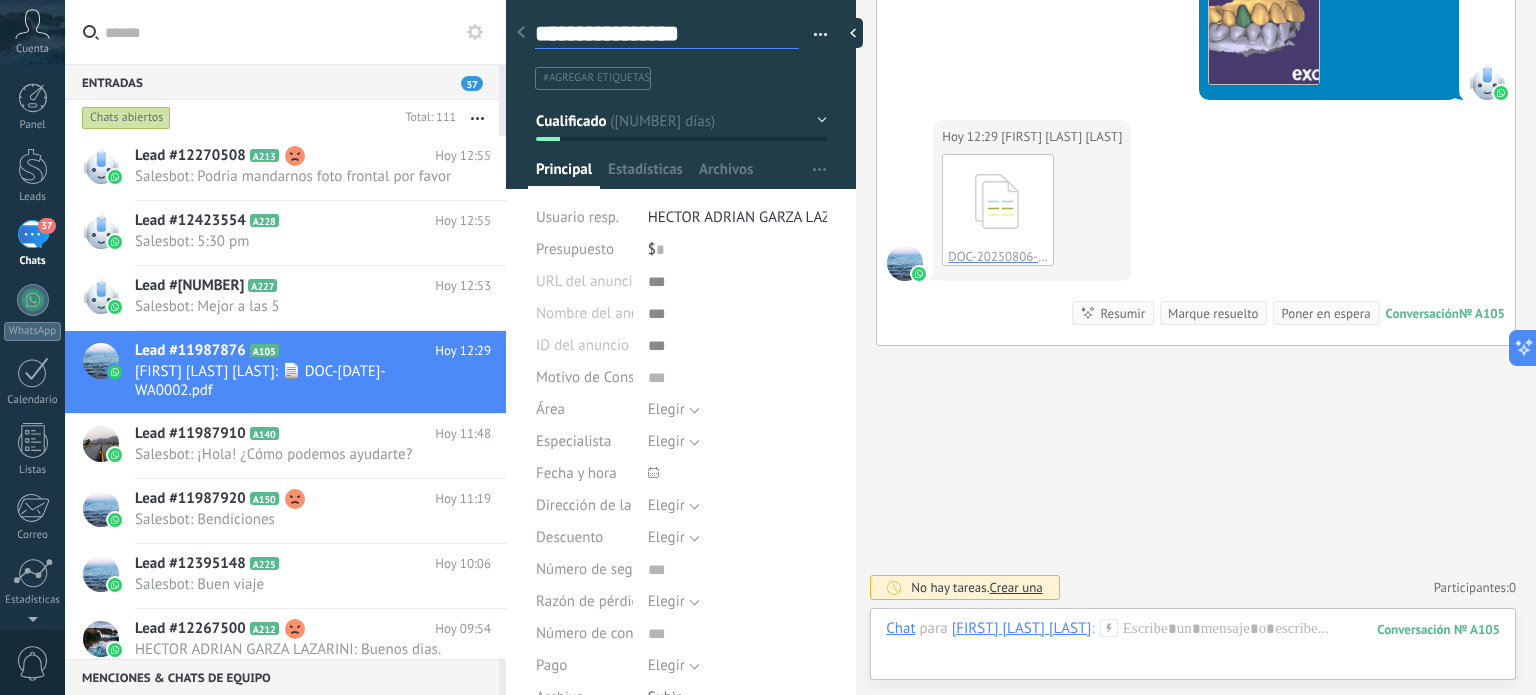 type on "**********" 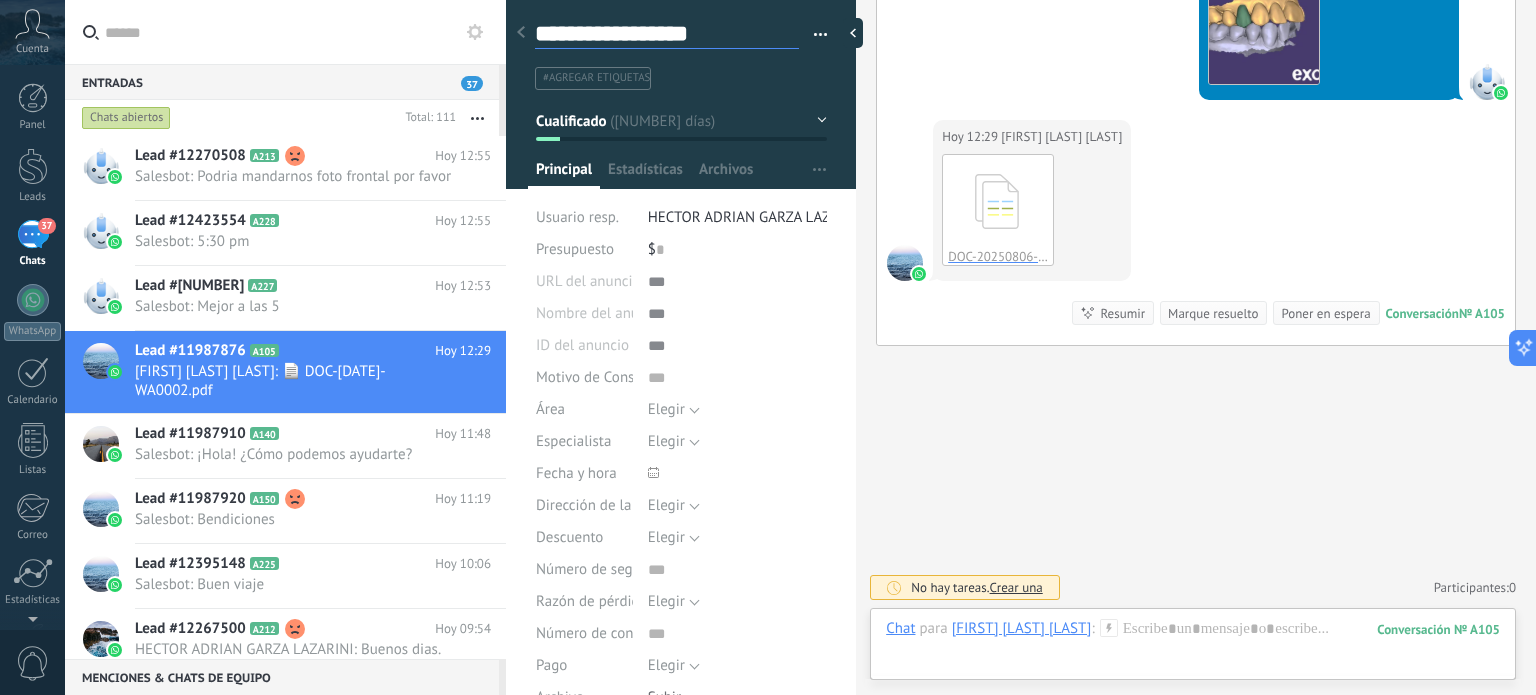 type on "**********" 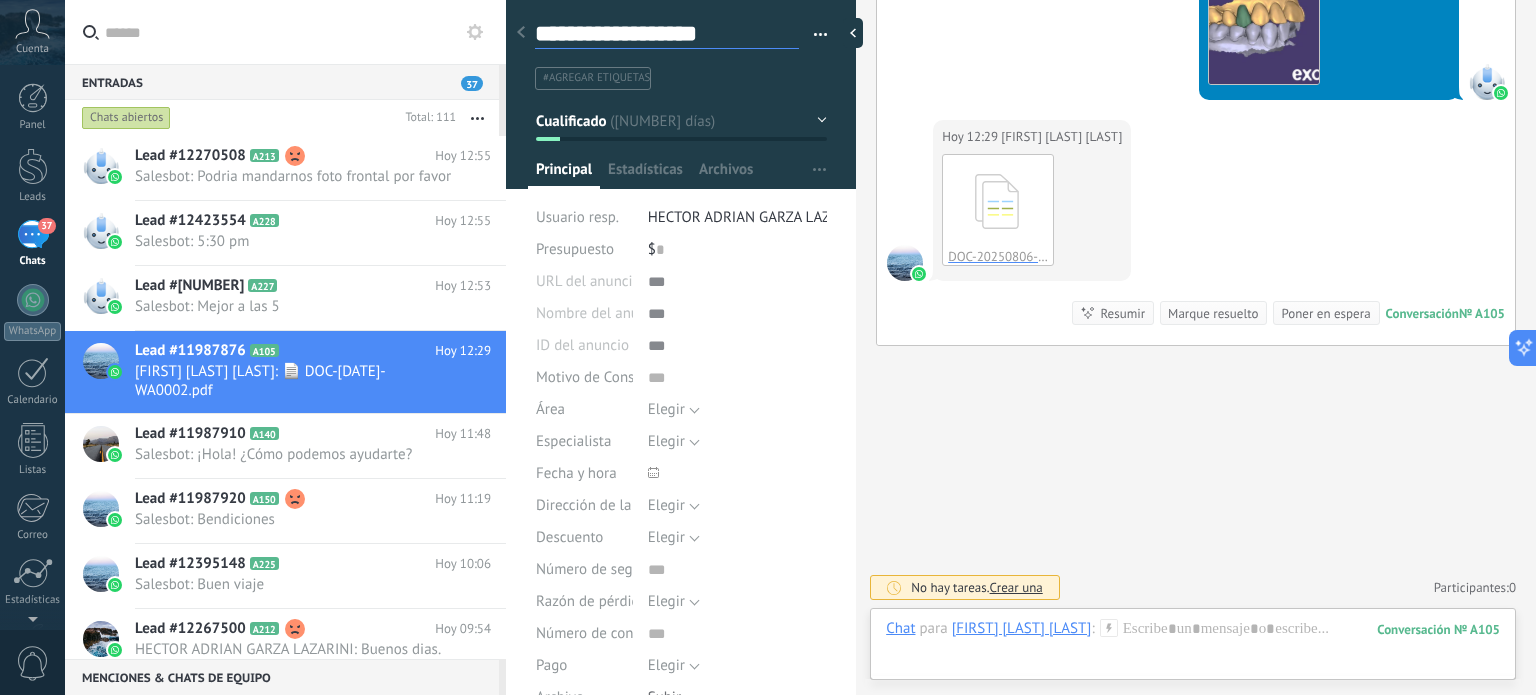 type on "**********" 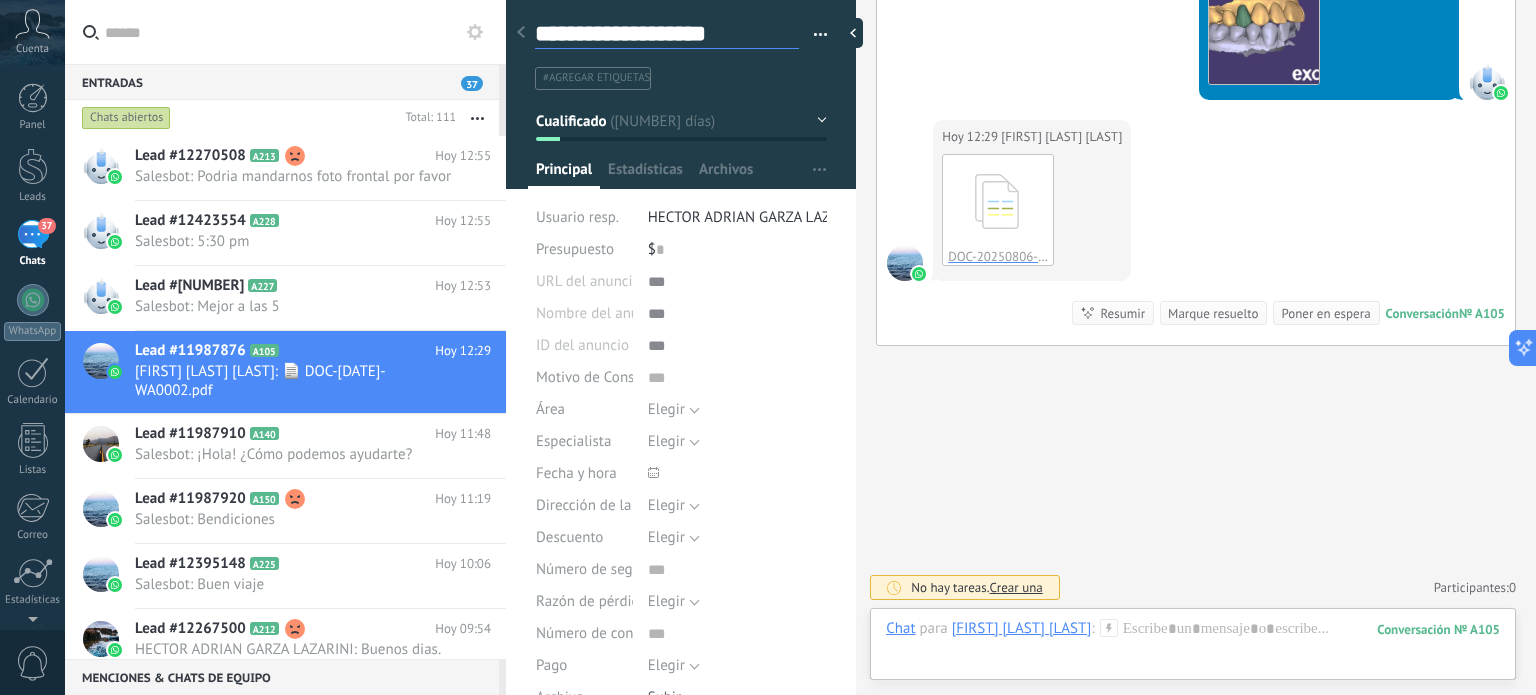 type on "**********" 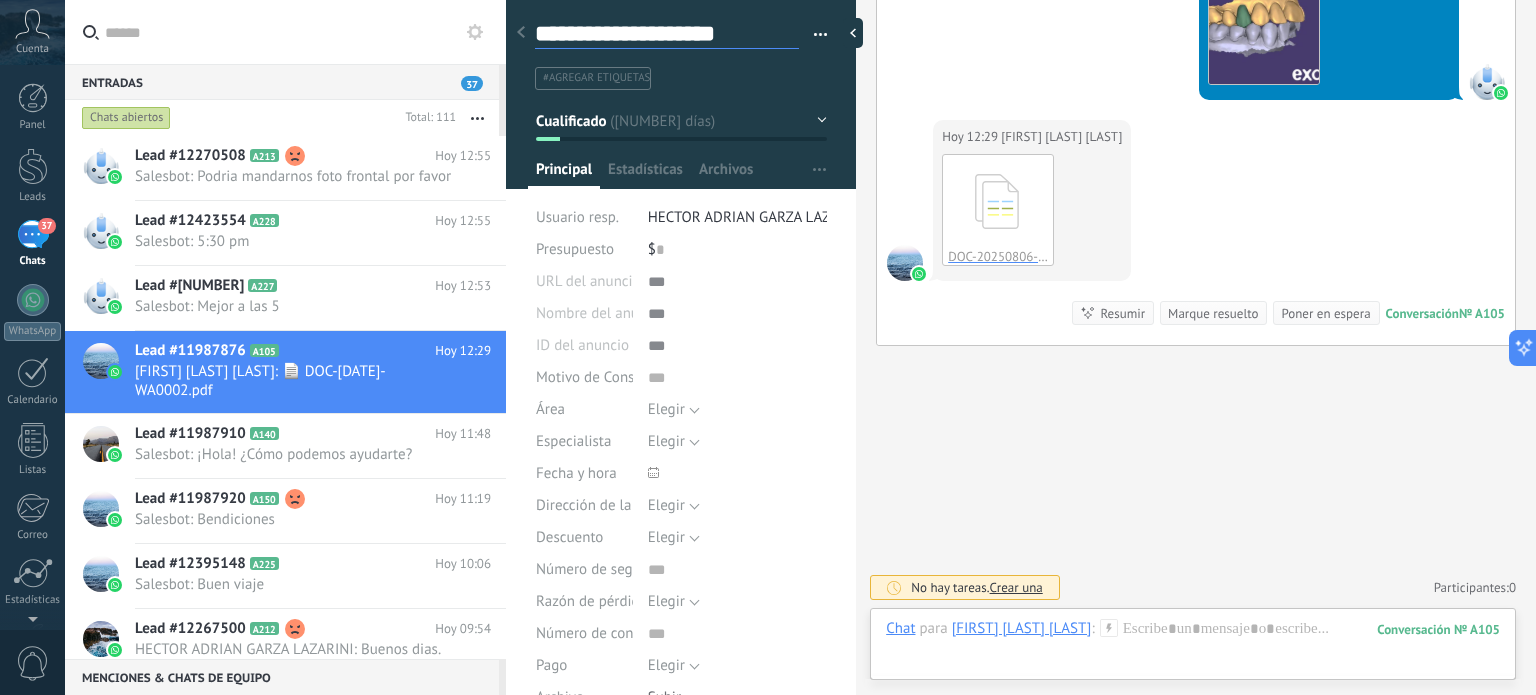 type on "**********" 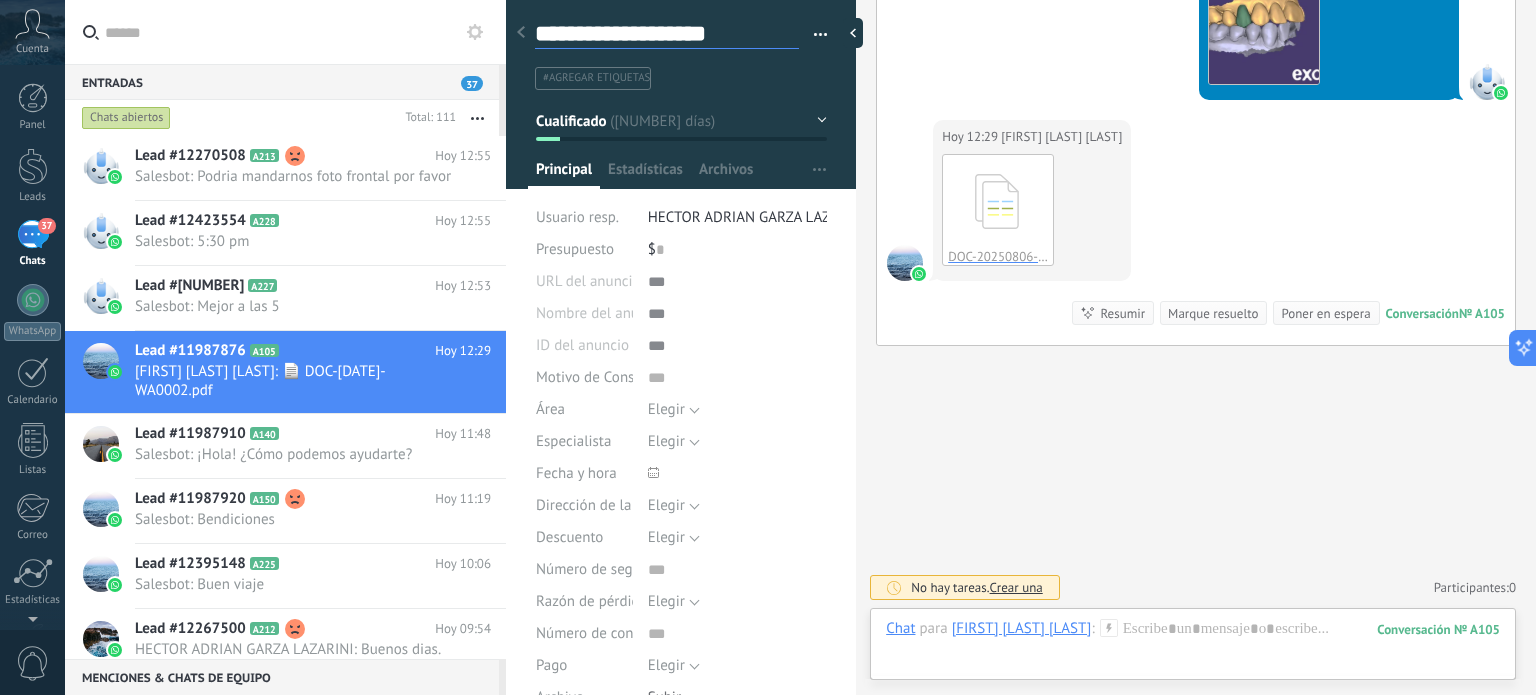 type on "**********" 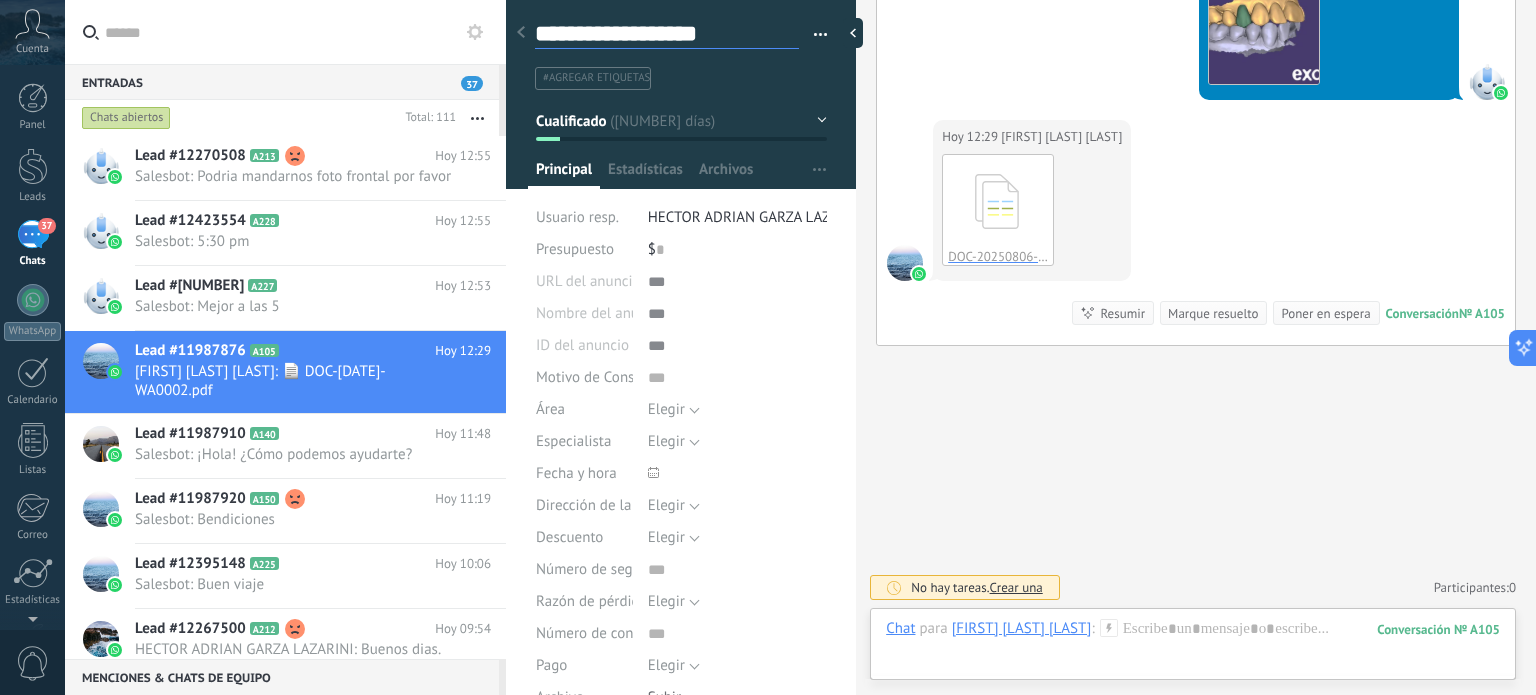 type on "**********" 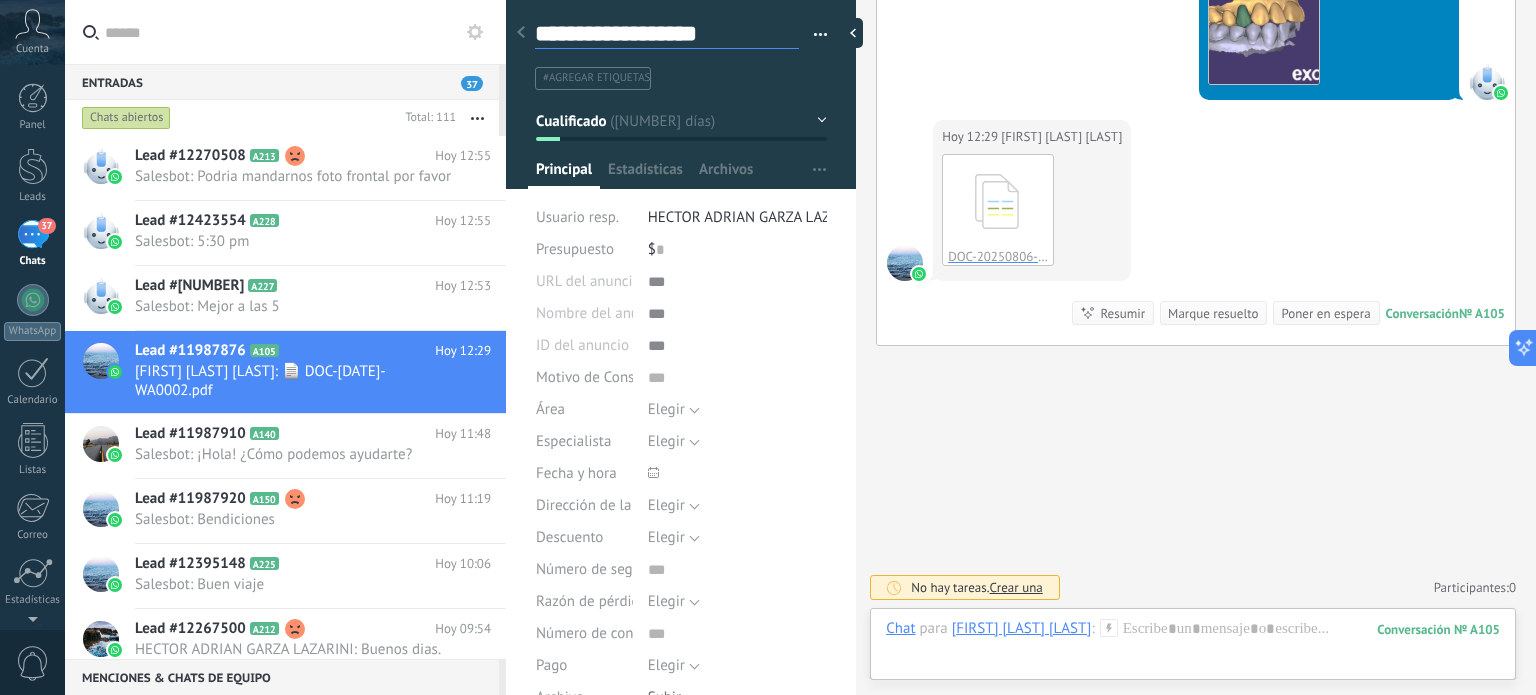 type on "**********" 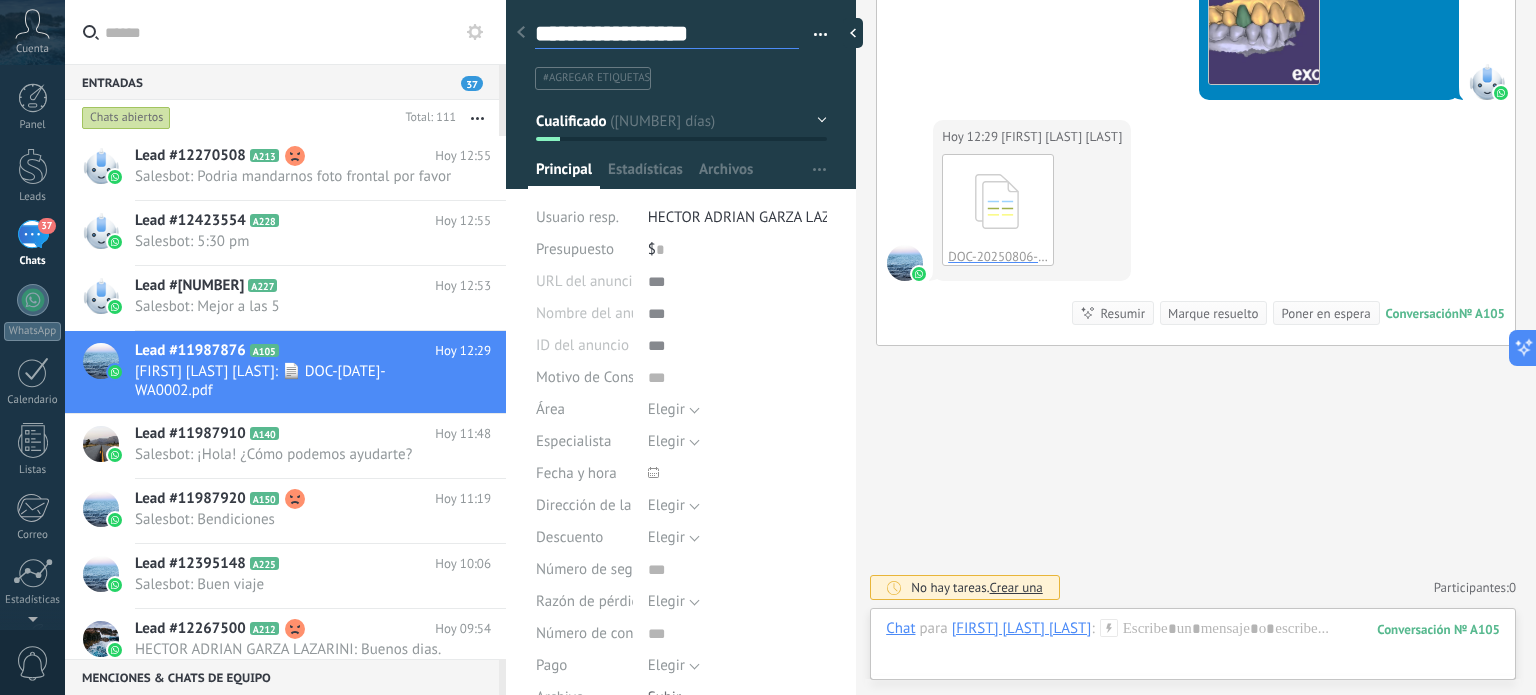 type on "**********" 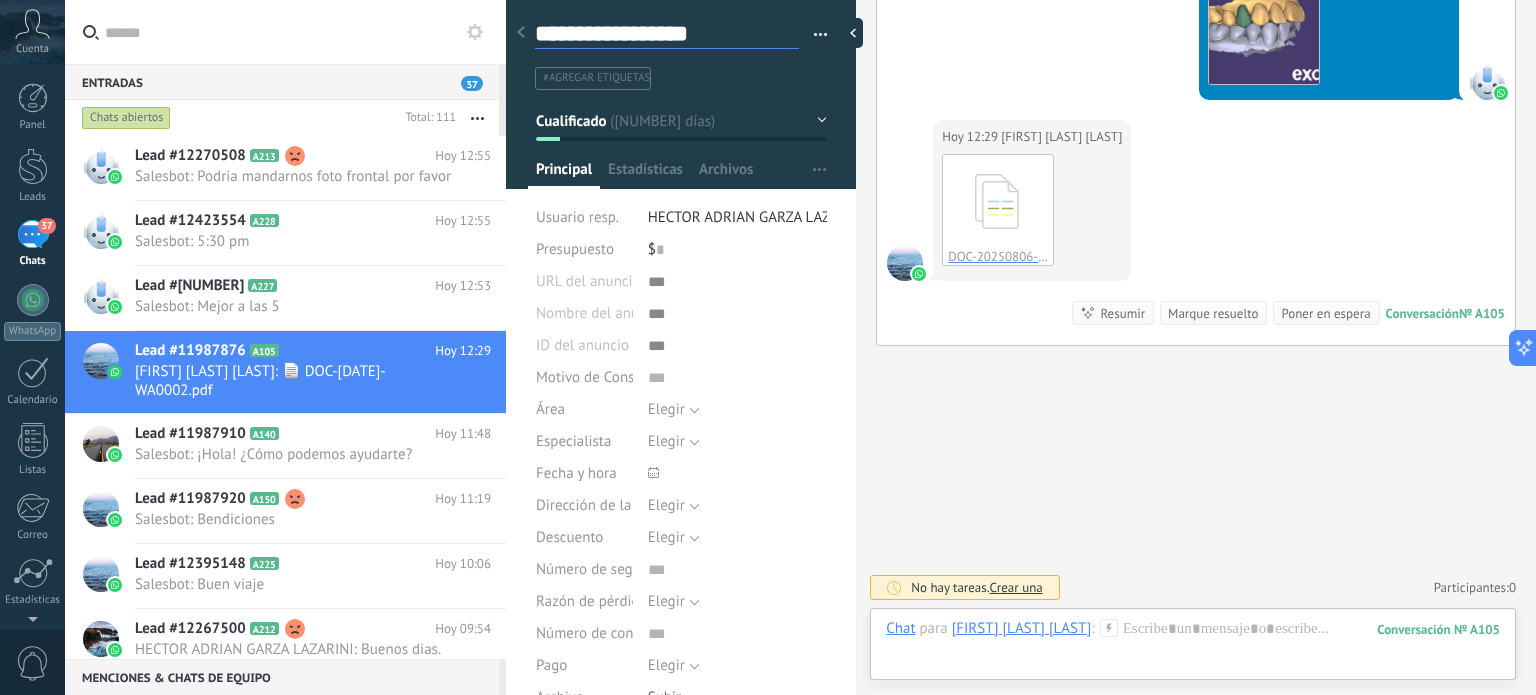 type on "**********" 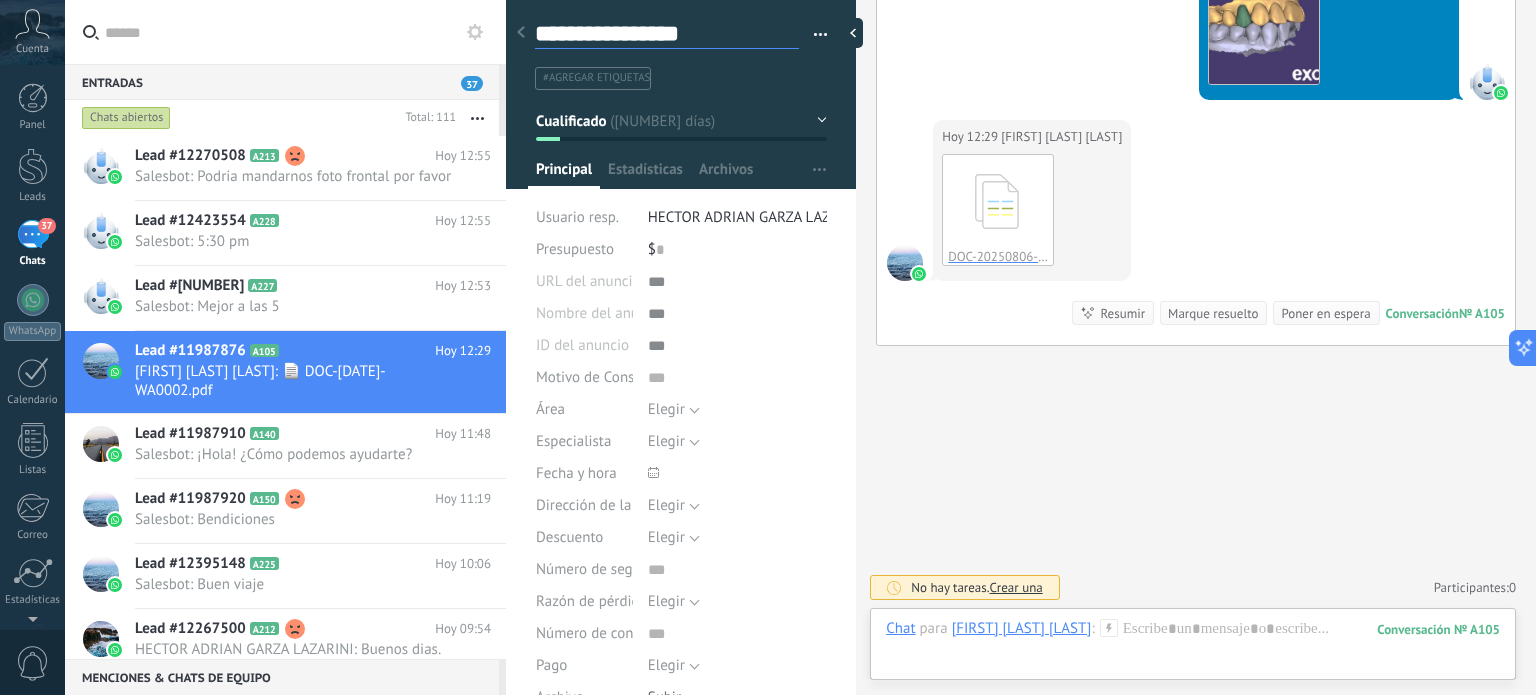 type on "**********" 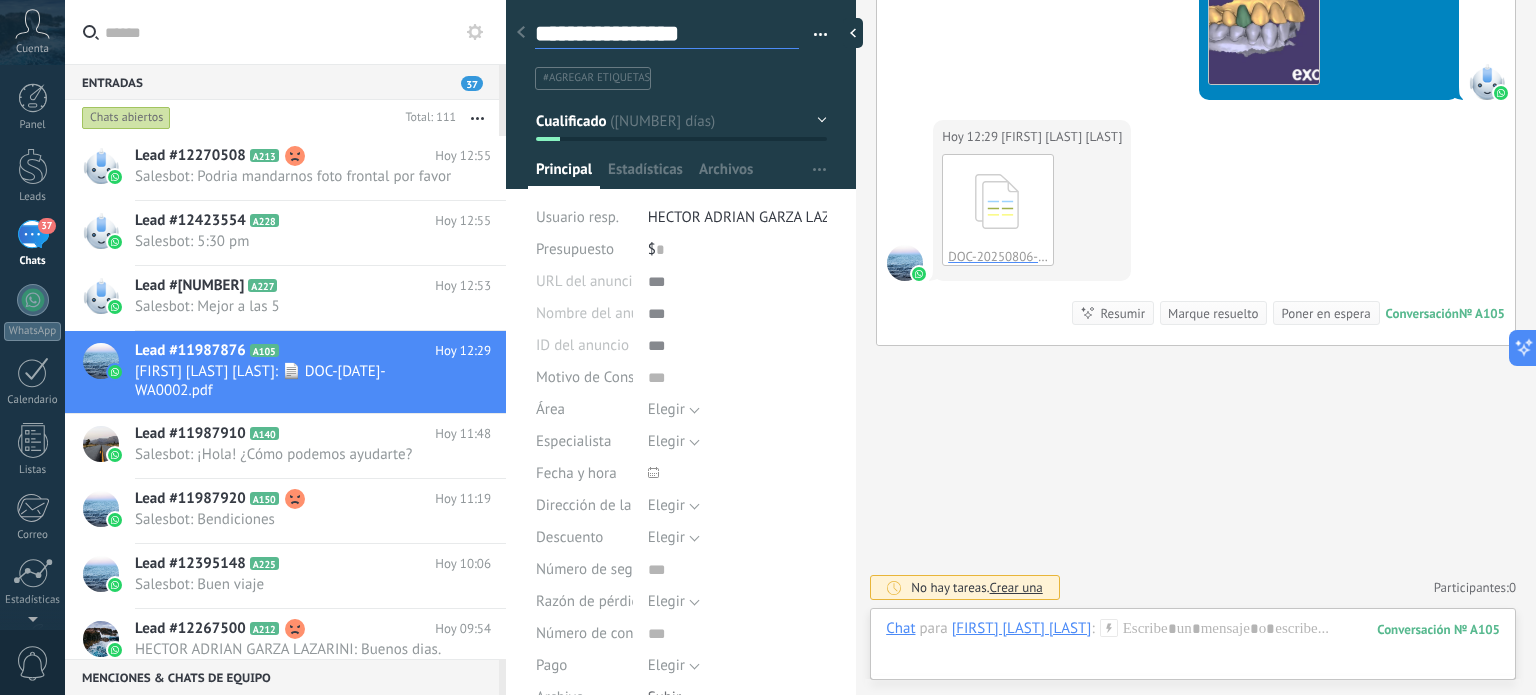 type on "**********" 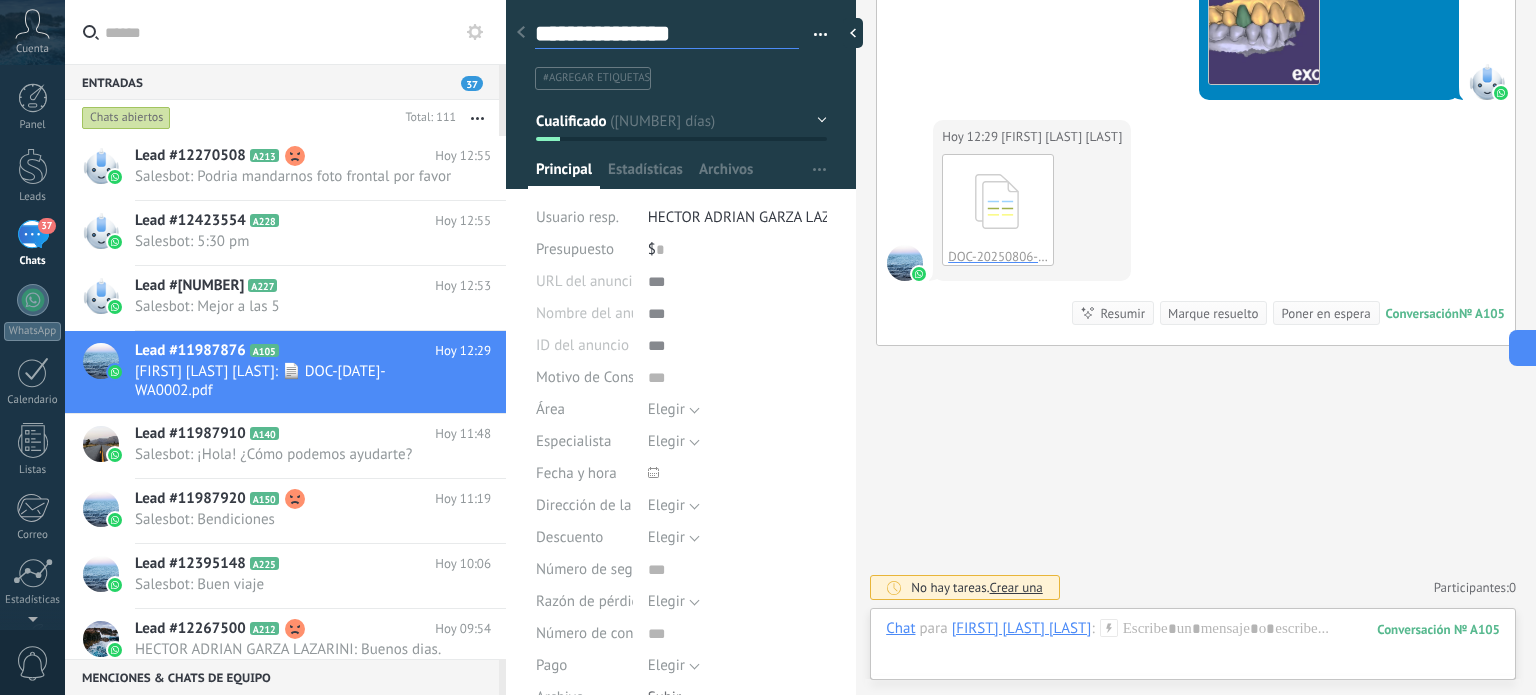 type on "**********" 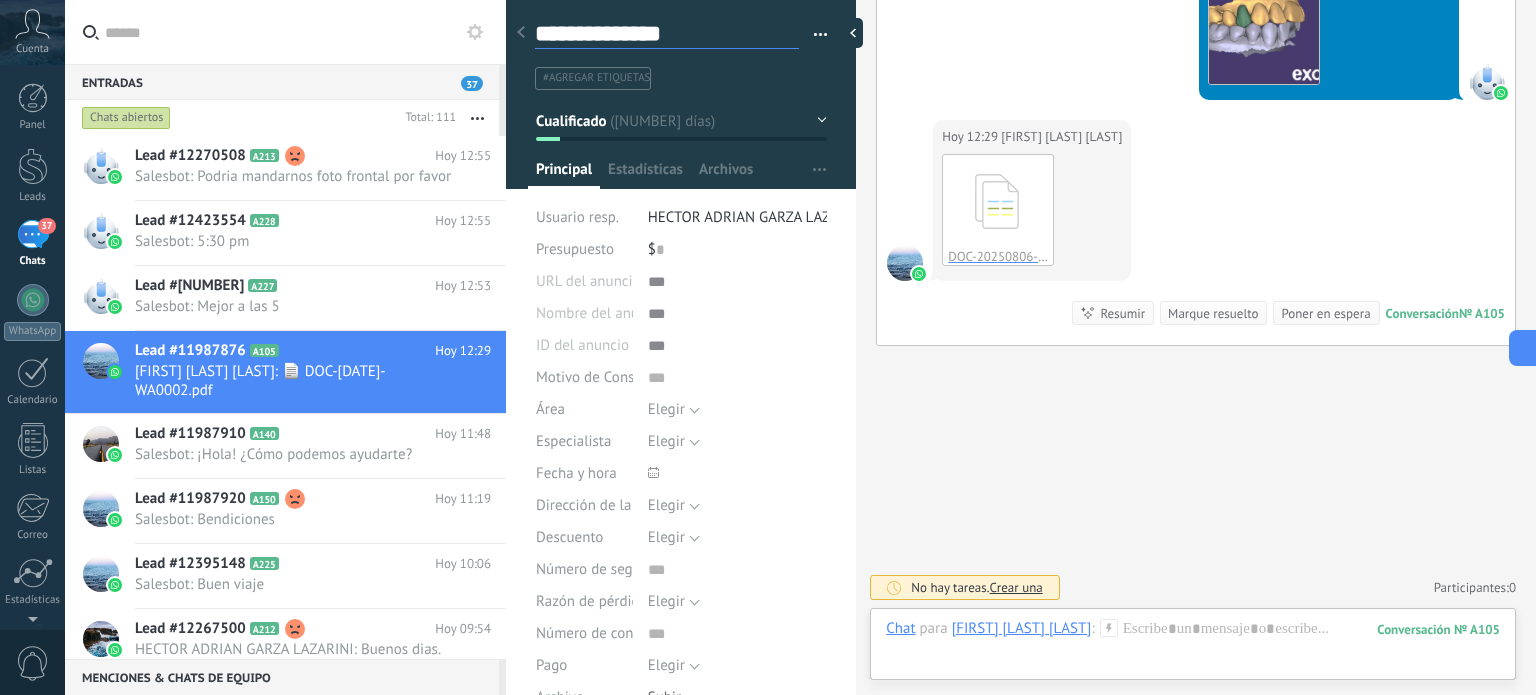 type on "**********" 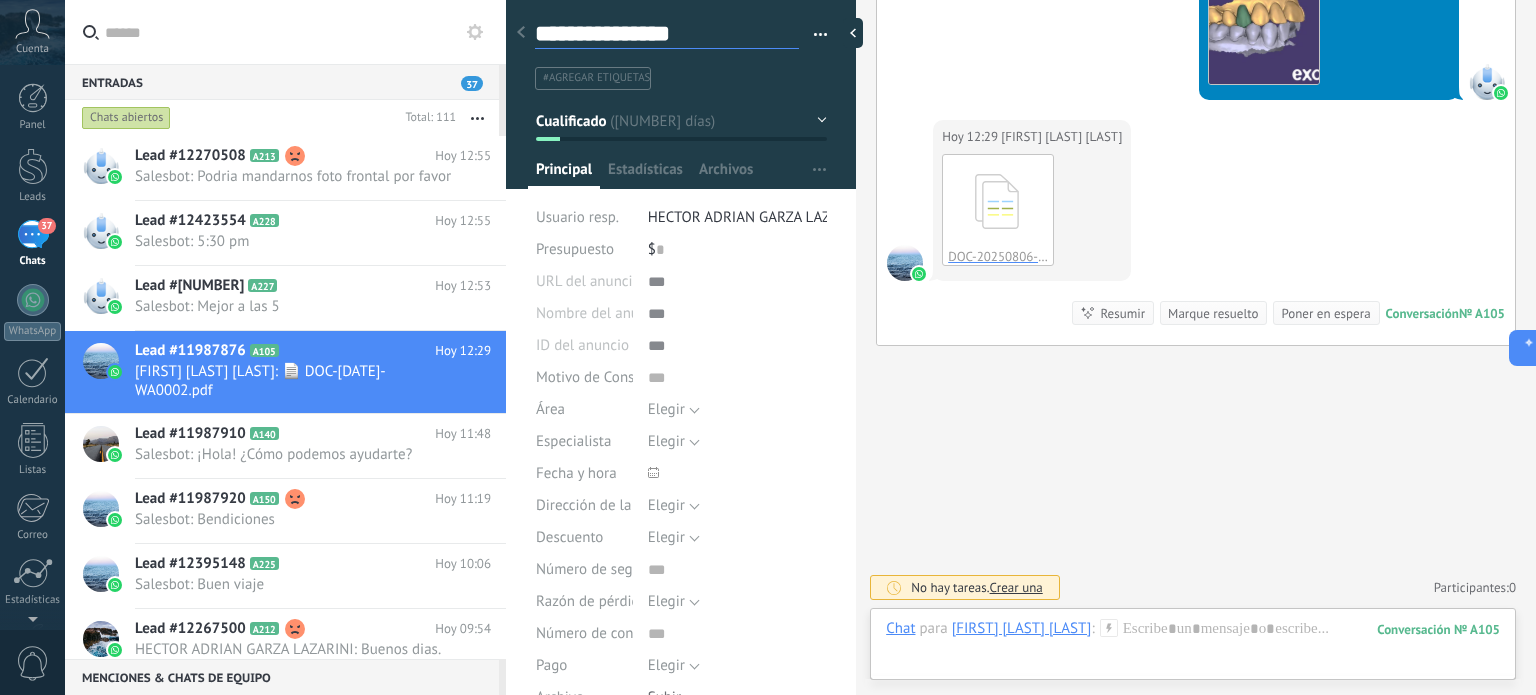 type on "**********" 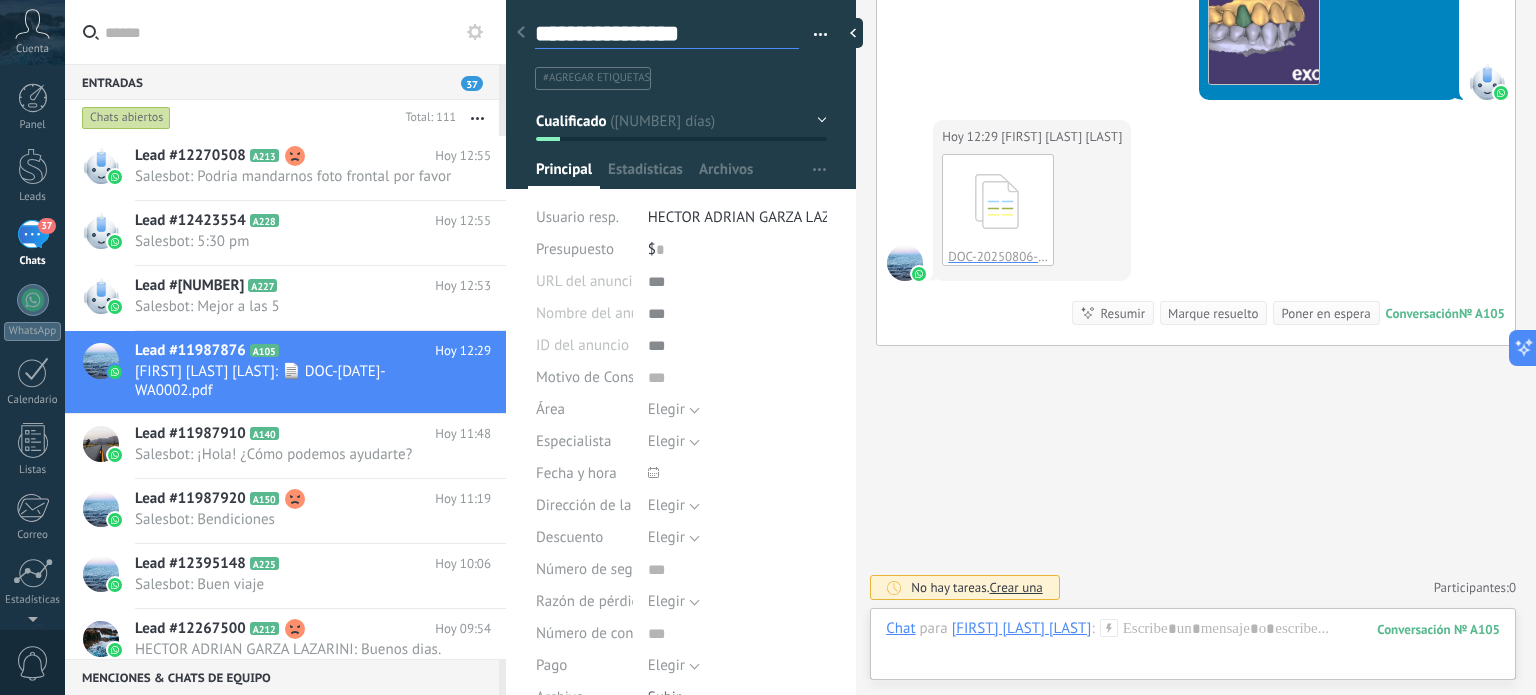 type on "**********" 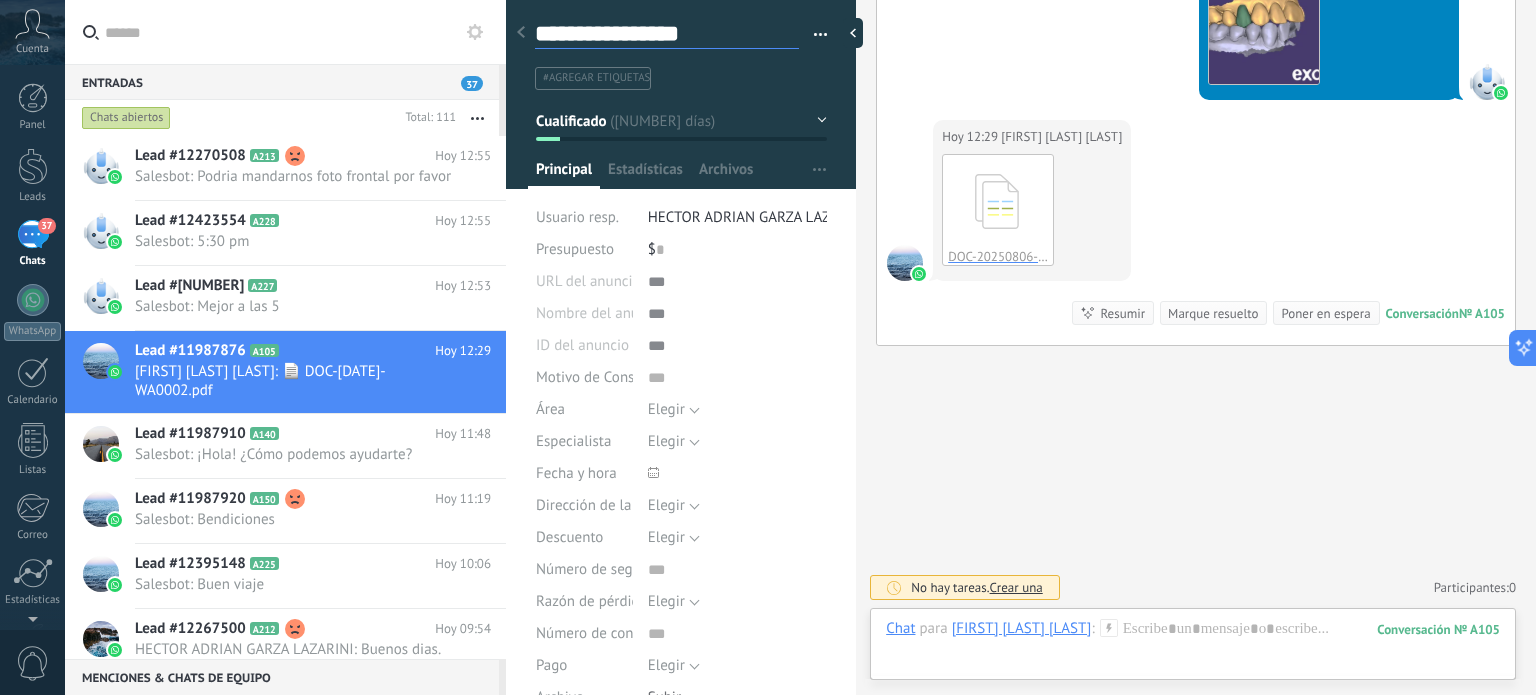 type on "**********" 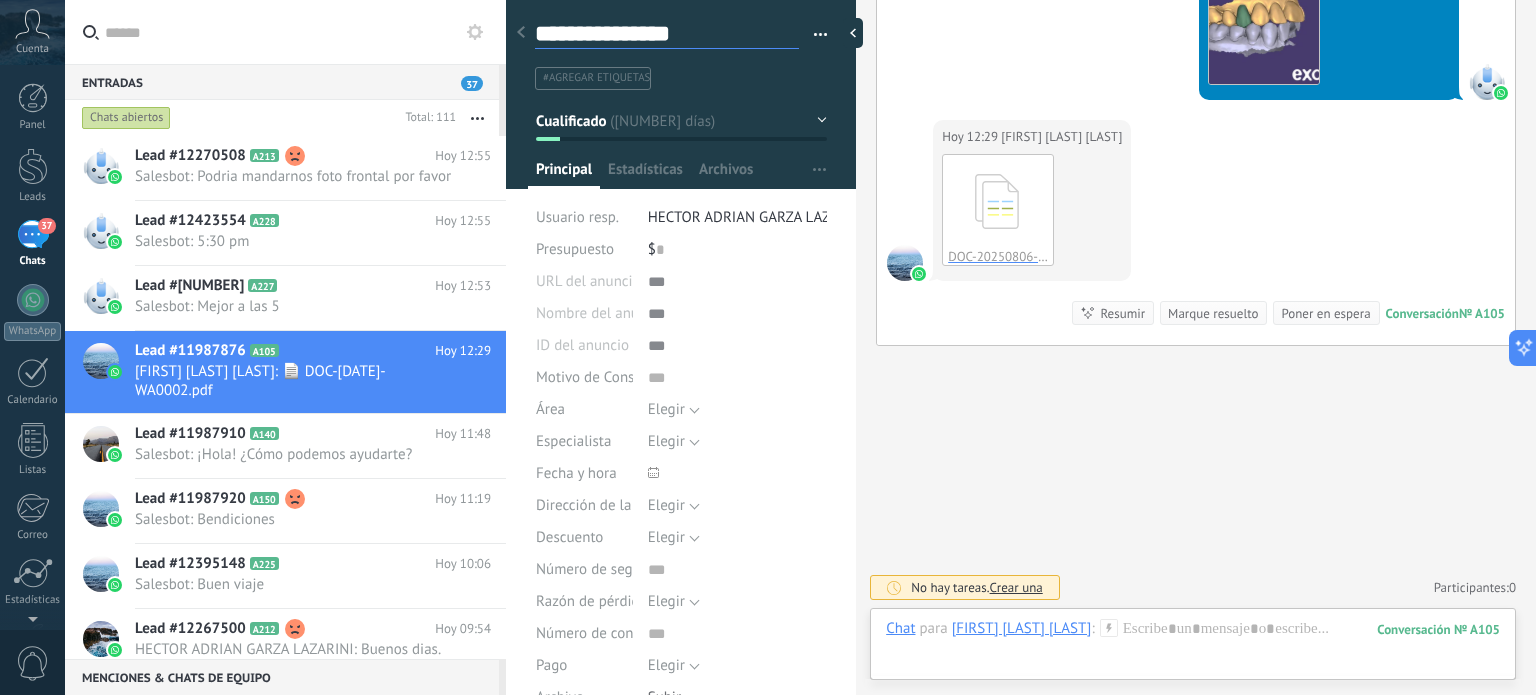 type on "**********" 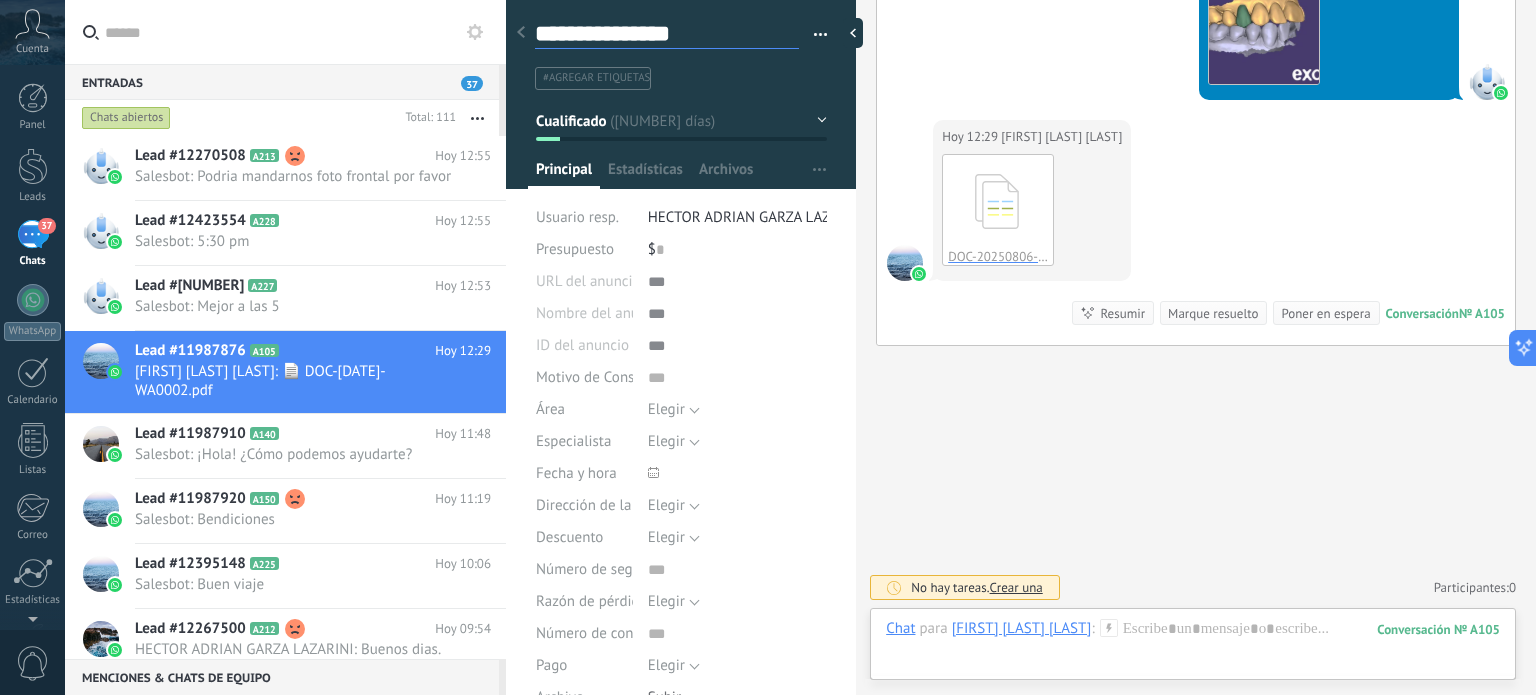 type on "**********" 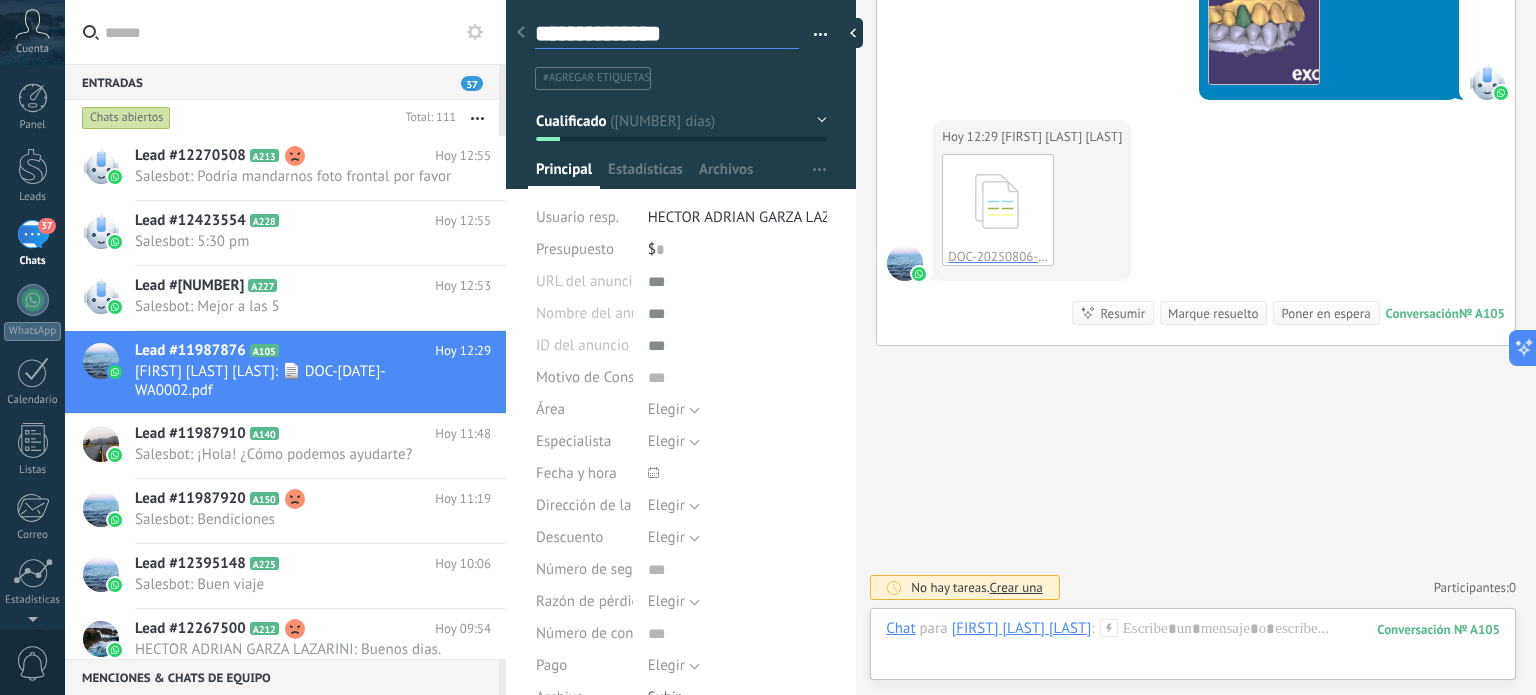 type on "**********" 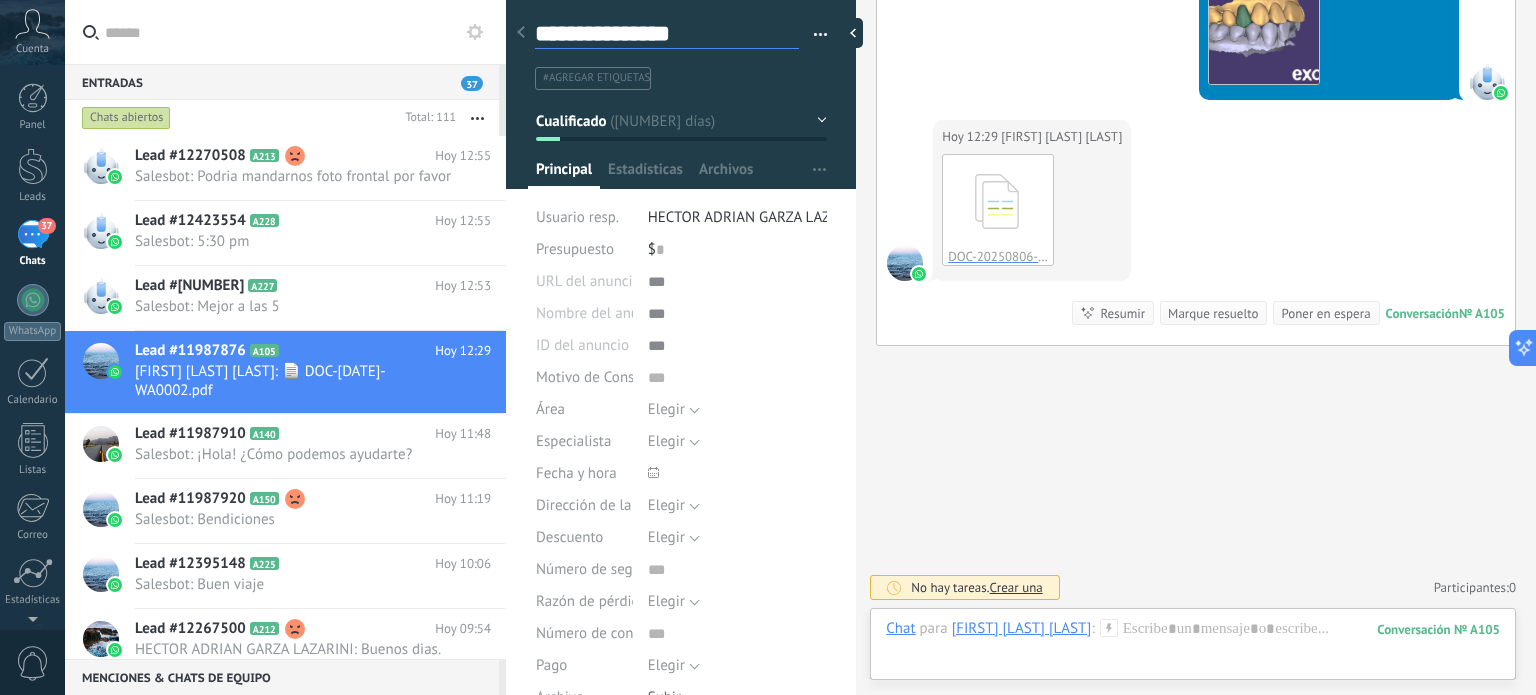 type on "**********" 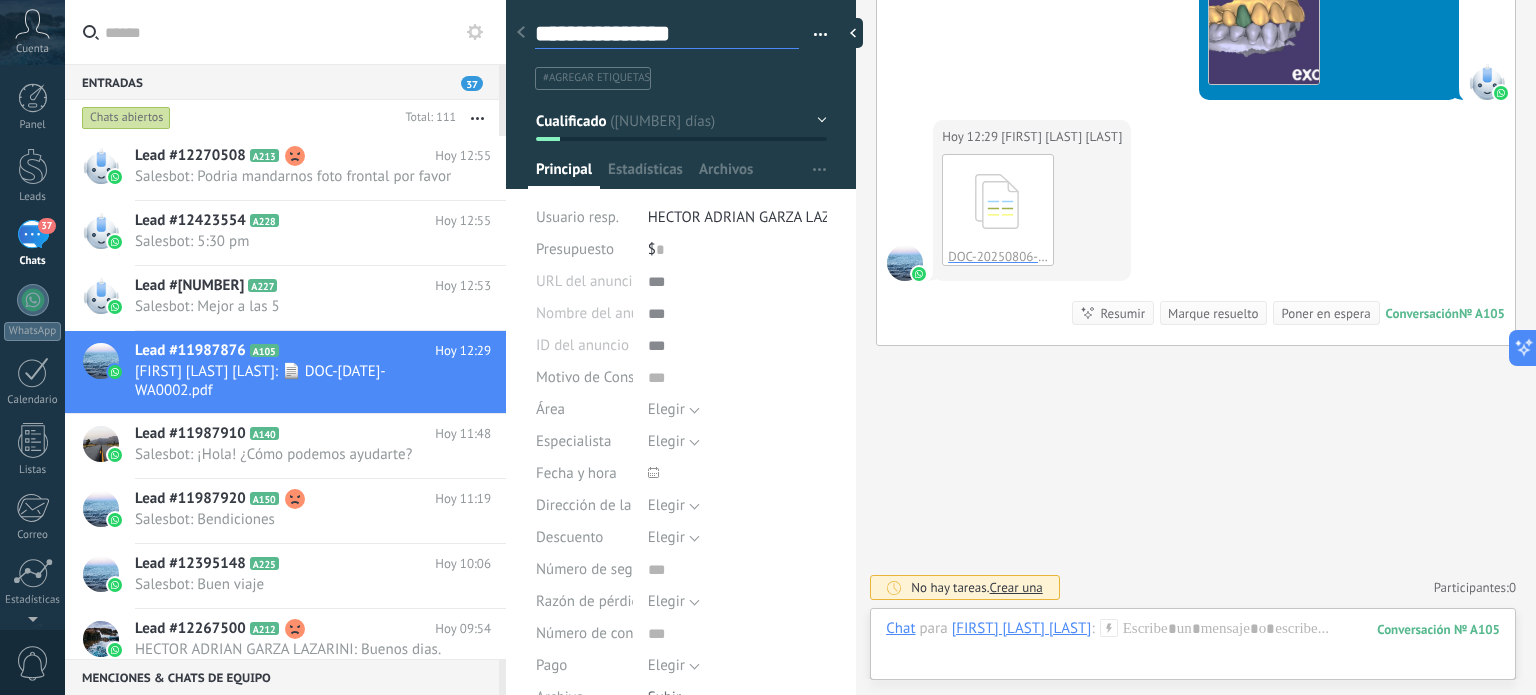 type on "**********" 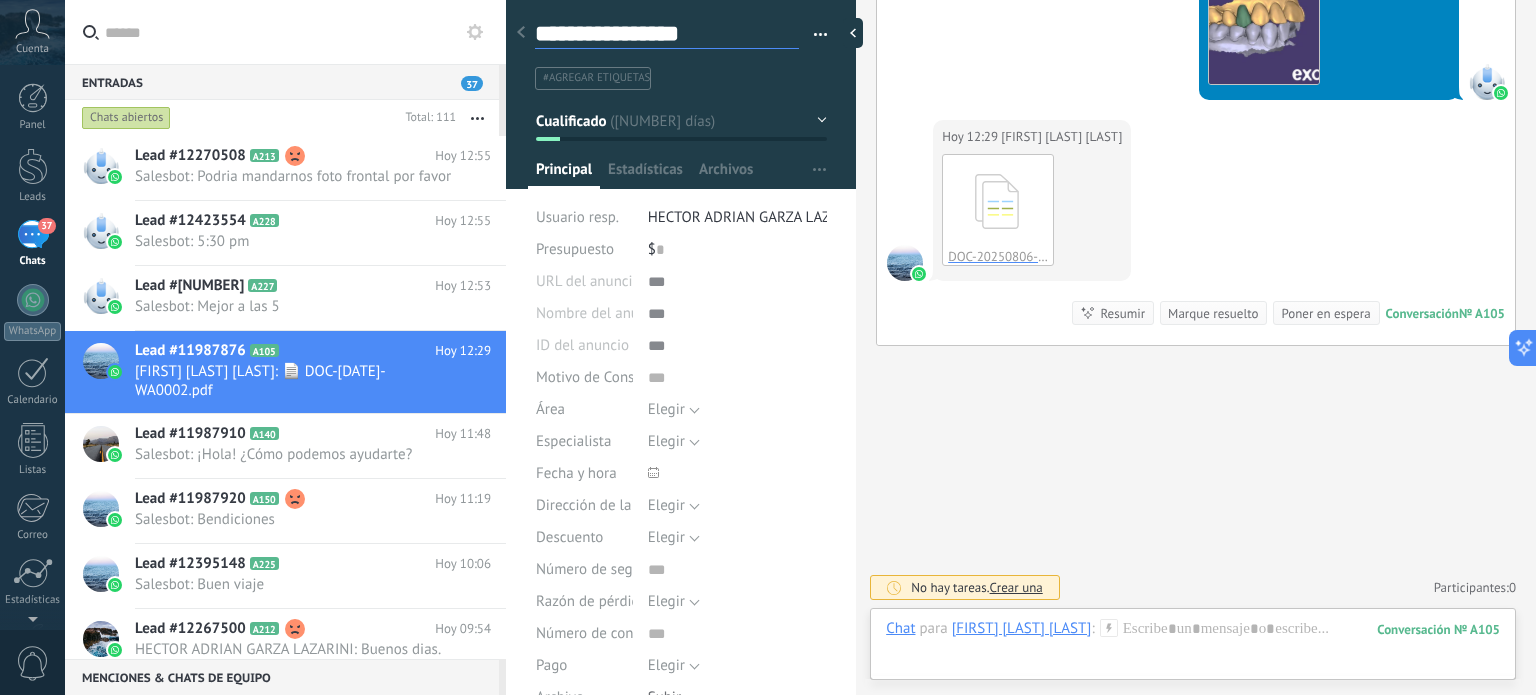 type on "**********" 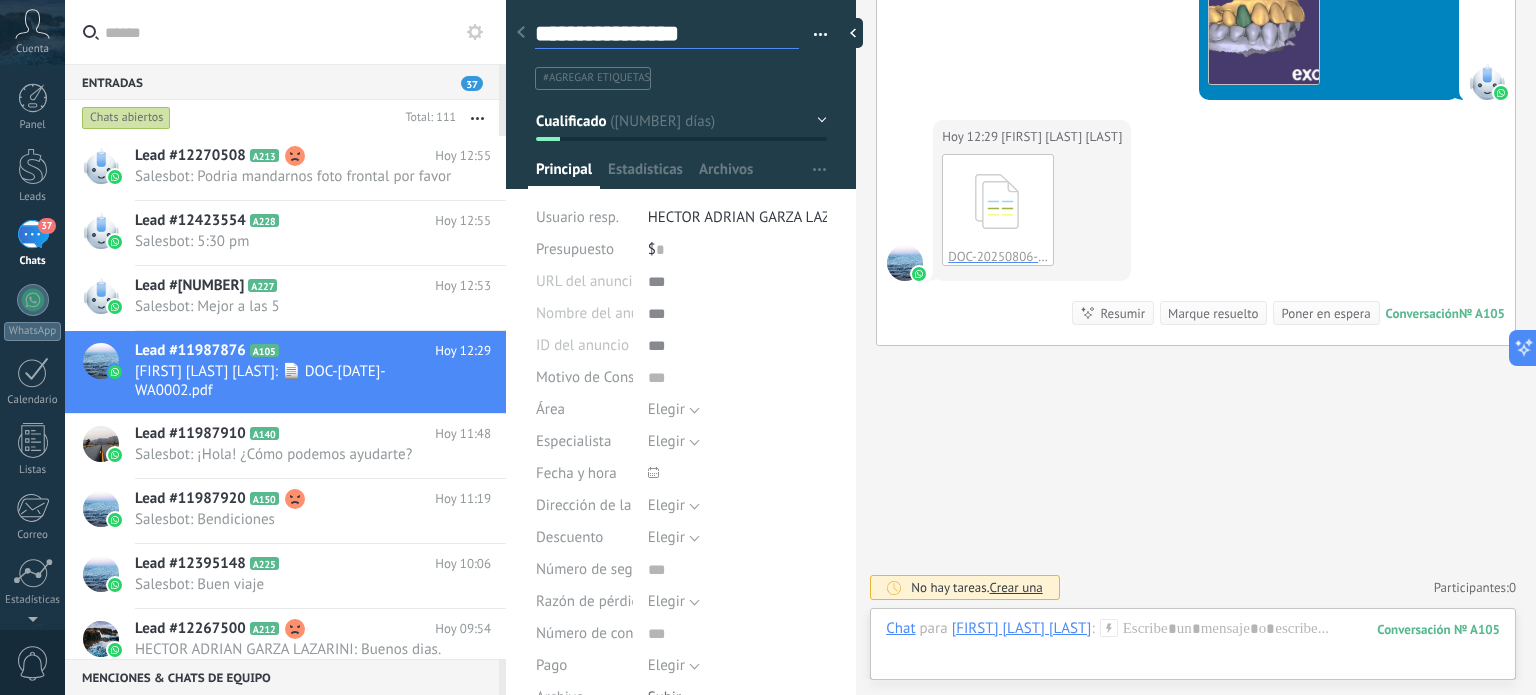 type on "**********" 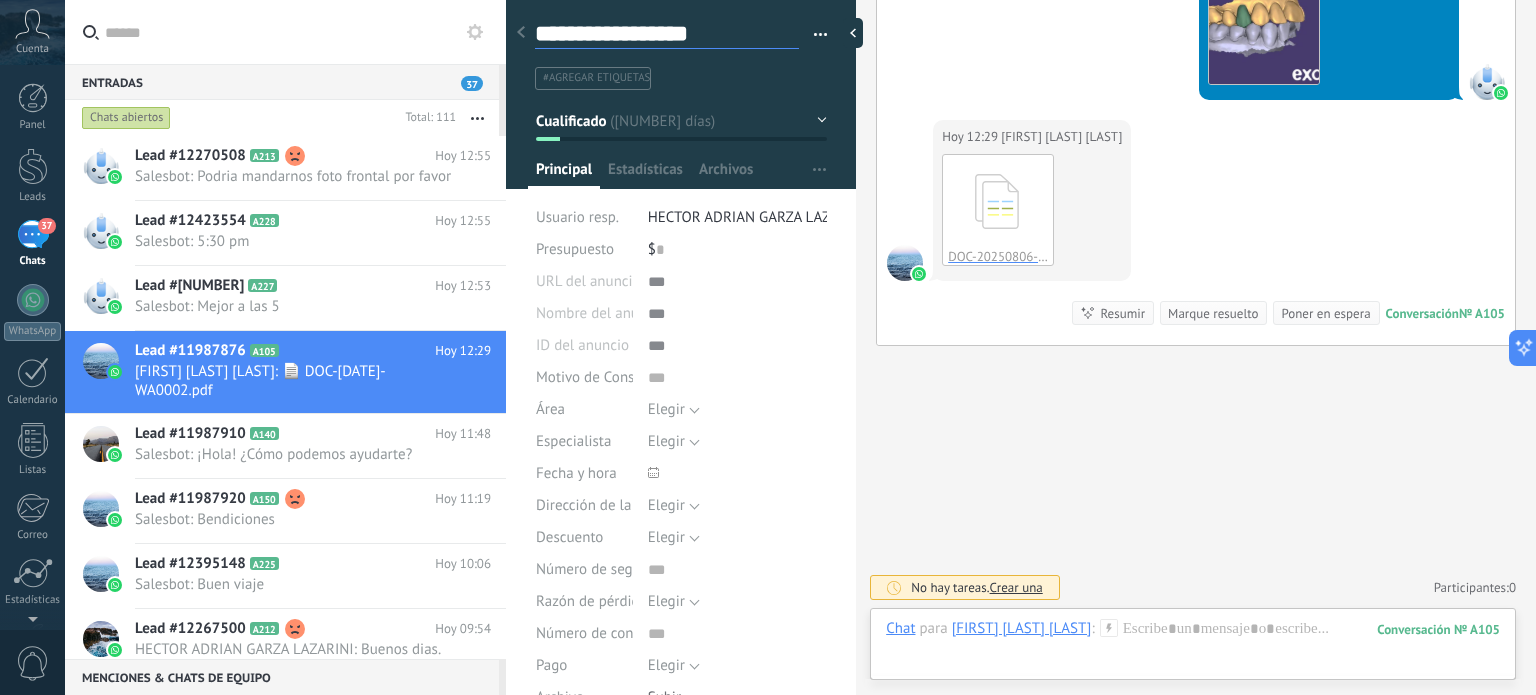 type on "**********" 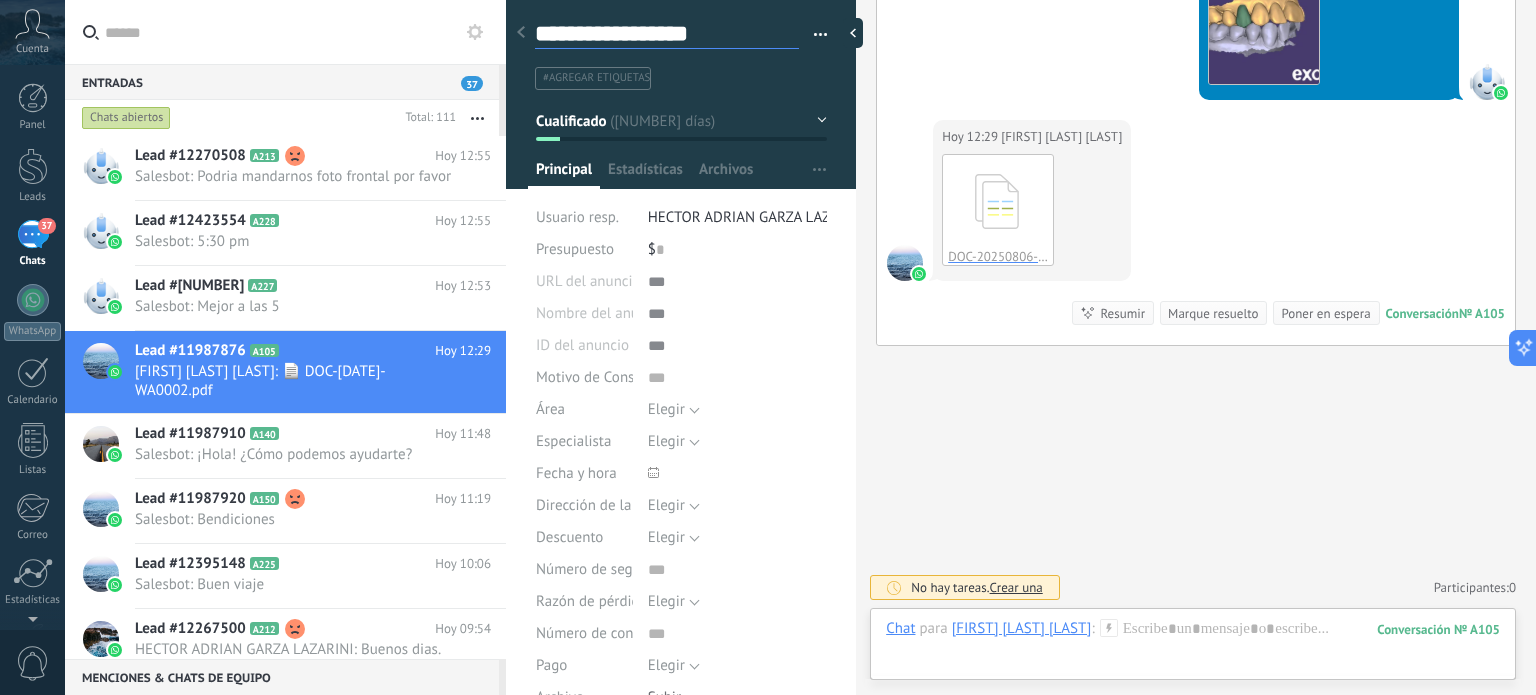 type on "**********" 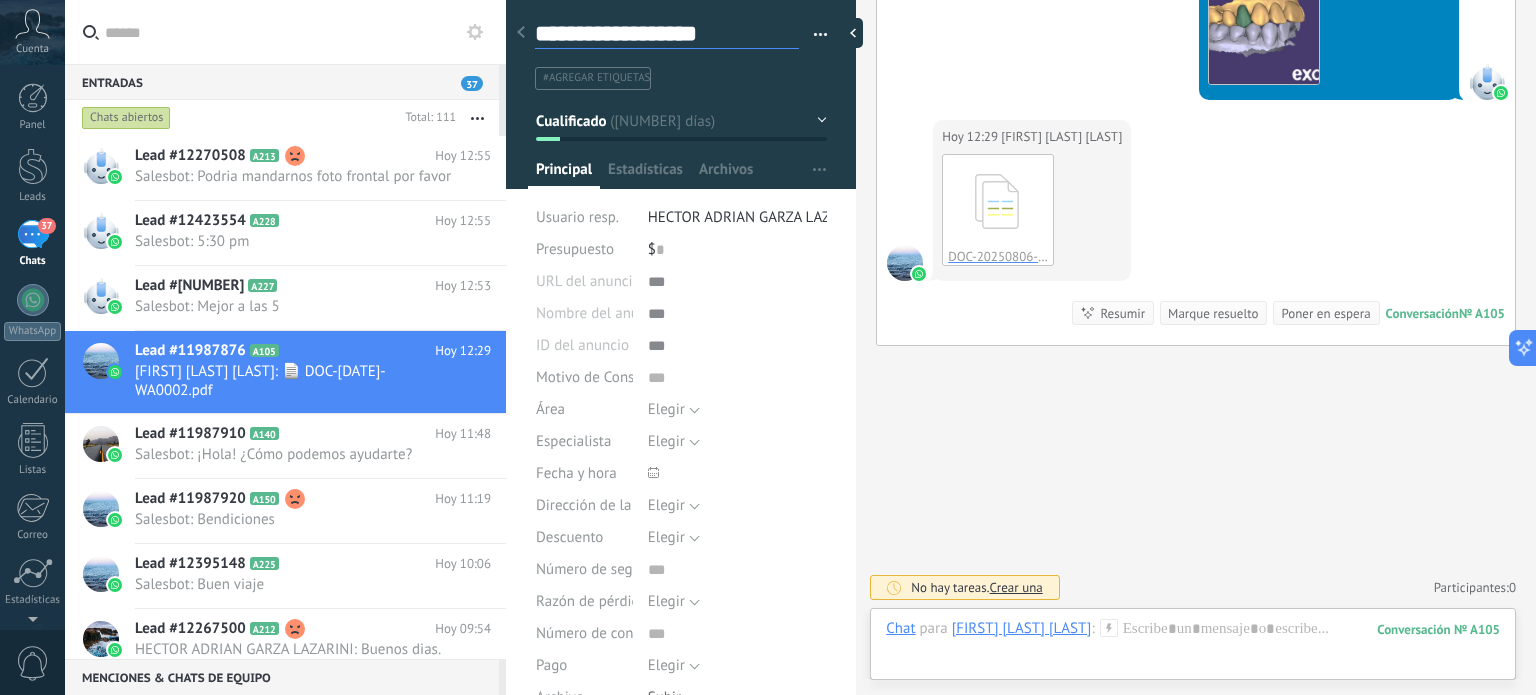 type on "**********" 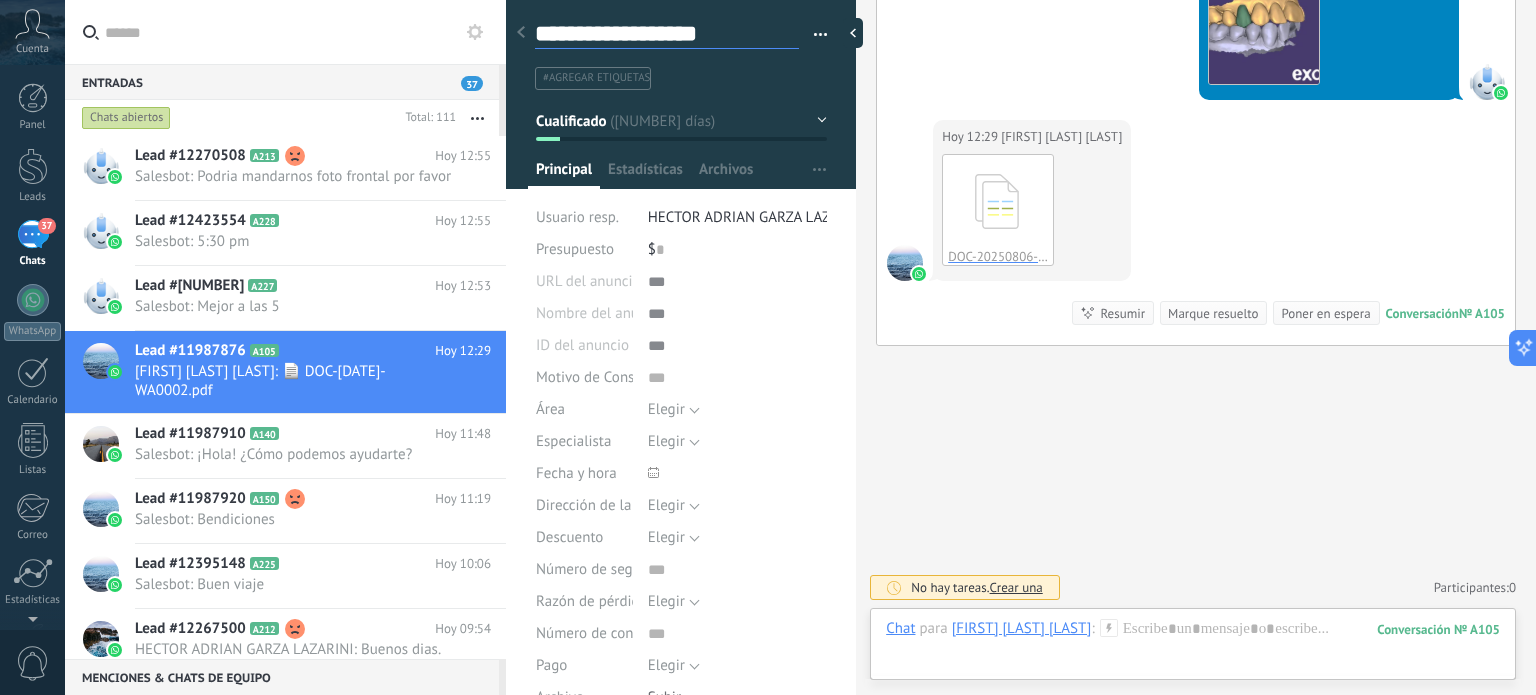 type on "**********" 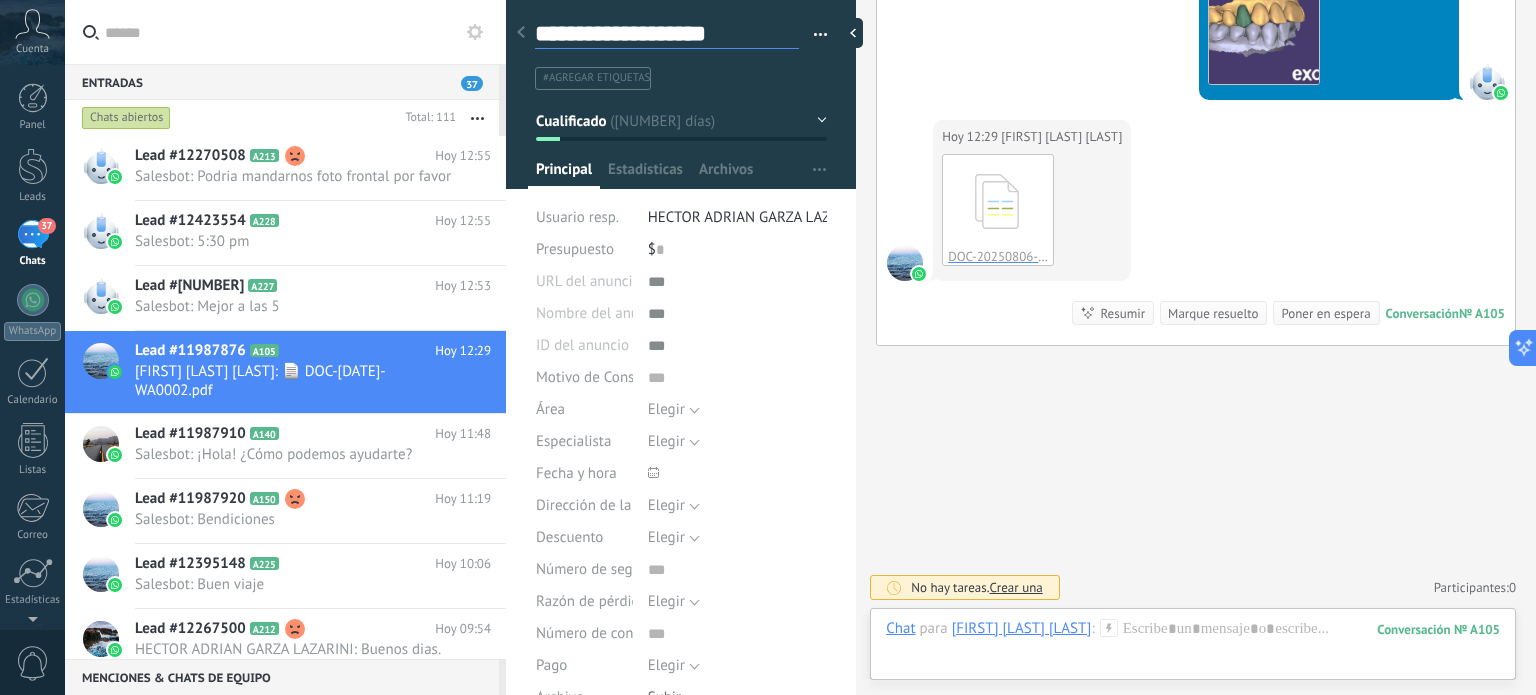 type on "**********" 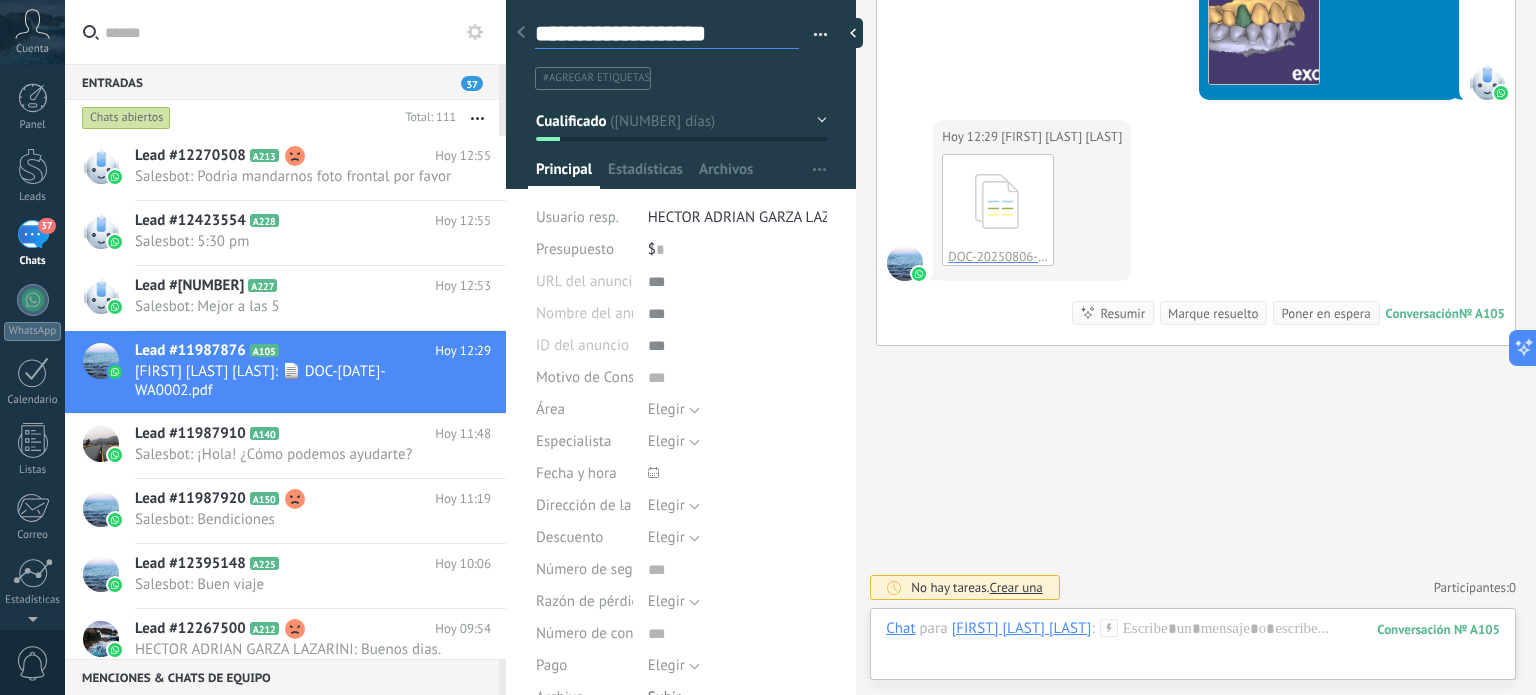 type on "**********" 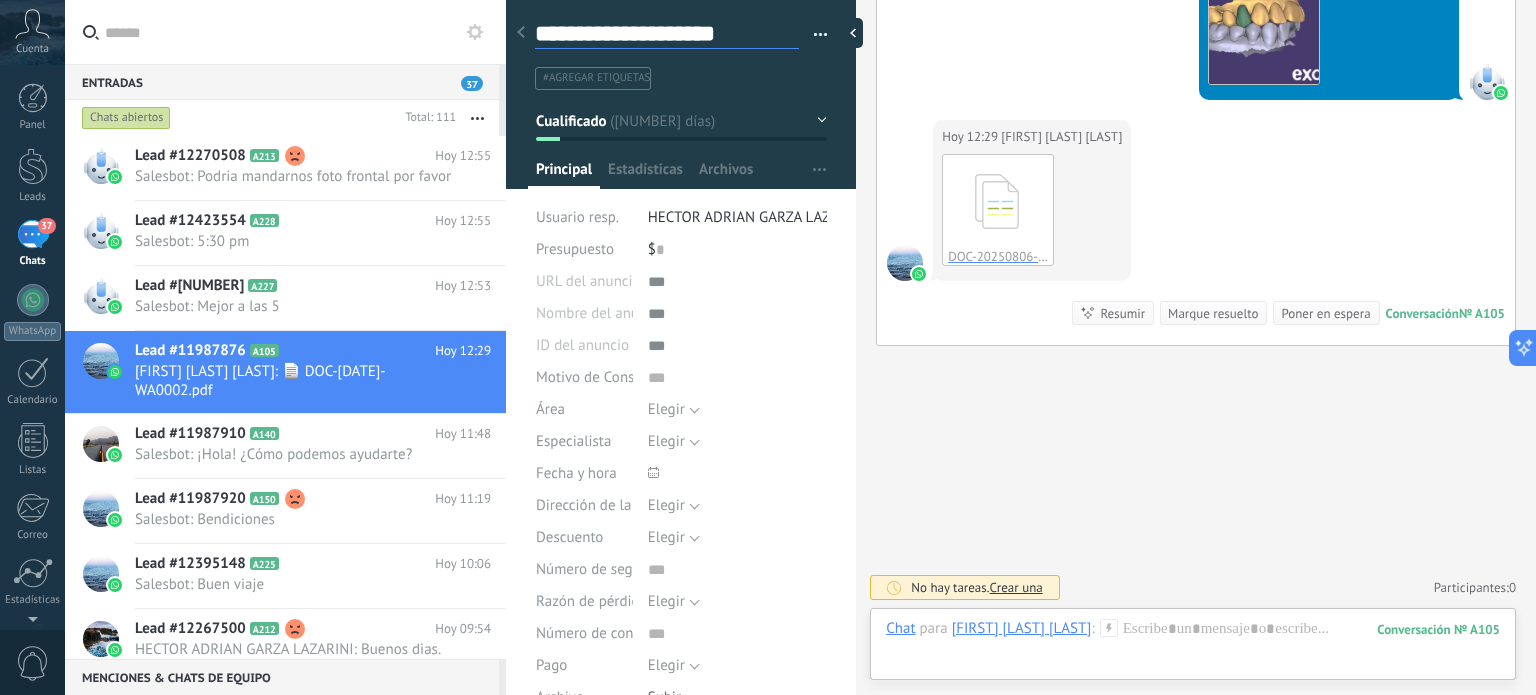 type on "**********" 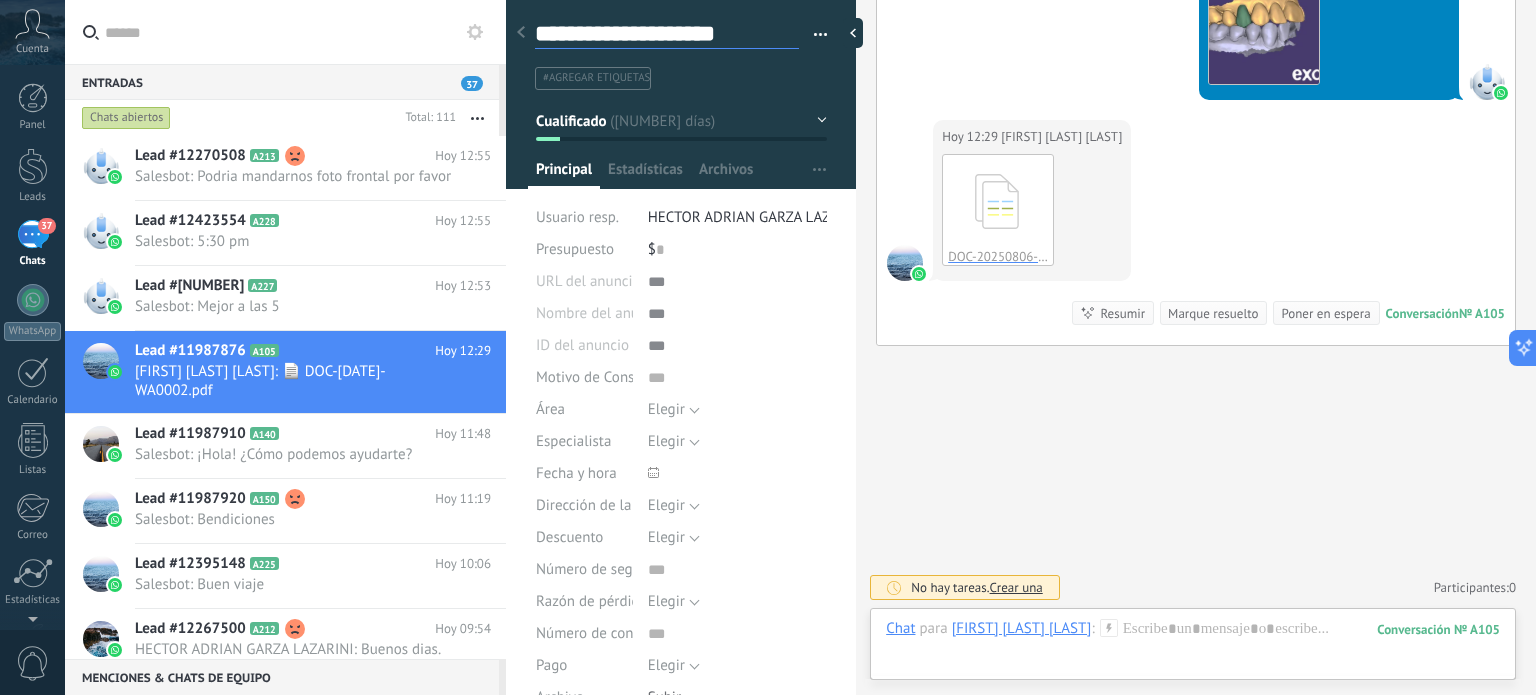 type on "**********" 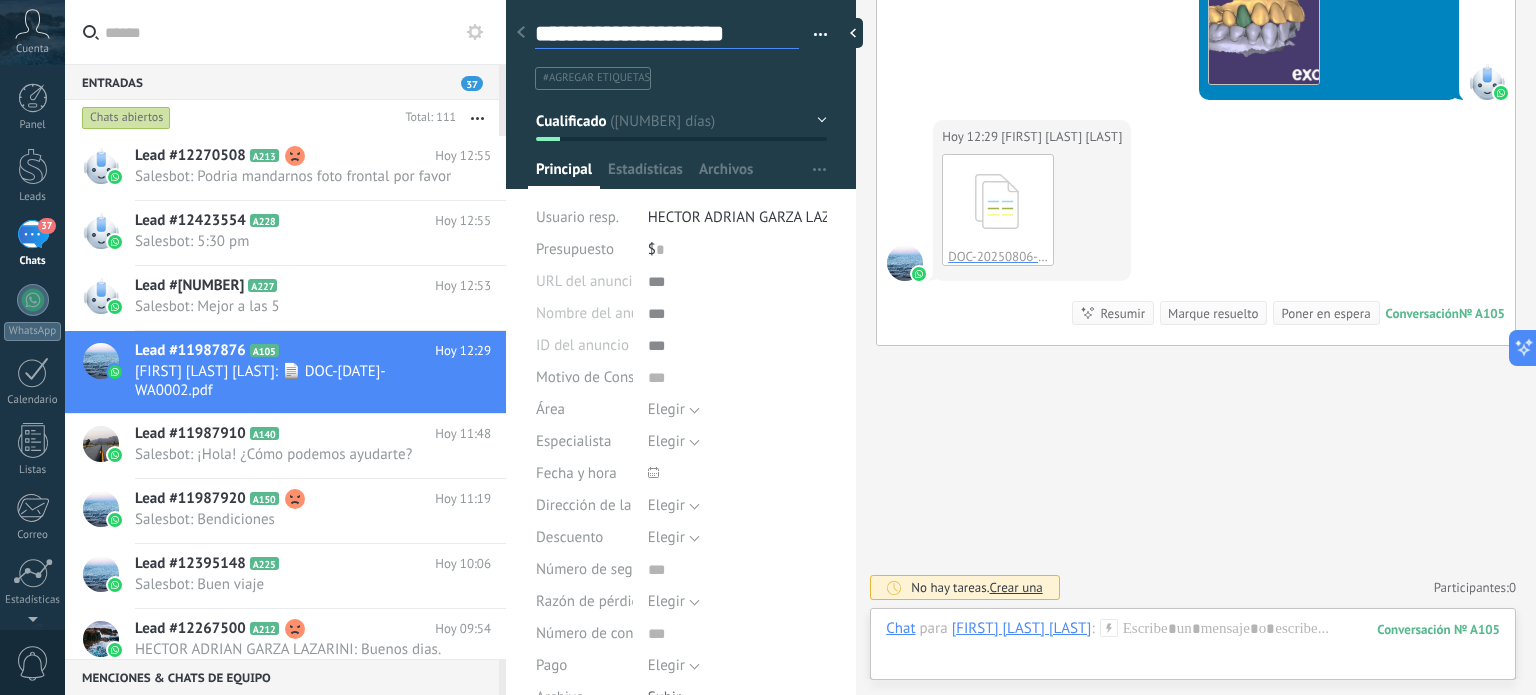 type on "**********" 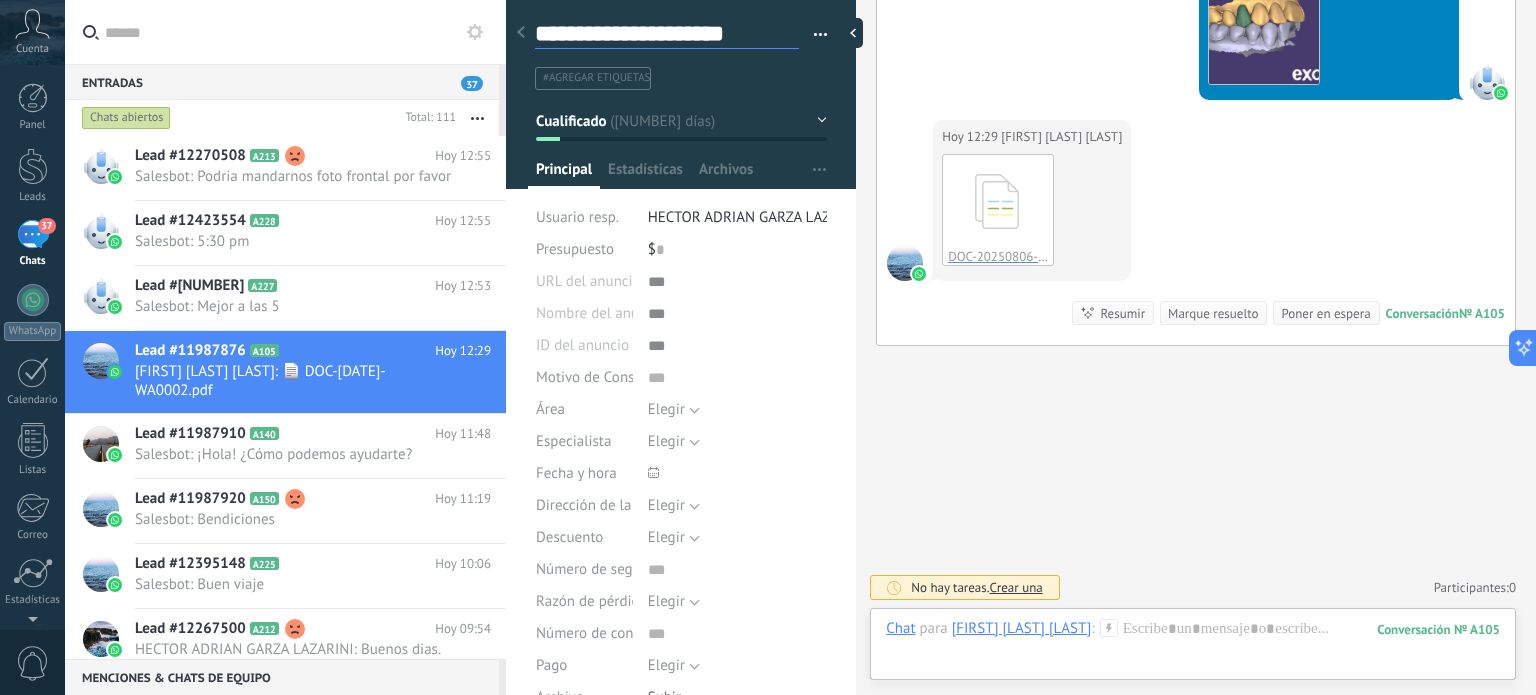 type on "**********" 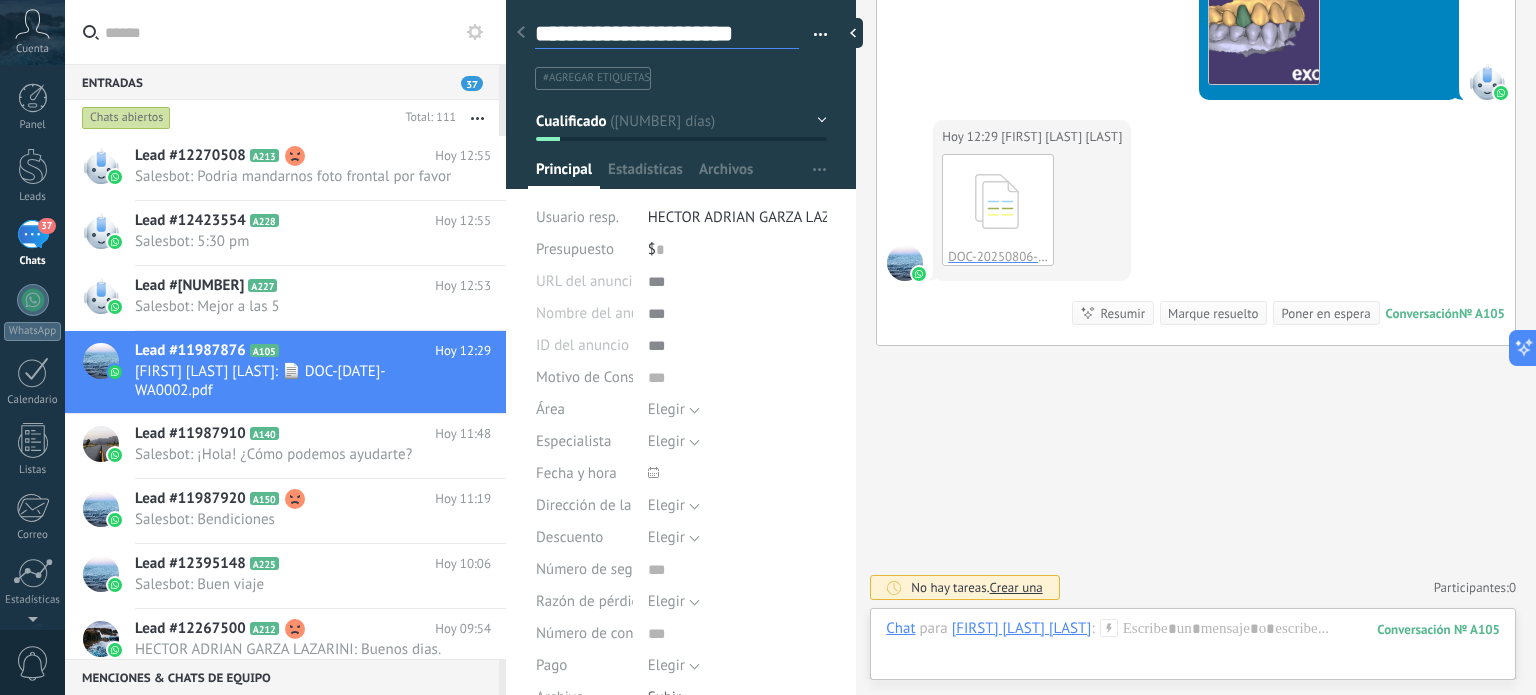 scroll, scrollTop: 29, scrollLeft: 0, axis: vertical 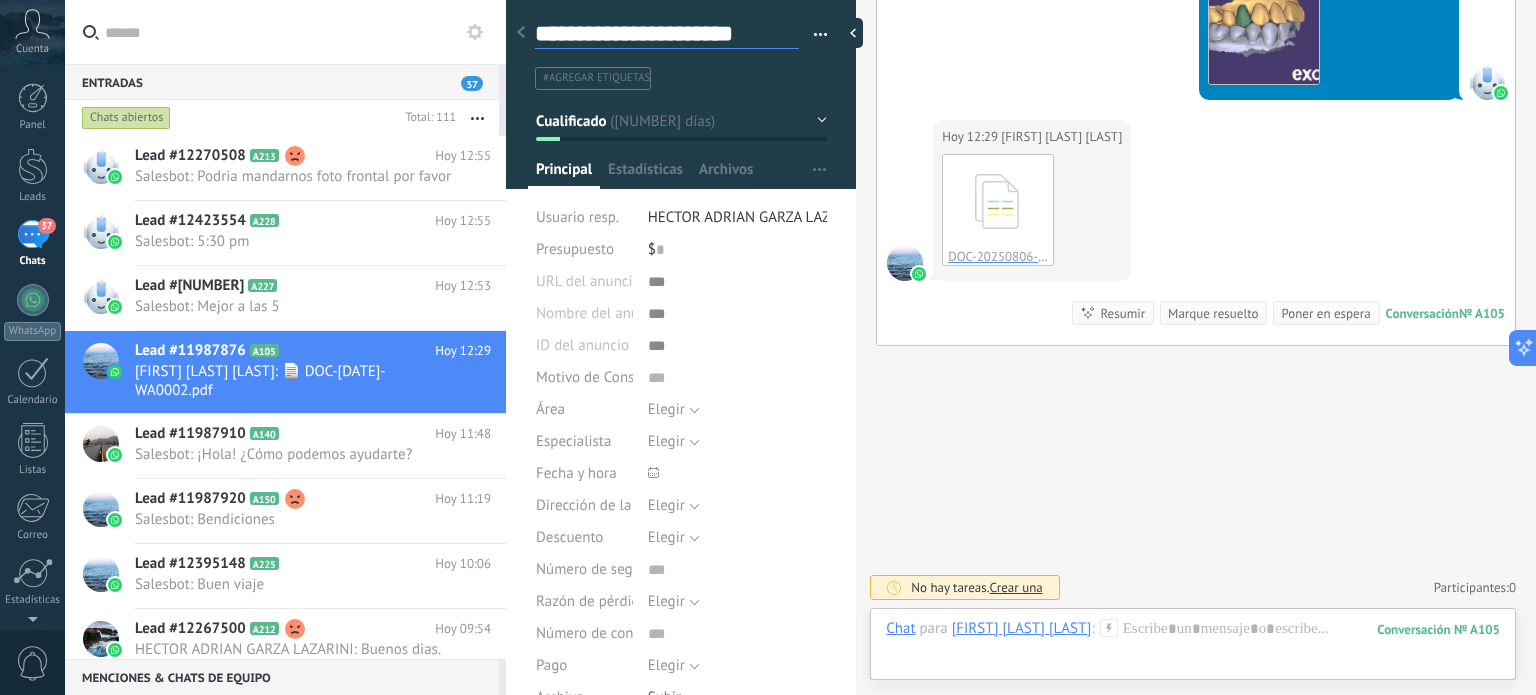 type on "**********" 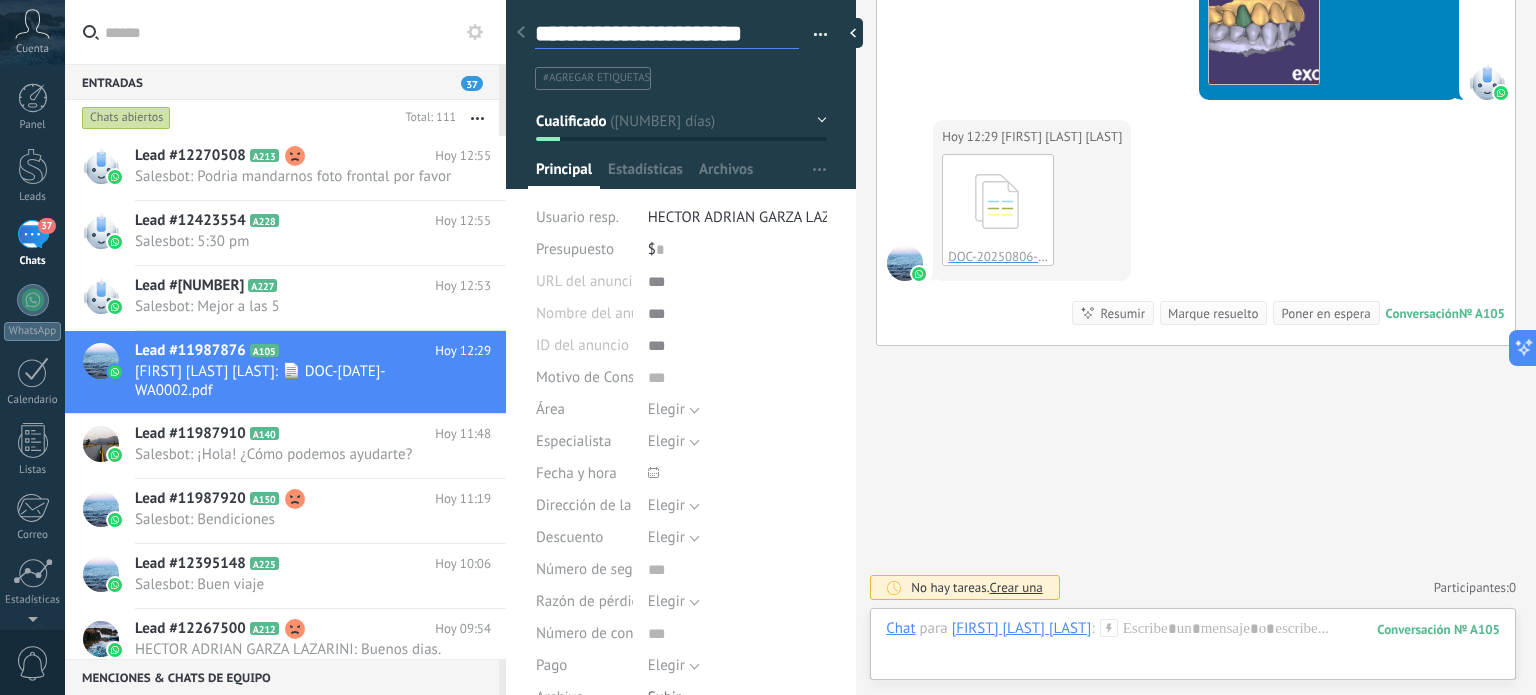 scroll, scrollTop: 60, scrollLeft: 0, axis: vertical 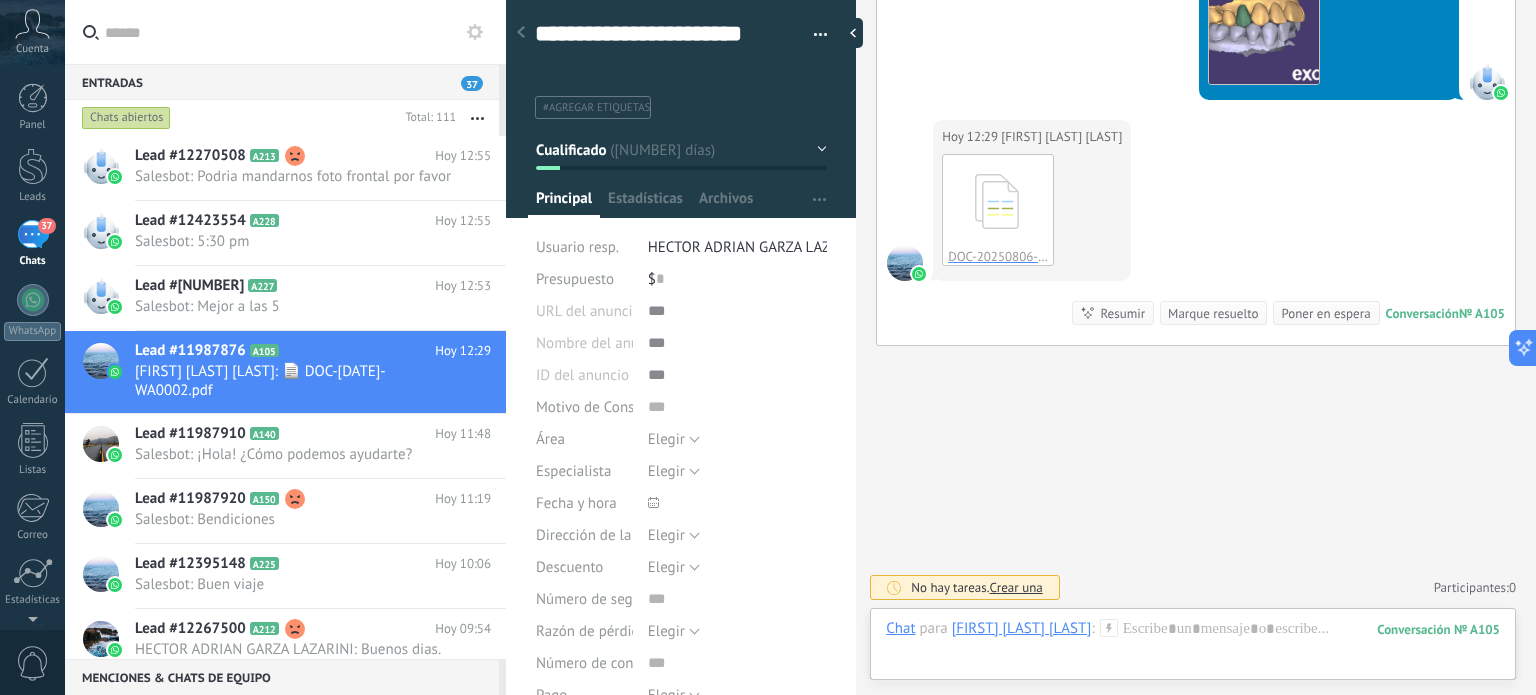 type on "**********" 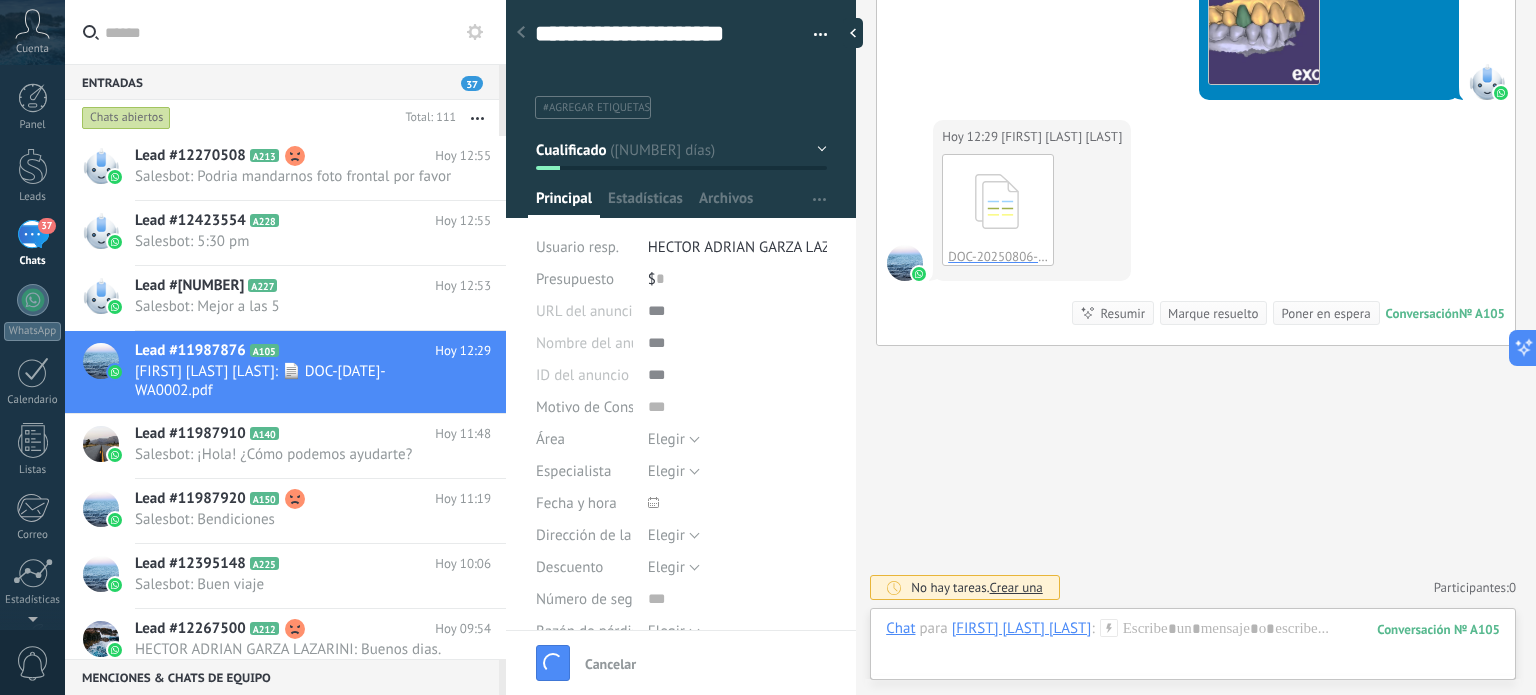 click on "Buscar Búsqueda y filtro Carga más [DATE] [FIRST] [LAST] [LAST]  Más 6 de 6 [DATE] [TIME] WhatsApp Business  Leído Descargar [DATE] [TIME] WhatsApp Business  Leído Descargar [DATE] [TIME] WhatsApp Business  Leído Descargar [DATE] [TIME] WhatsApp Business  Leído Descargar [DATE] [TIME] WhatsApp Business  Leído Descargar [DATE] [TIME] WhatsApp Business  Leído Descargar [DATE] [TIME] WhatsApp Business  Leído https://drive.google.com/drive/folders/[ID]/view?usp=drive_link [DATE] [TIME] WhatsApp Business  Leído https://drive.google.com/file/d/[ID]/view?usp=drive_link [DATE] [TIME] WhatsApp Business  Leído https://drive.google.com/file/d/[ID]/view?usp=drive_link Conversación  № A105 Conversación № A105 [DATE] [TIME] [FIRST] [LAST] [LAST]  gema.pdf Descargar Conversación  № A105 Conversación № A105 Leído" at bounding box center (1196, -4511) 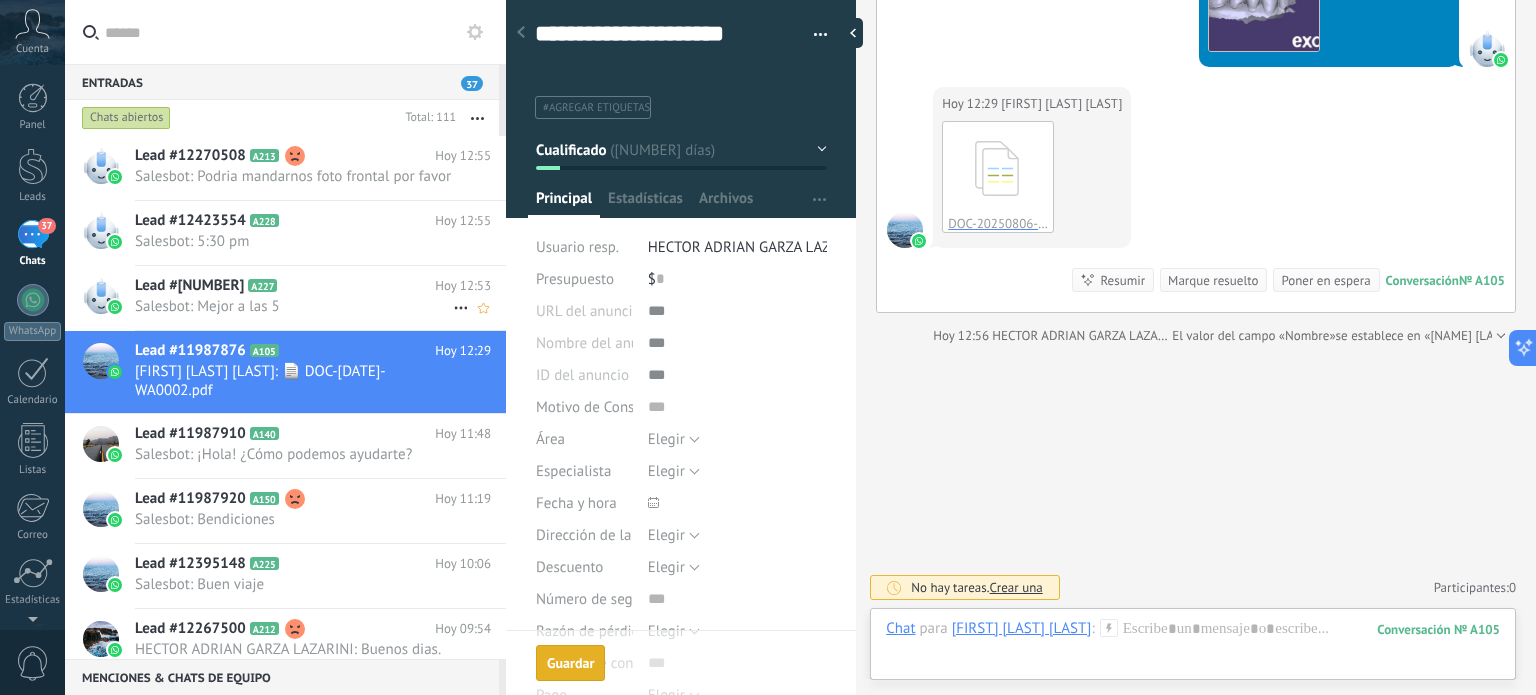 scroll, scrollTop: 9844, scrollLeft: 0, axis: vertical 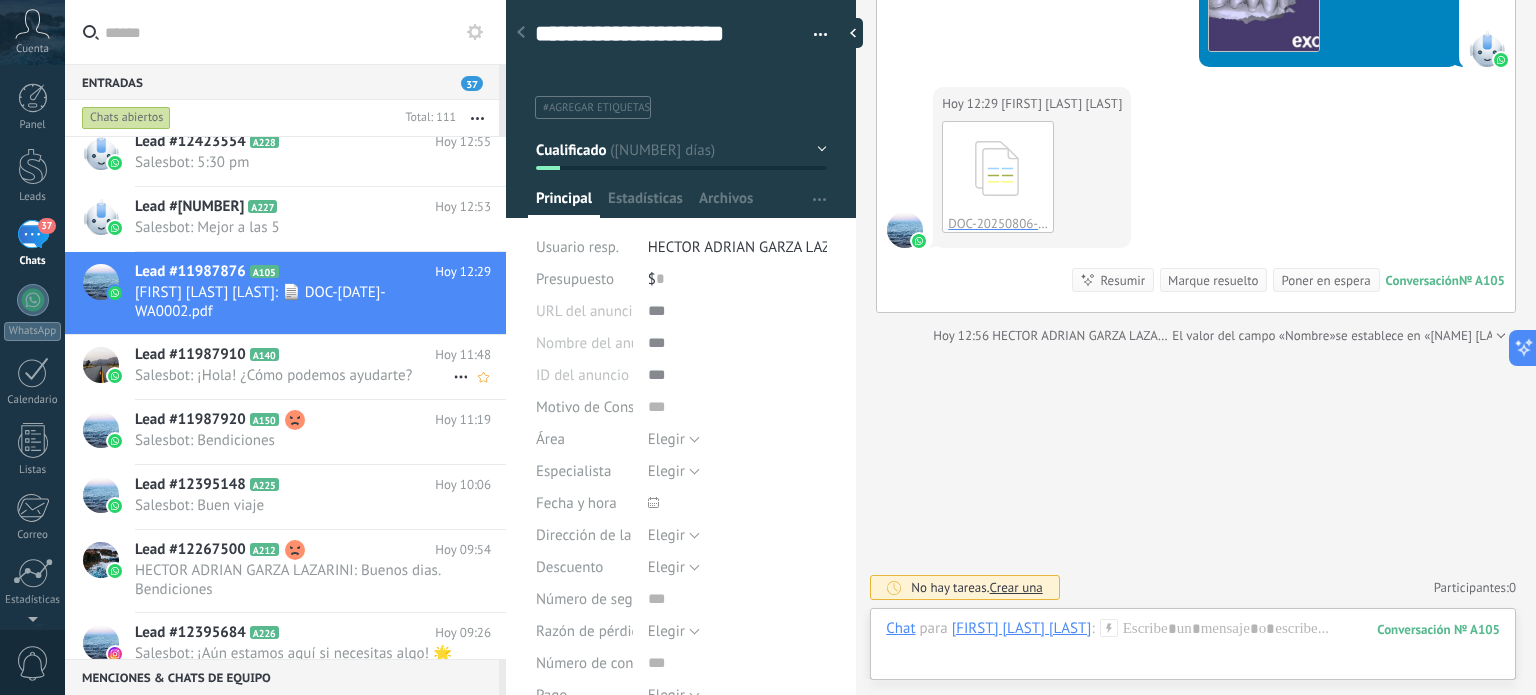 click on "Lead #11987910" at bounding box center [190, 355] 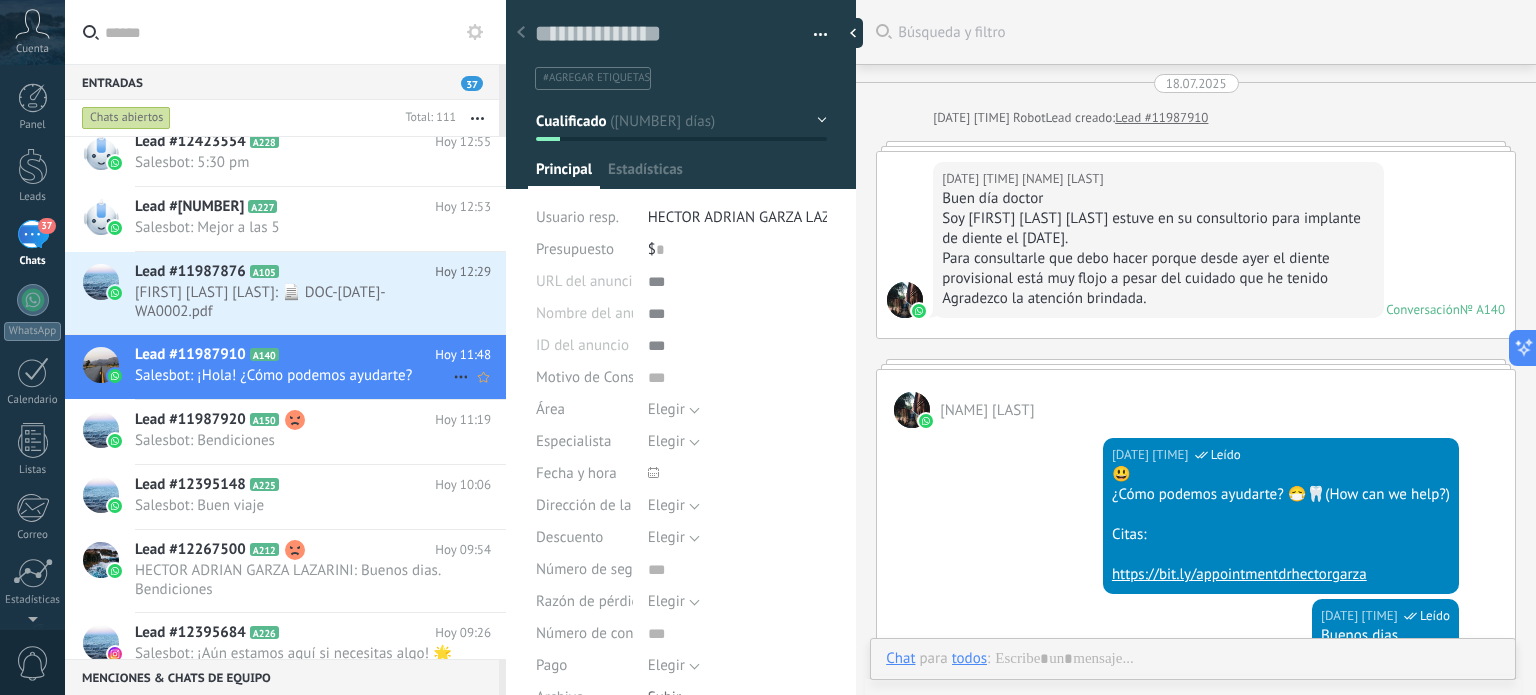 scroll, scrollTop: 4263, scrollLeft: 0, axis: vertical 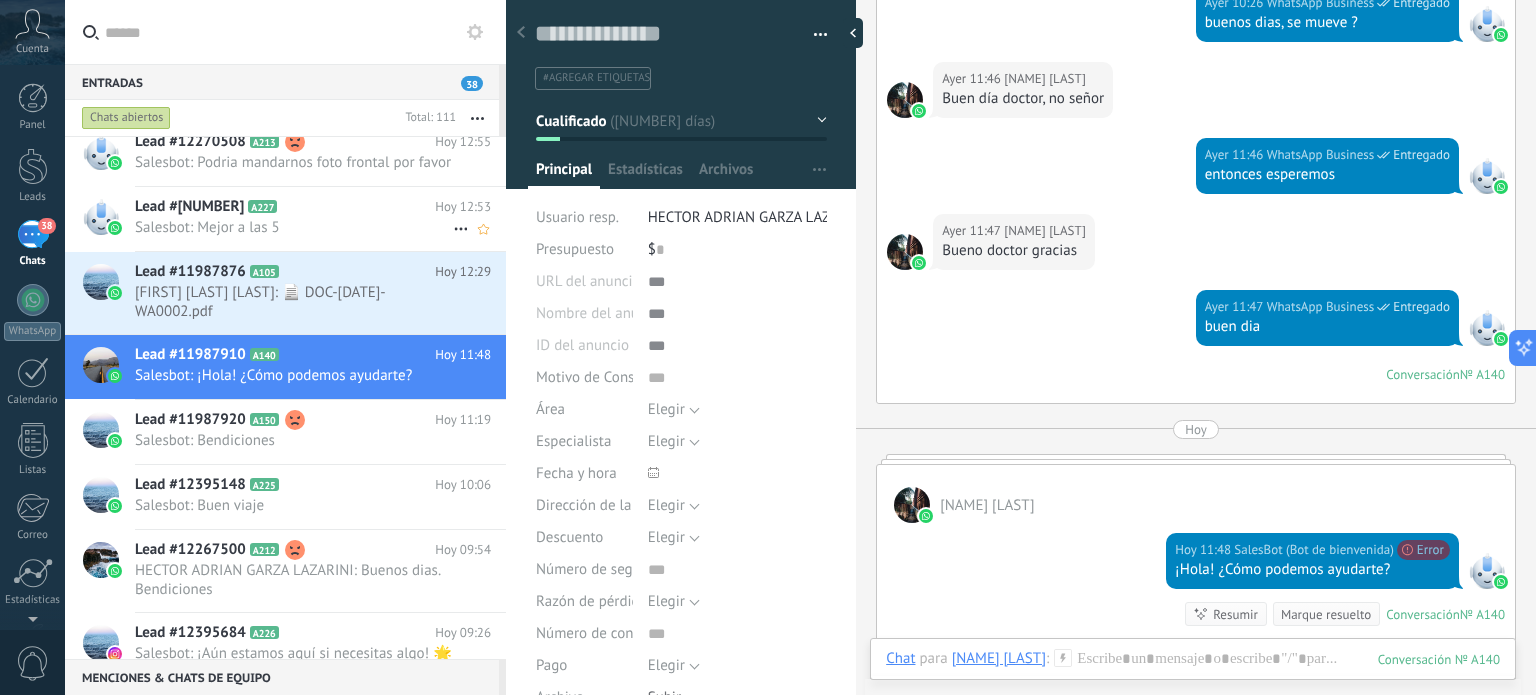 click on "Lead #[NUMBER]
A227" at bounding box center [285, 207] 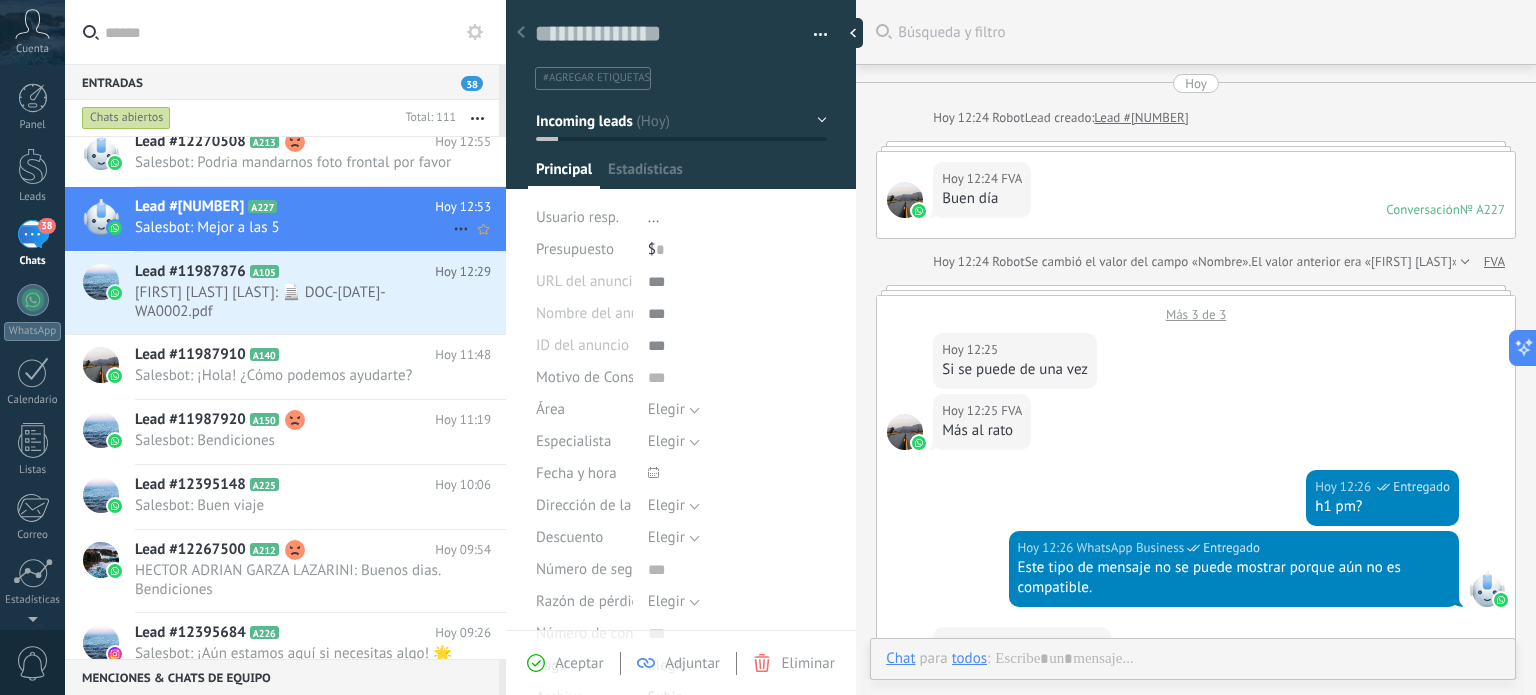 scroll, scrollTop: 29, scrollLeft: 0, axis: vertical 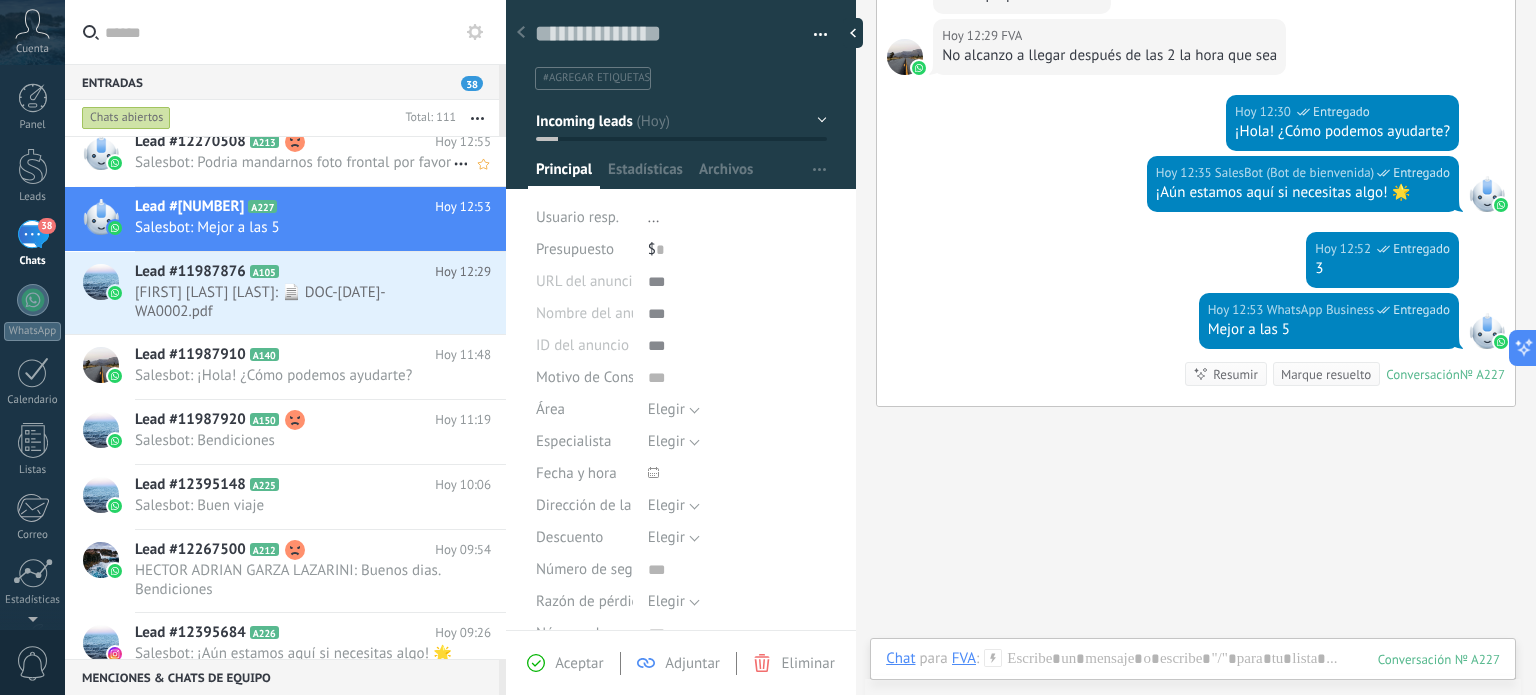click on "Salesbot: Podria mandarnos foto frontal por favor" at bounding box center (294, 162) 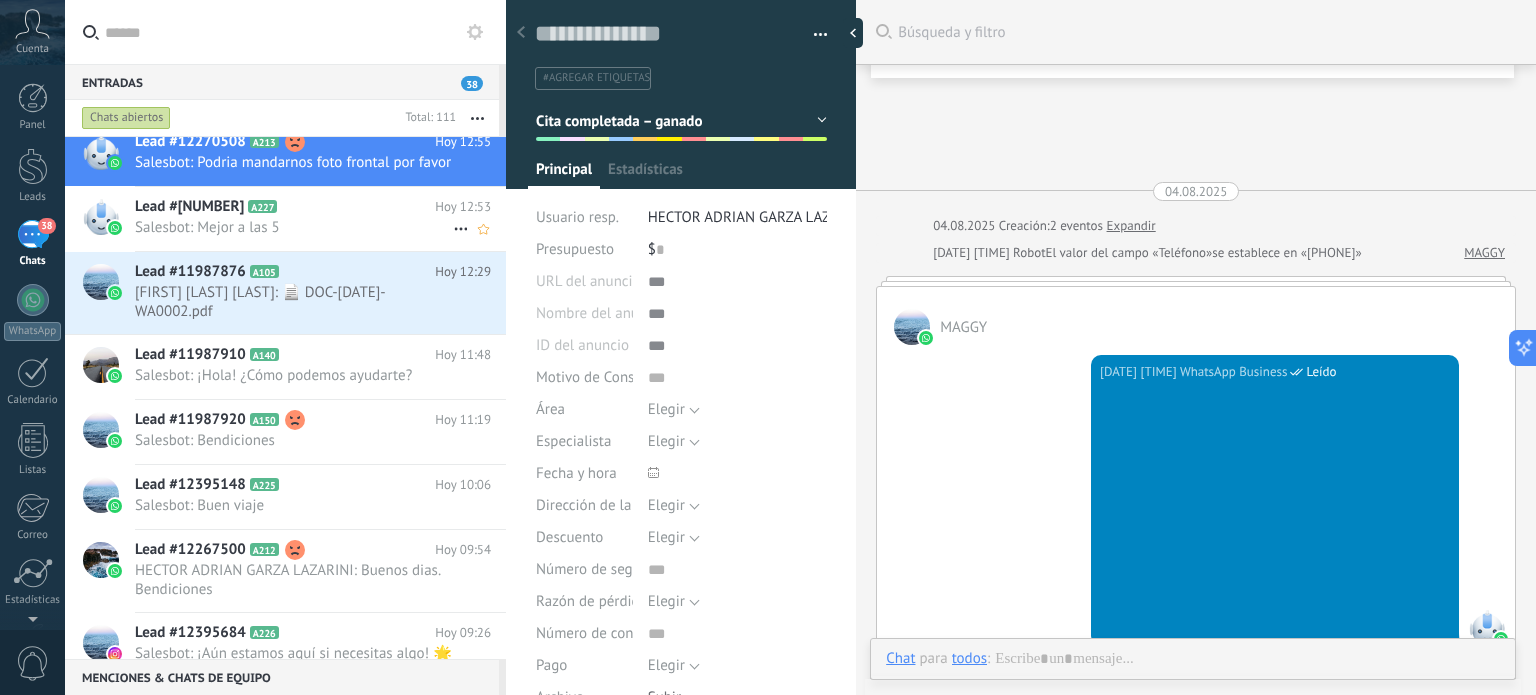 scroll, scrollTop: 29, scrollLeft: 0, axis: vertical 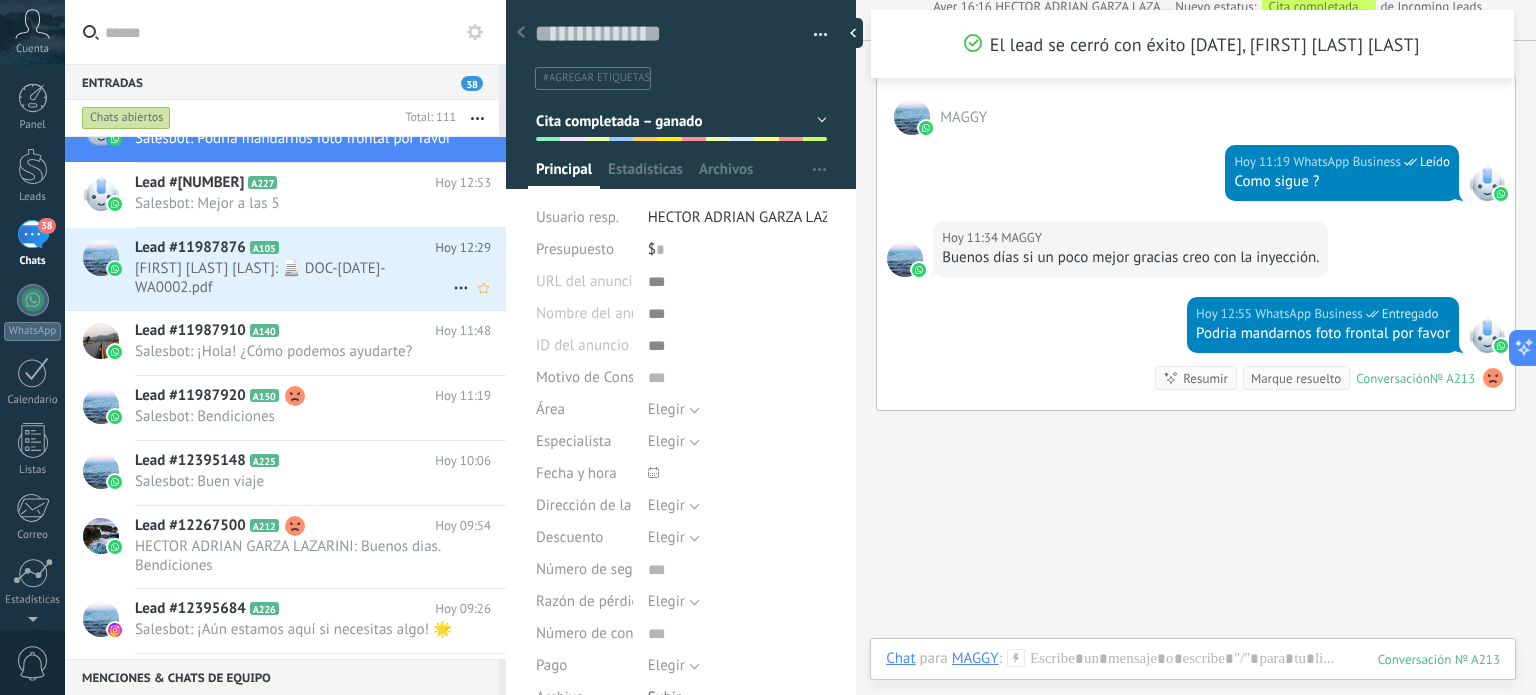 click on "[FIRST] [LAST] [LAST]: 📄 DOC-[DATE]-WA0002.pdf" at bounding box center (294, 278) 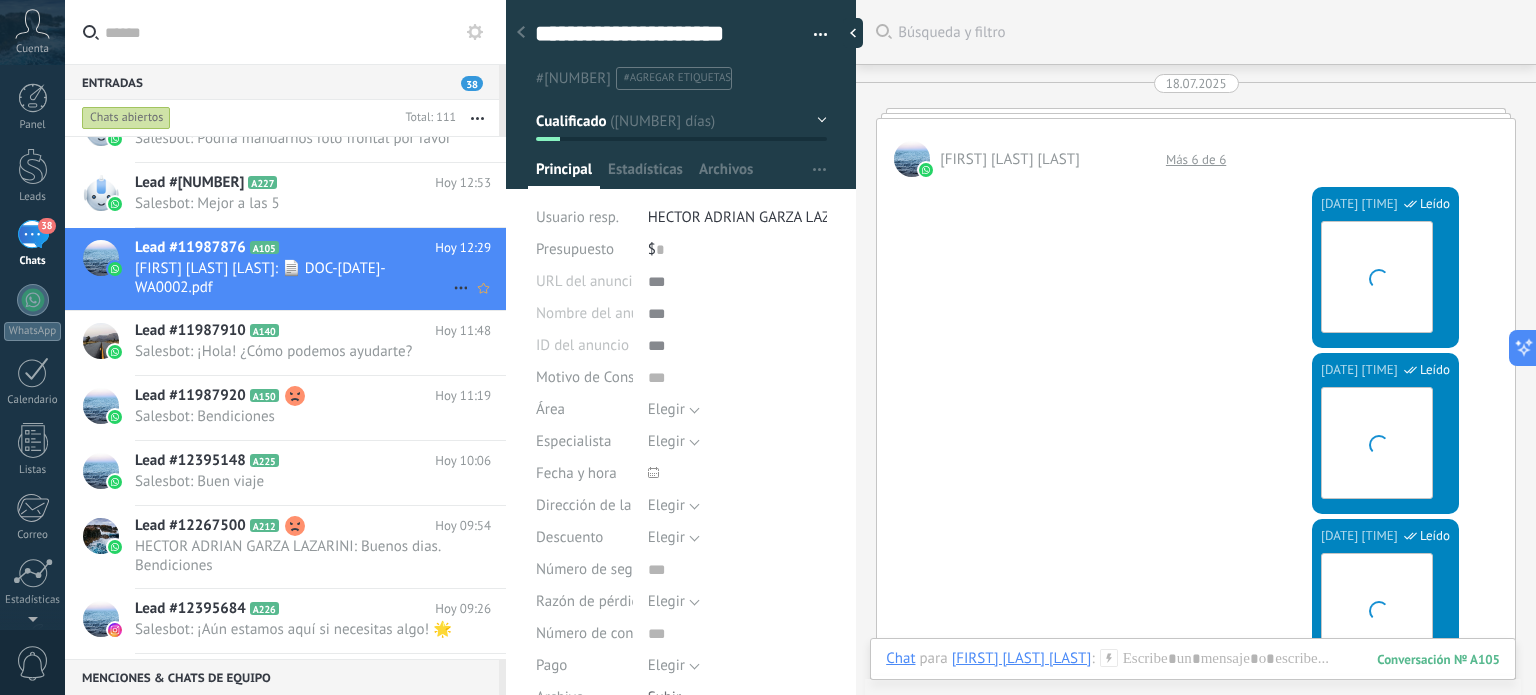 scroll, scrollTop: 9697, scrollLeft: 0, axis: vertical 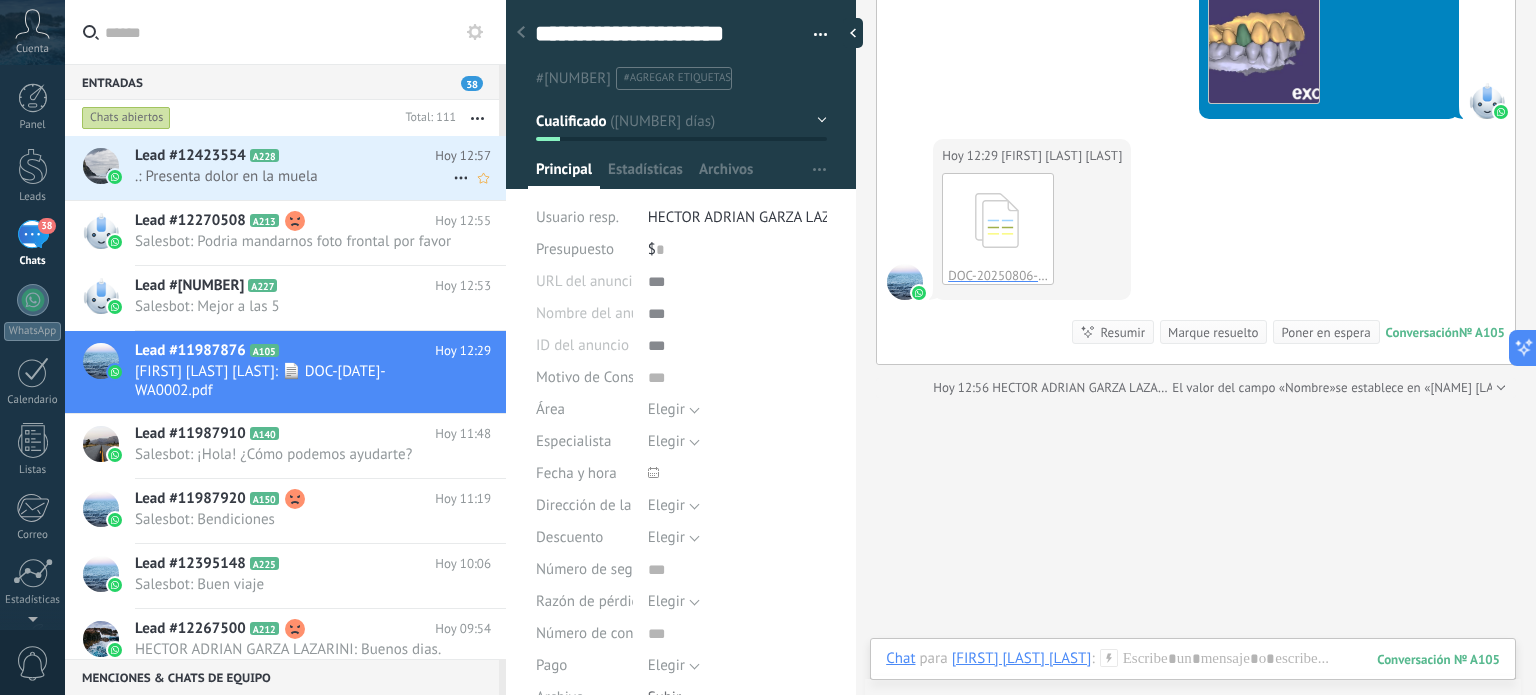 click on ".: Presenta dolor en la muela" at bounding box center (294, 176) 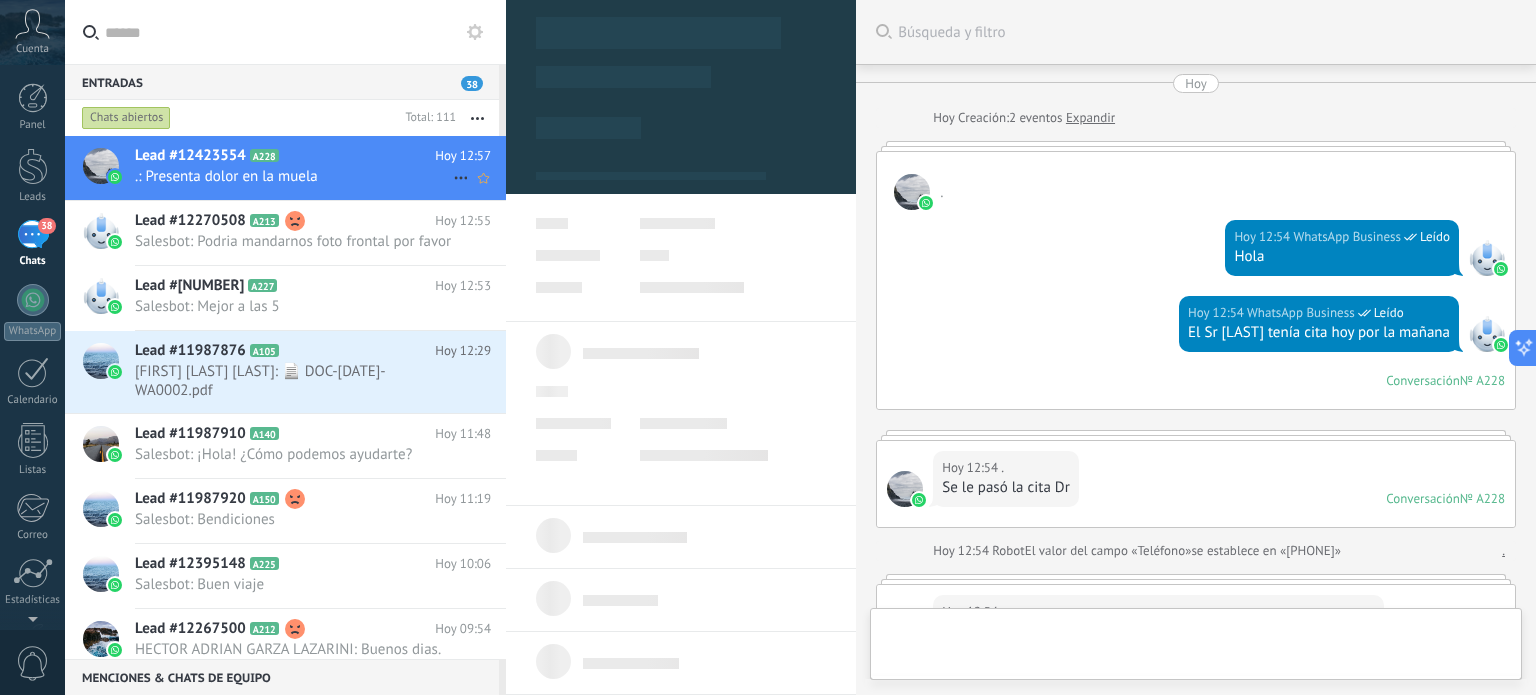 type on "**********" 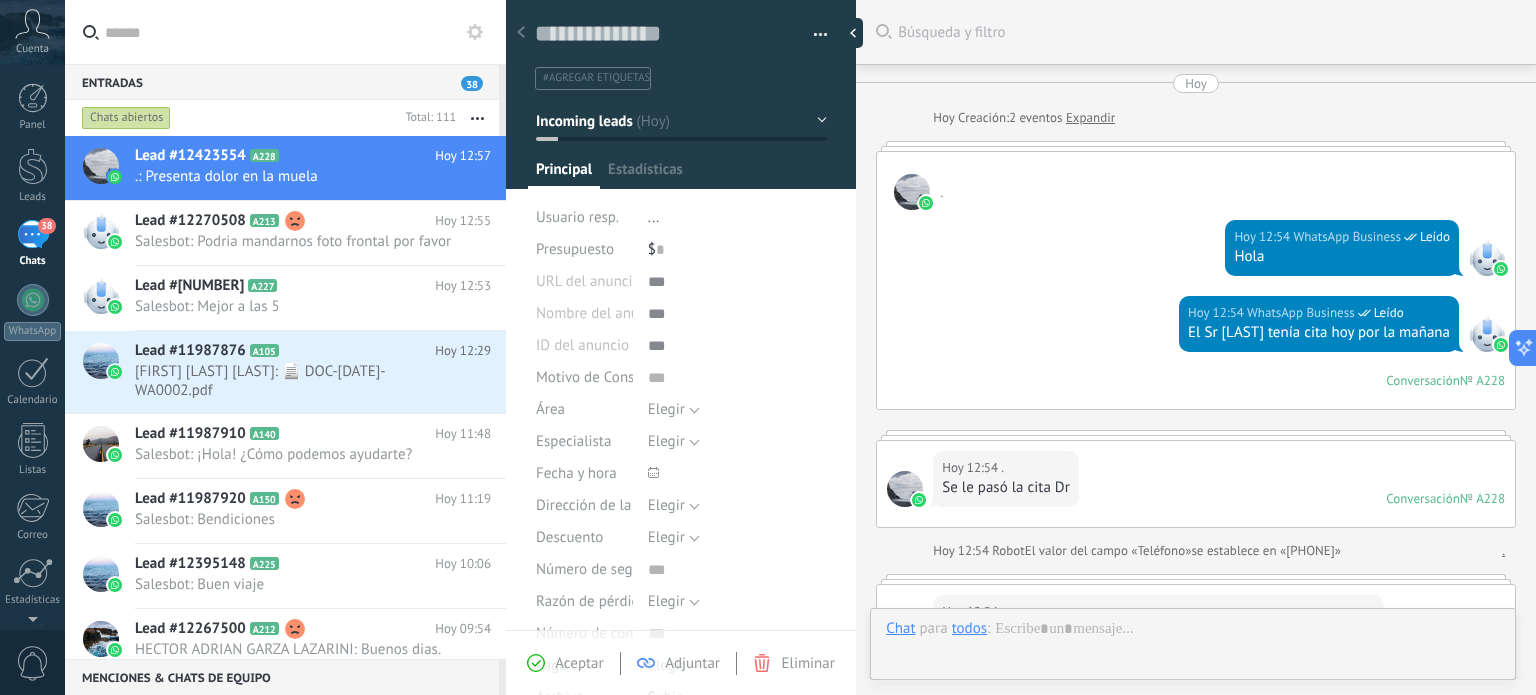 scroll, scrollTop: 995, scrollLeft: 0, axis: vertical 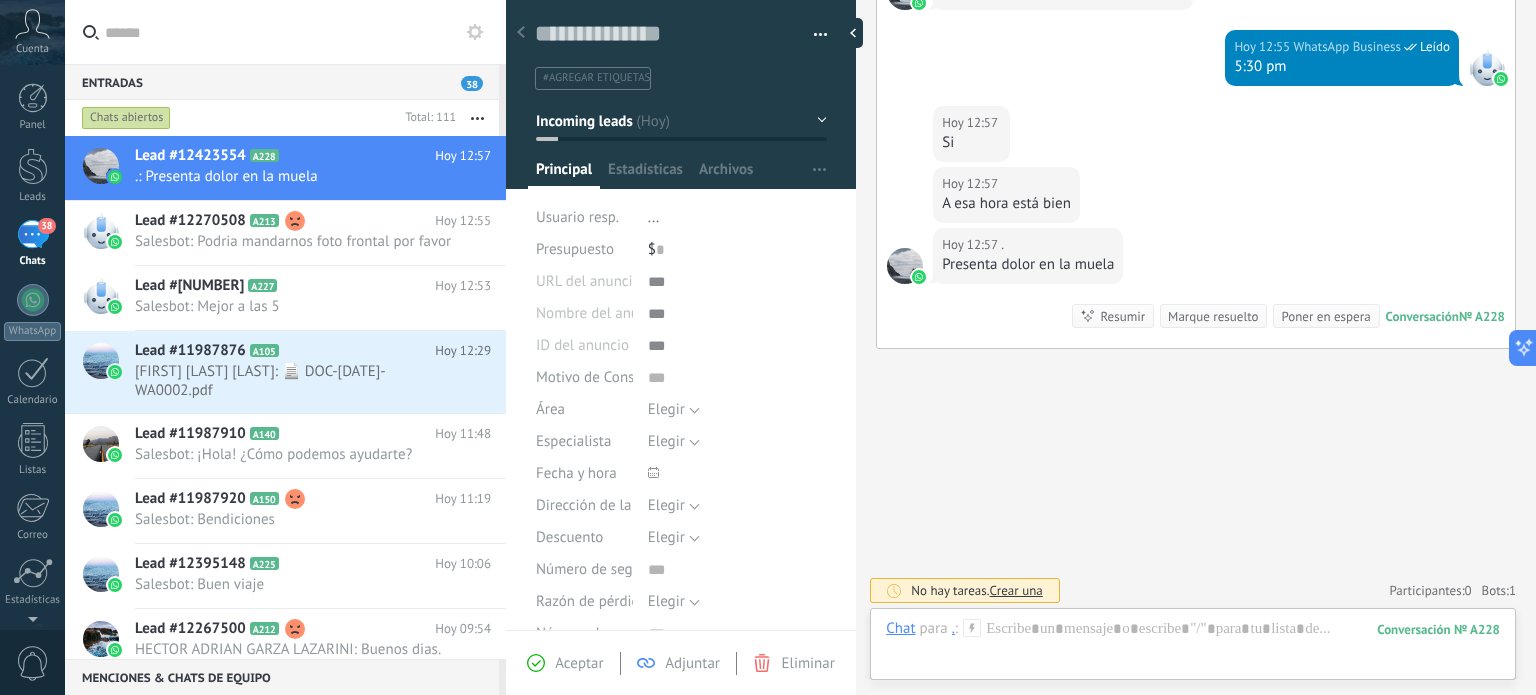 click on "Chat Correo Nota Tarea Chat   para   . : 228 Enviar Cancelar Rastrear clics en links ? Reducir links largos y rastrear clics: cuando se habilita, los URLs que envías serán reemplazados con links de rastreo. Una vez clickeados, un evento se registrará en el feed del lead. Abajo seleccione las fuentes que utilizan esta  en Ajustes Las plantillas no pueden ser editadas 23h 59m La sesión de mensajería finaliza en: Atajos – ejecutar bots y plantillas – seleccionar acción – mencionar a un colega – seleccionar el destinatario – insertar valor del campo Kommo AI Beta Corregir gramática y ortografía Hacerlo profesional Hacerlo amistoso Hacerlo ingenioso Hacerlo más largo Hacerlo más corto Simplificarlo" at bounding box center (1193, 644) 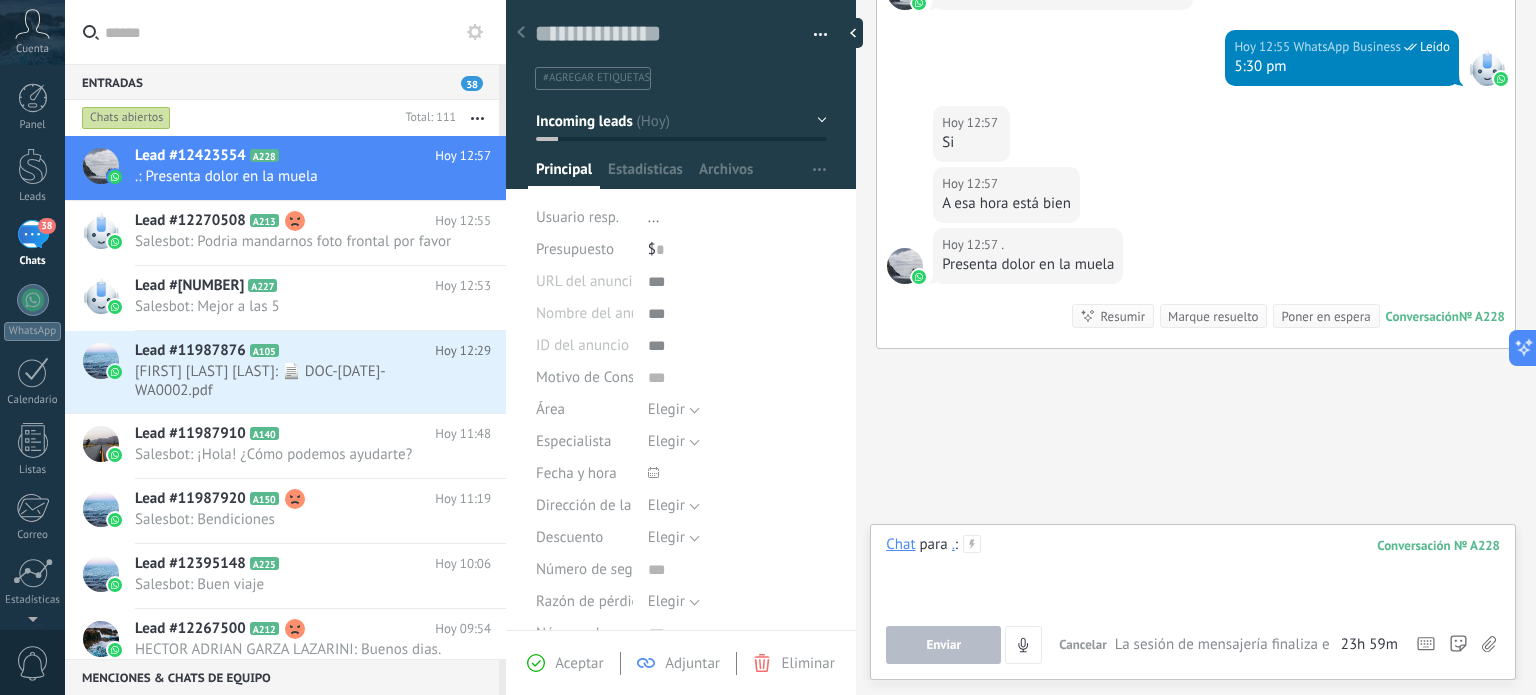 click at bounding box center (1193, 573) 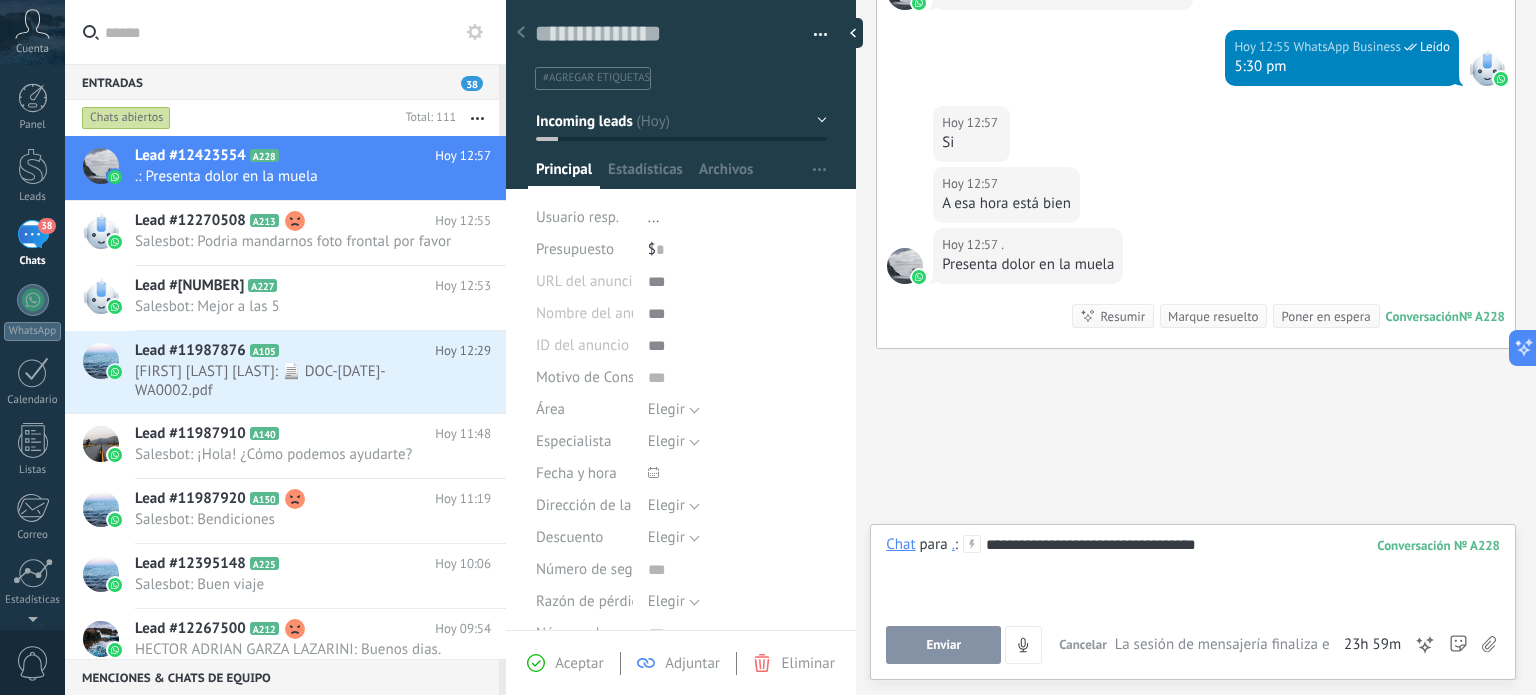 click on "Enviar" at bounding box center (943, 645) 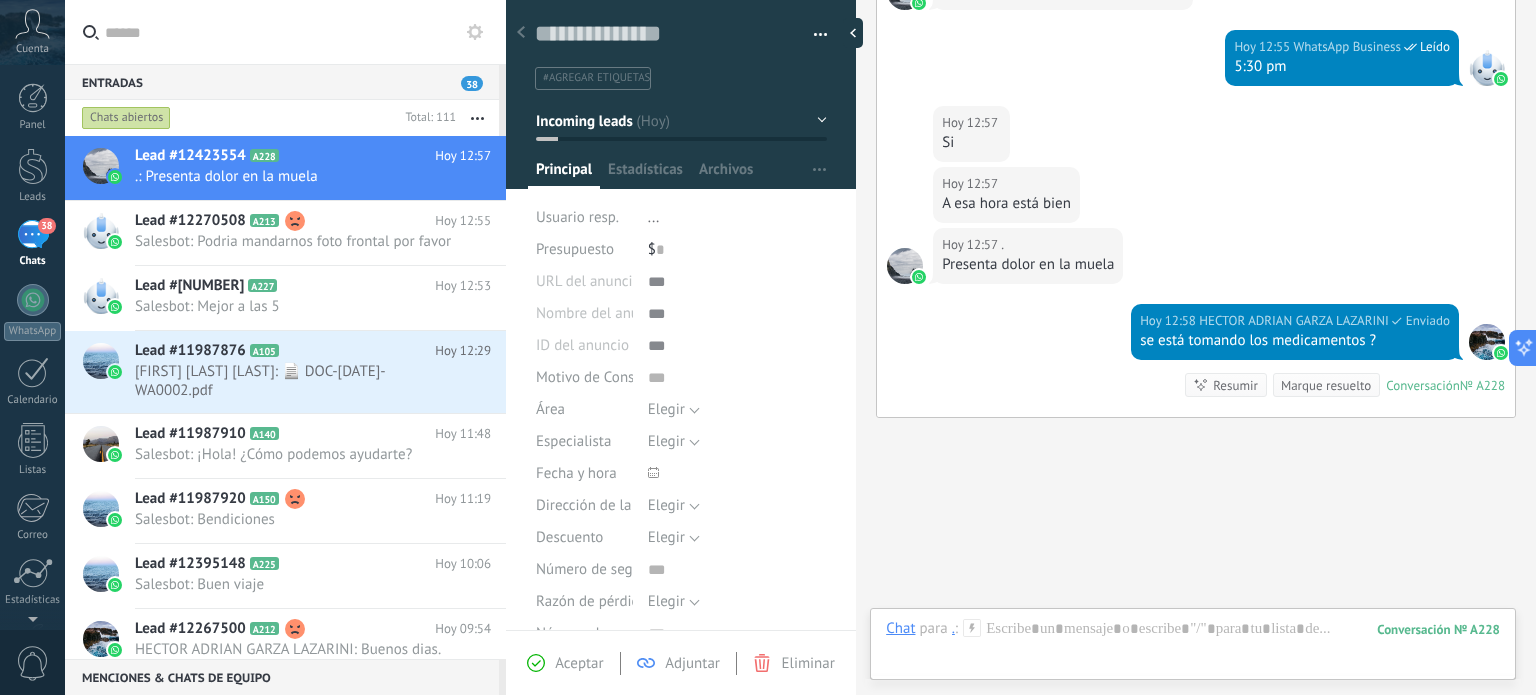 scroll, scrollTop: 1064, scrollLeft: 0, axis: vertical 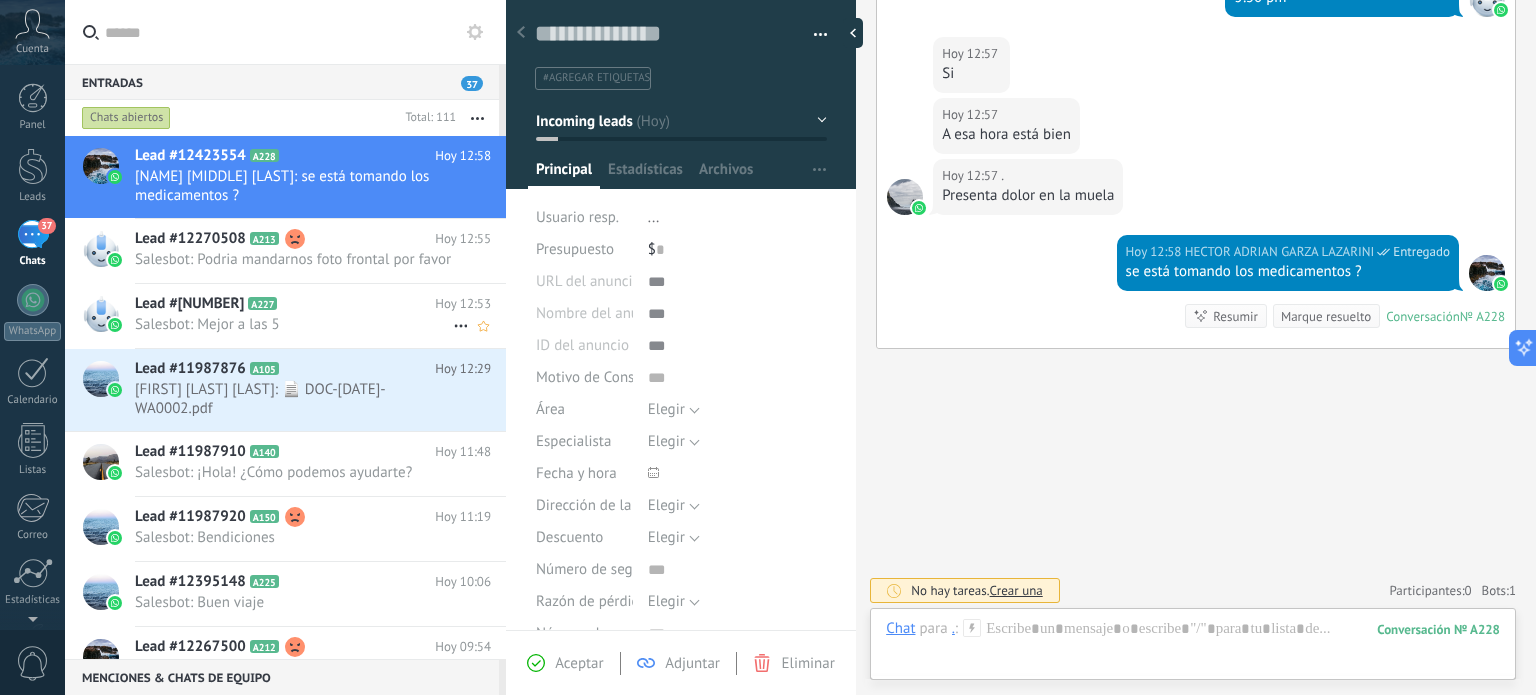 click on "Lead #[NUMBER]" at bounding box center (189, 304) 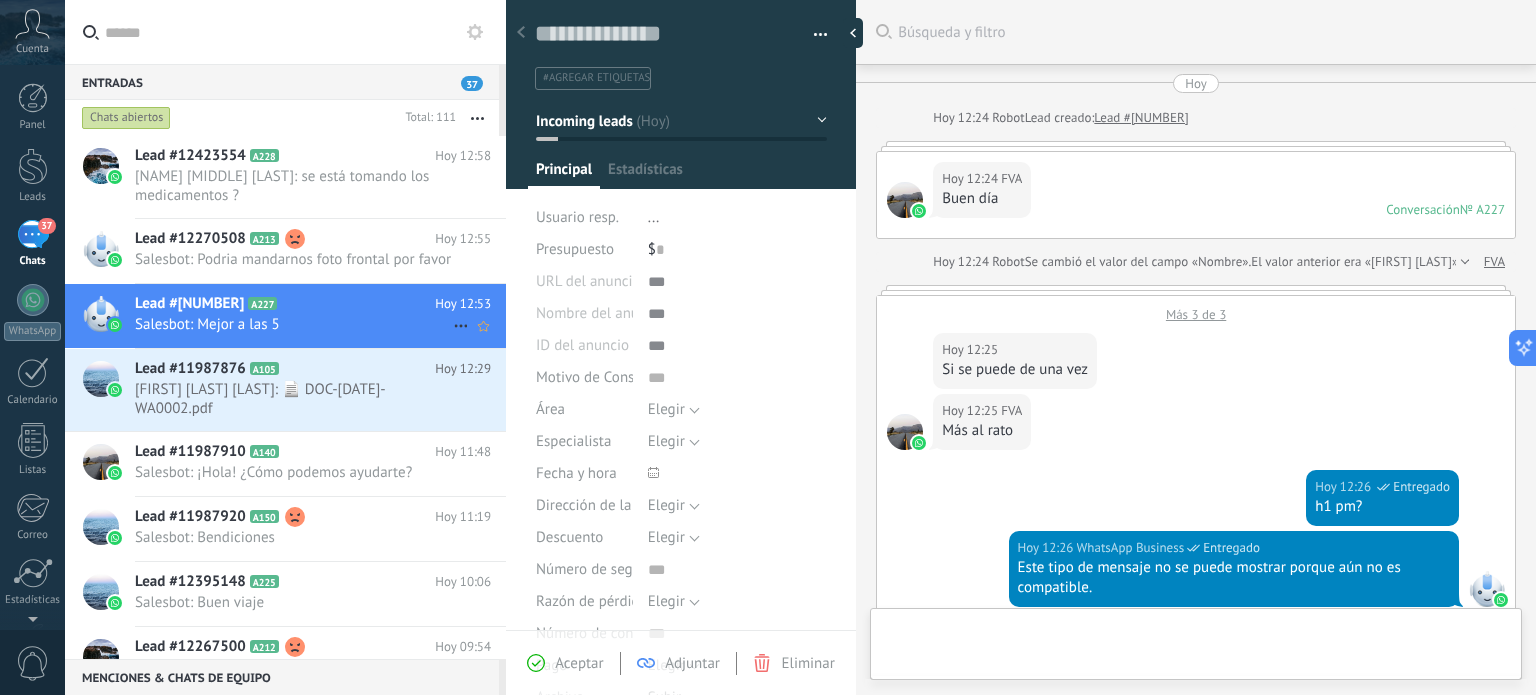type on "**********" 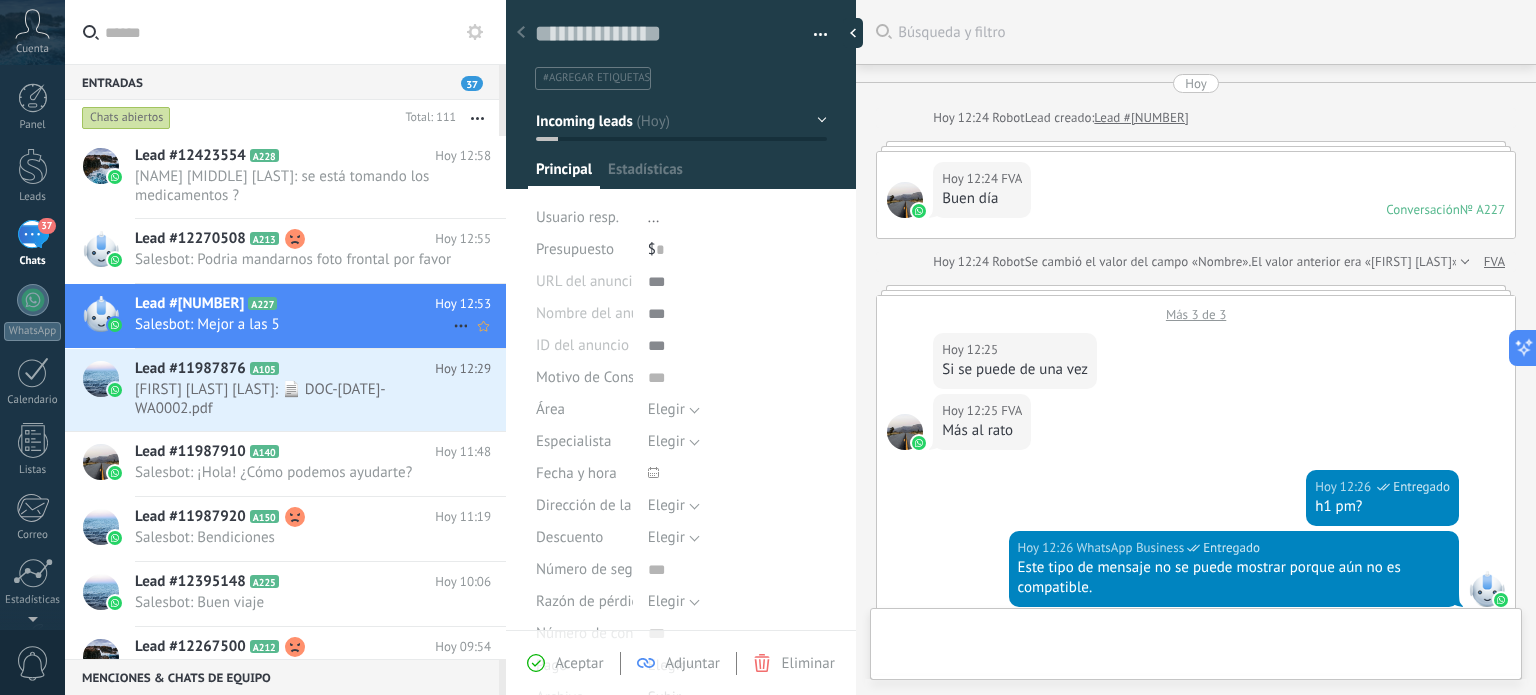 scroll, scrollTop: 29, scrollLeft: 0, axis: vertical 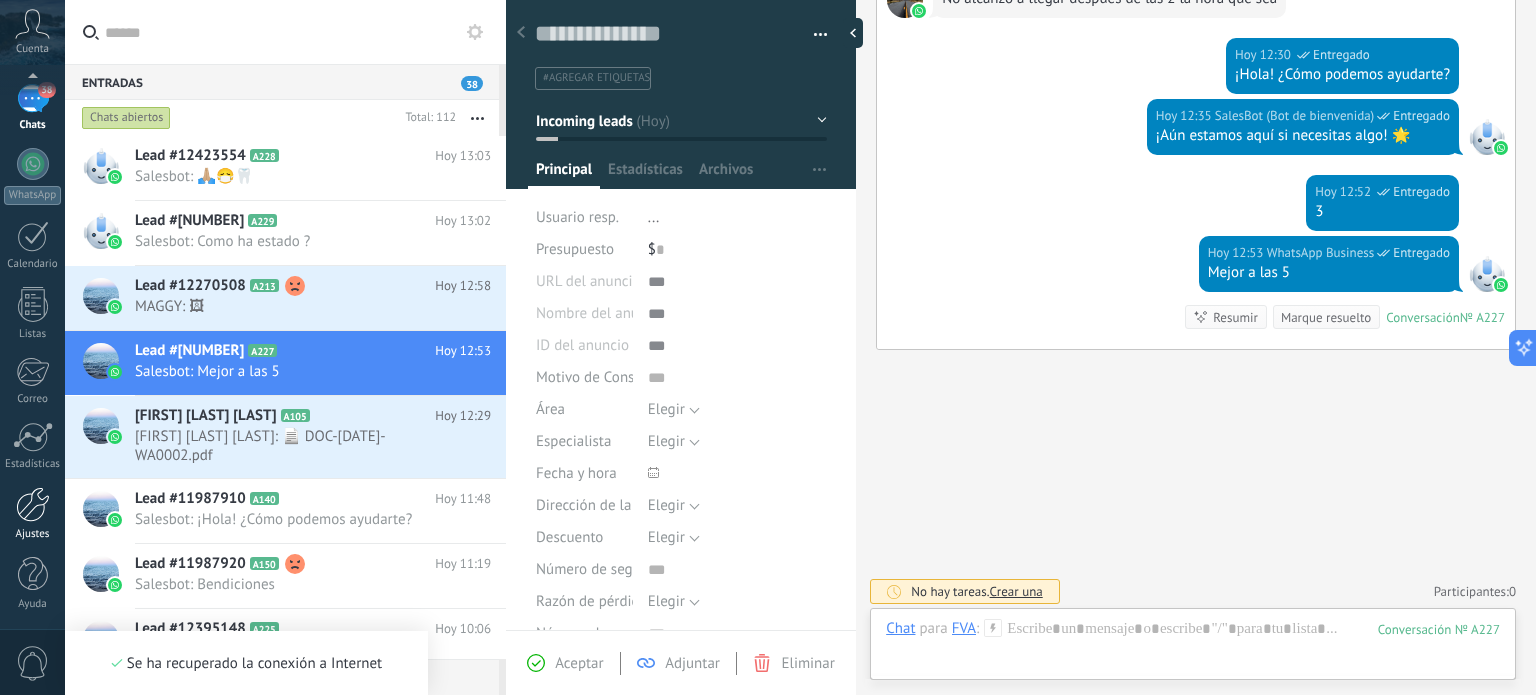 click at bounding box center [33, 504] 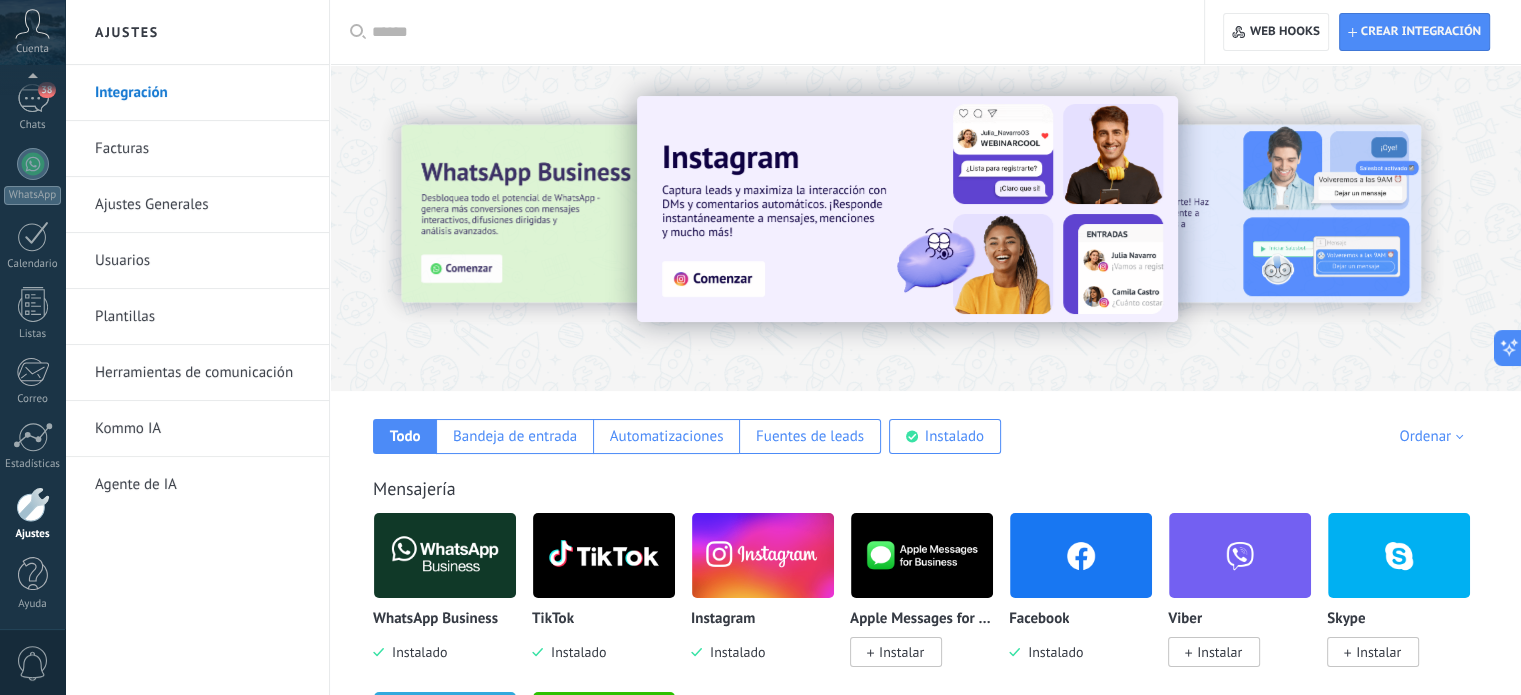 click on "Usuarios" at bounding box center [202, 261] 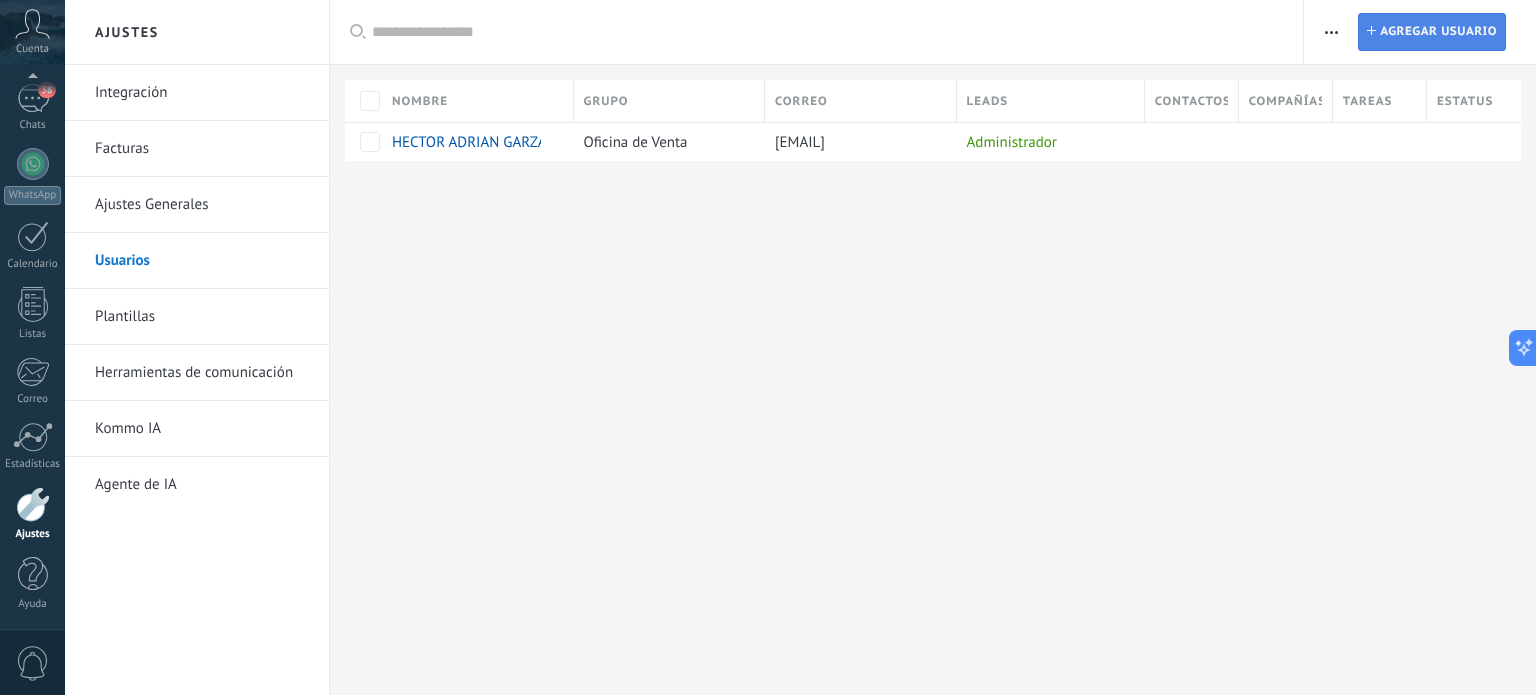 click on "Agregar usuario" at bounding box center (1438, 32) 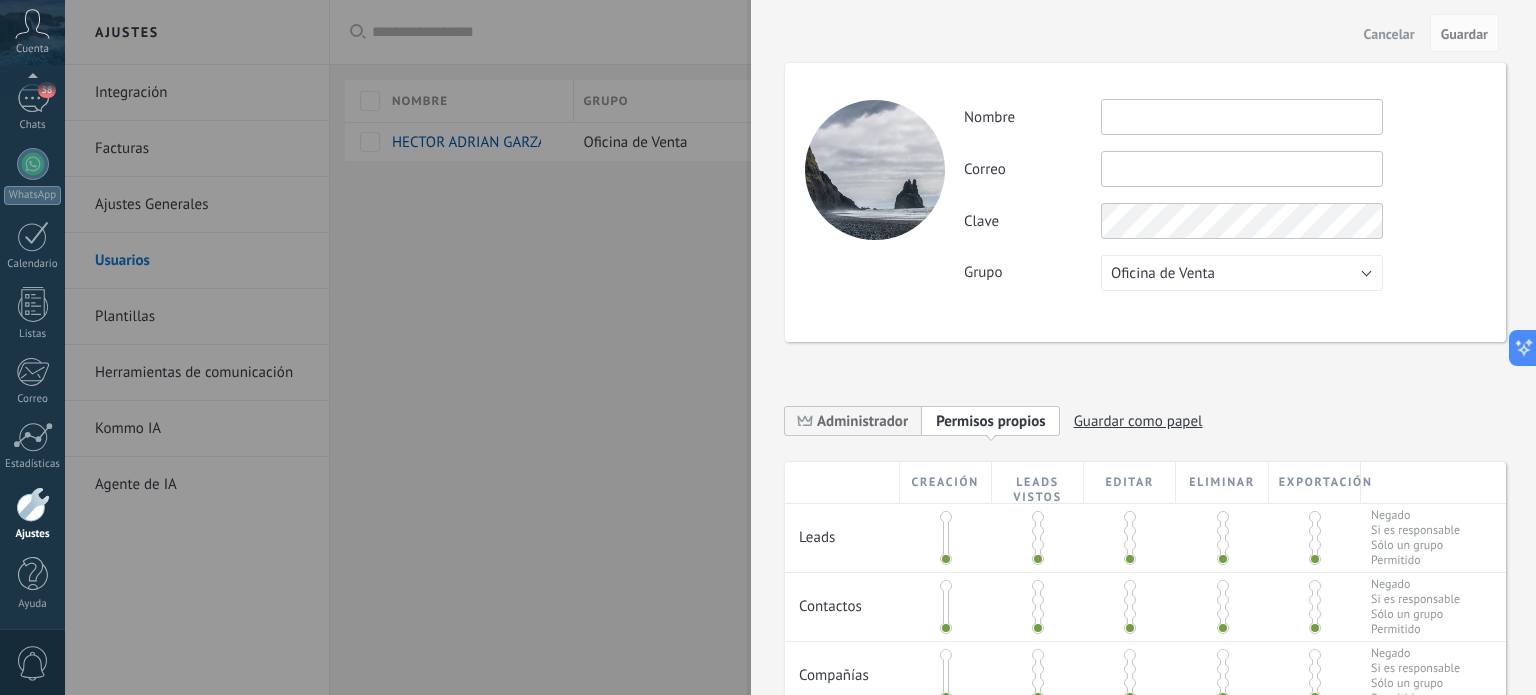click at bounding box center [1242, 117] 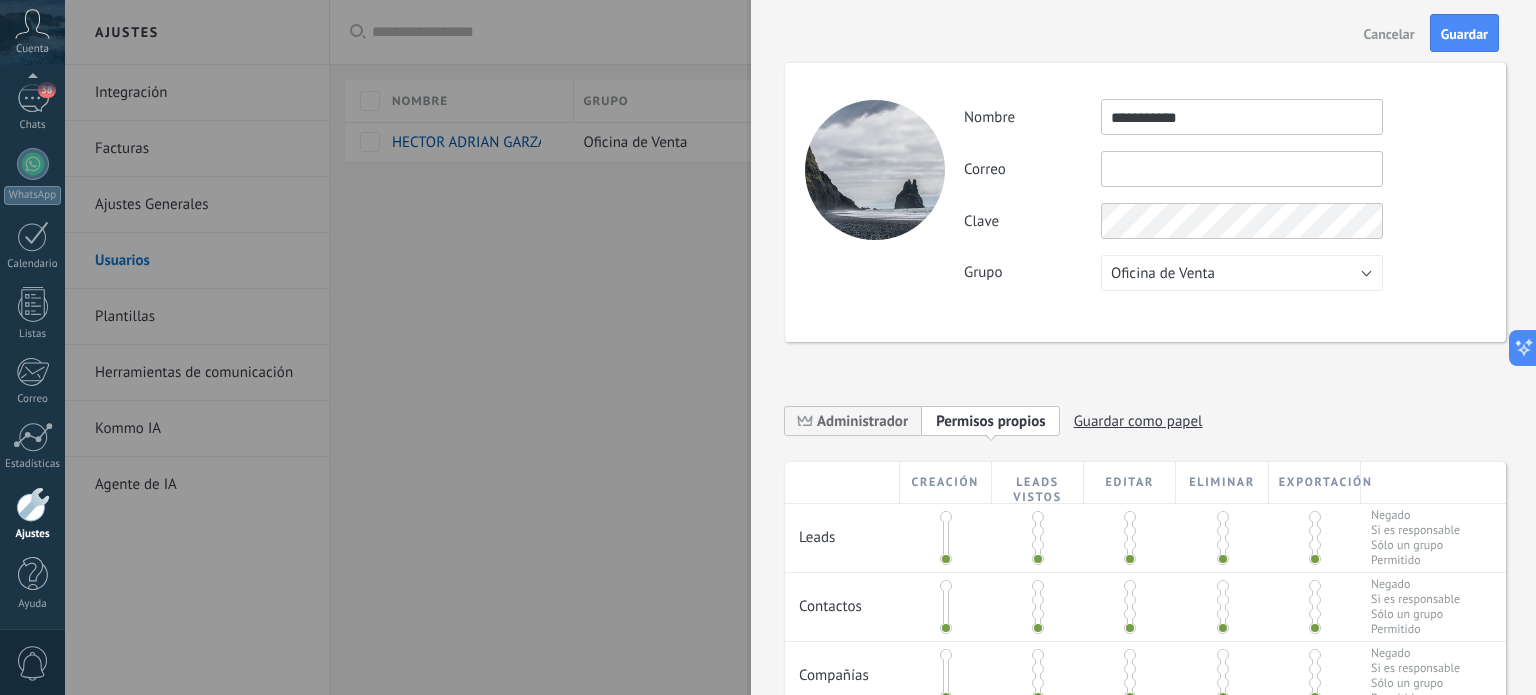 click on "**********" at bounding box center [1242, 117] 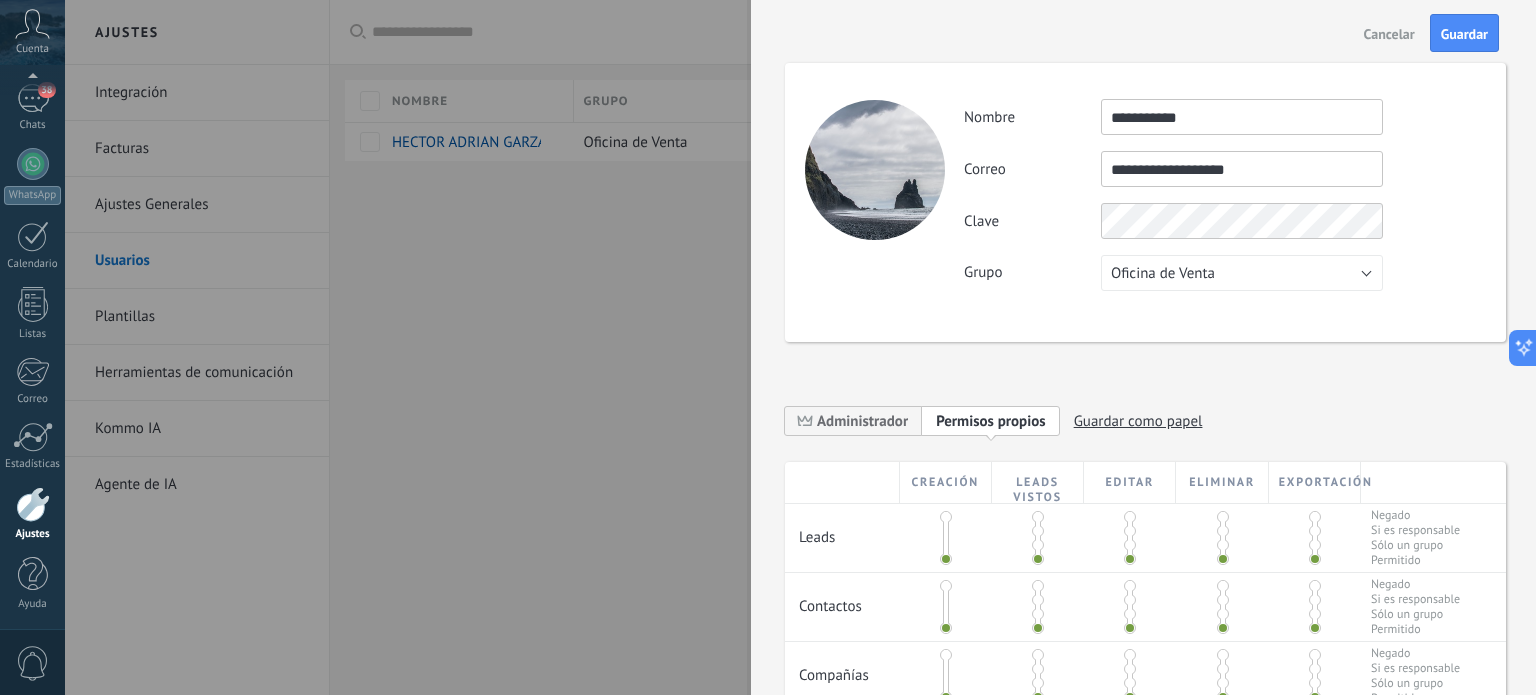 type on "**********" 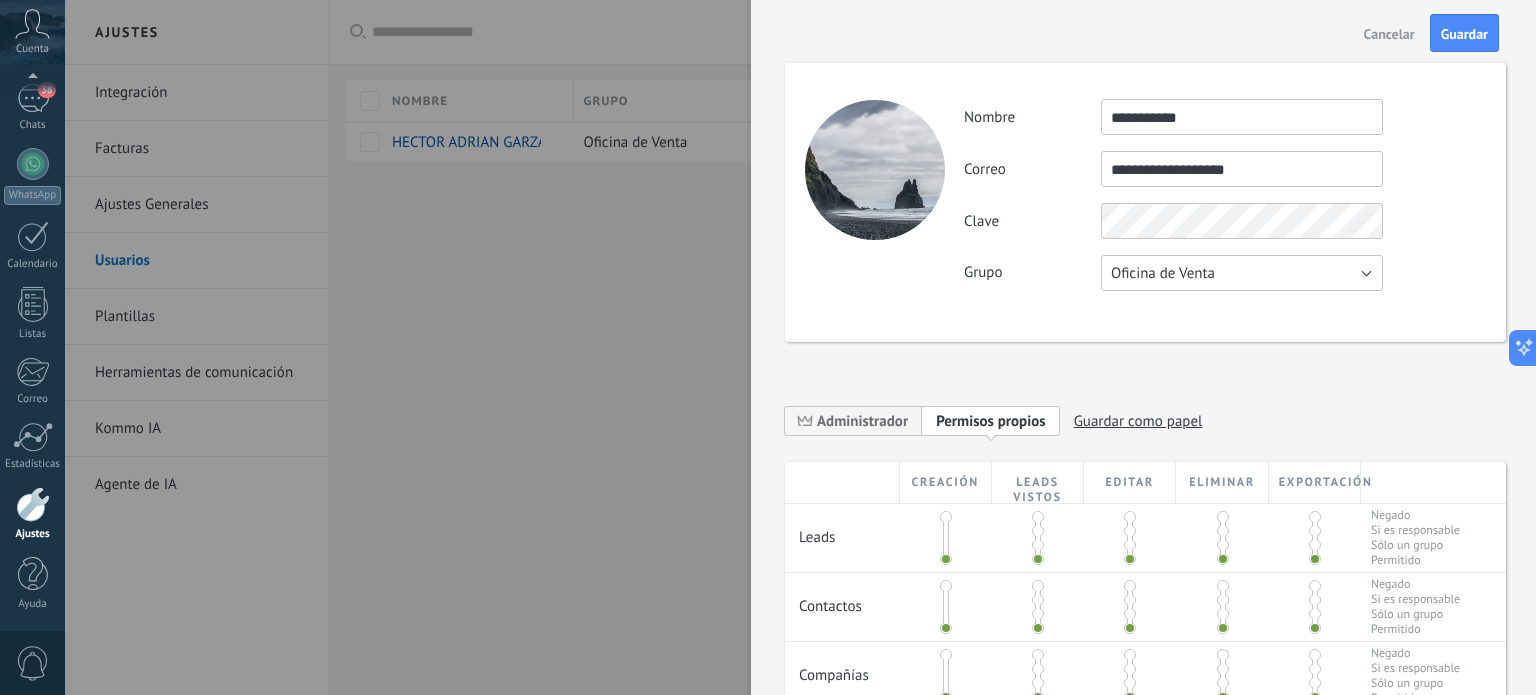 click on "Oficina de Venta" at bounding box center (1242, 273) 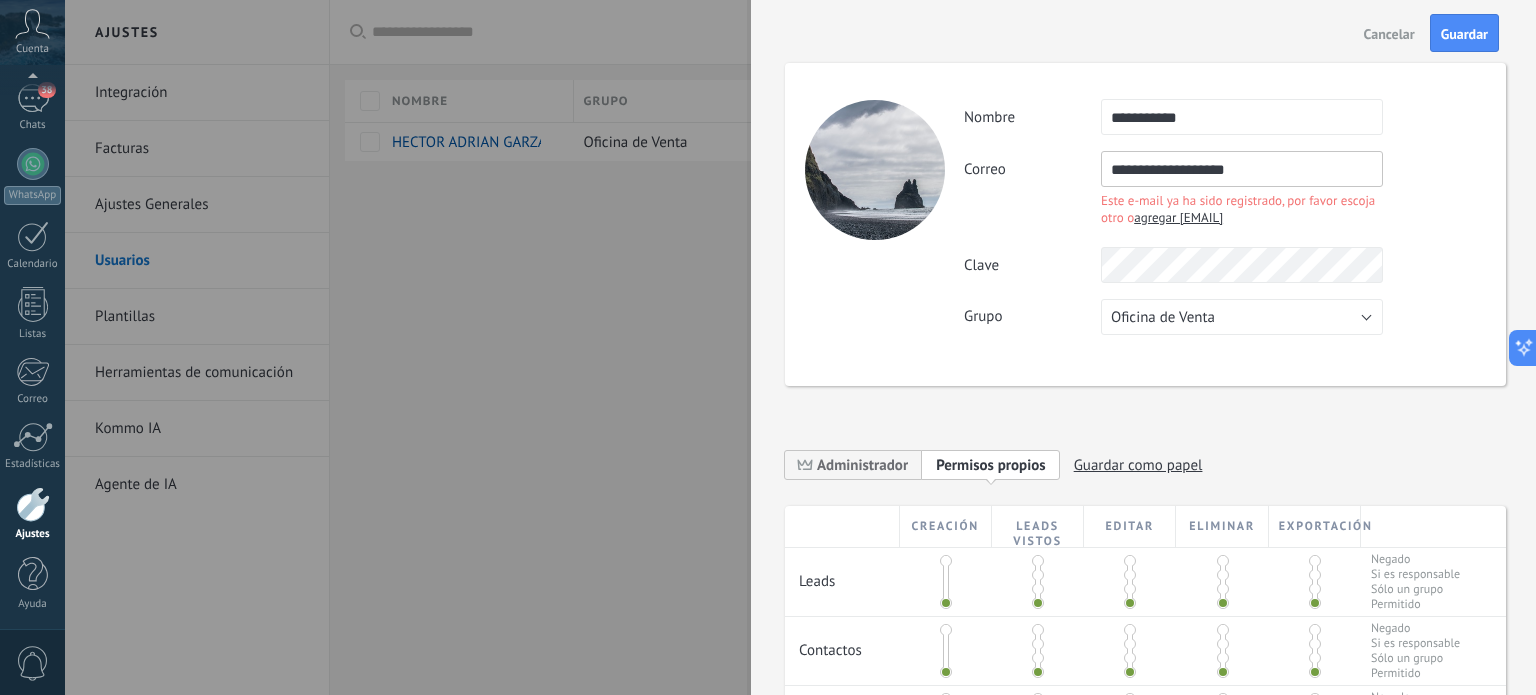 click on "agregar [EMAIL]" at bounding box center (1178, 217) 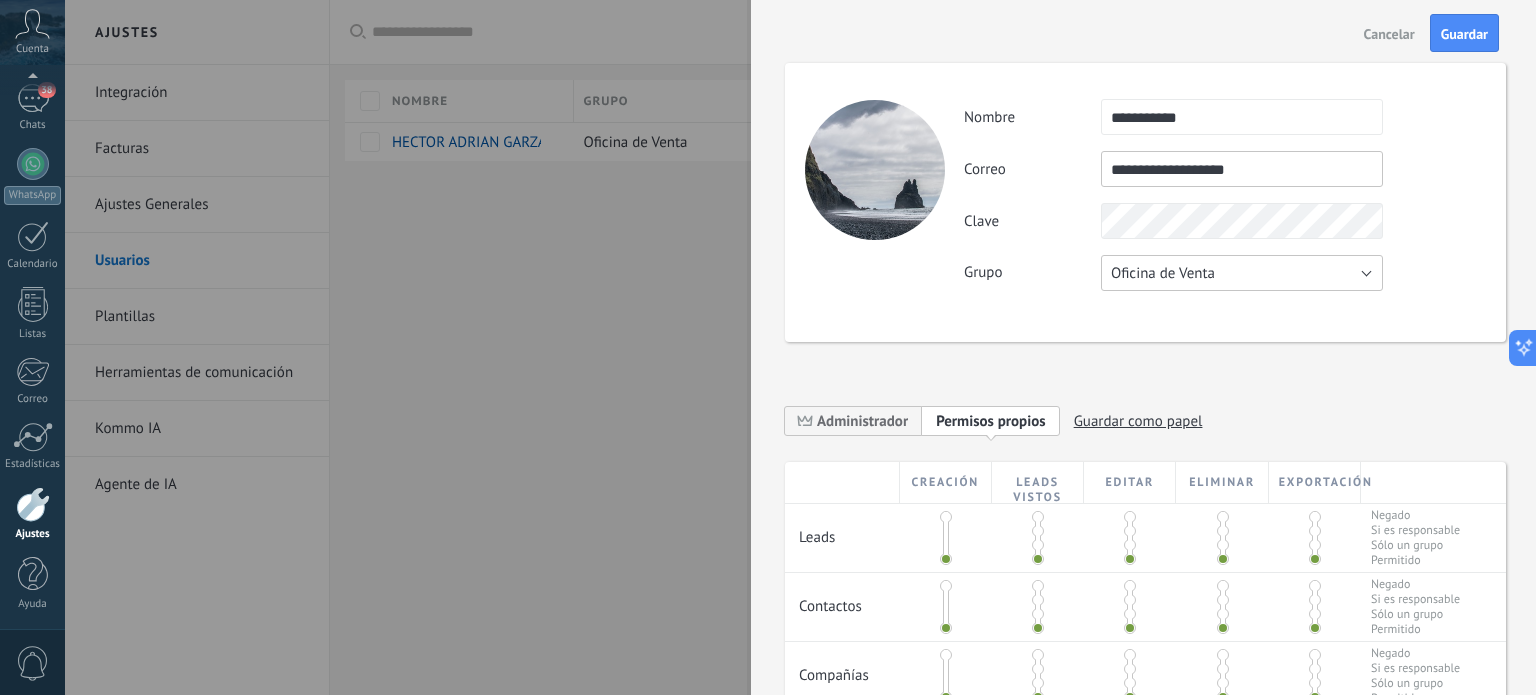 click on "Oficina de Venta" at bounding box center (1242, 273) 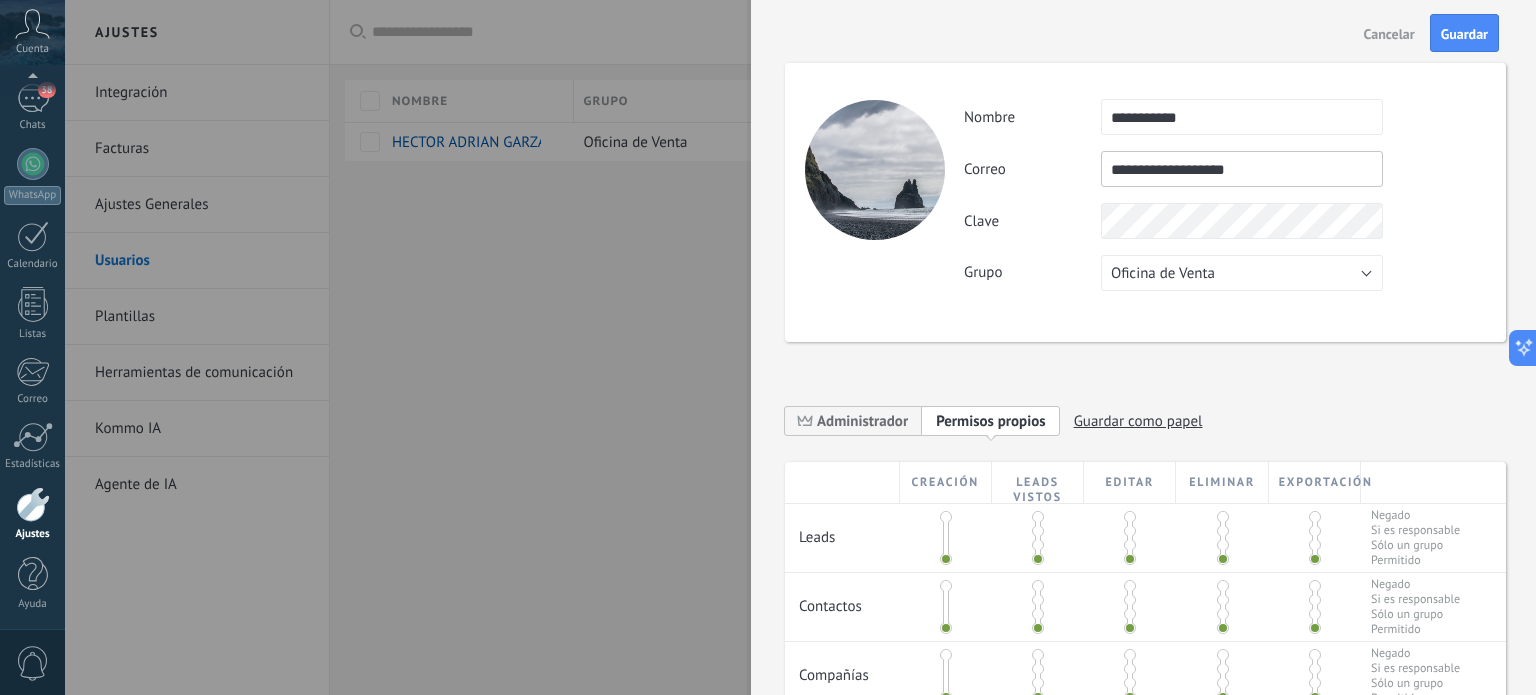 click on "**********" at bounding box center [1224, 195] 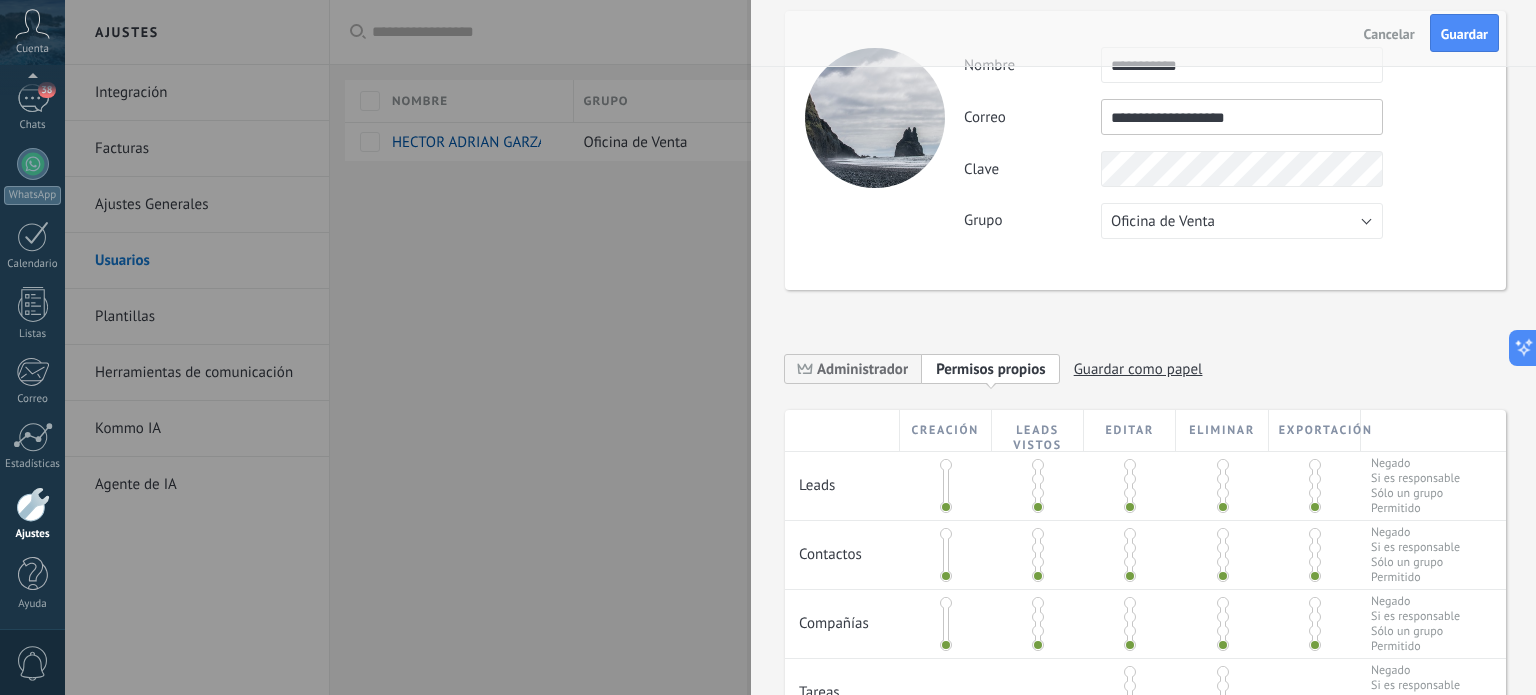 scroll, scrollTop: 52, scrollLeft: 0, axis: vertical 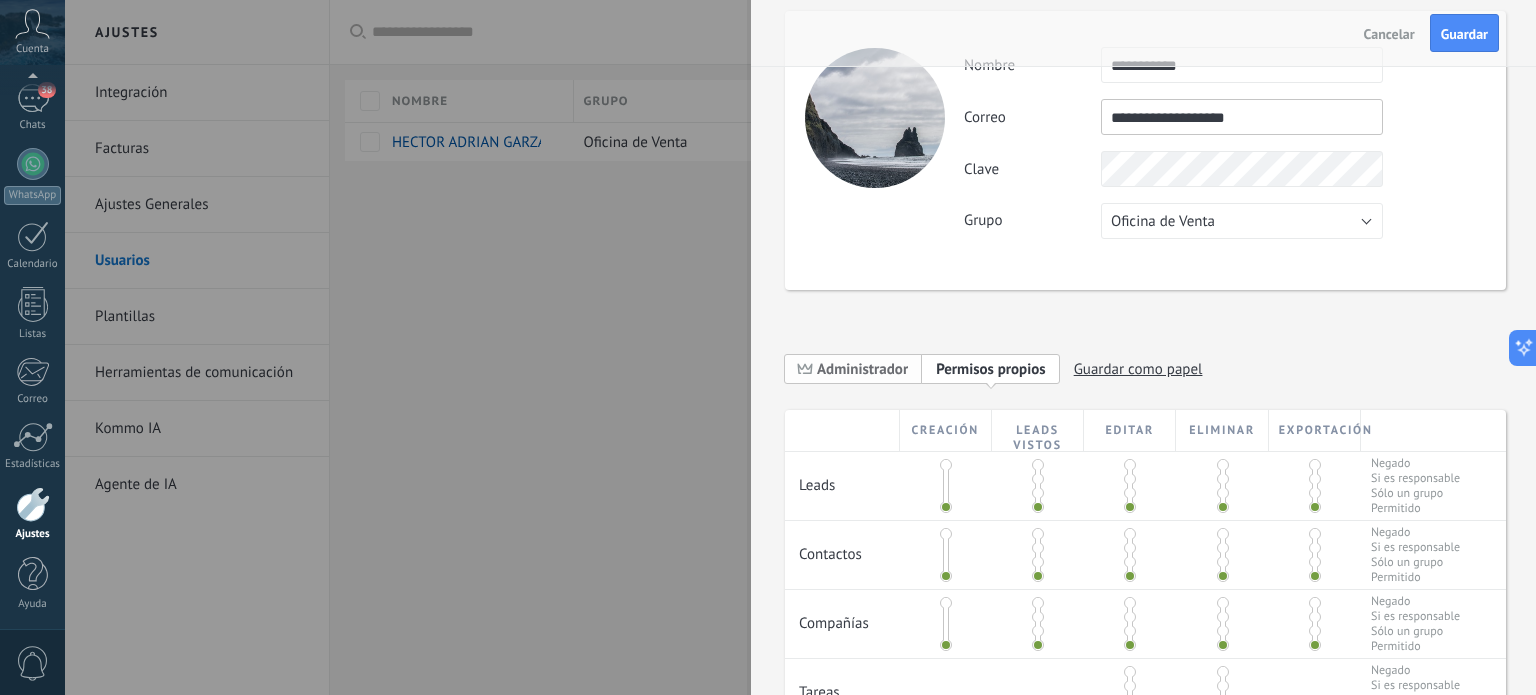 click on "Administrador" at bounding box center [862, 369] 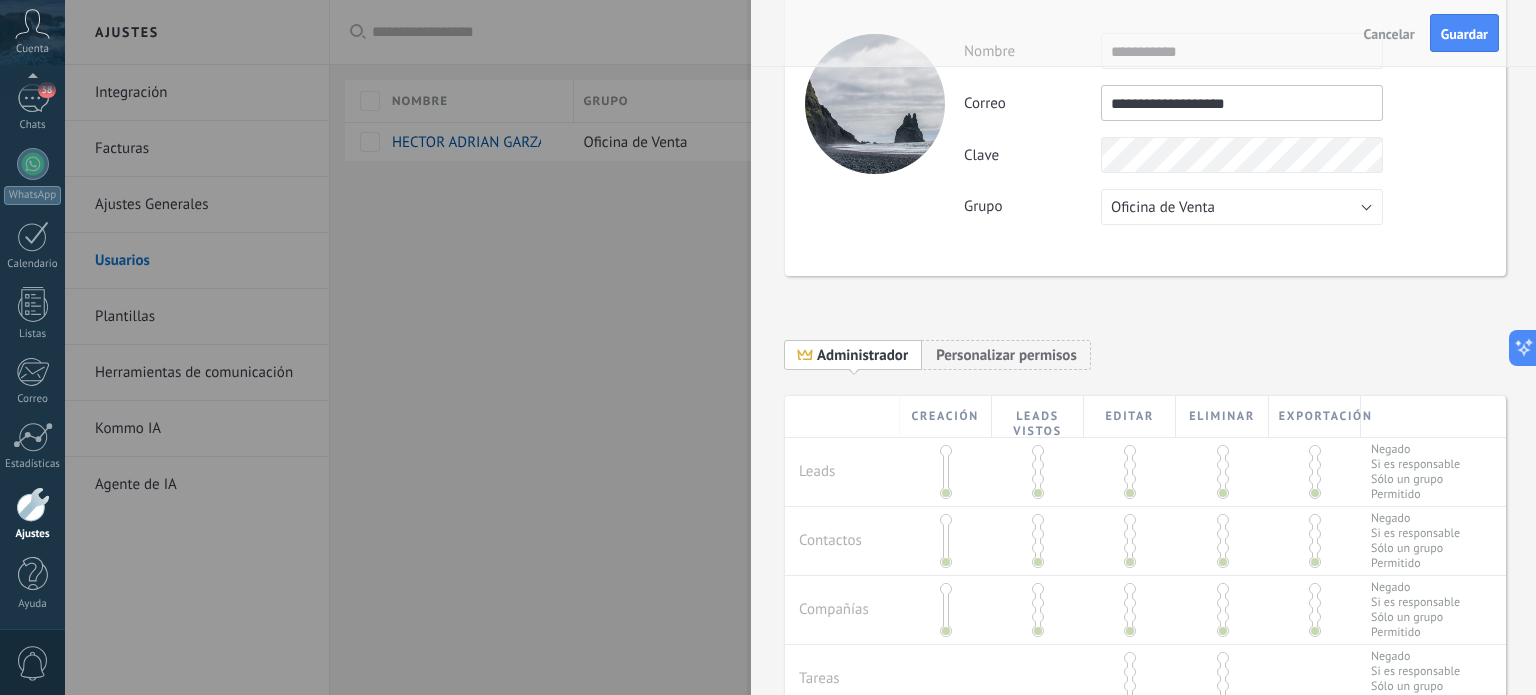 scroll, scrollTop: 65, scrollLeft: 0, axis: vertical 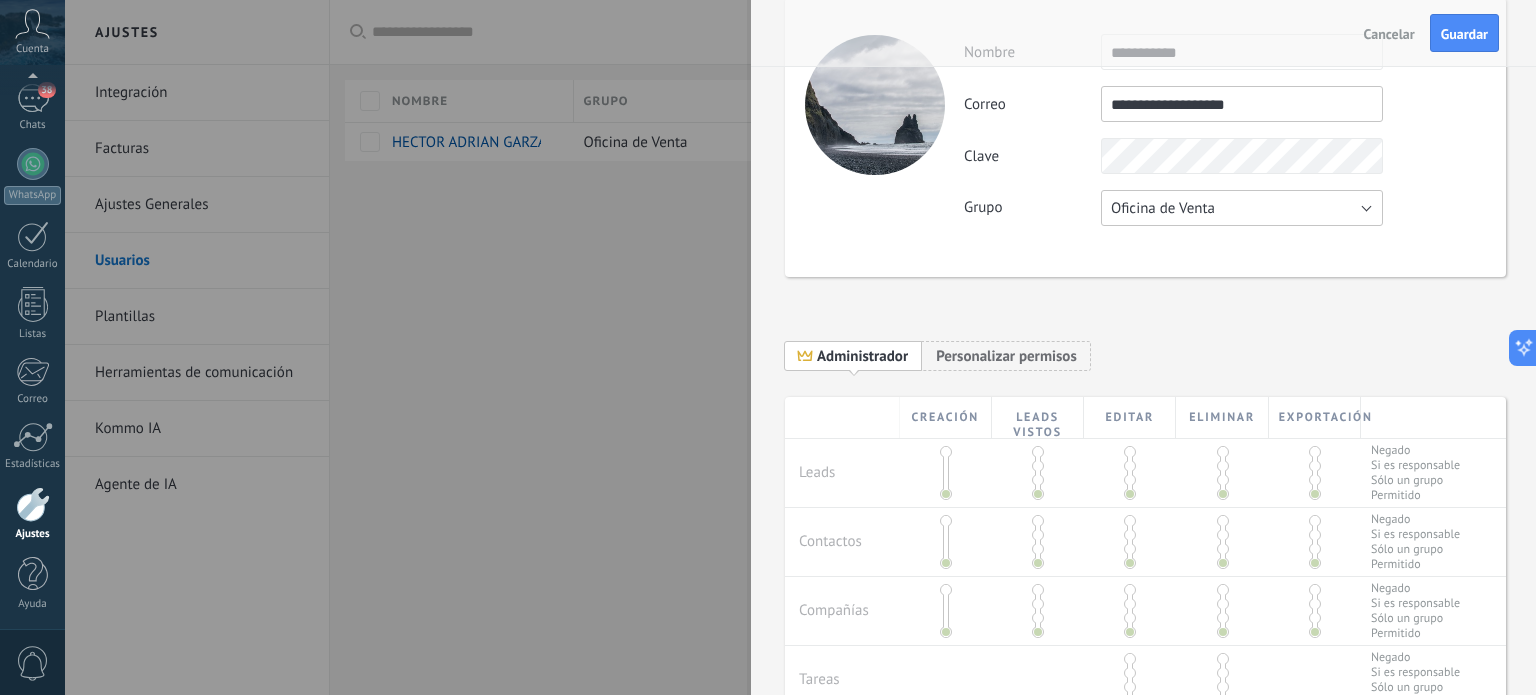 click on "Oficina de Venta" at bounding box center (1242, 208) 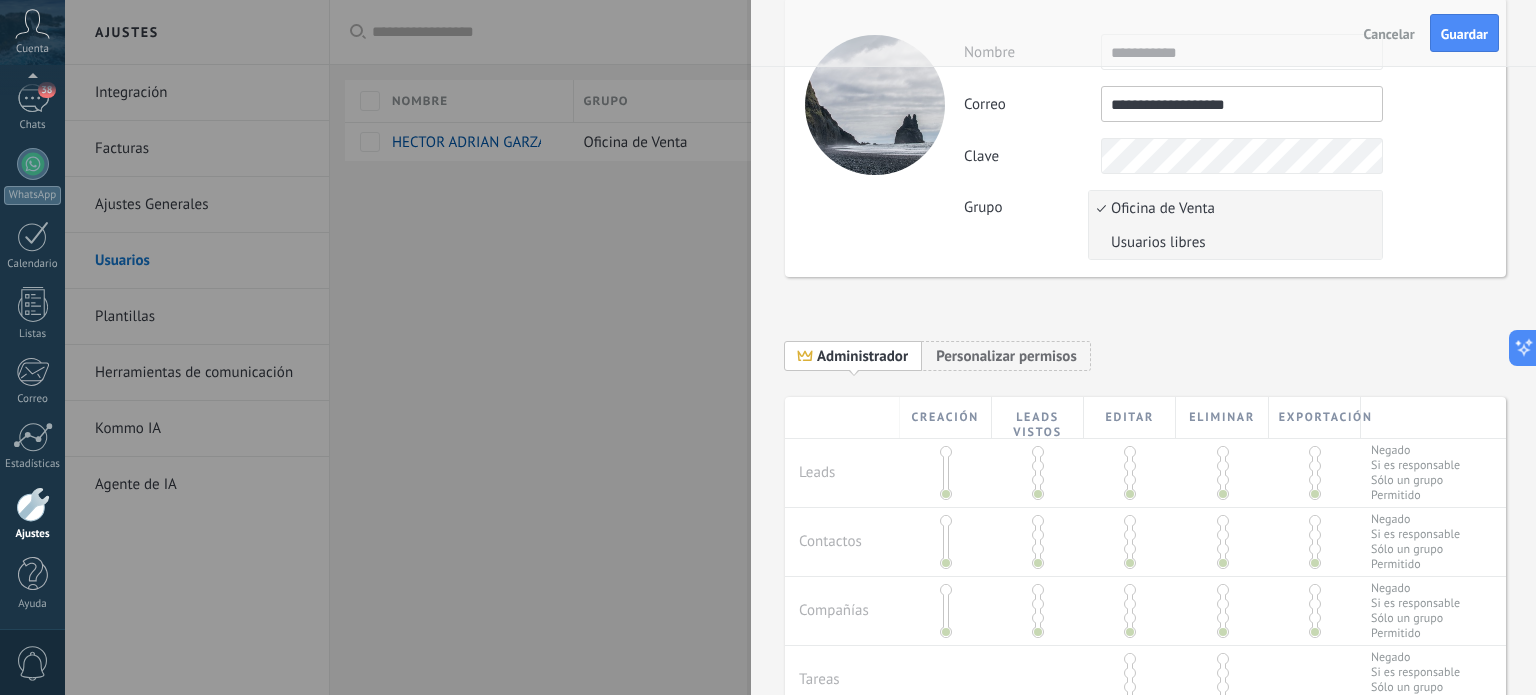click on "Usuarios libres" at bounding box center (1232, 242) 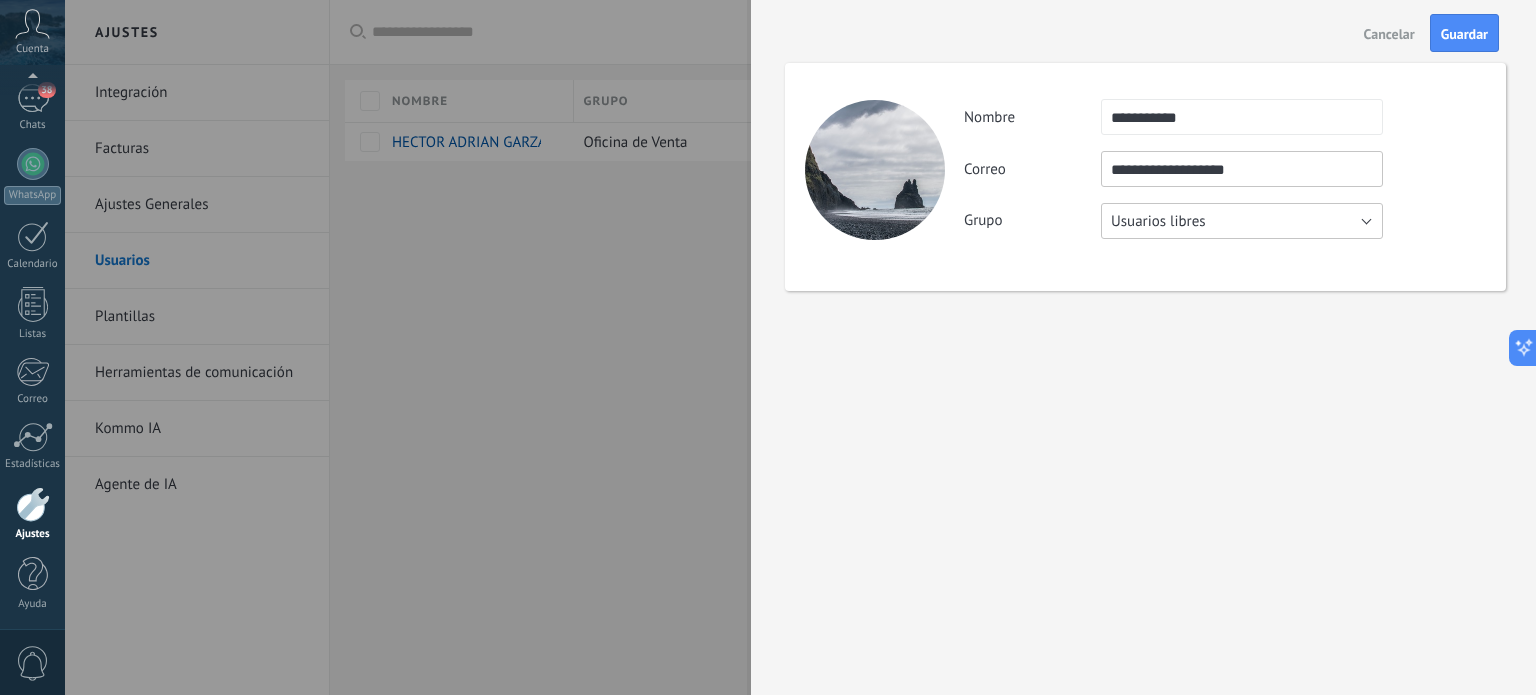 scroll, scrollTop: 0, scrollLeft: 0, axis: both 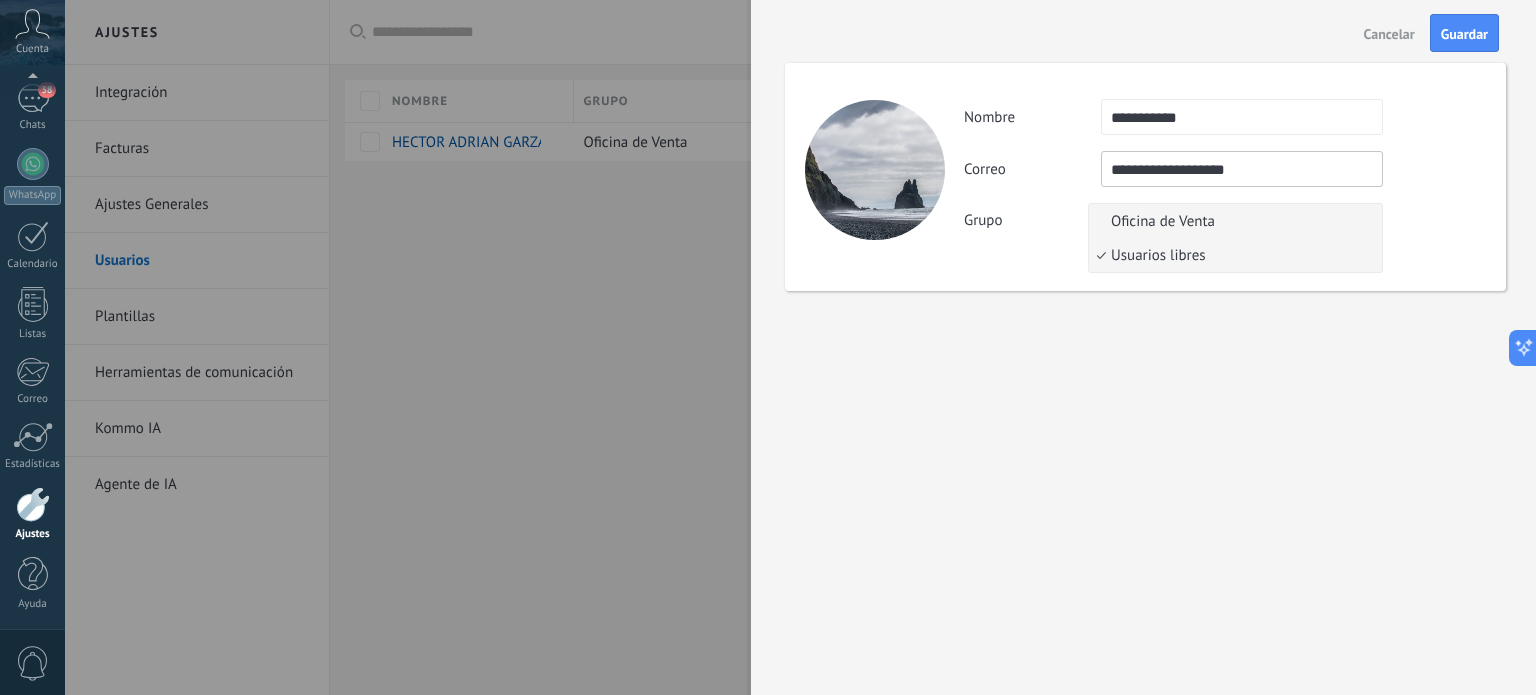 click on "Oficina de Venta" at bounding box center [1232, 221] 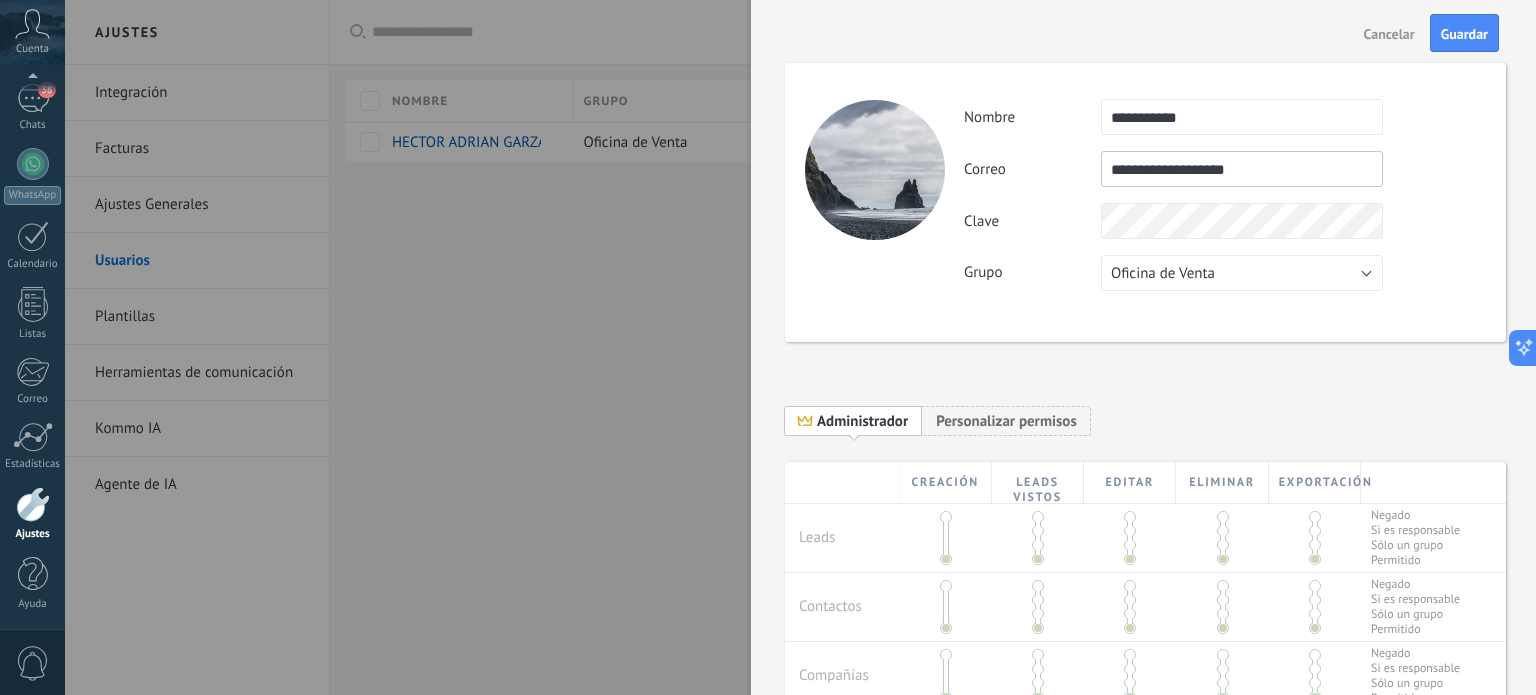 click on "**********" at bounding box center [938, 426] 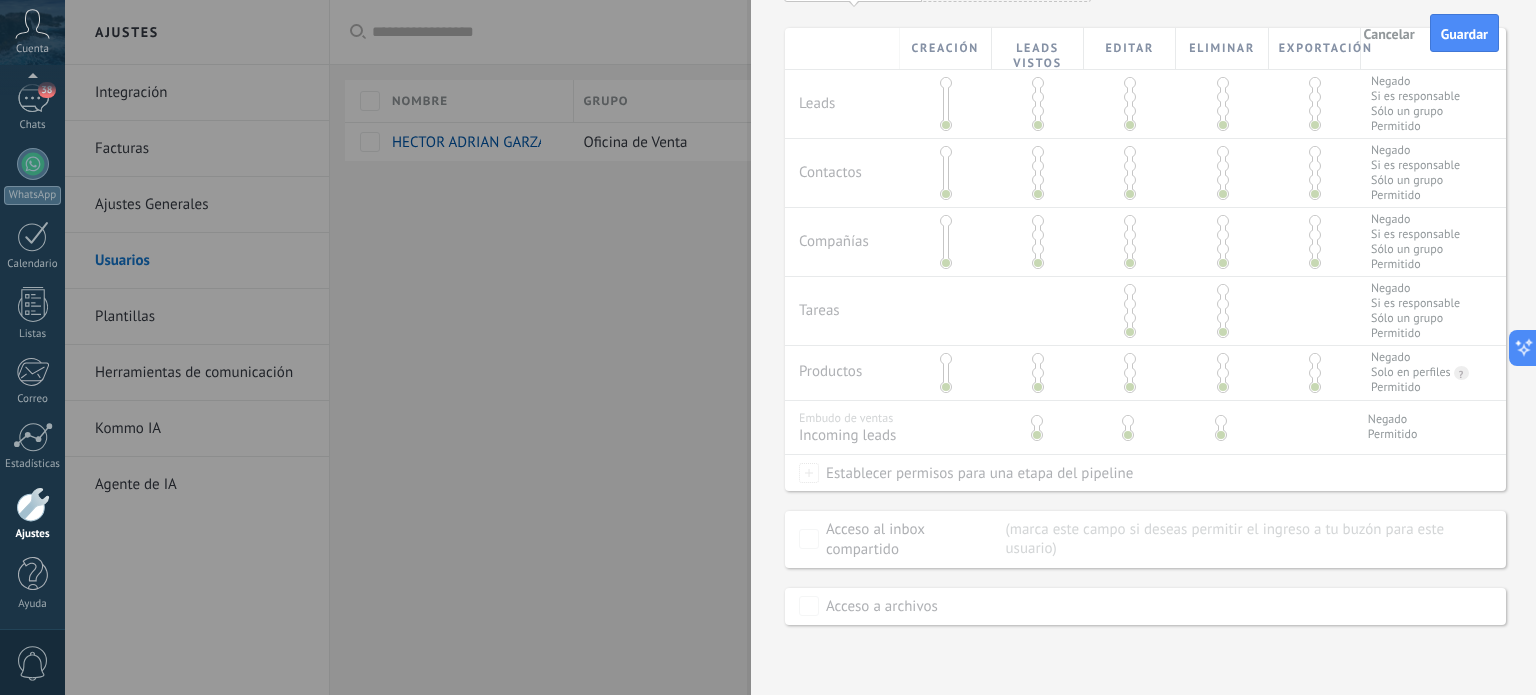 scroll, scrollTop: 0, scrollLeft: 0, axis: both 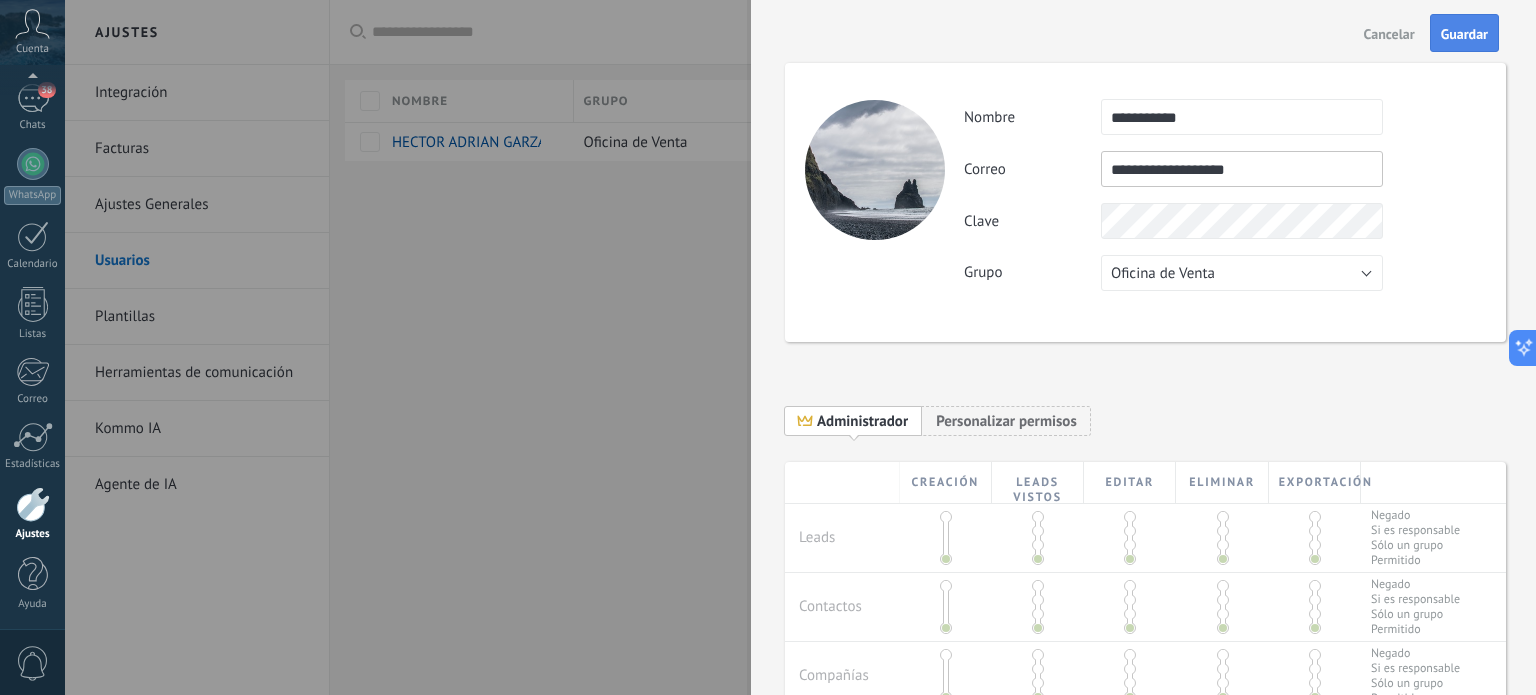 click on "Guardar" at bounding box center [1464, 34] 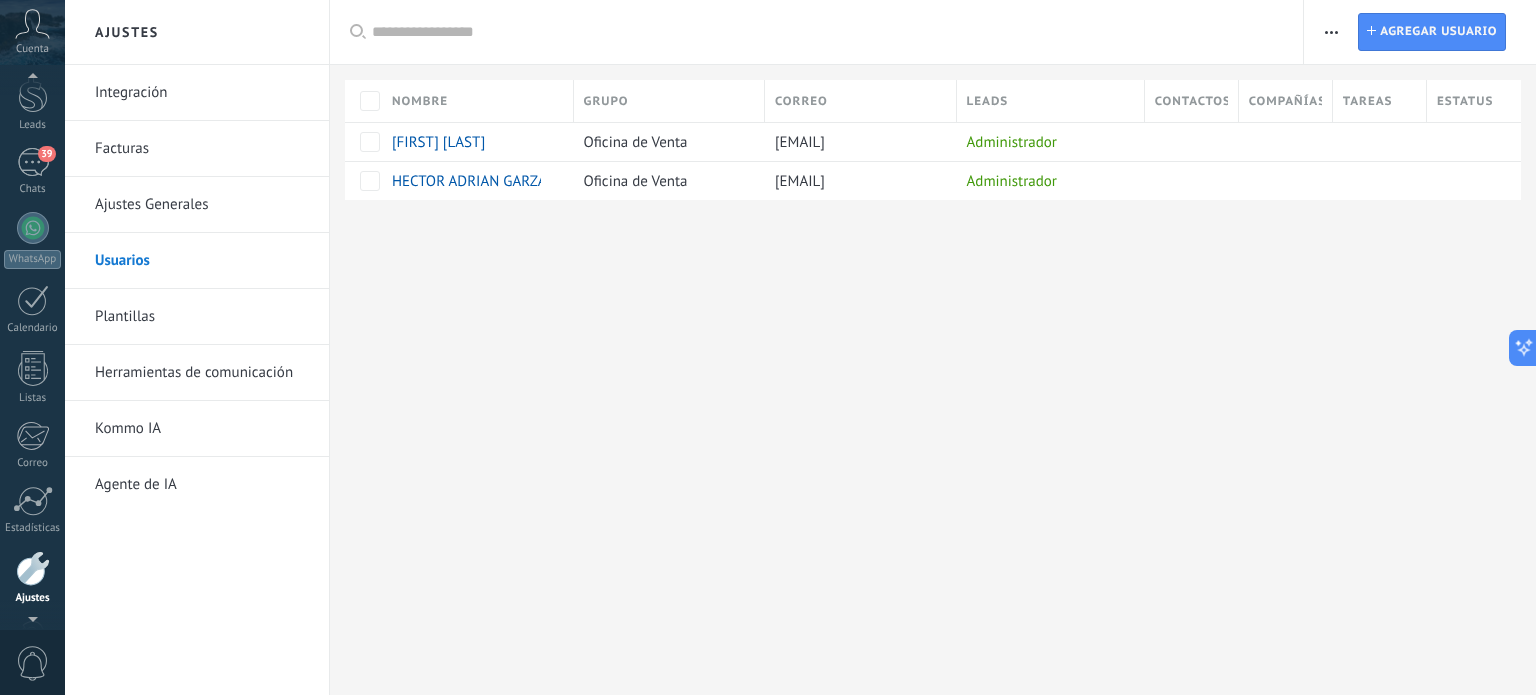 scroll, scrollTop: 65, scrollLeft: 0, axis: vertical 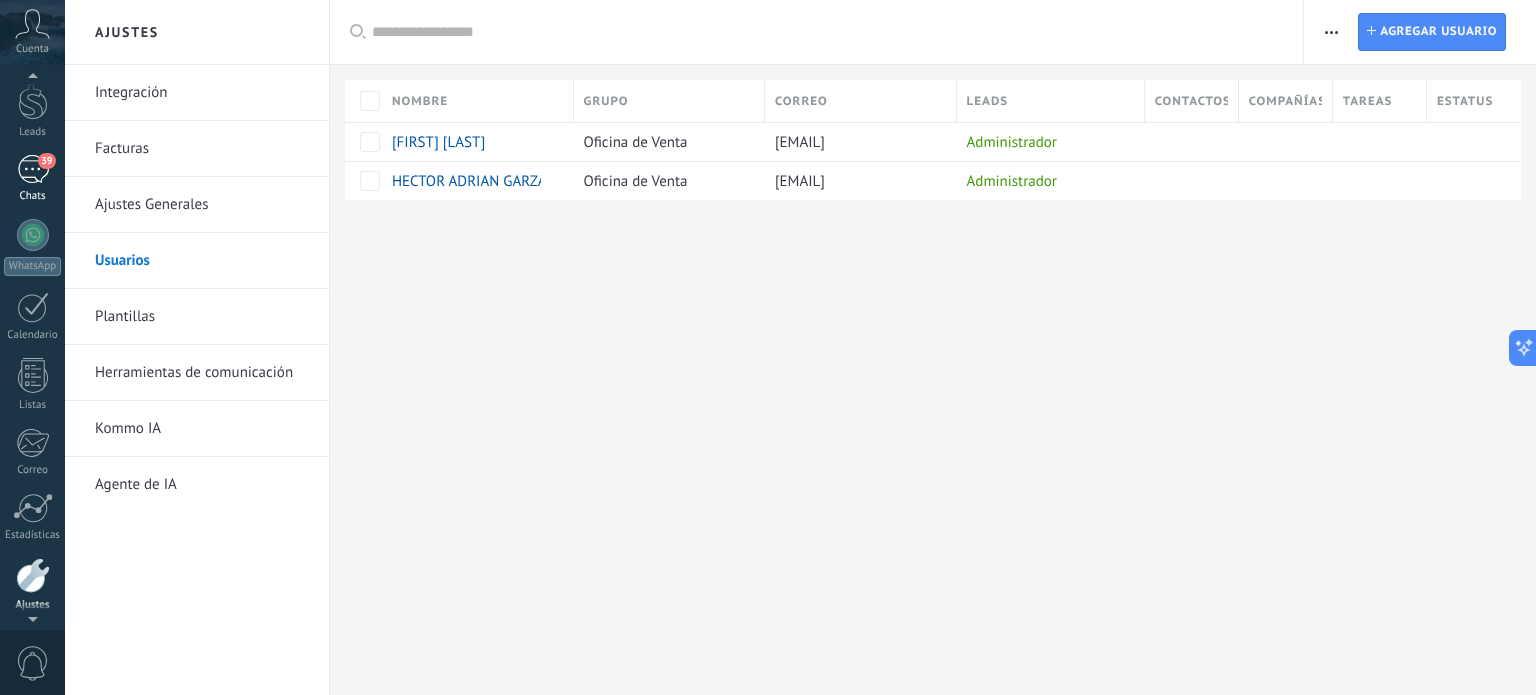 click on "39
Chats" at bounding box center [32, 179] 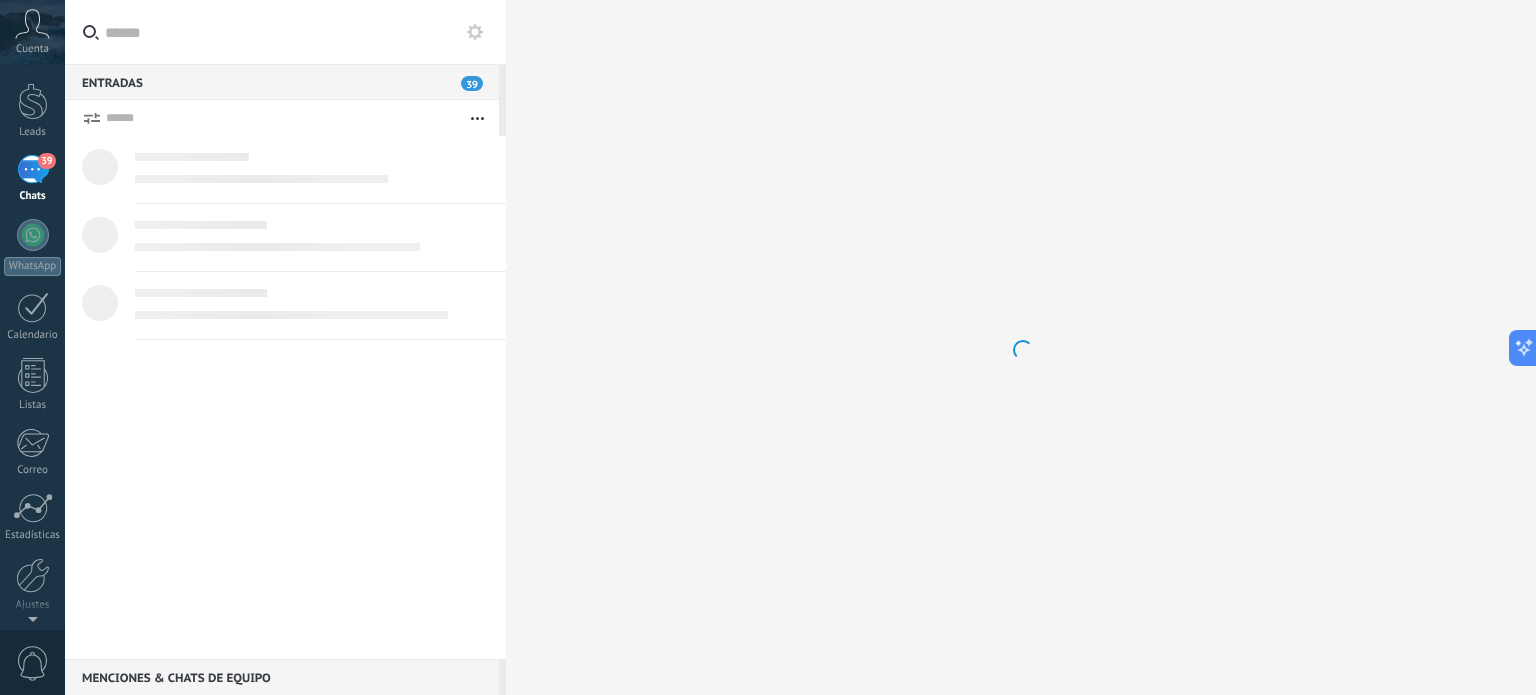 scroll, scrollTop: 0, scrollLeft: 0, axis: both 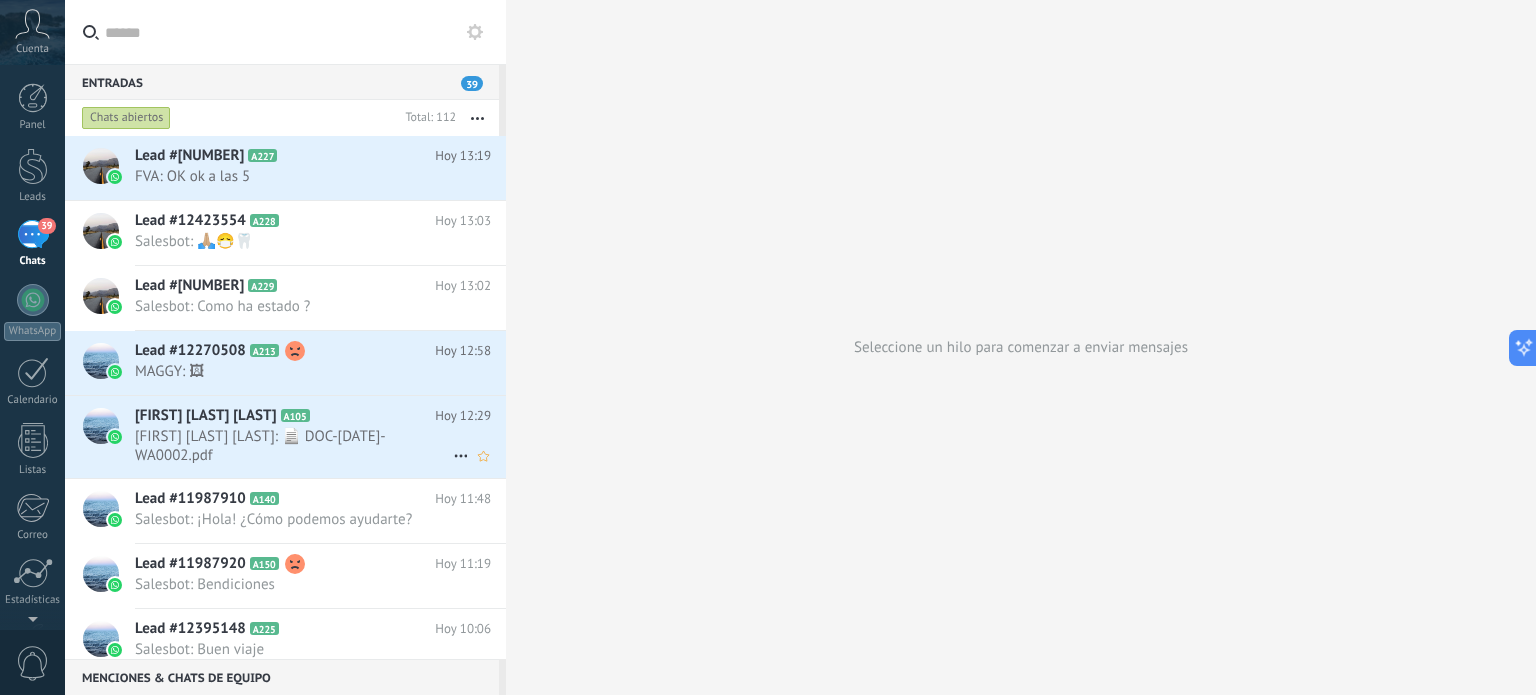 click on "[FIRST] [LAST] [LAST]: 📄 DOC-[DATE]-WA0002.pdf" at bounding box center (294, 446) 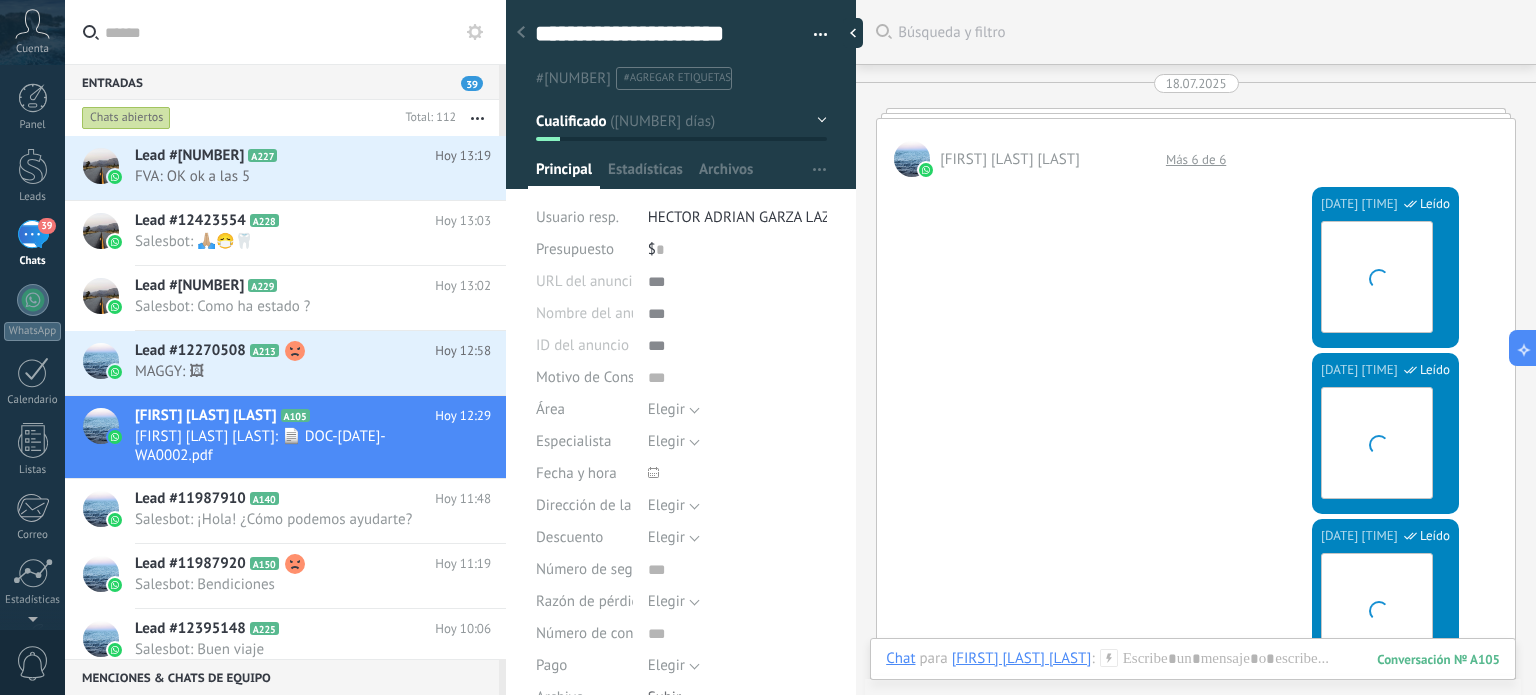 scroll, scrollTop: 9697, scrollLeft: 0, axis: vertical 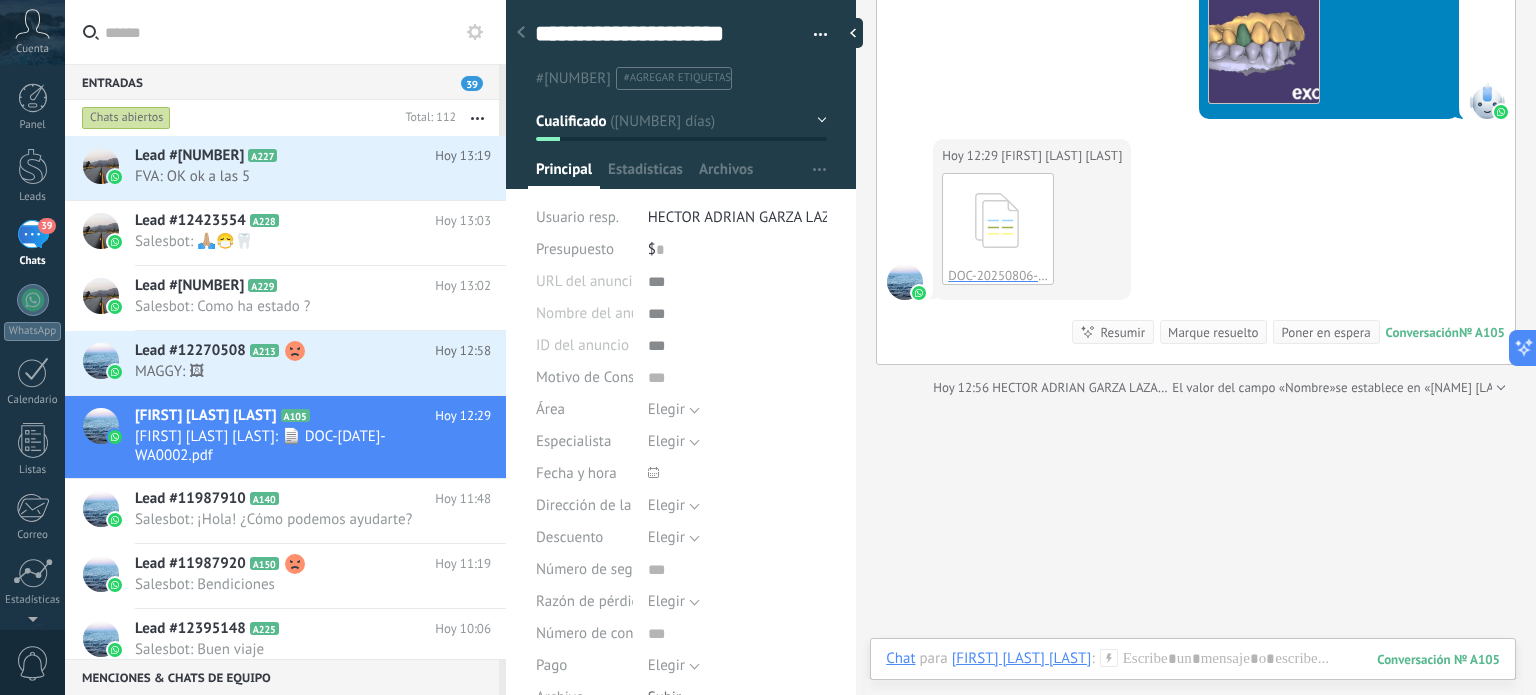 click at bounding box center (821, 38) 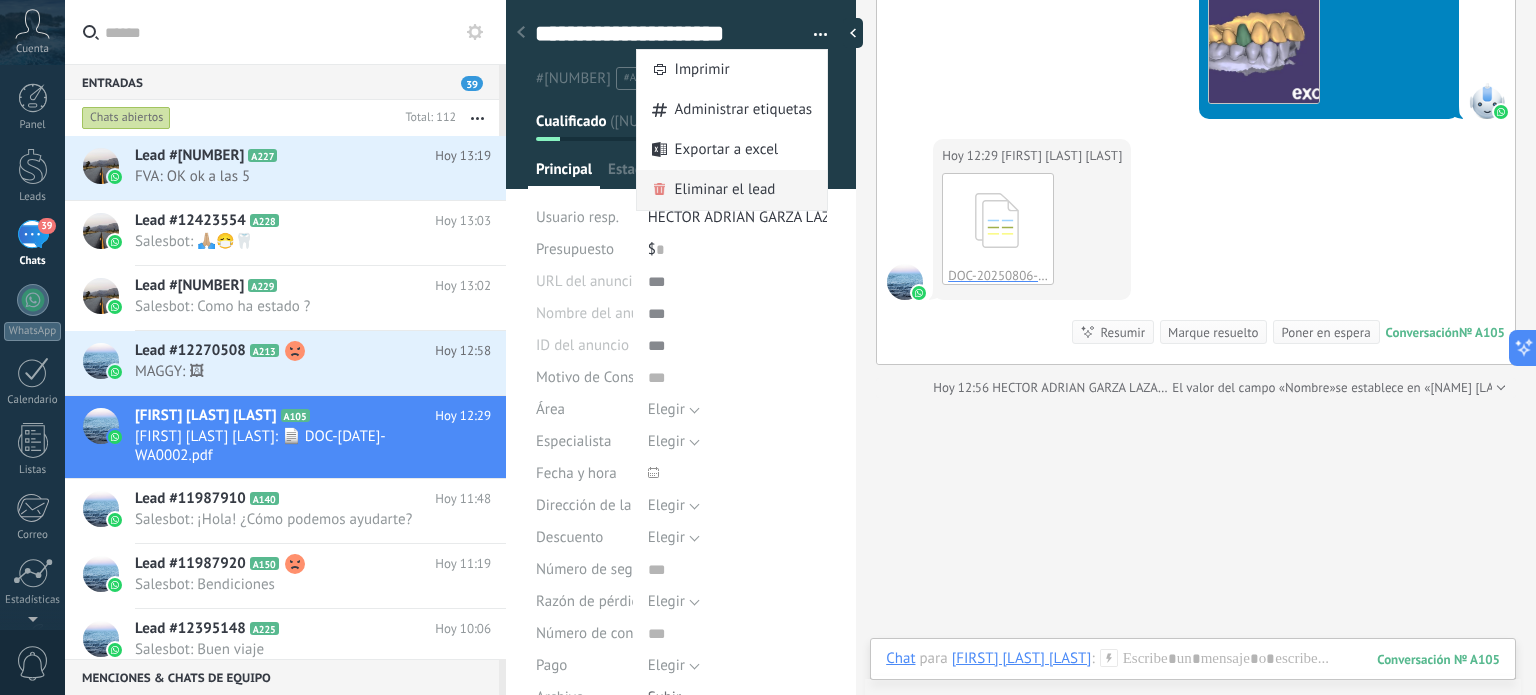 click on "Eliminar el lead" at bounding box center (725, 190) 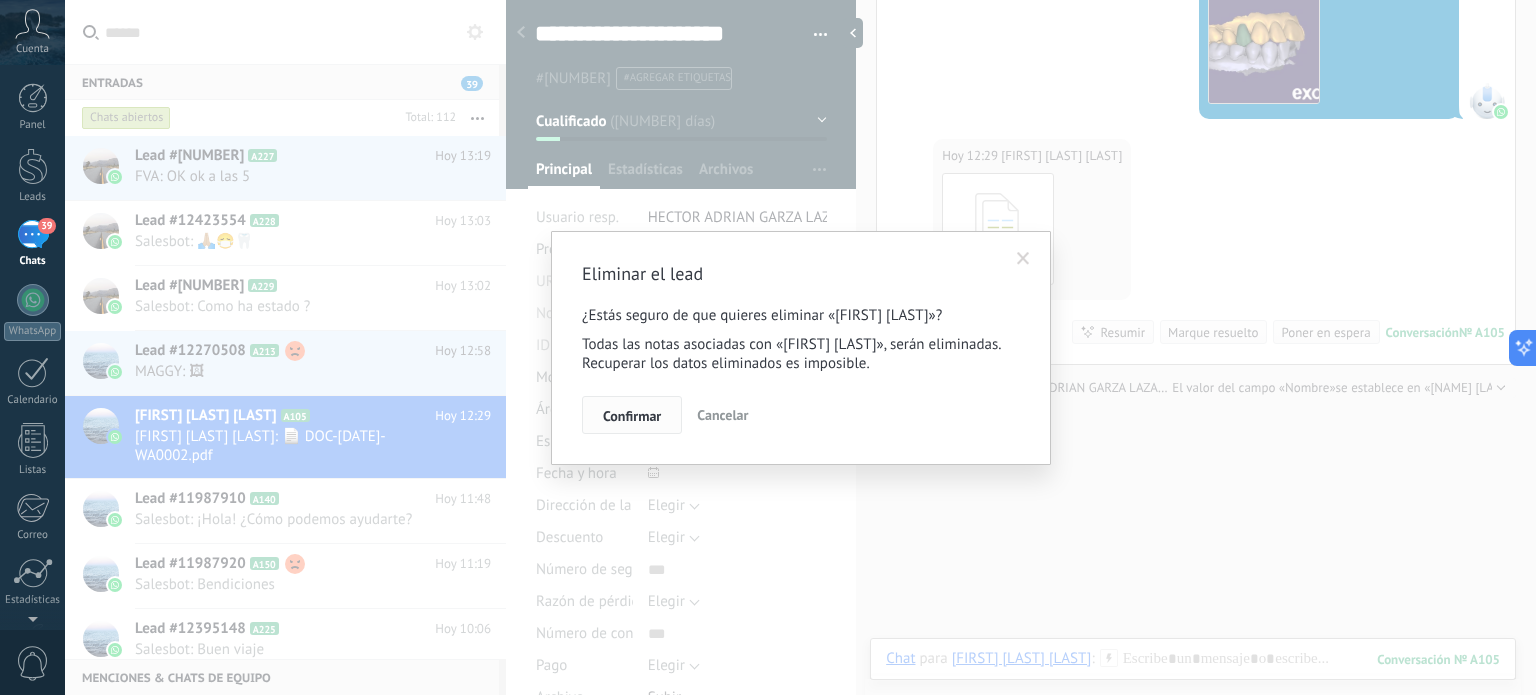 click on "Confirmar" at bounding box center [632, 416] 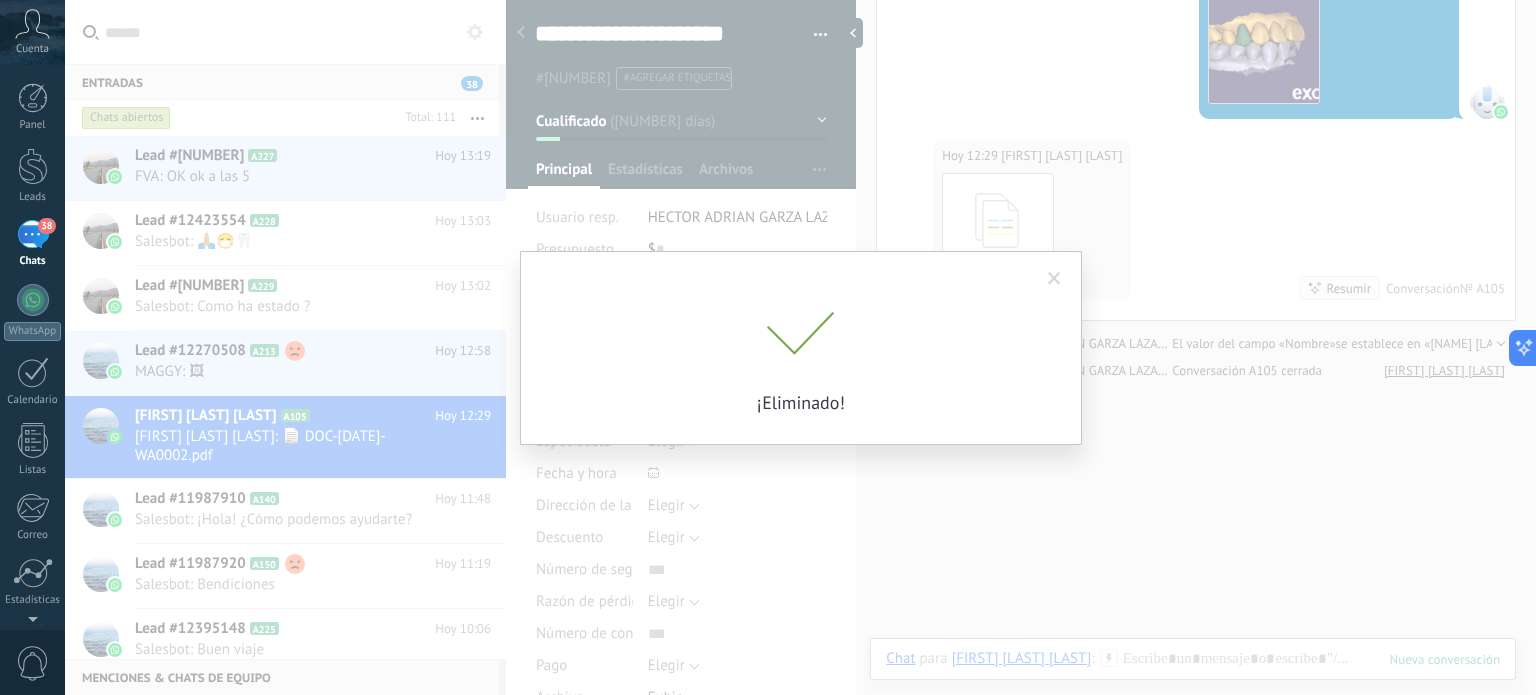 scroll, scrollTop: 9724, scrollLeft: 0, axis: vertical 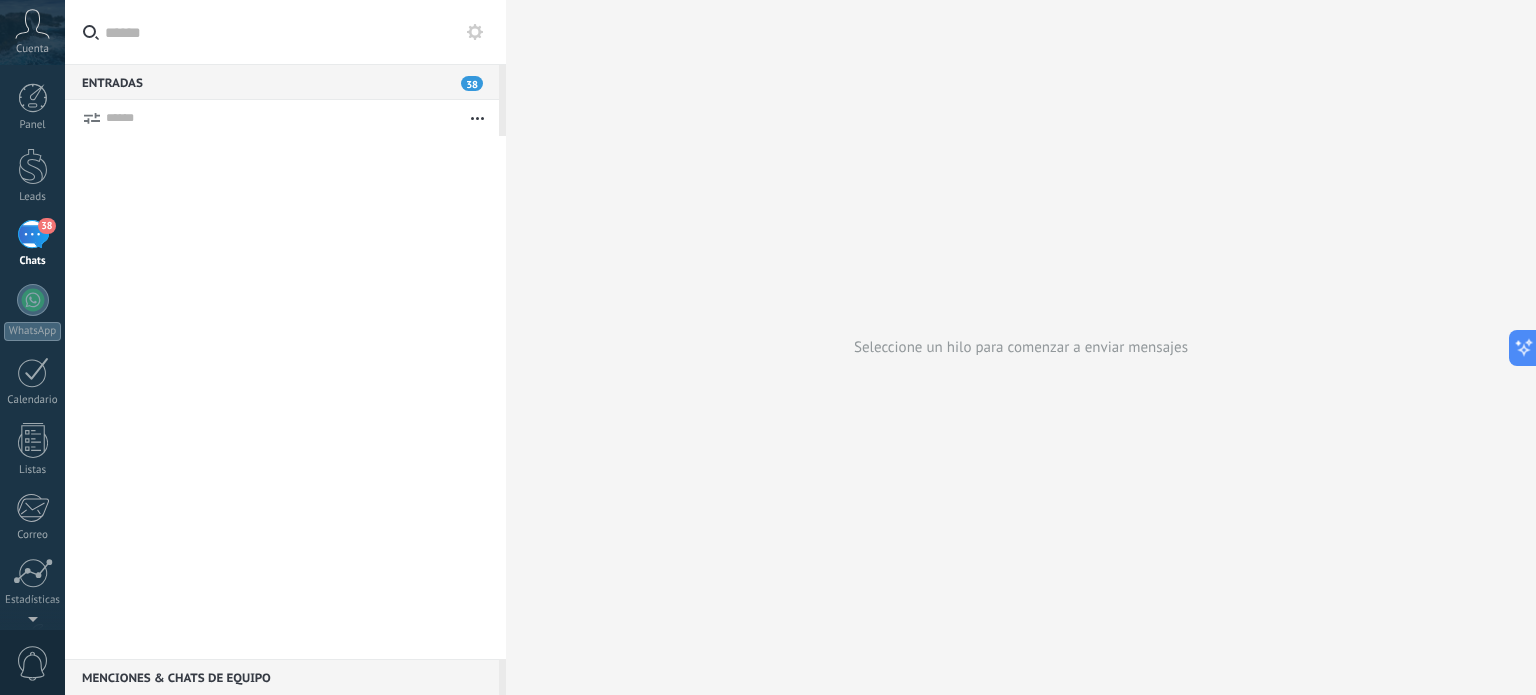 click at bounding box center (285, 397) 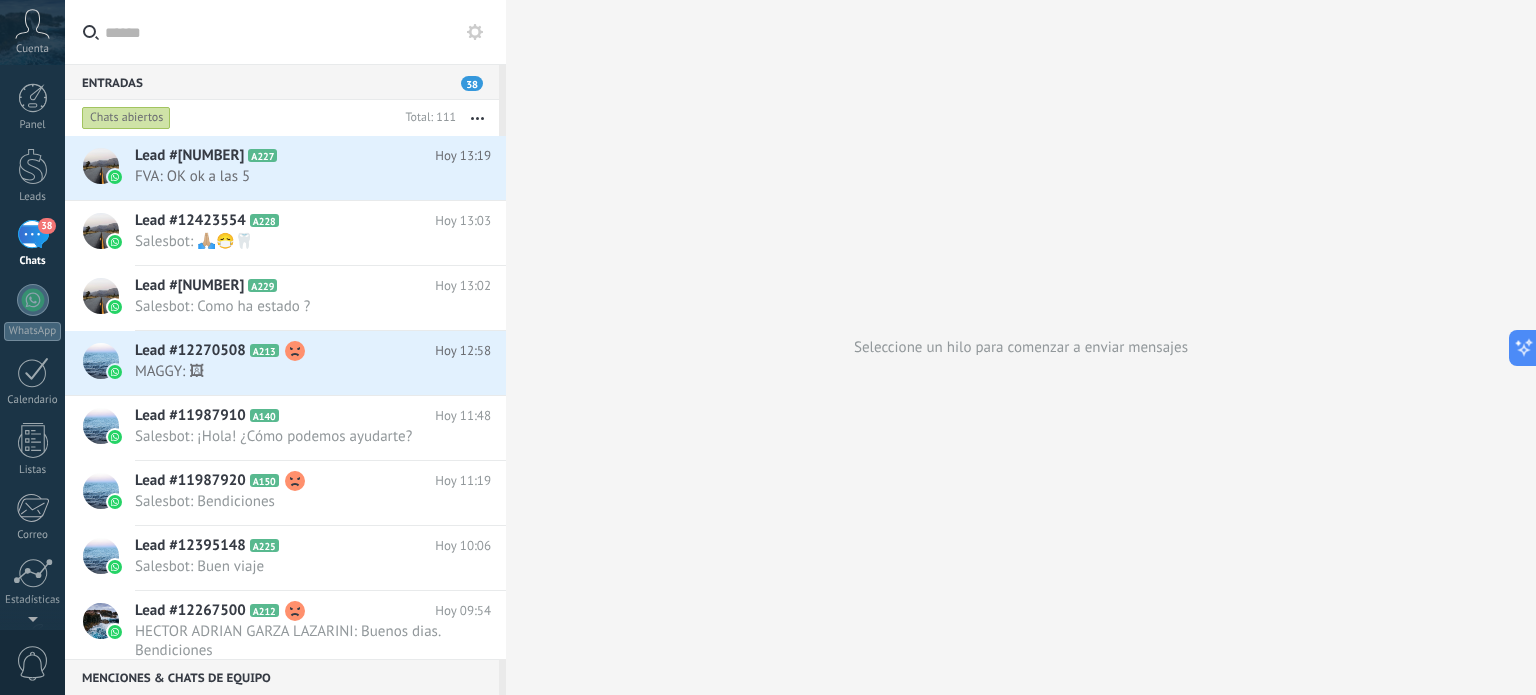 click on "MAGGY: 🖼" at bounding box center [294, 371] 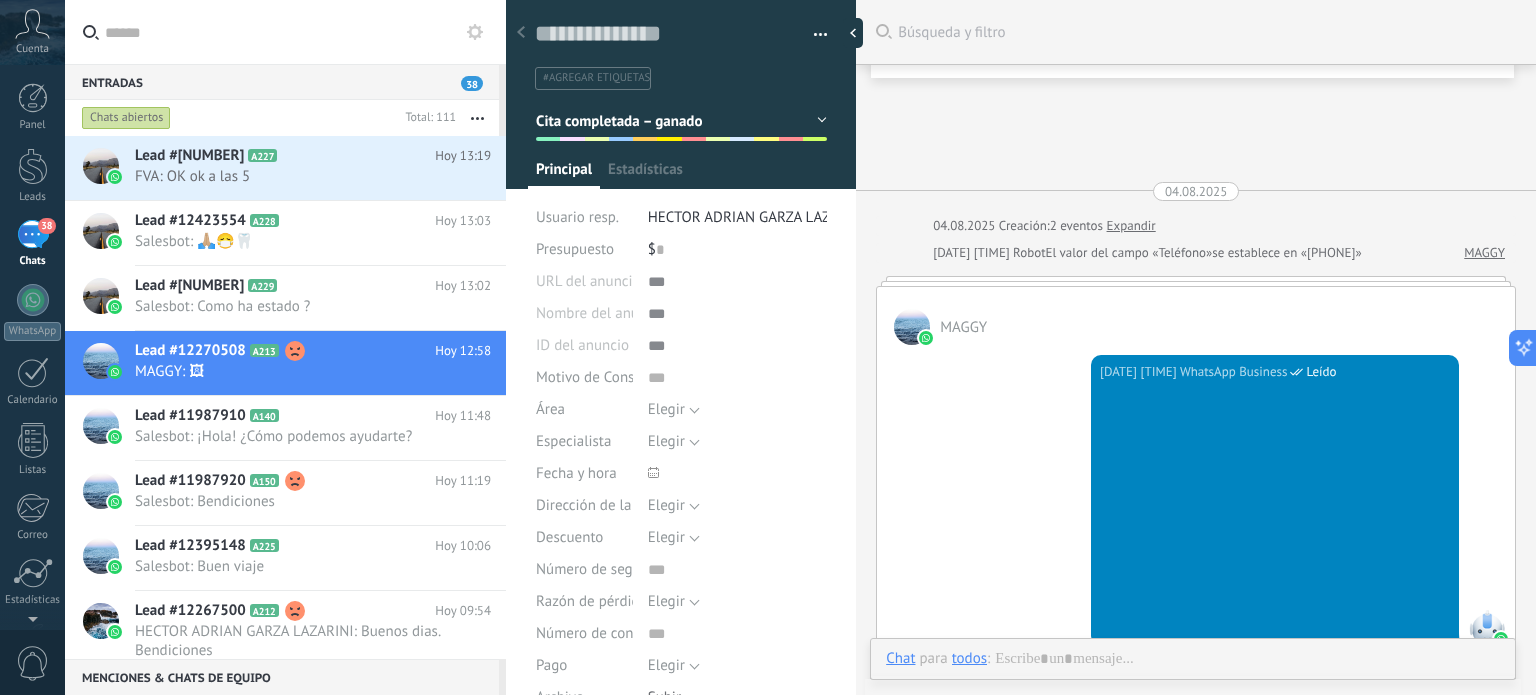 scroll, scrollTop: 2368, scrollLeft: 0, axis: vertical 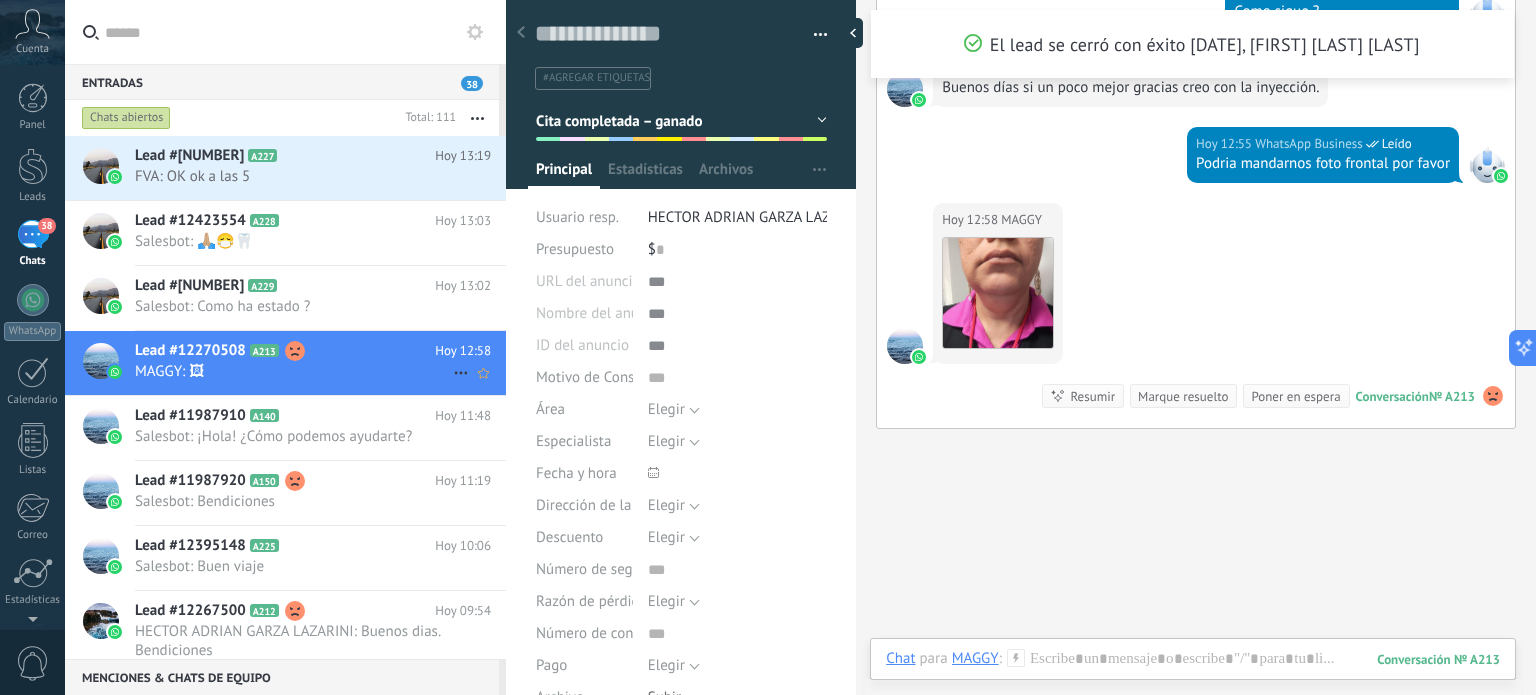 click on "MAGGY: 🖼" at bounding box center (294, 371) 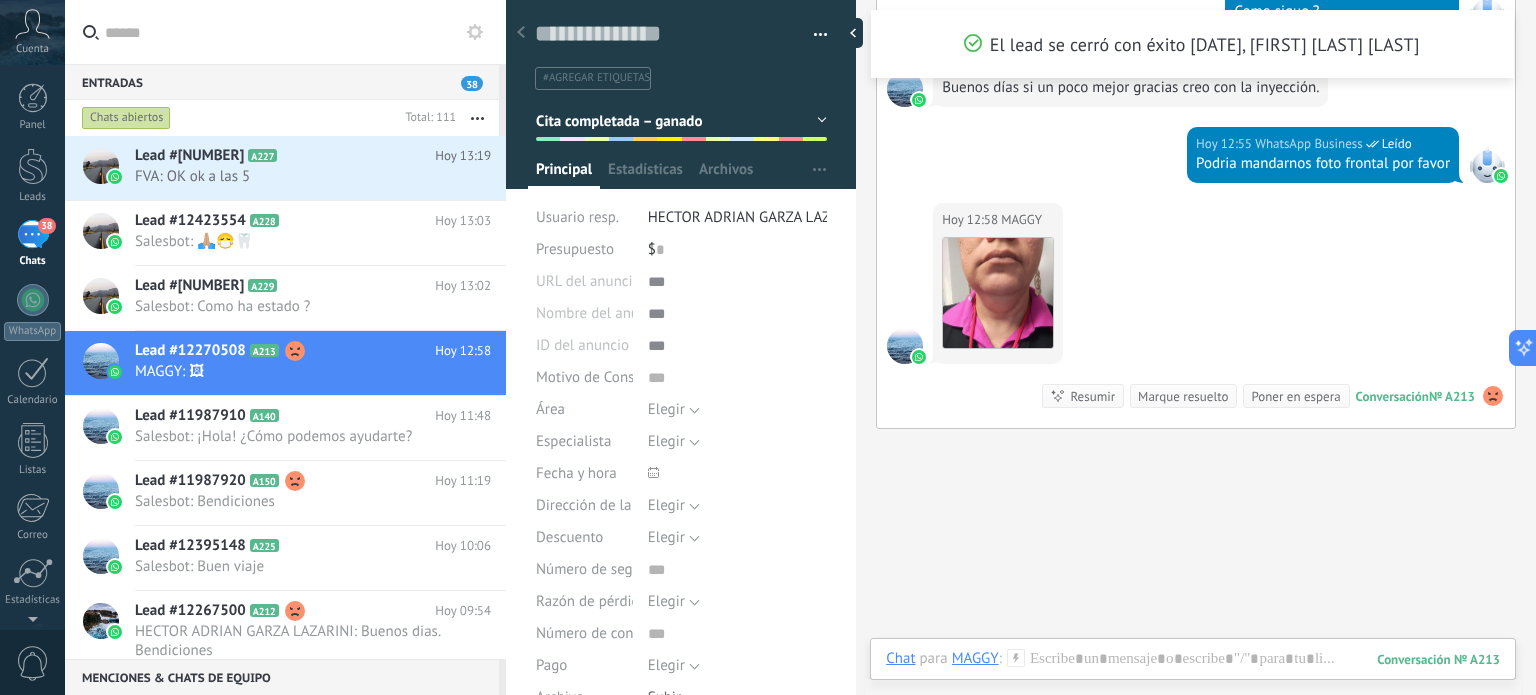 click on "Cita completada – ganado" at bounding box center (681, 121) 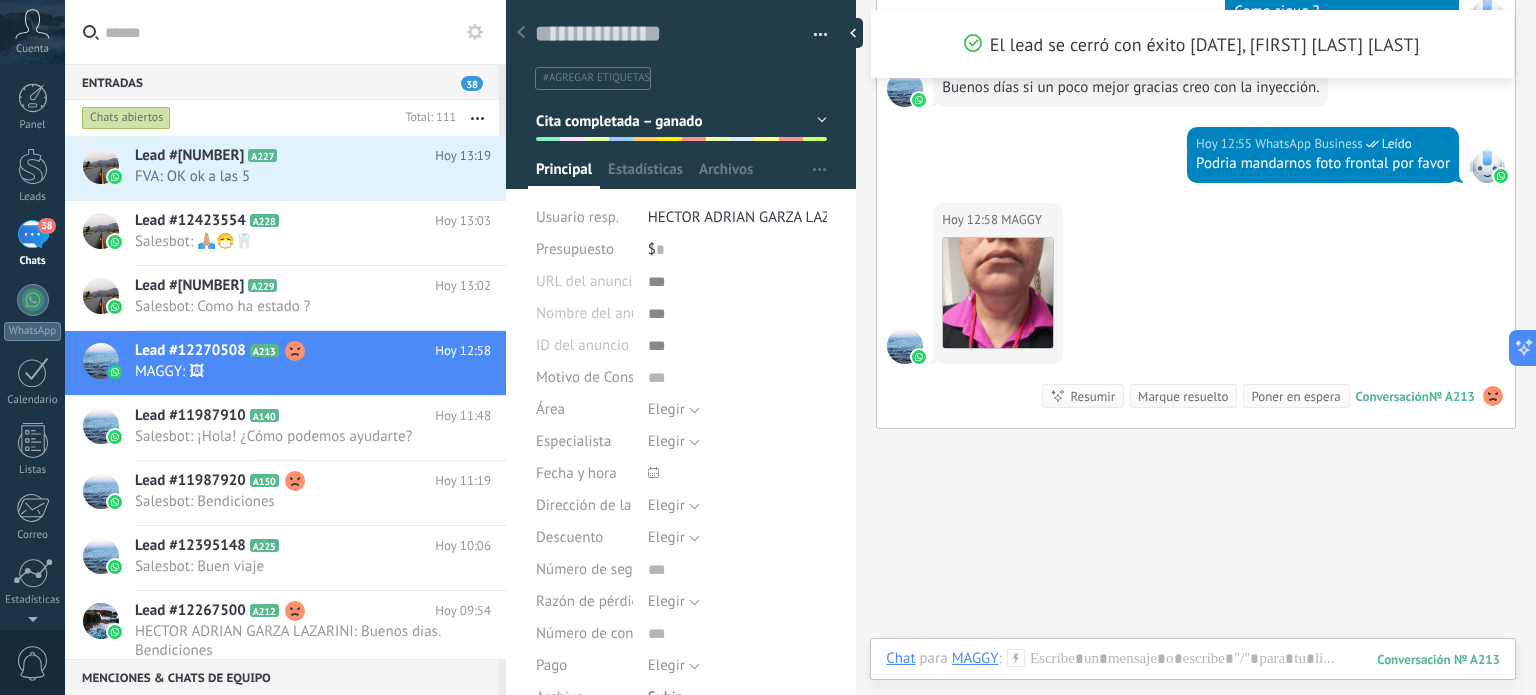 scroll, scrollTop: 213, scrollLeft: 0, axis: vertical 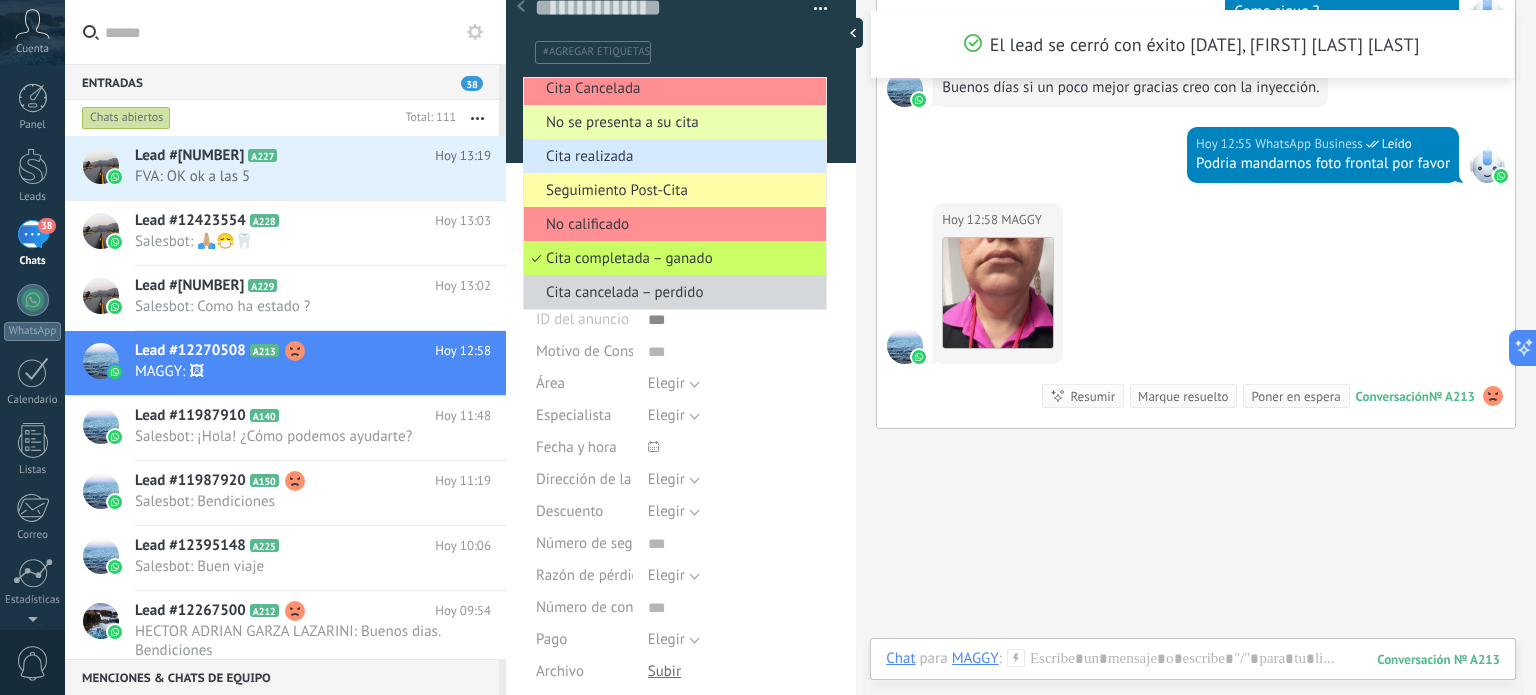 click on "Seguimiento Post-Cita" at bounding box center (672, 190) 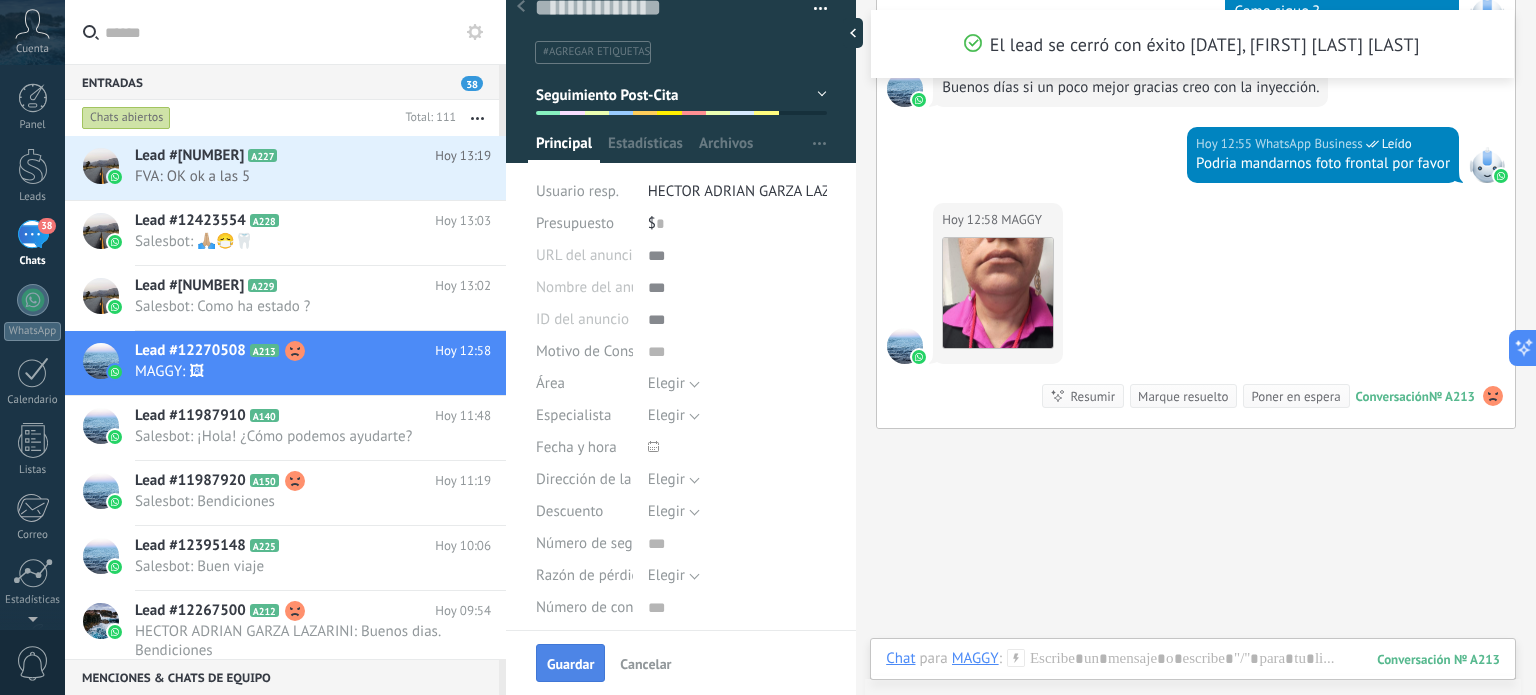 click on "Guardar" at bounding box center (570, 664) 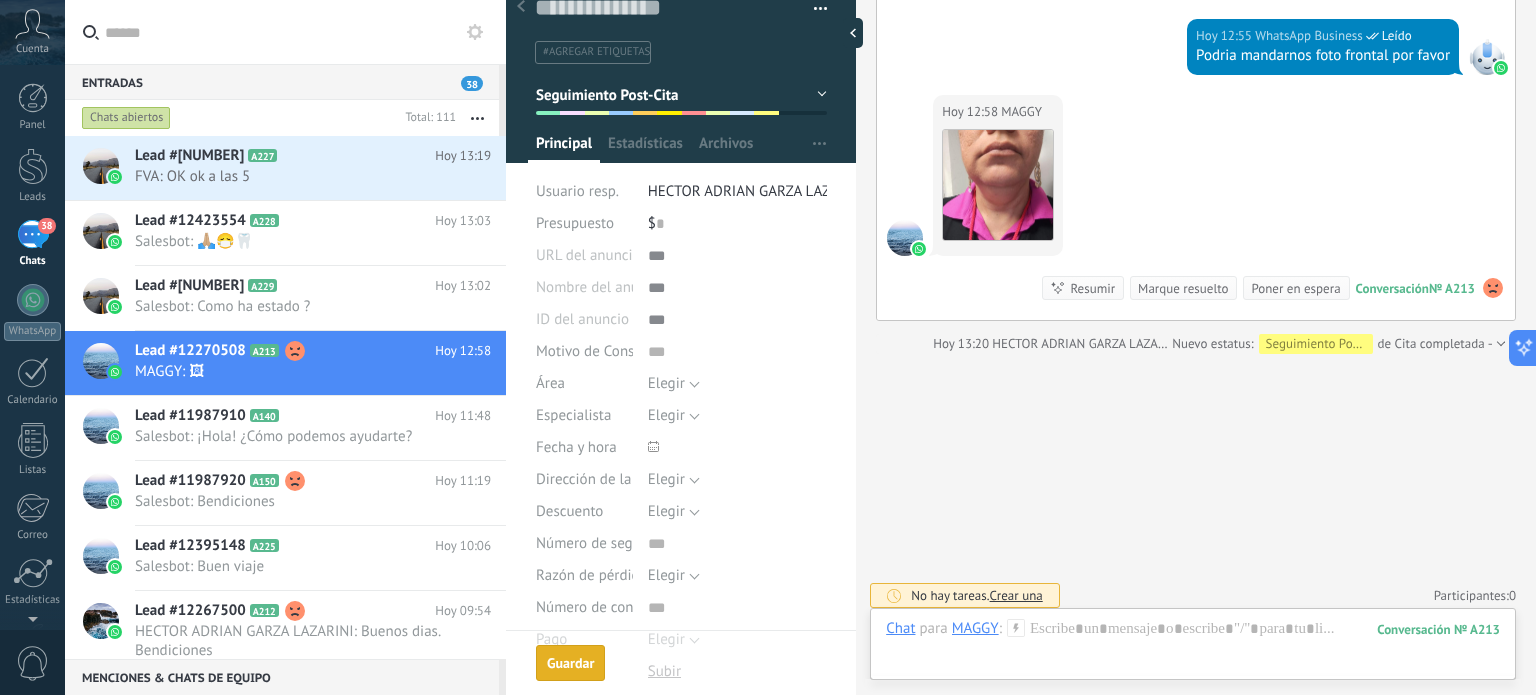 scroll, scrollTop: 2428, scrollLeft: 0, axis: vertical 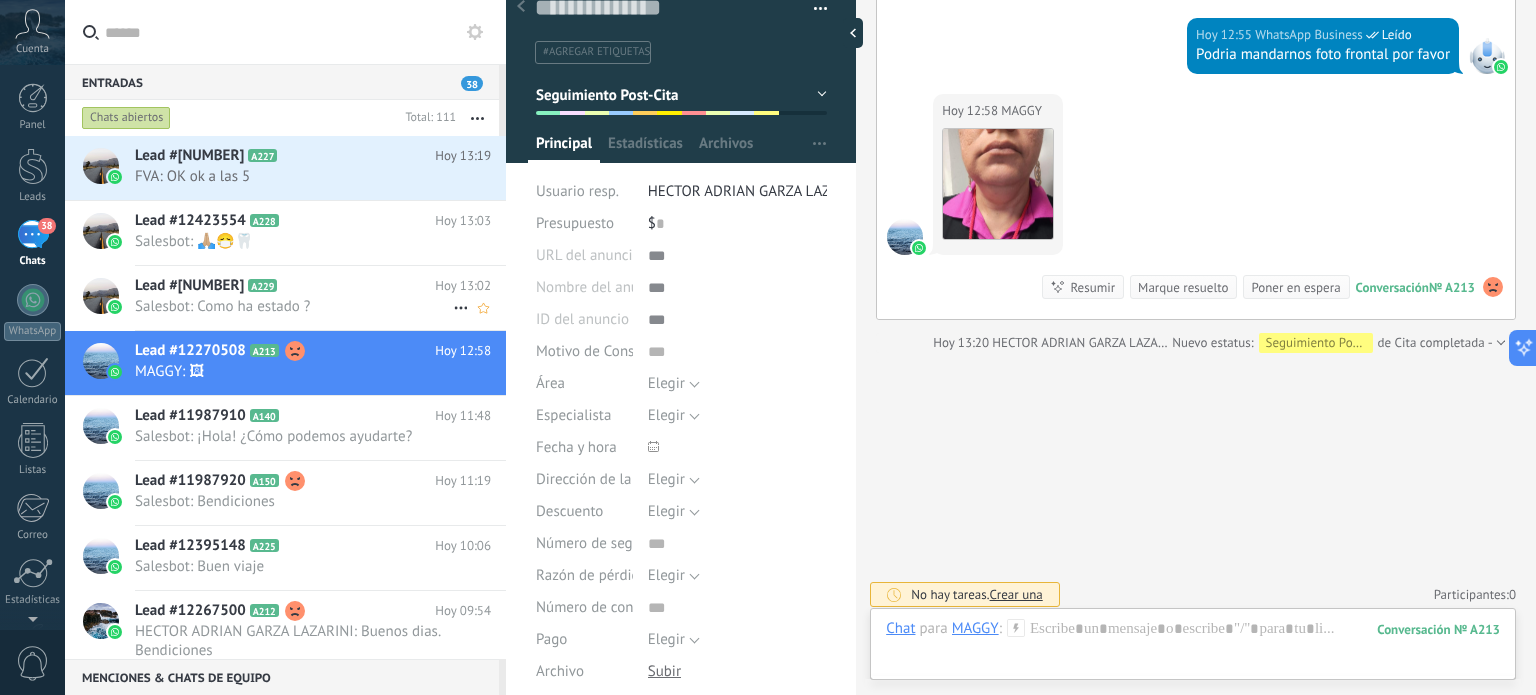 click on "Salesbot: Como ha estado ?" at bounding box center [294, 306] 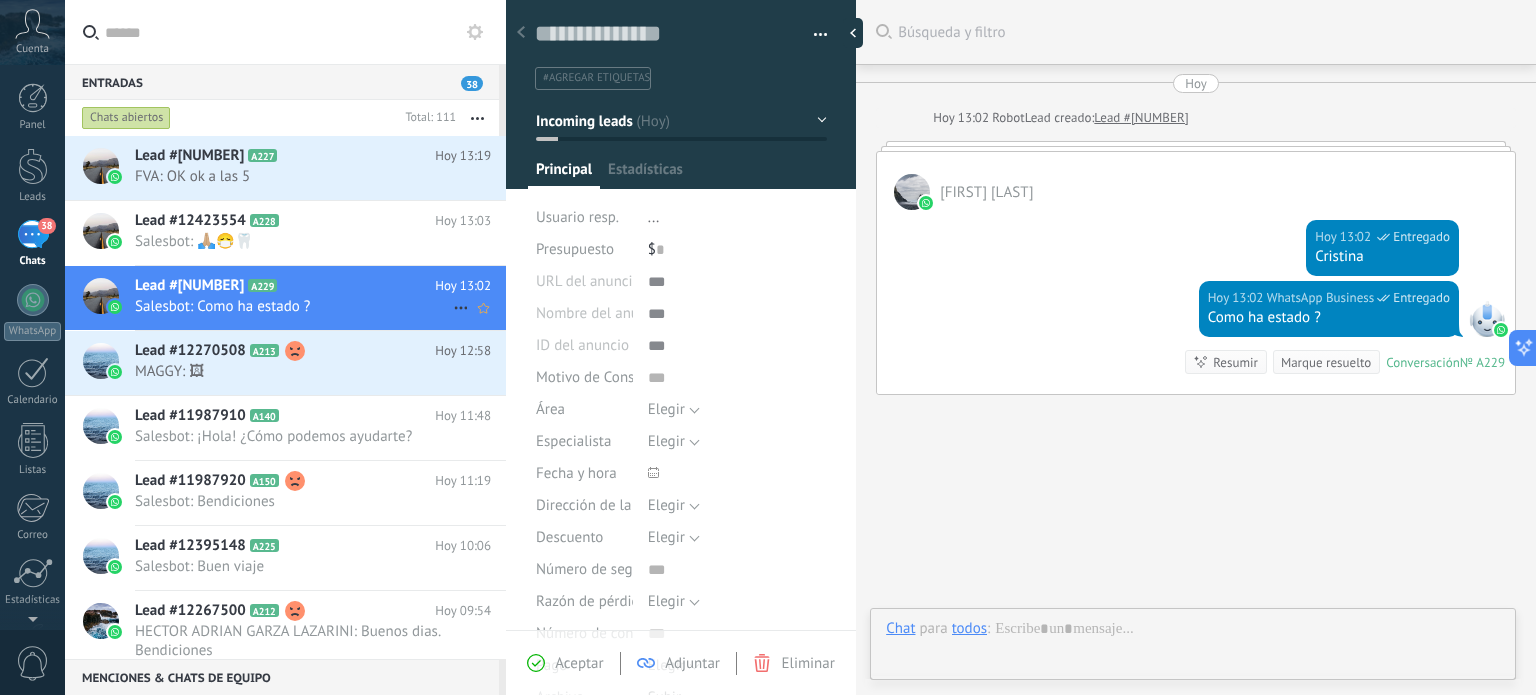 scroll, scrollTop: 29, scrollLeft: 0, axis: vertical 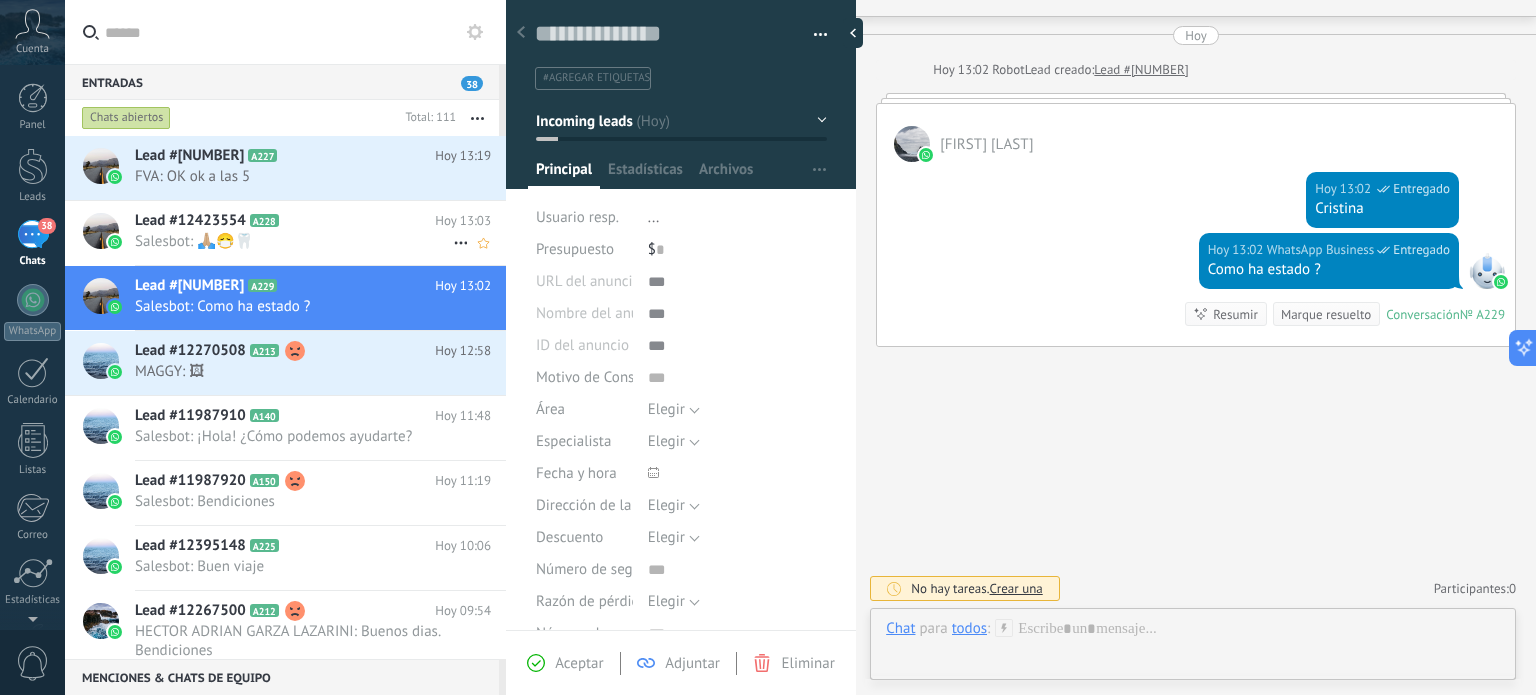click on "Lead #12423554" at bounding box center (190, 221) 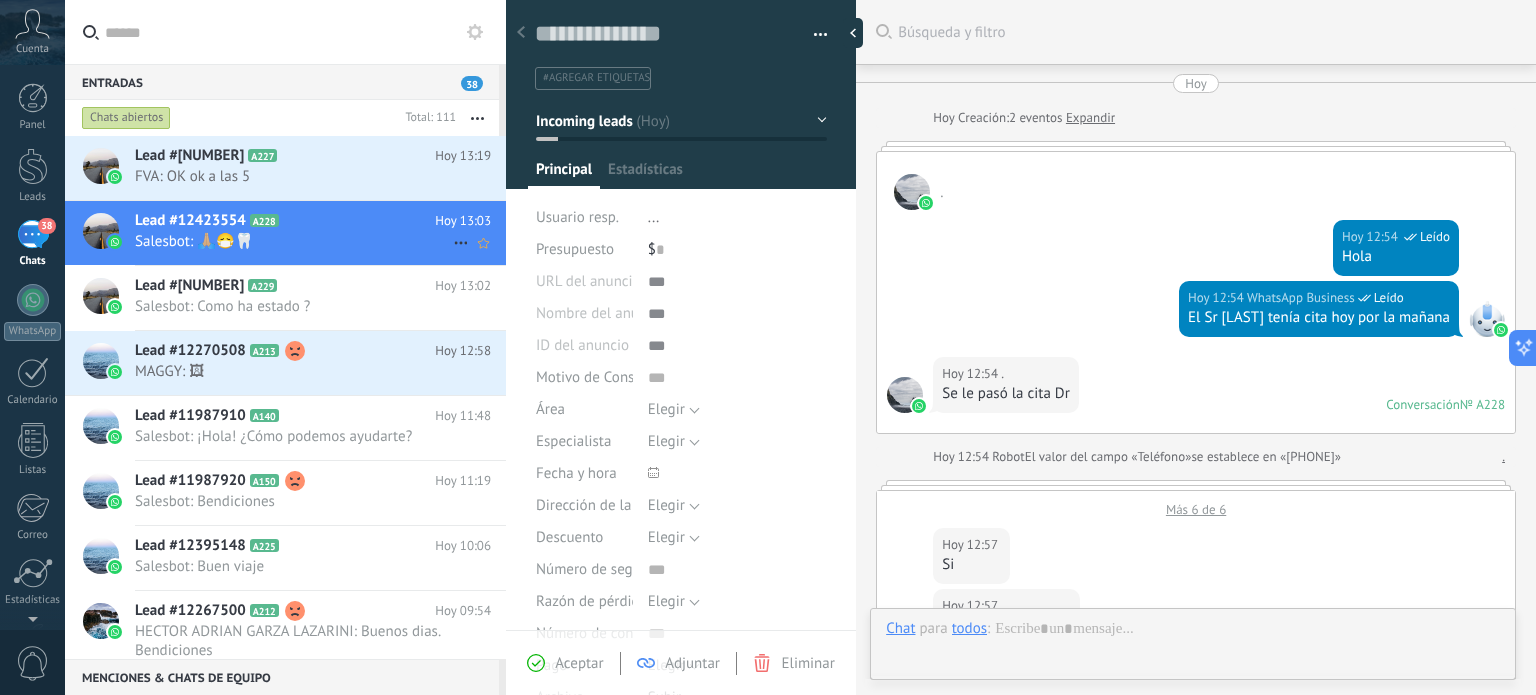 scroll, scrollTop: 29, scrollLeft: 0, axis: vertical 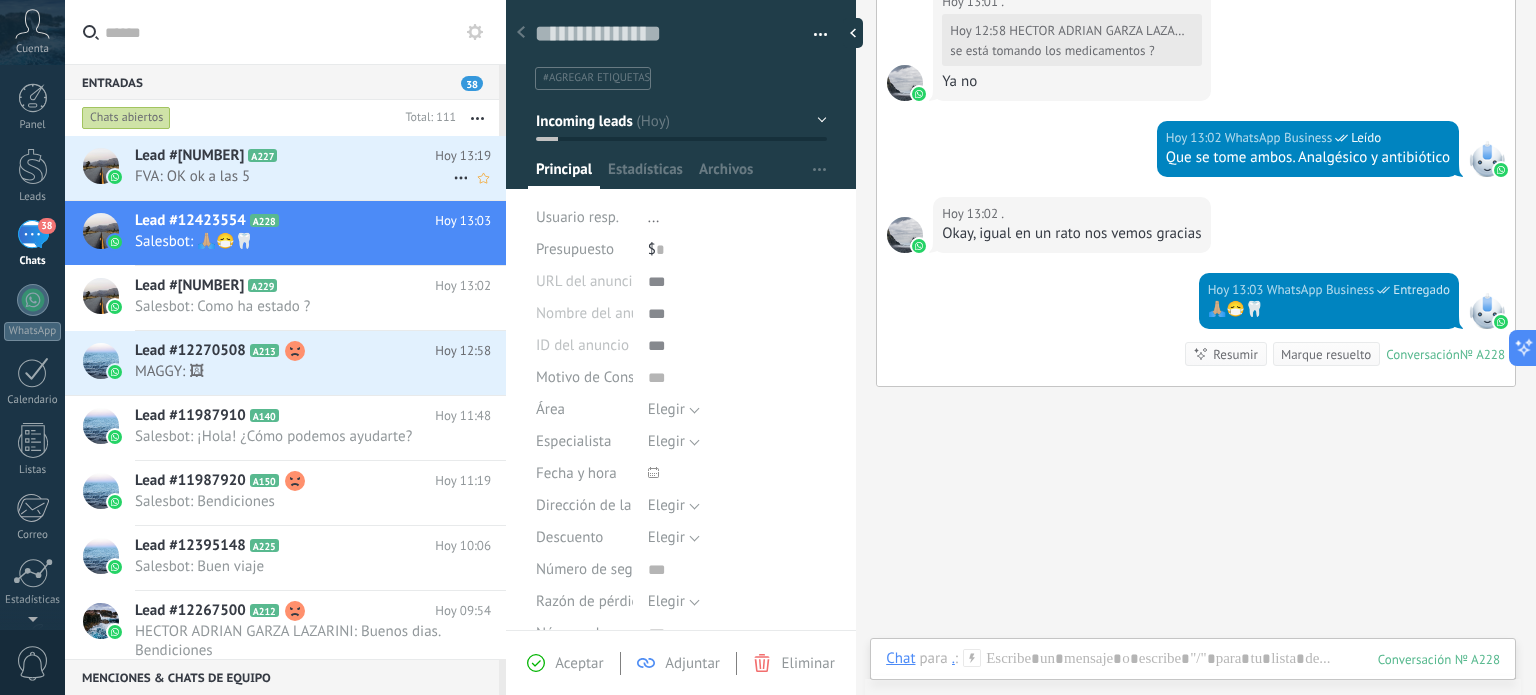 click on "Lead #[NUMBER]" at bounding box center (189, 156) 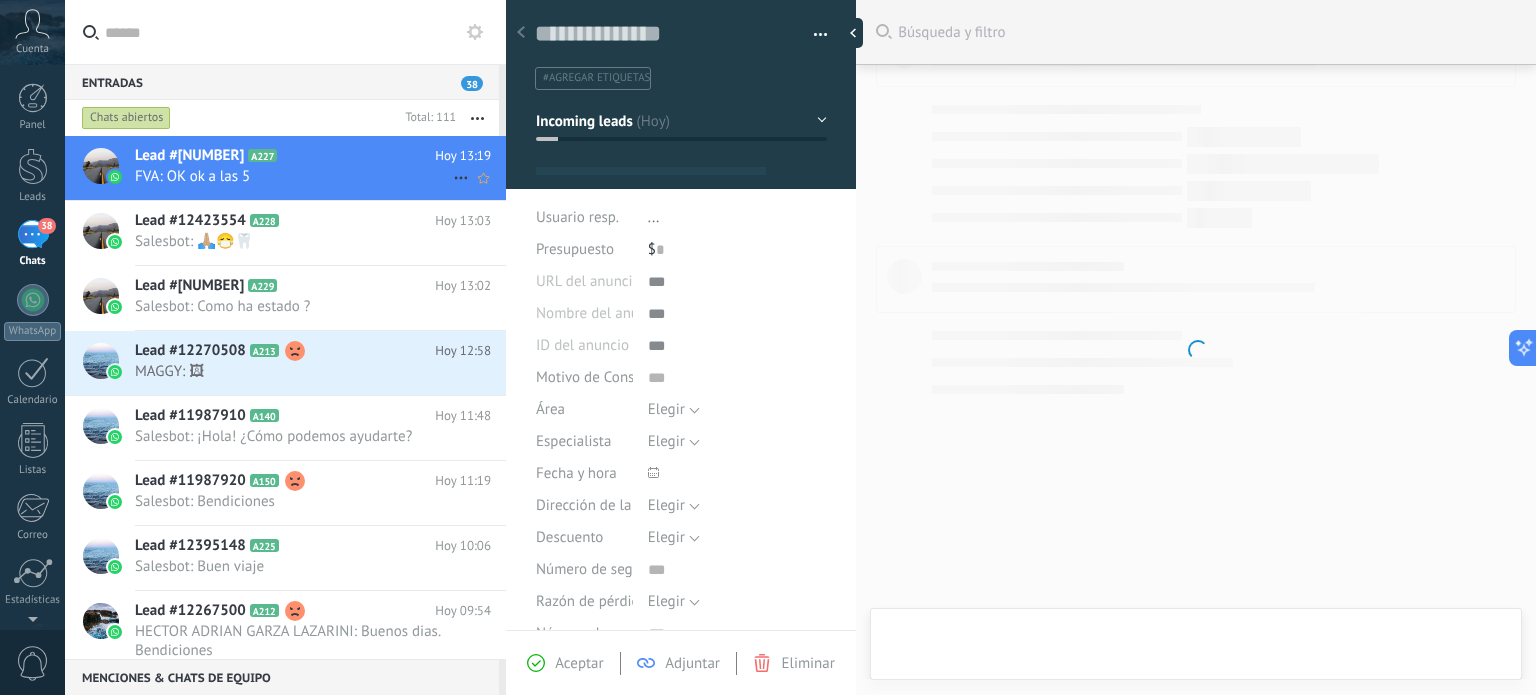 scroll, scrollTop: 665, scrollLeft: 0, axis: vertical 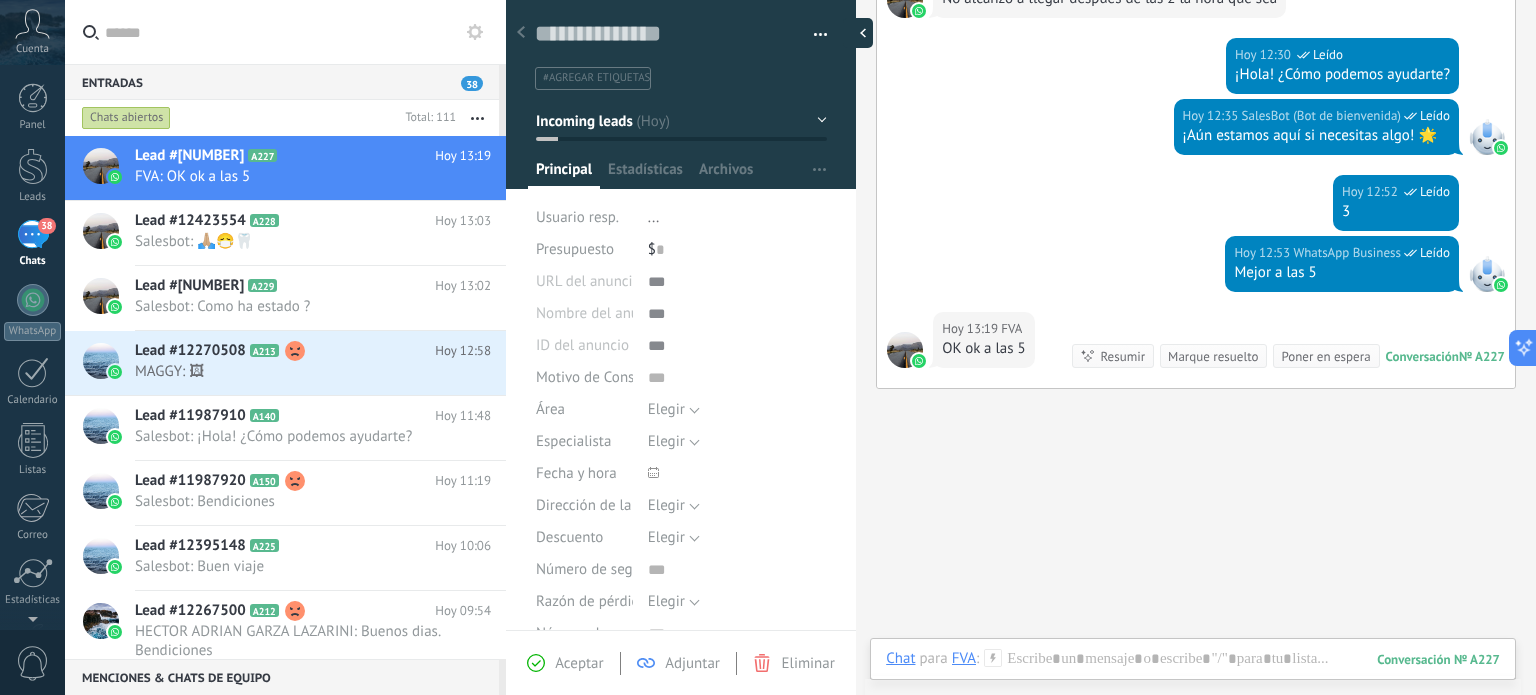 click at bounding box center (858, 33) 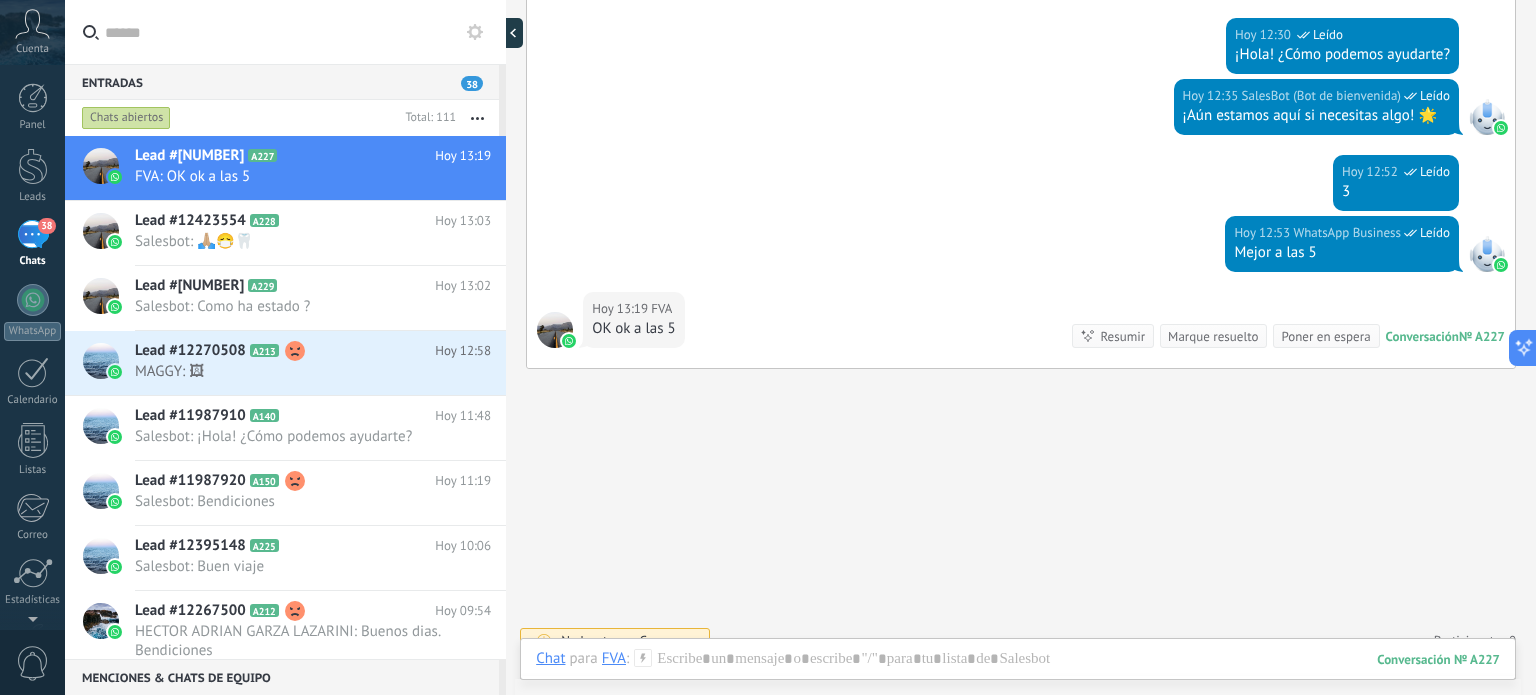 scroll, scrollTop: 19, scrollLeft: 0, axis: vertical 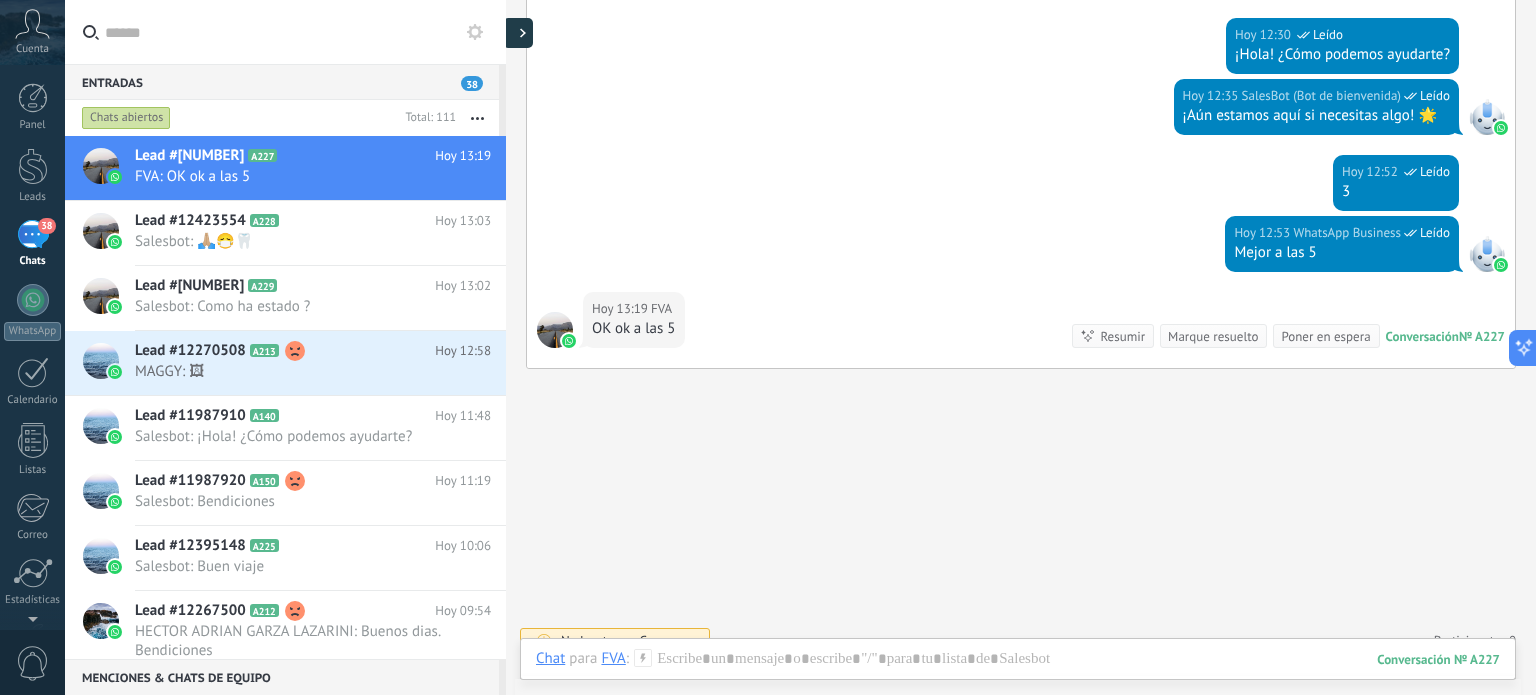 click at bounding box center [518, 33] 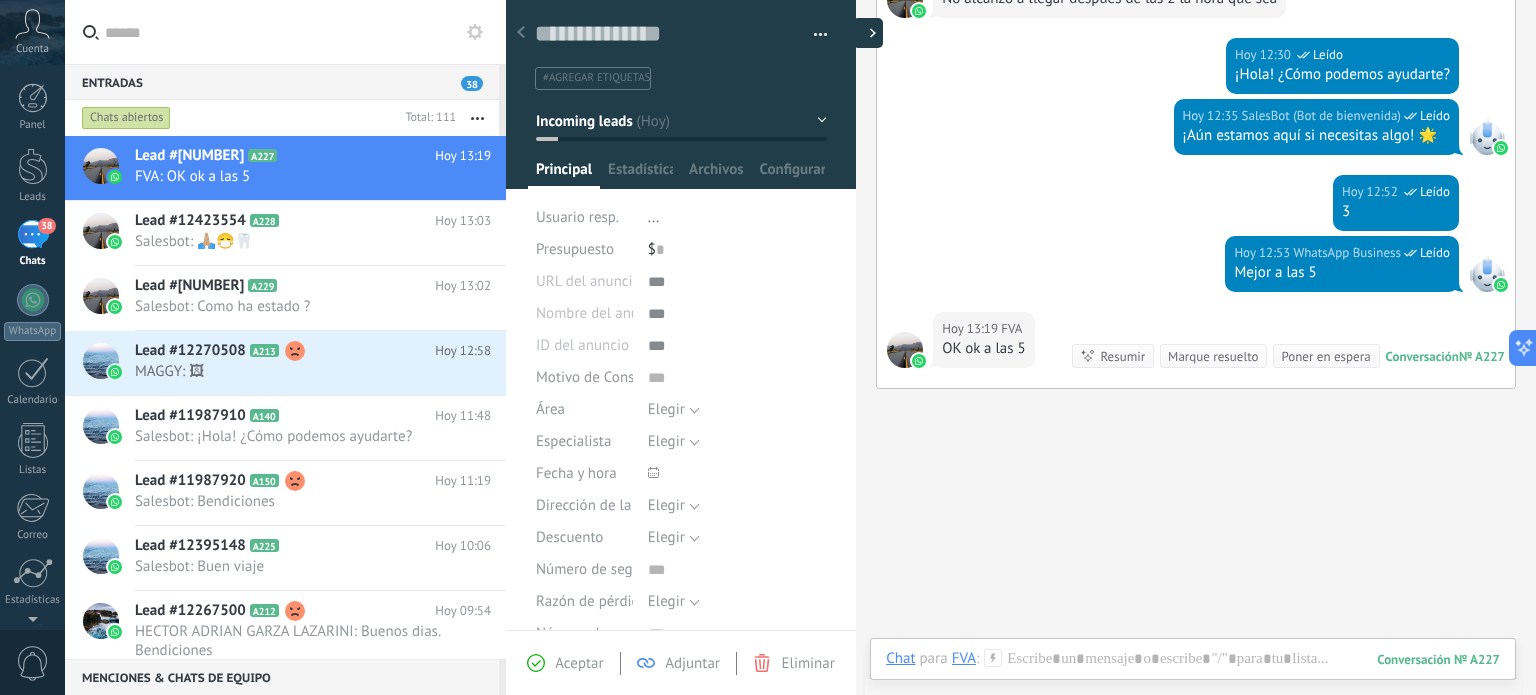 type on "**********" 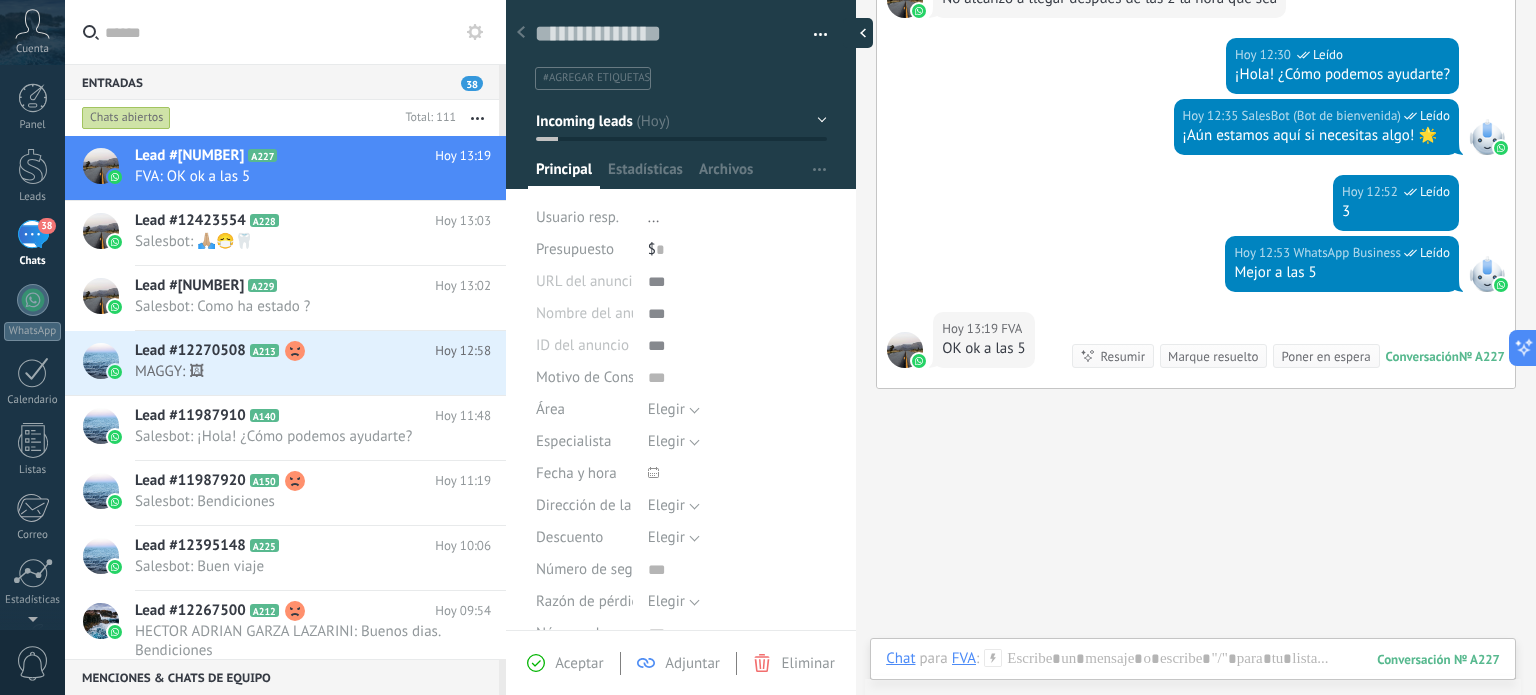 scroll, scrollTop: 29, scrollLeft: 0, axis: vertical 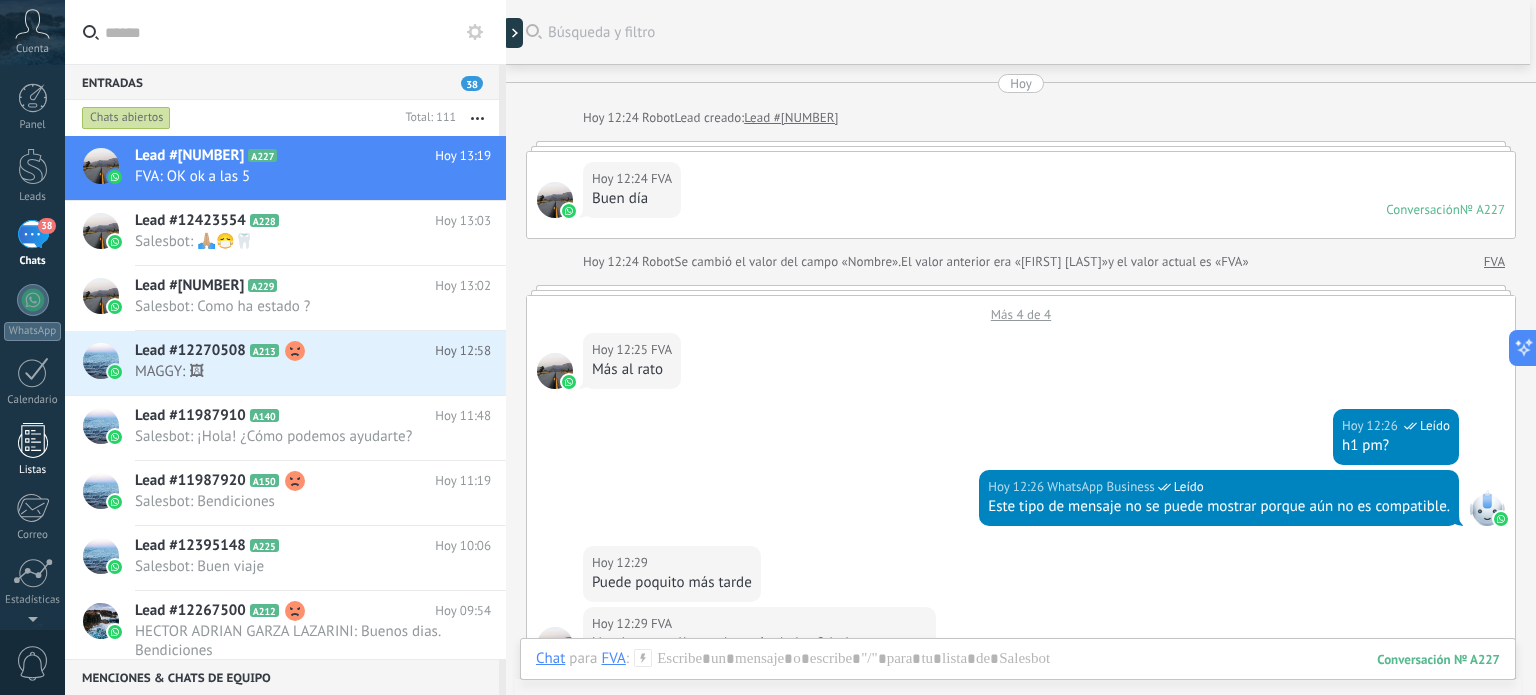 click at bounding box center [33, 440] 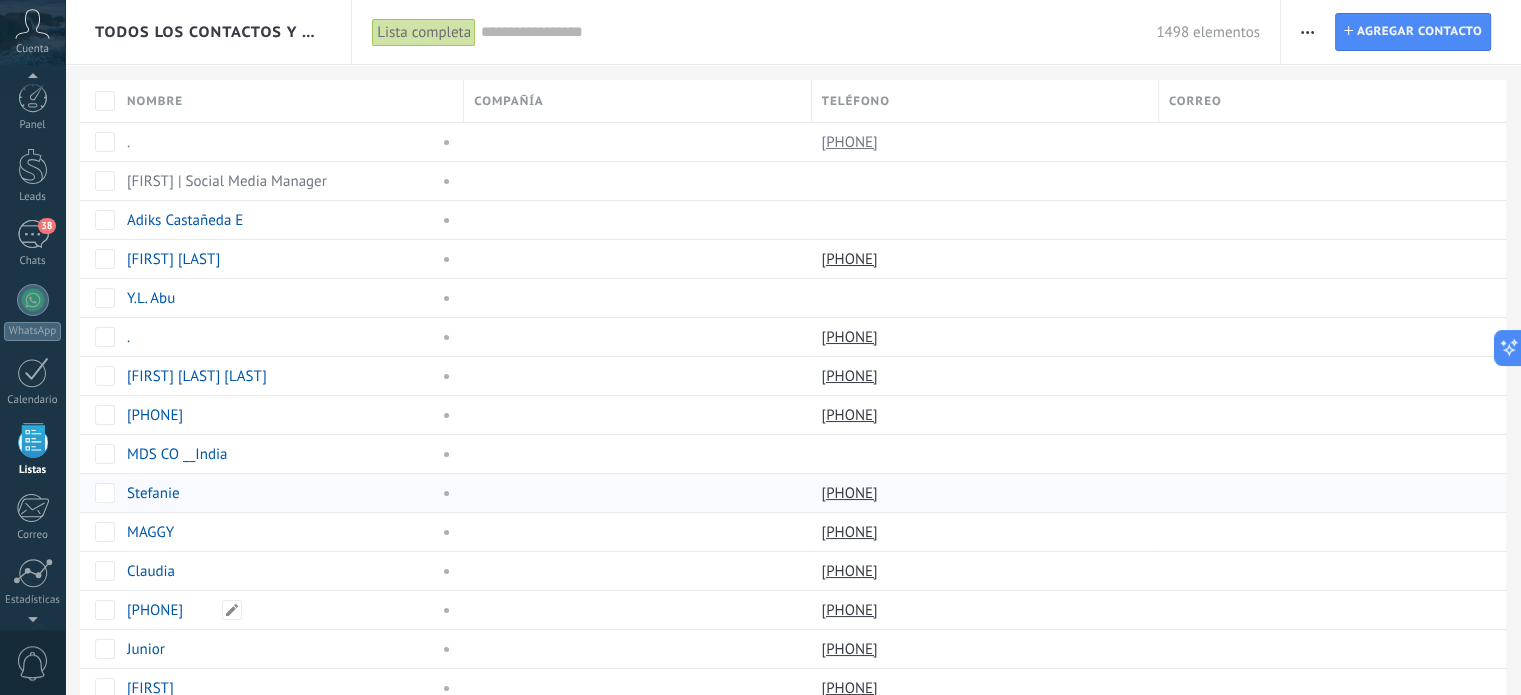 scroll, scrollTop: 123, scrollLeft: 0, axis: vertical 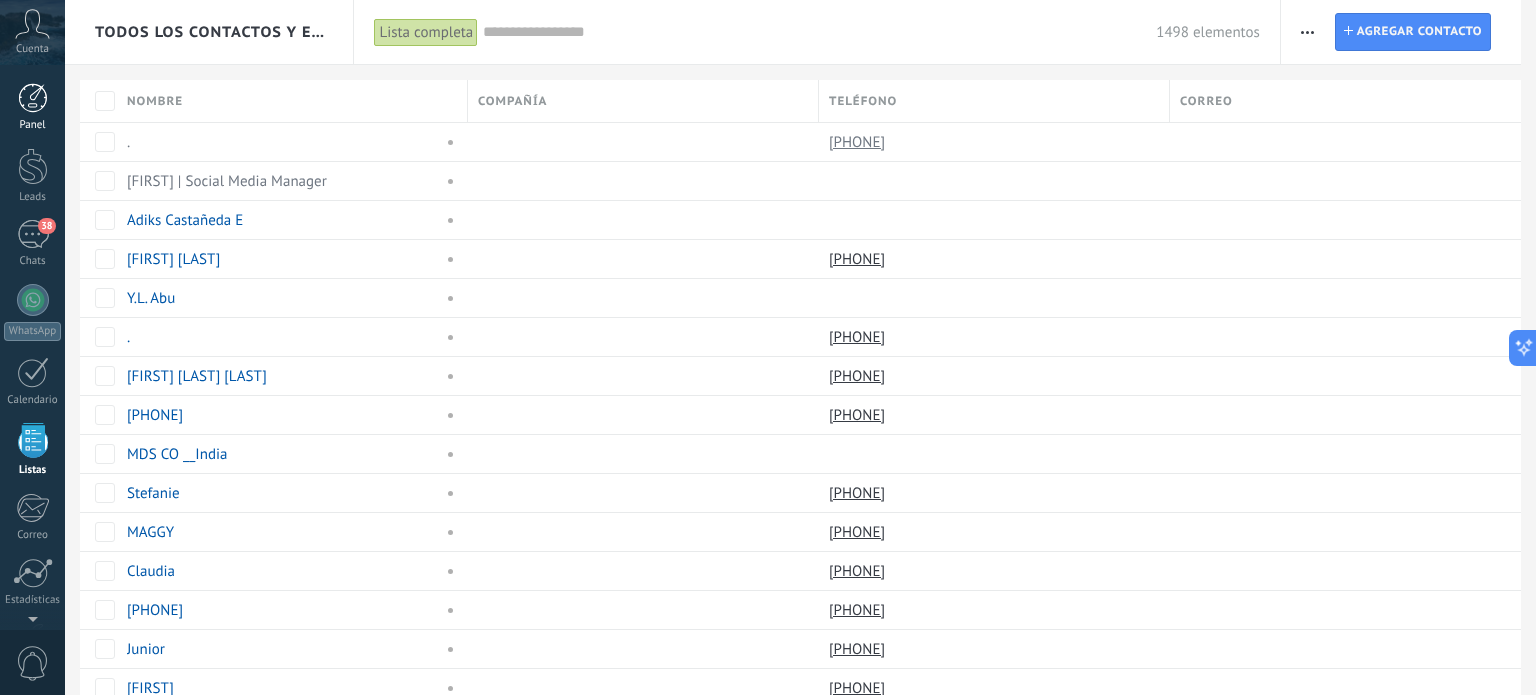 click at bounding box center (33, 98) 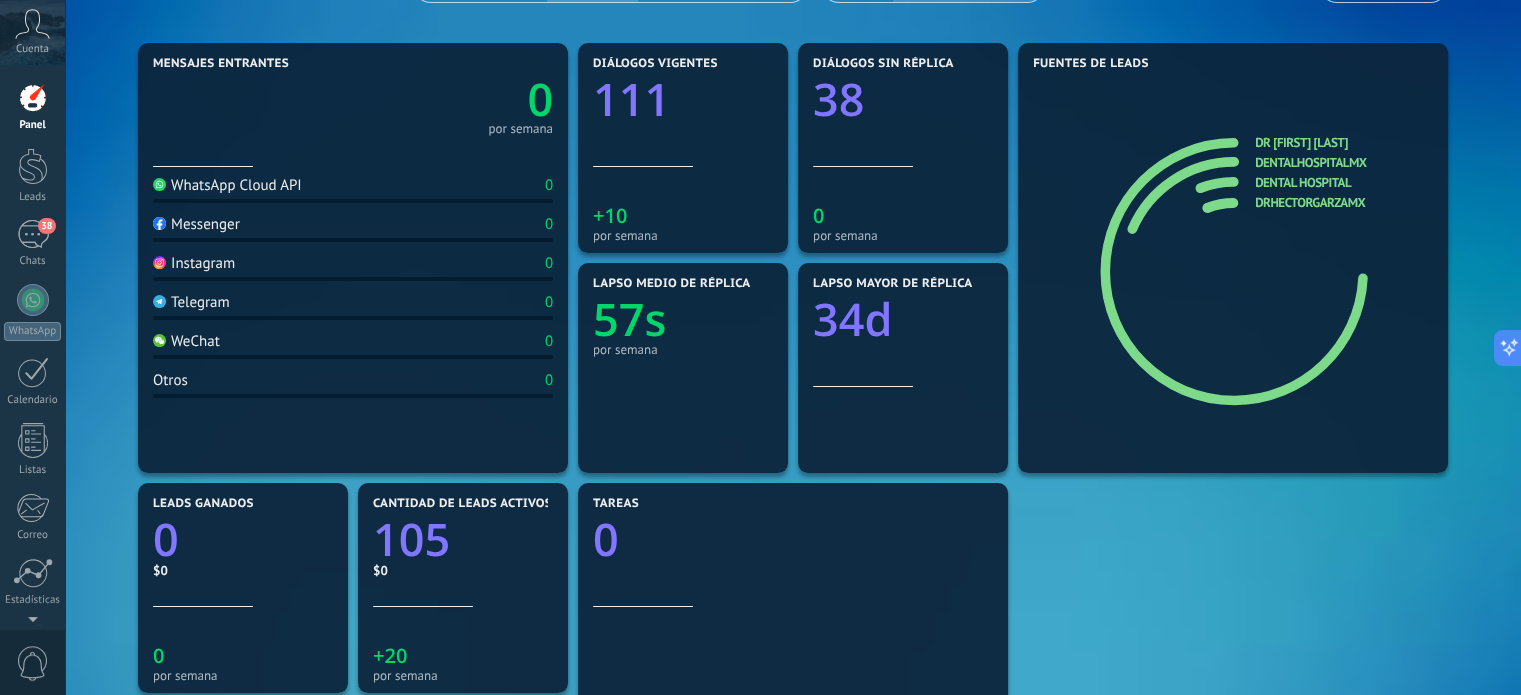 scroll, scrollTop: 0, scrollLeft: 0, axis: both 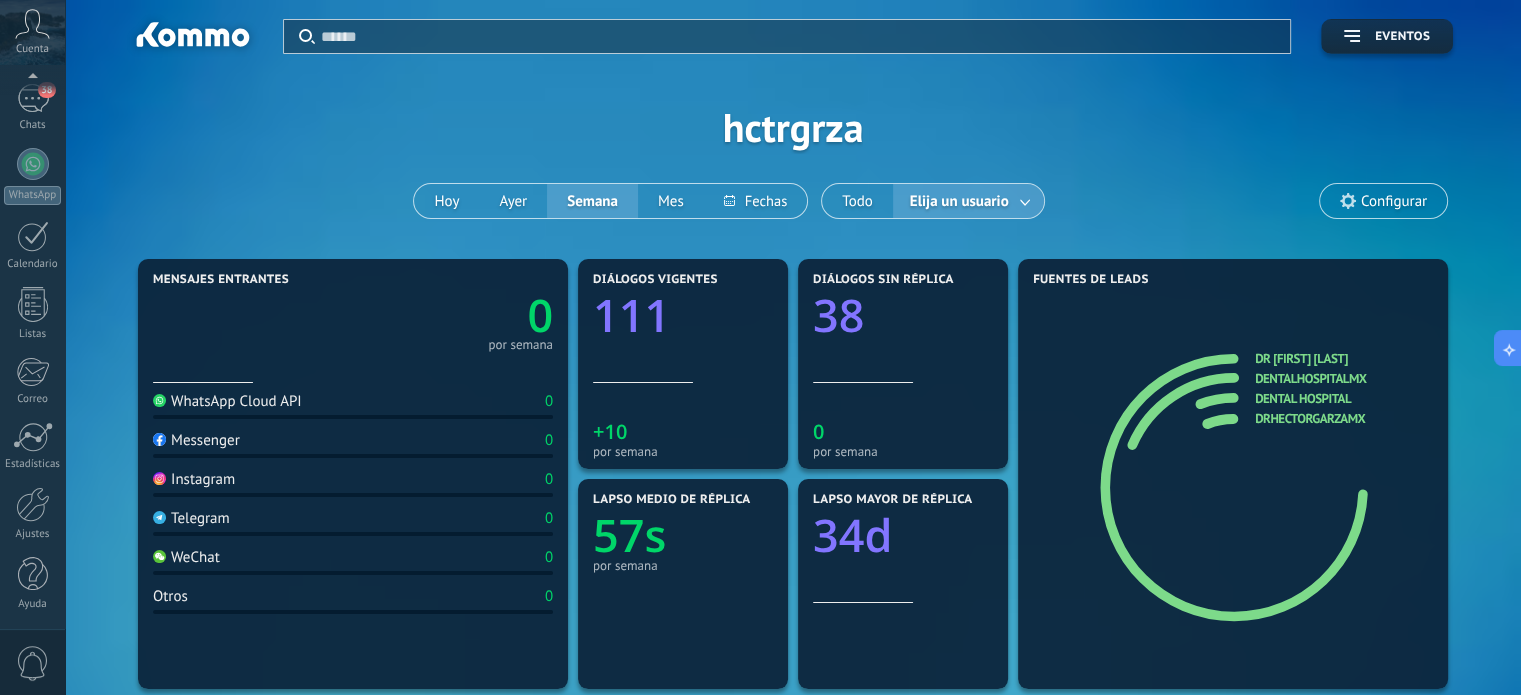 click on "©  [YEAR]  derechos reservados |  Términos de uso
Soporte técnico
Cuenta
[FIRST] [LAST] [LAST]
ID de cuenta
[NUMBER]
perfil
salir" at bounding box center (32, 347) 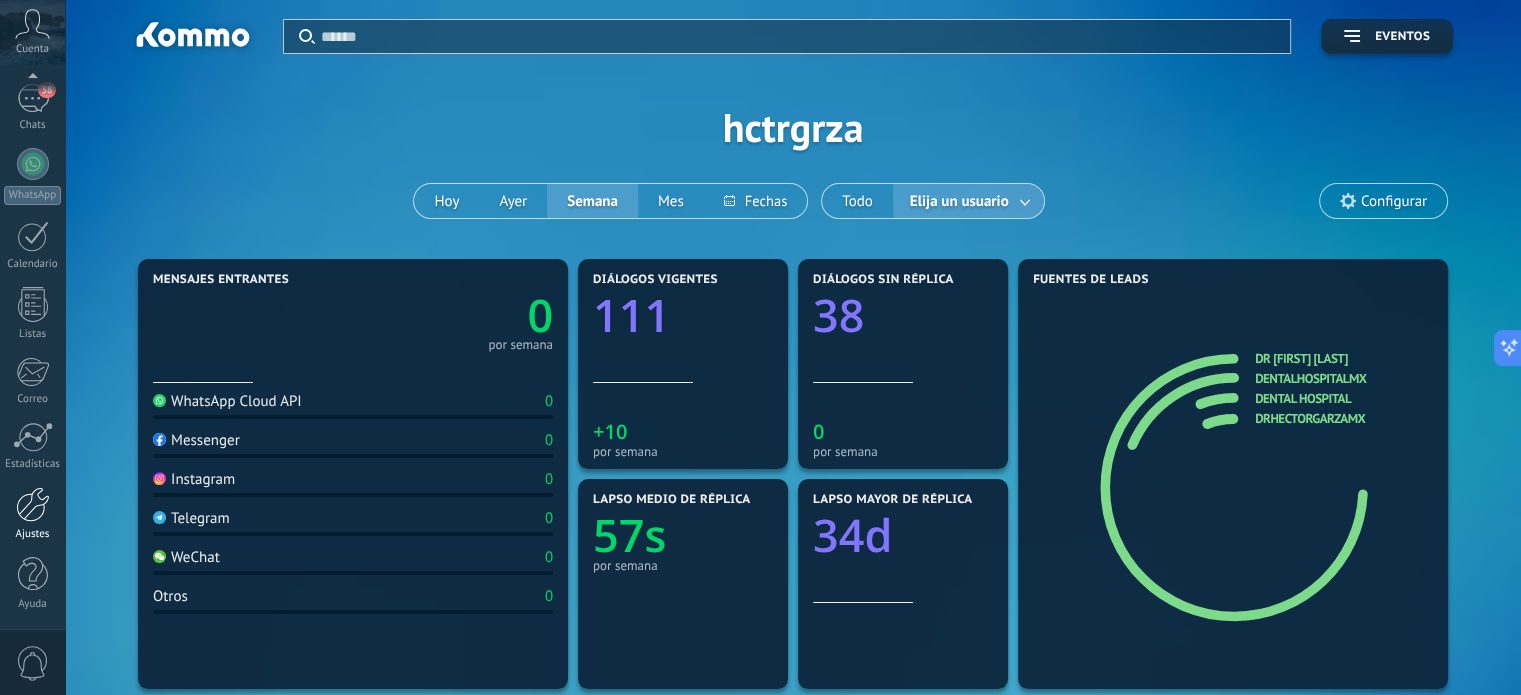 click on "Ajustes" at bounding box center (32, 514) 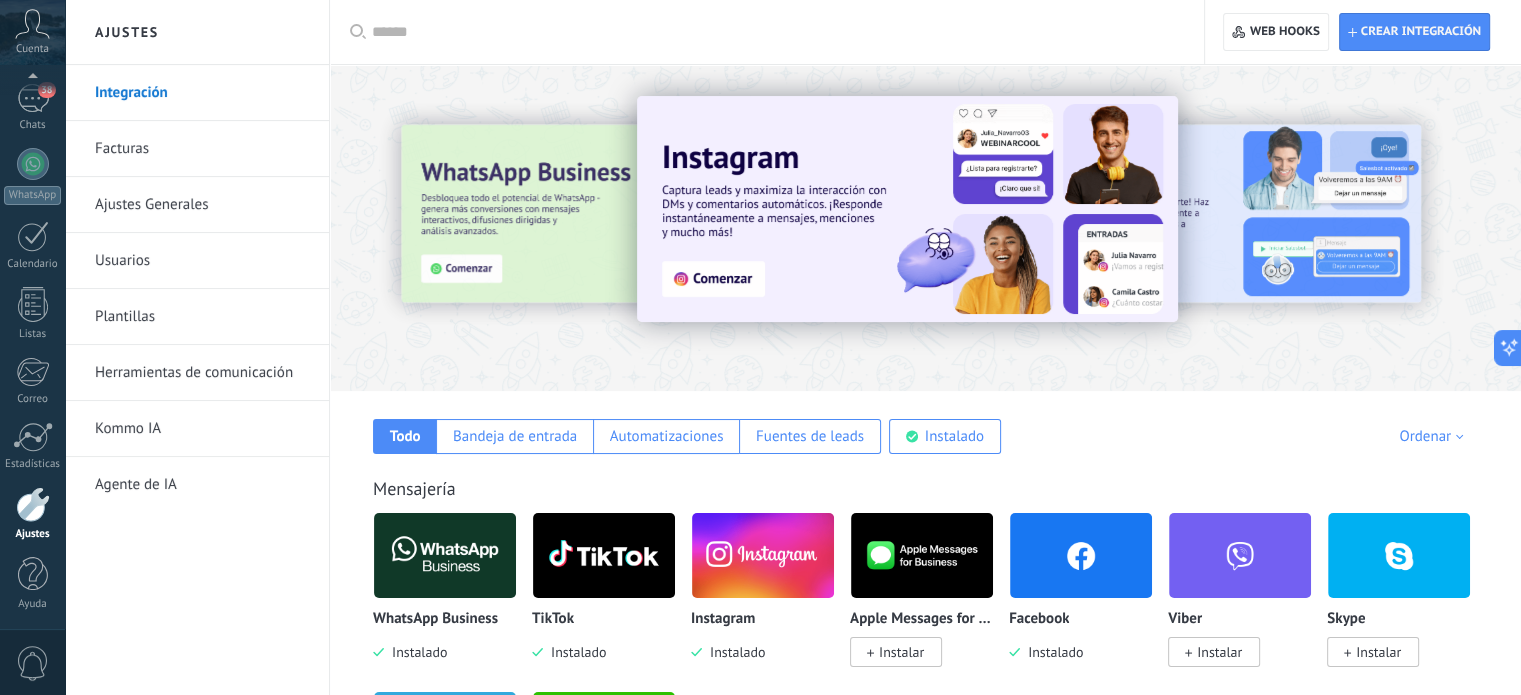 click on "Usuarios" at bounding box center [202, 261] 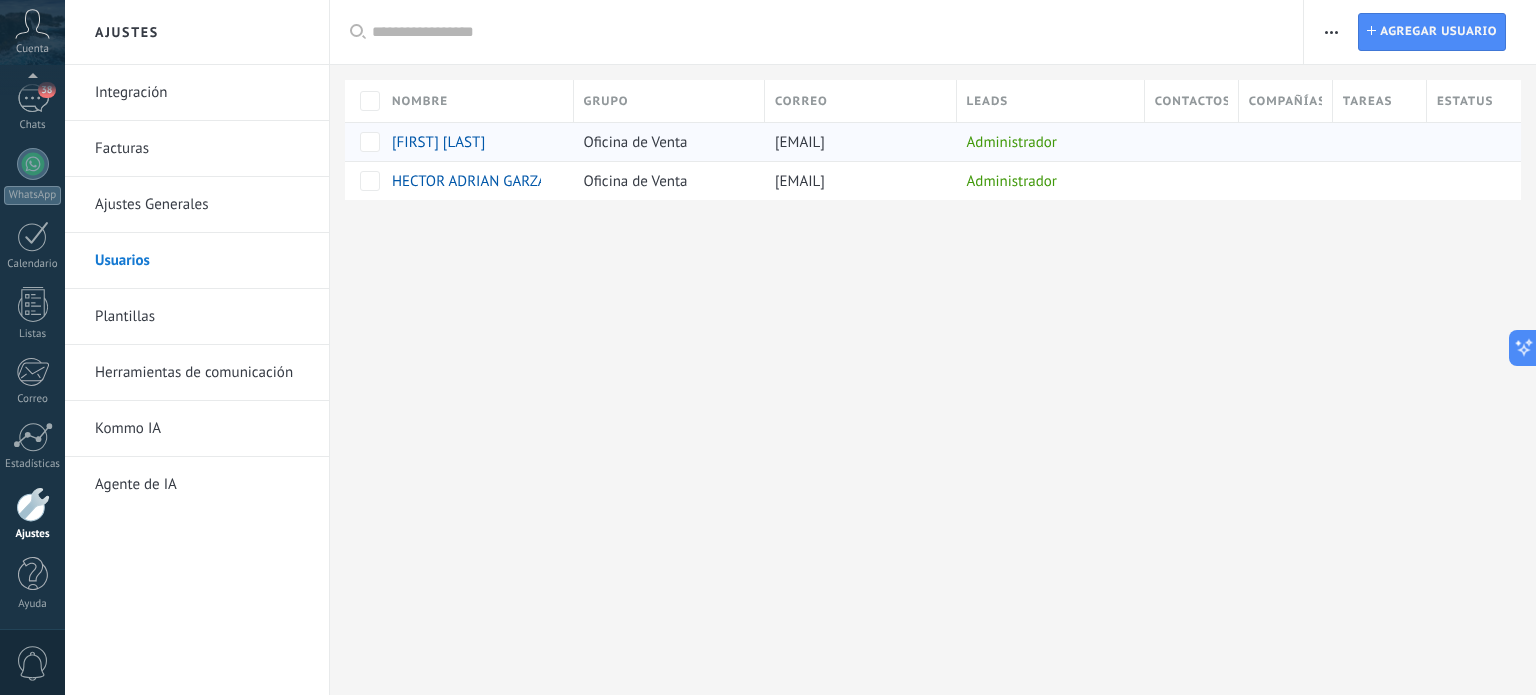 click on "Oficina de Venta" at bounding box center (665, 142) 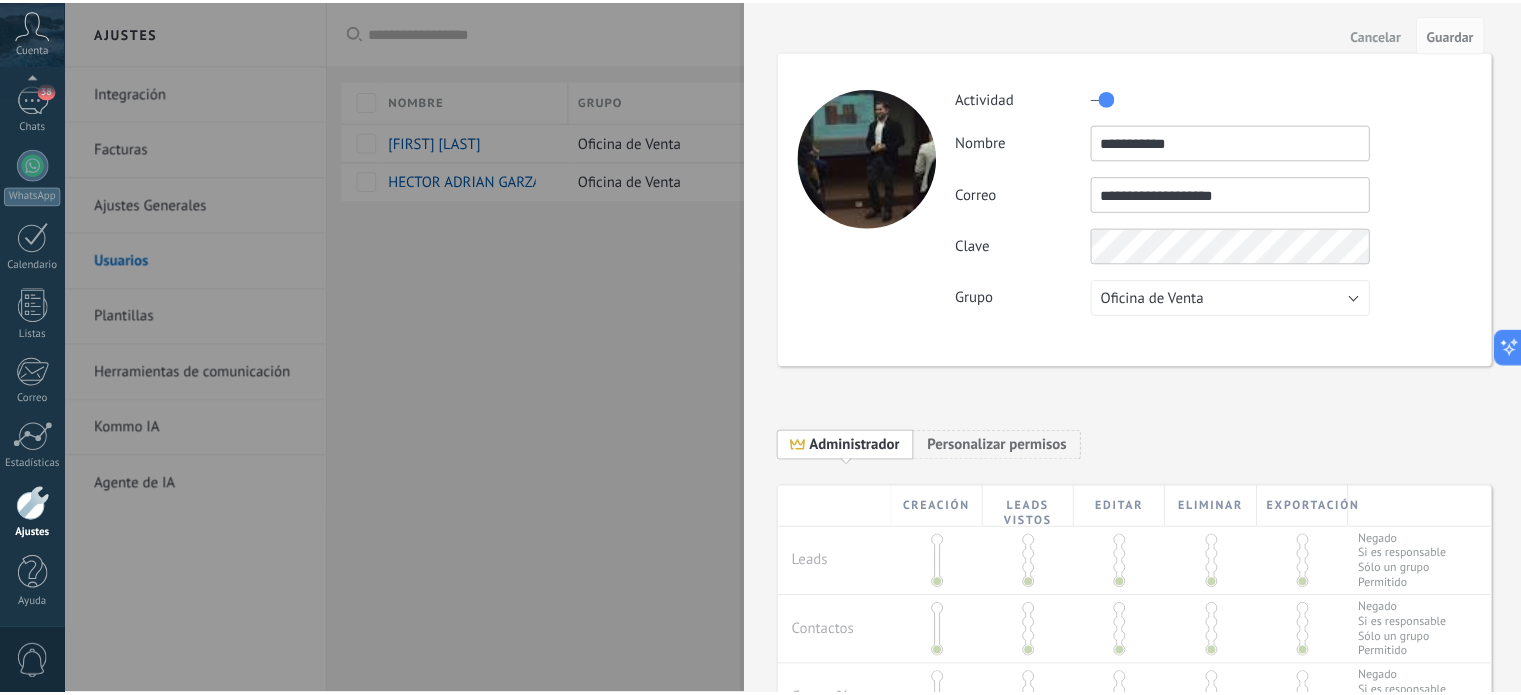 scroll, scrollTop: 0, scrollLeft: 0, axis: both 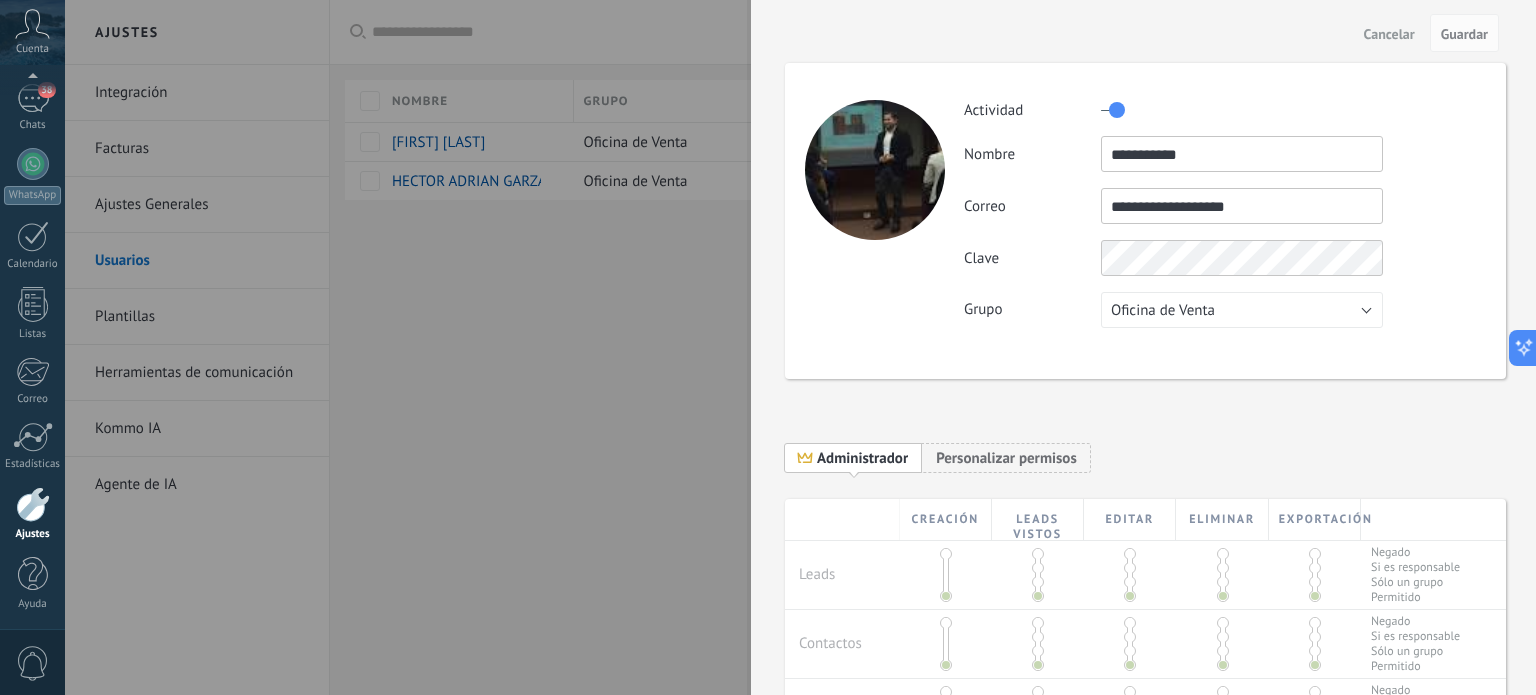 click at bounding box center [768, 347] 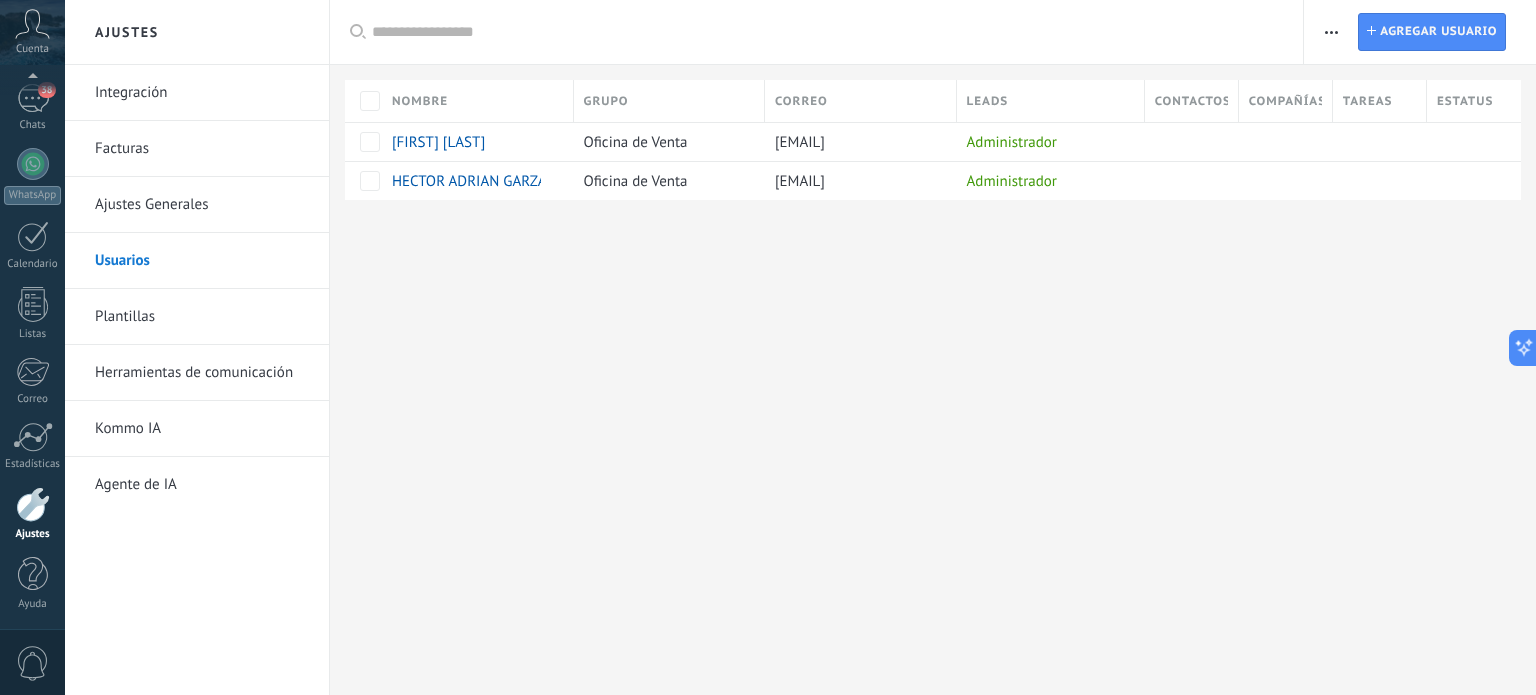 click on "Ajustes Generales" at bounding box center [202, 205] 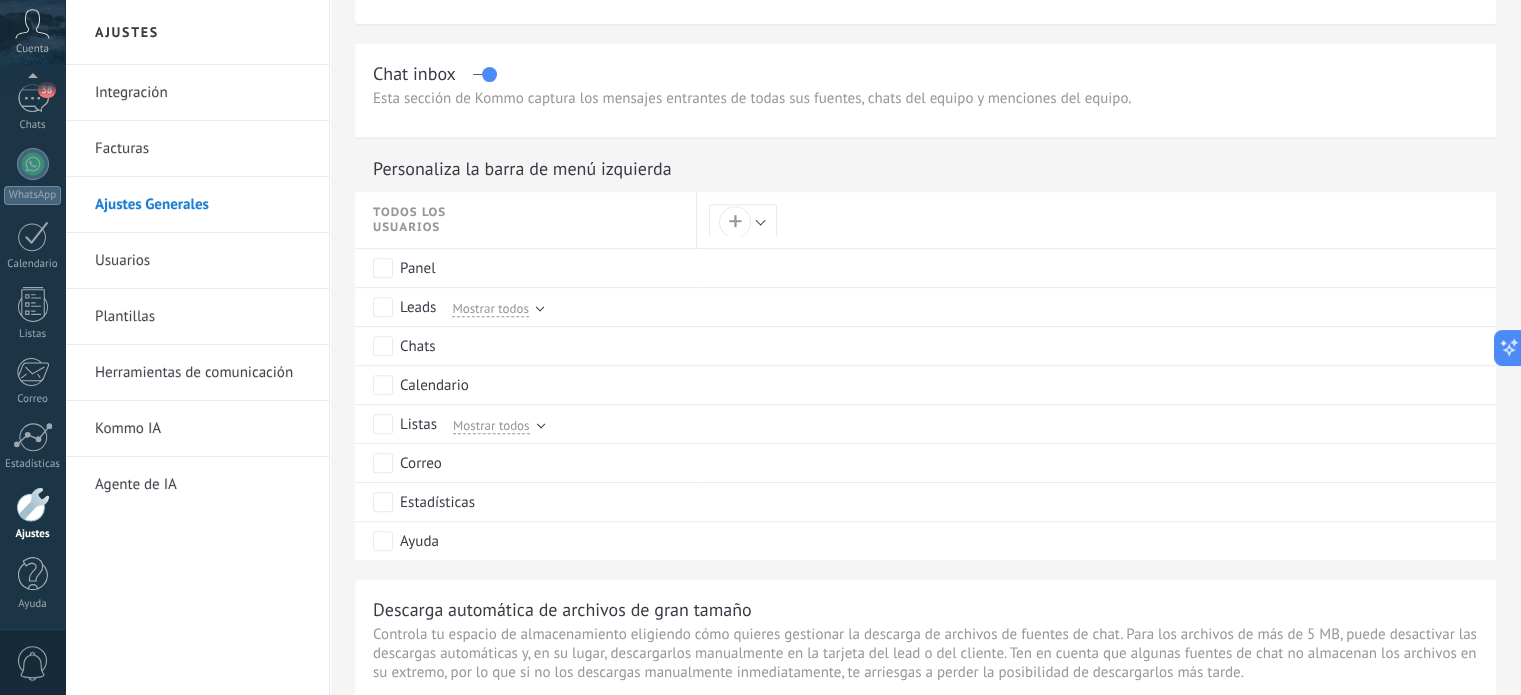 scroll, scrollTop: 860, scrollLeft: 0, axis: vertical 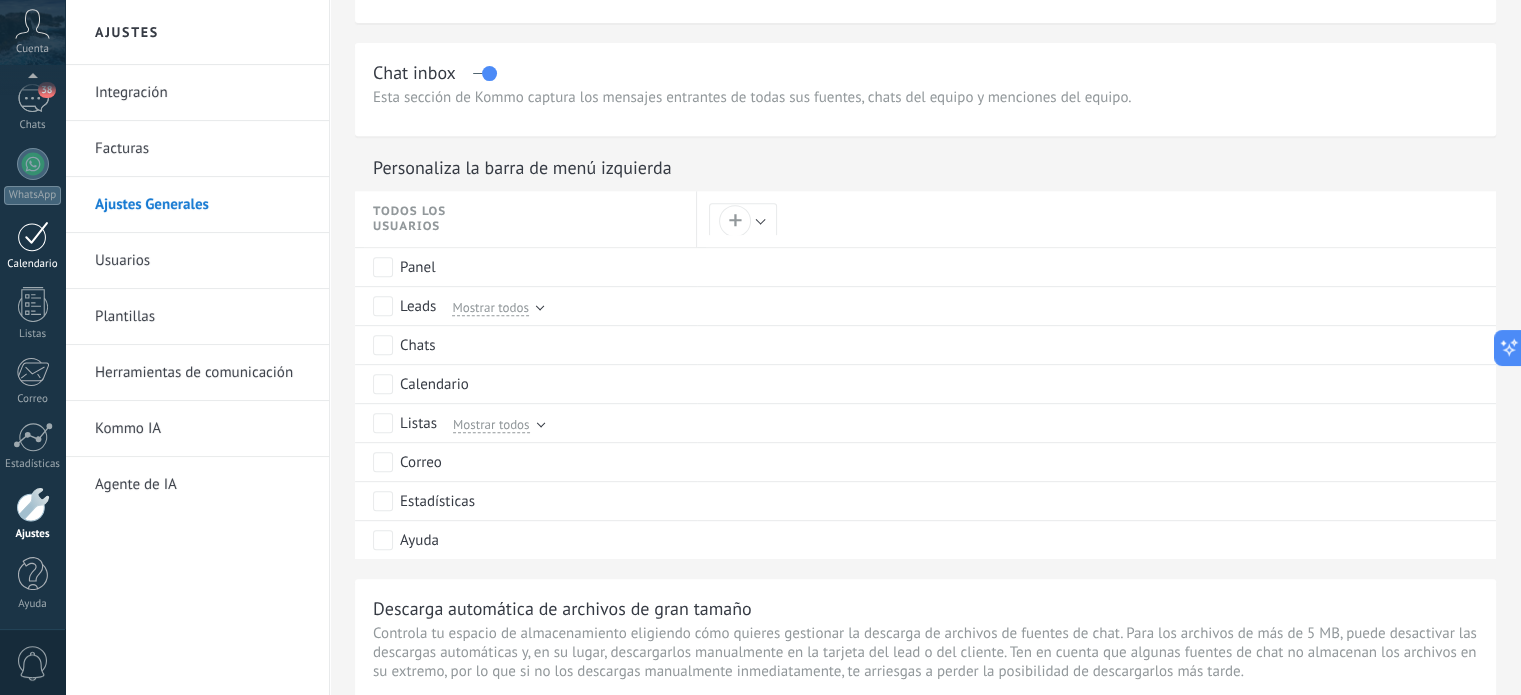 click on "Calendario" at bounding box center (32, 246) 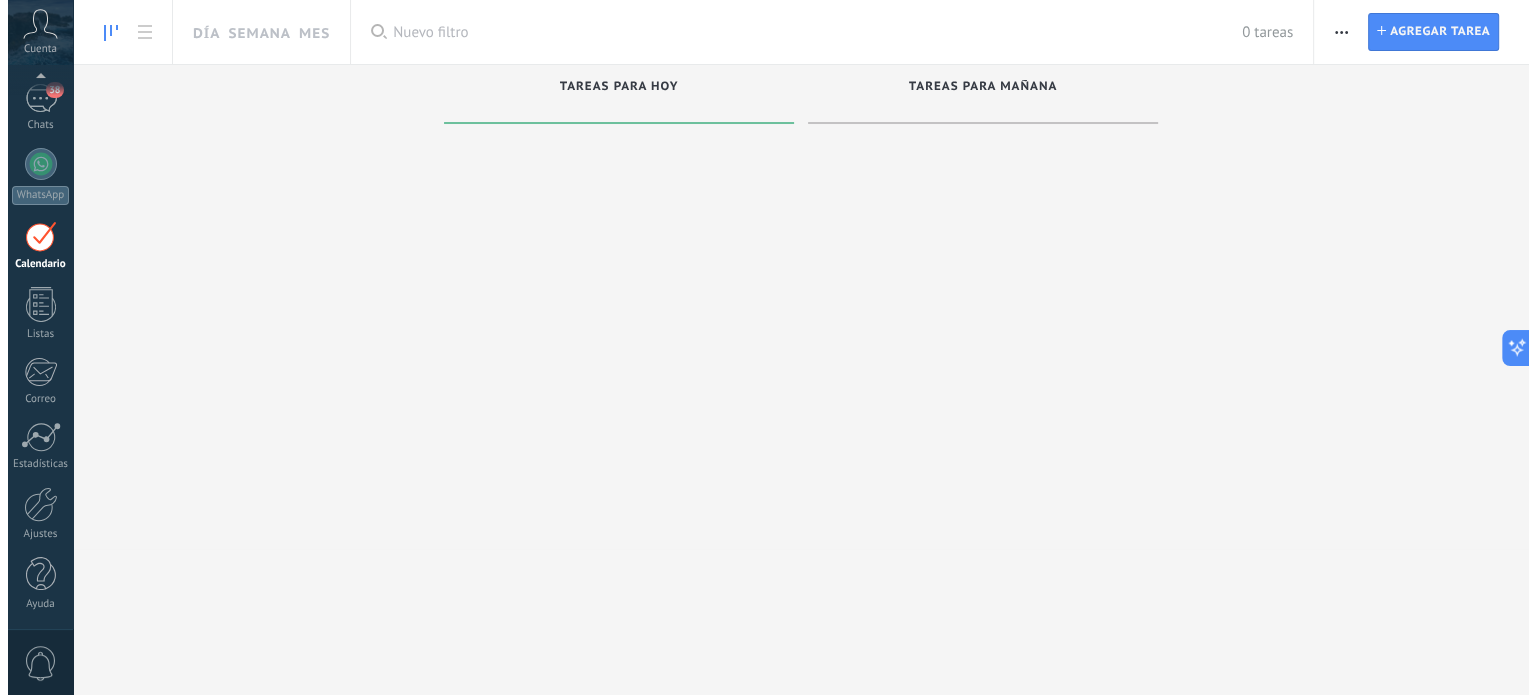 scroll, scrollTop: 0, scrollLeft: 0, axis: both 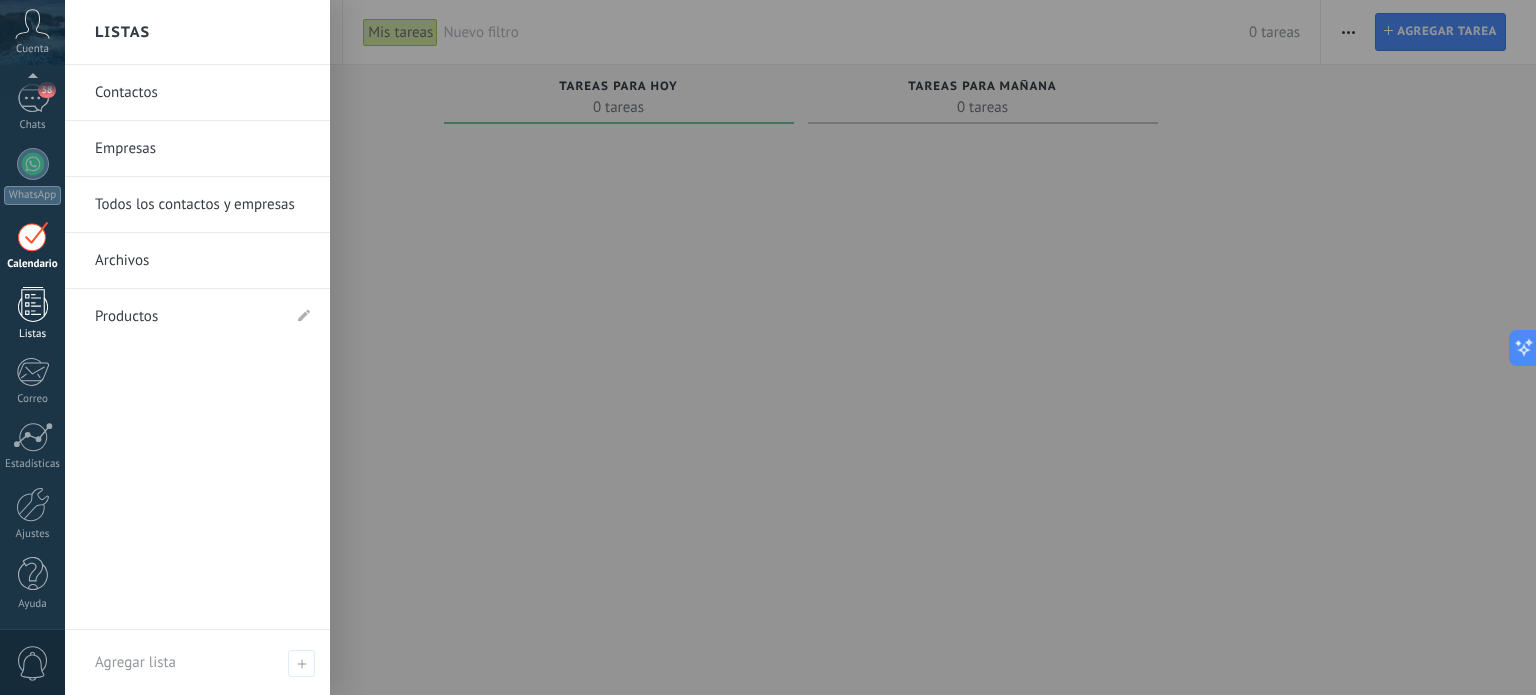 click at bounding box center (33, 304) 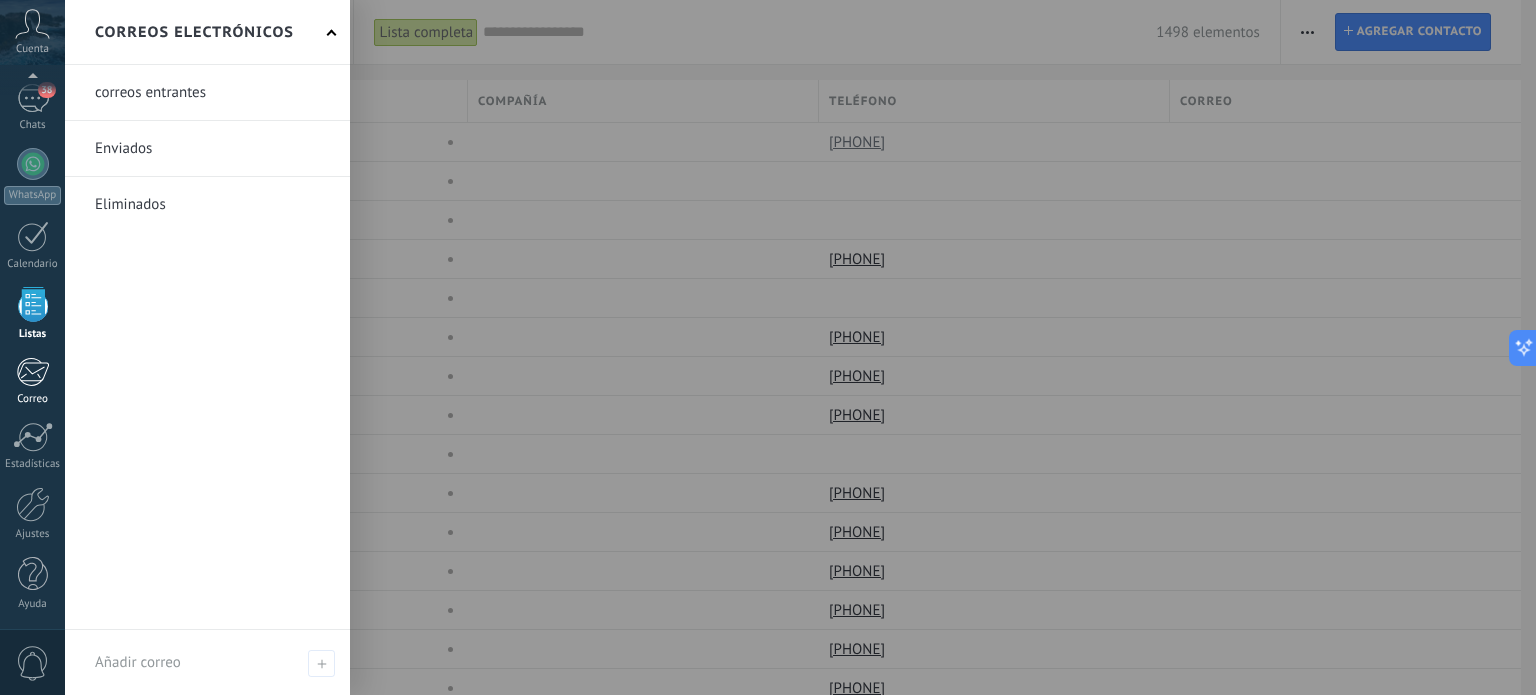 click on "Correo" at bounding box center [32, 381] 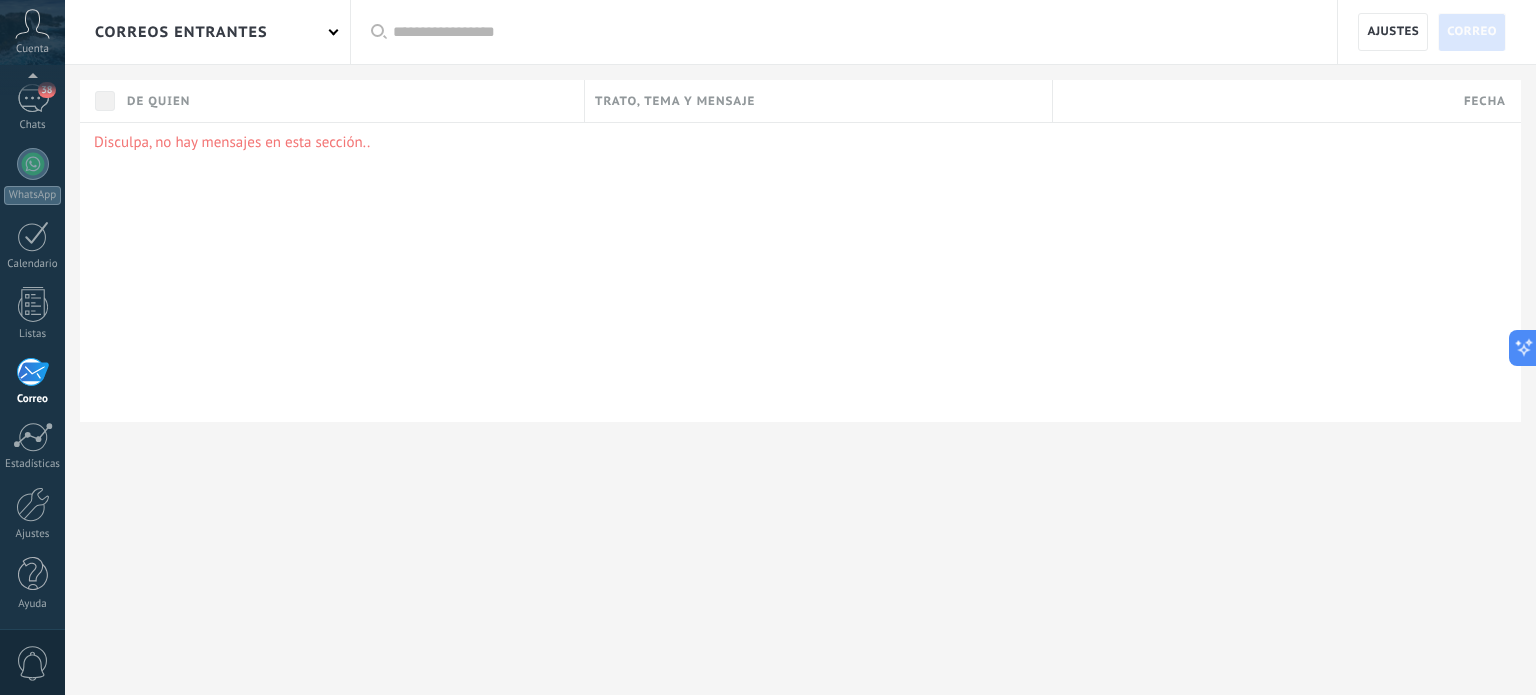 click on "correos entrantes" at bounding box center [207, 32] 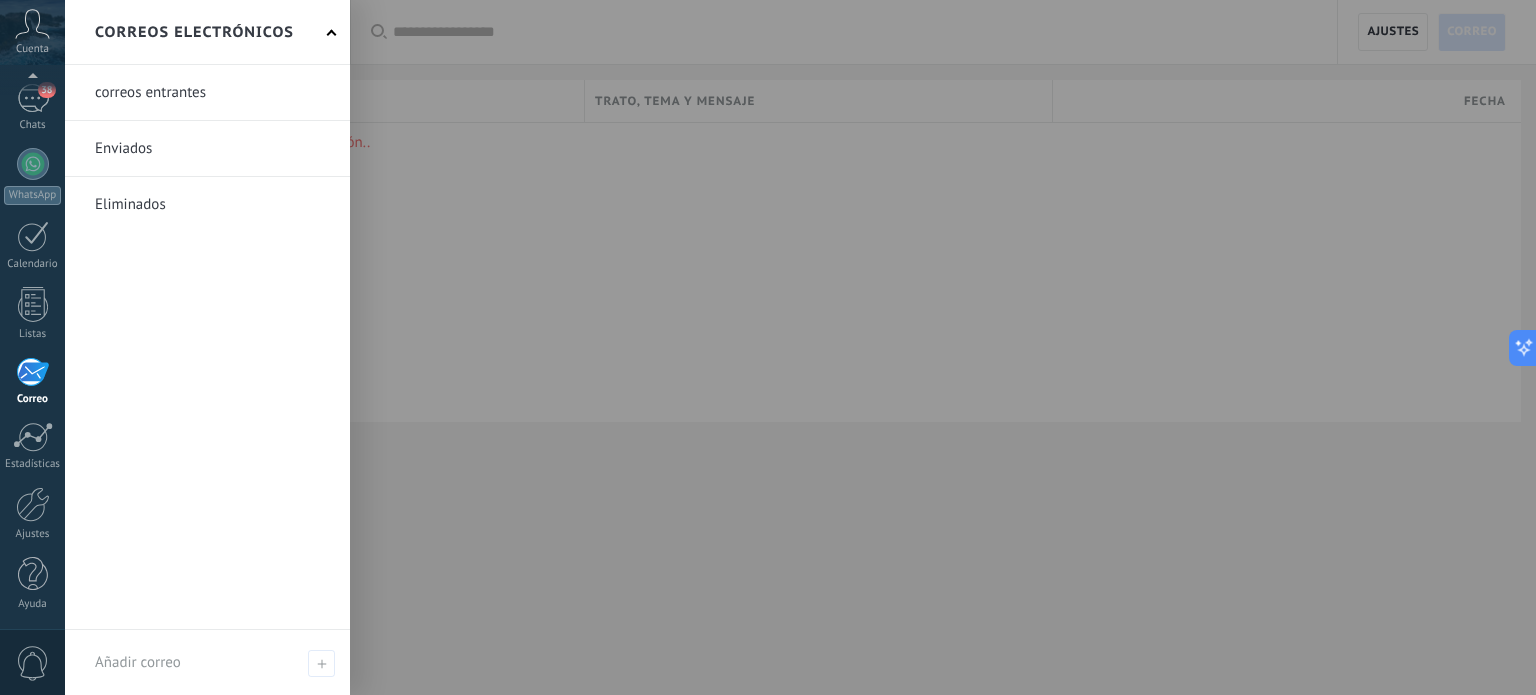 click at bounding box center (833, 347) 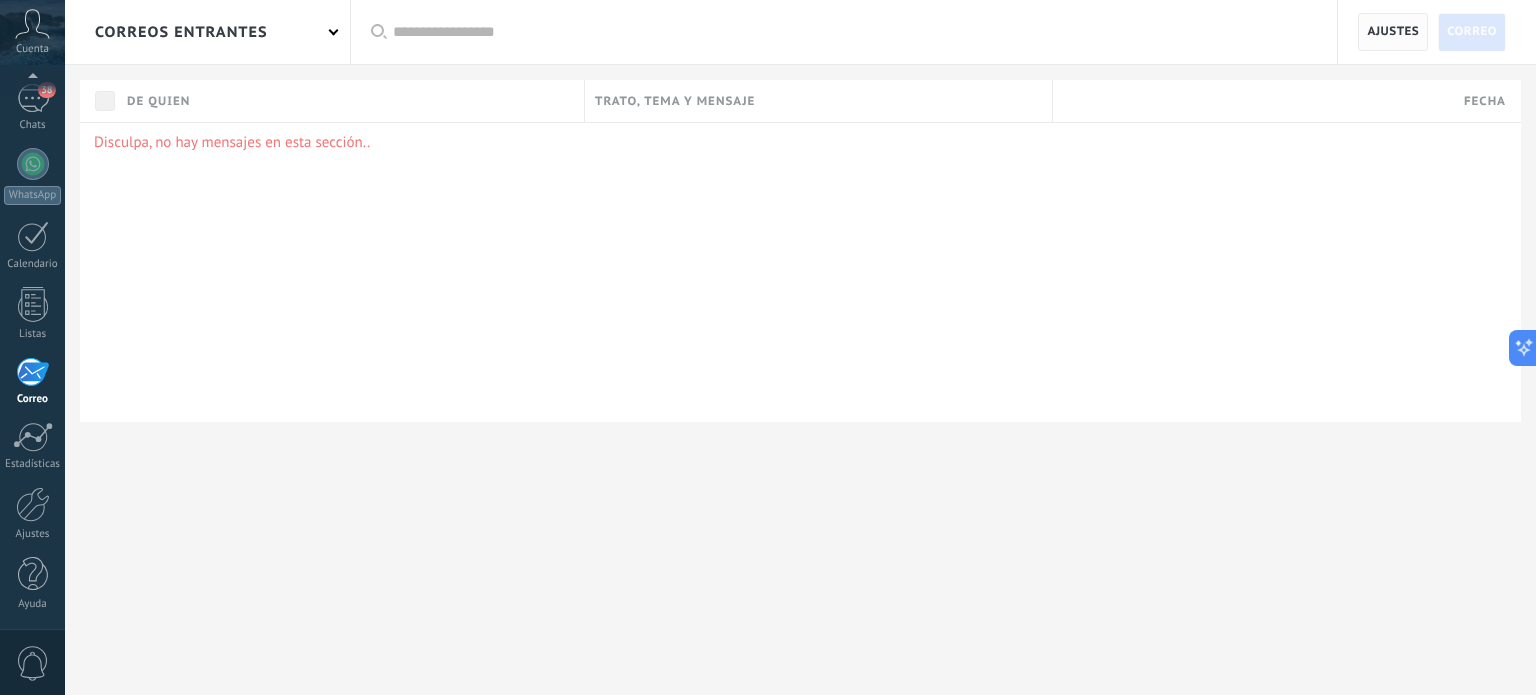 click on "Ajustes" at bounding box center [1393, 32] 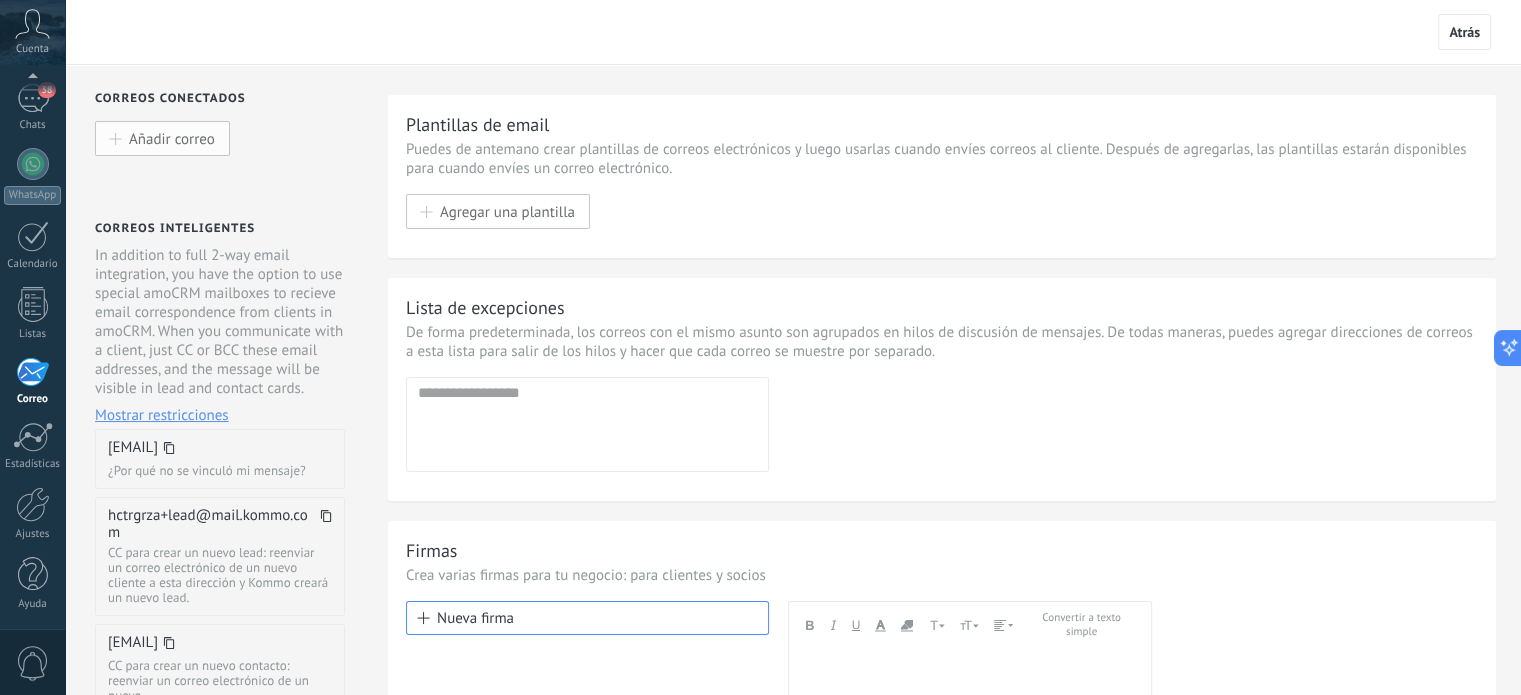 click on "Añadir correo" at bounding box center (172, 138) 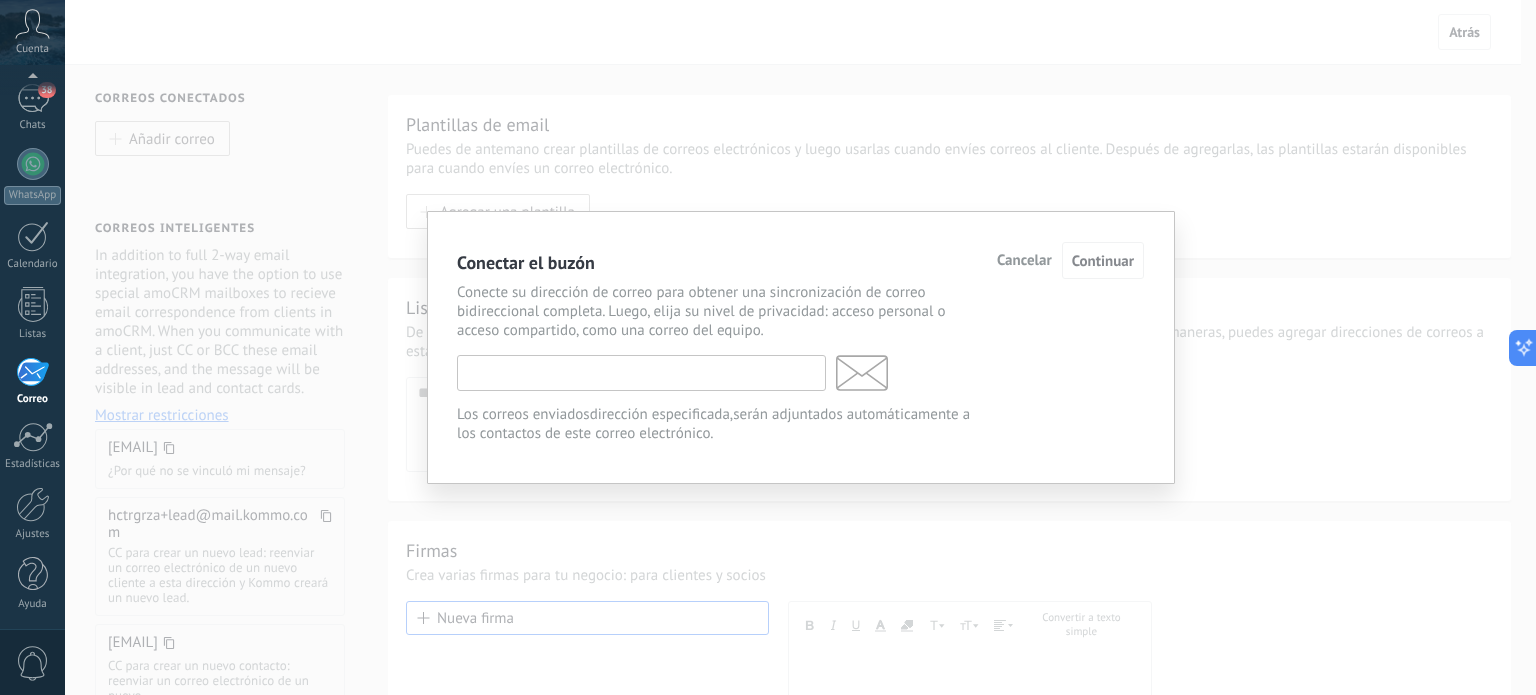 click at bounding box center (641, 373) 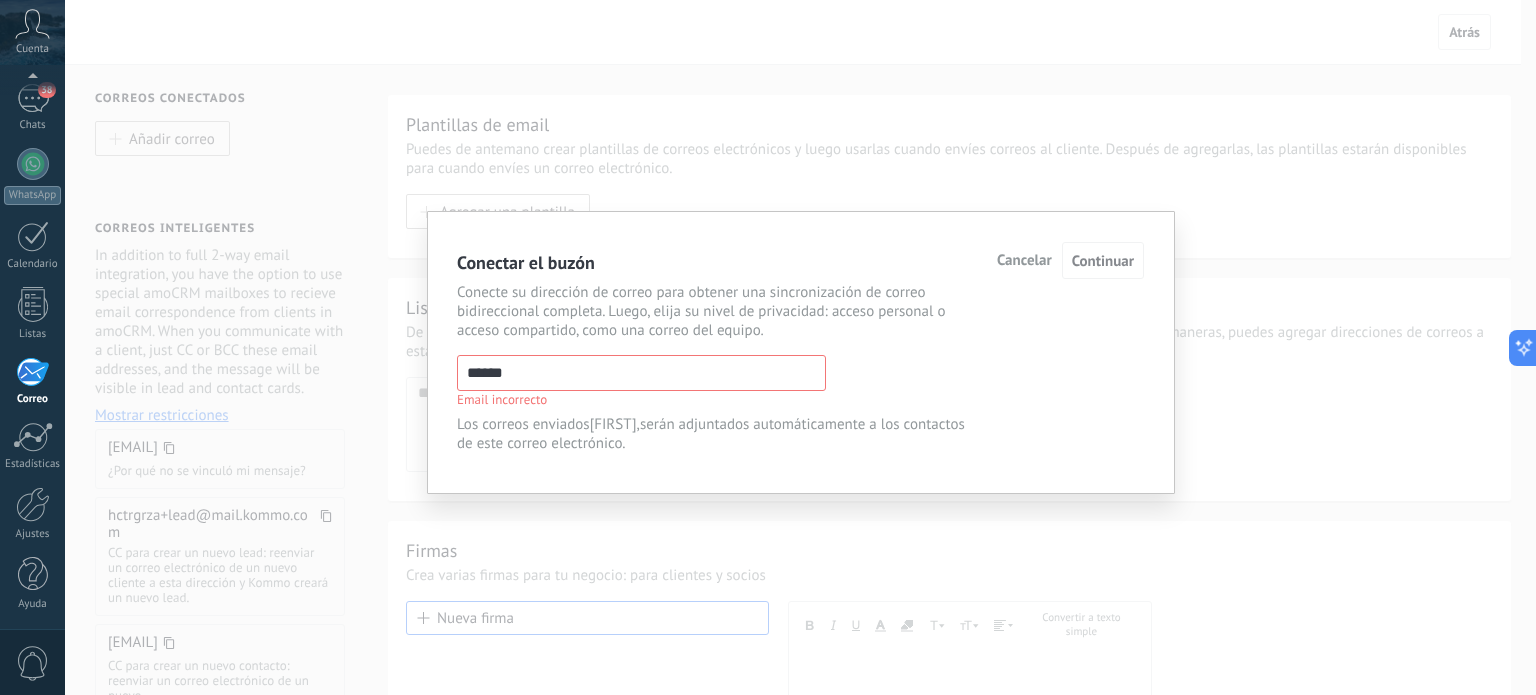 type on "**********" 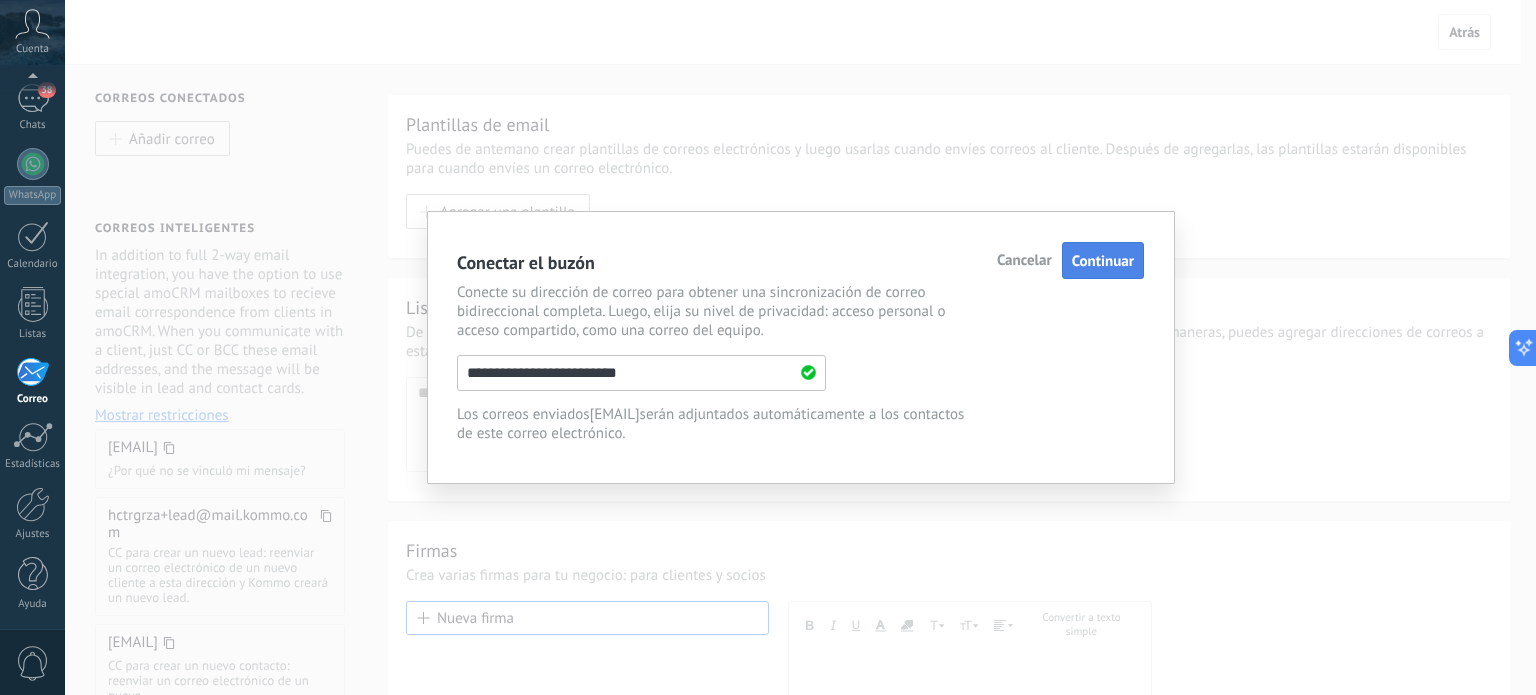 click on "Continuar" at bounding box center (1103, 260) 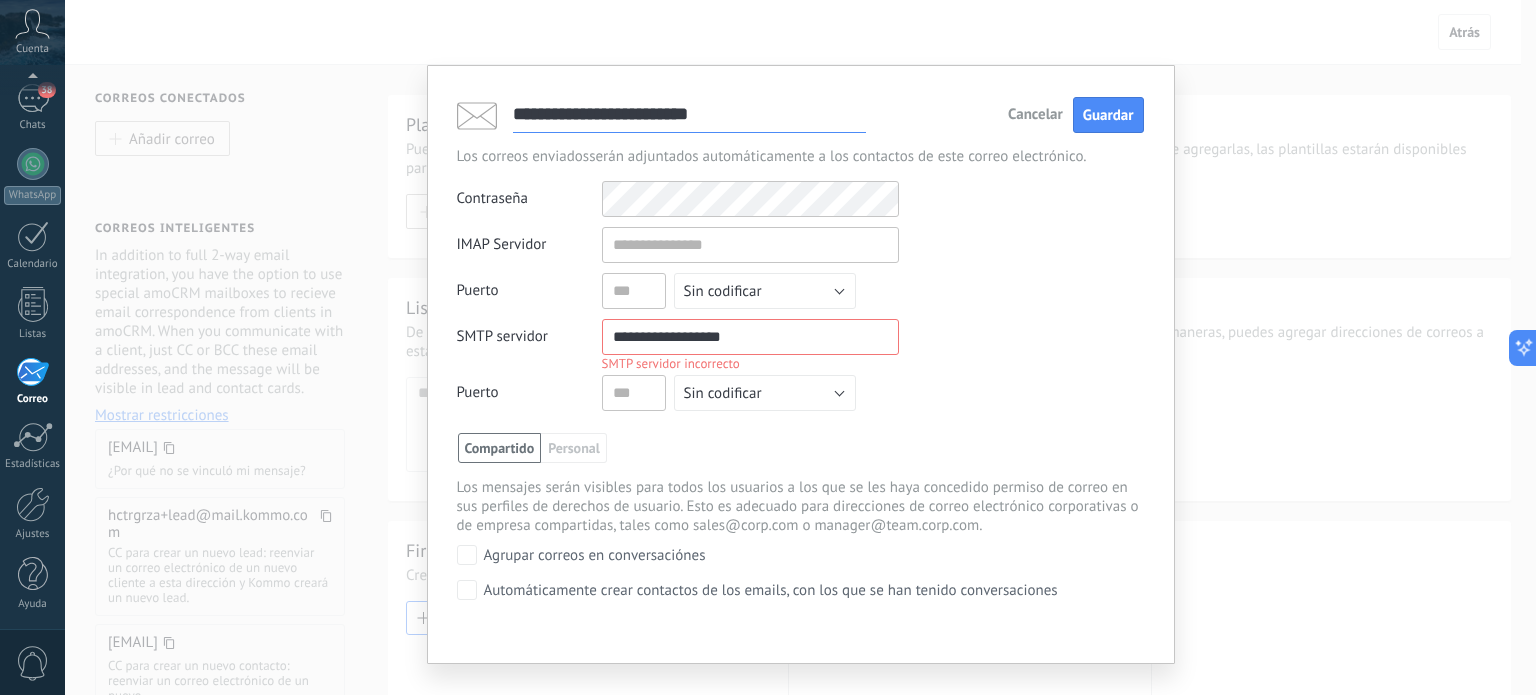 click on "**********" at bounding box center [750, 337] 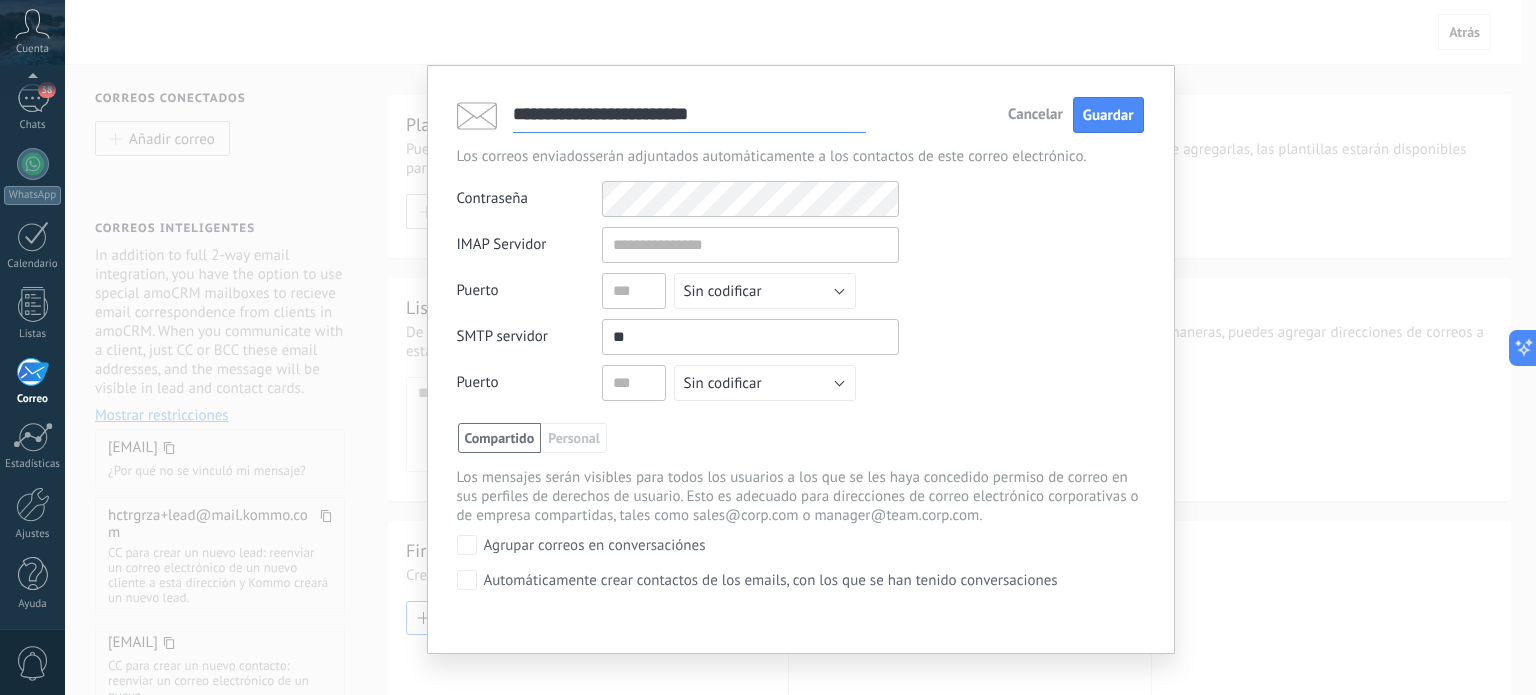 type on "*" 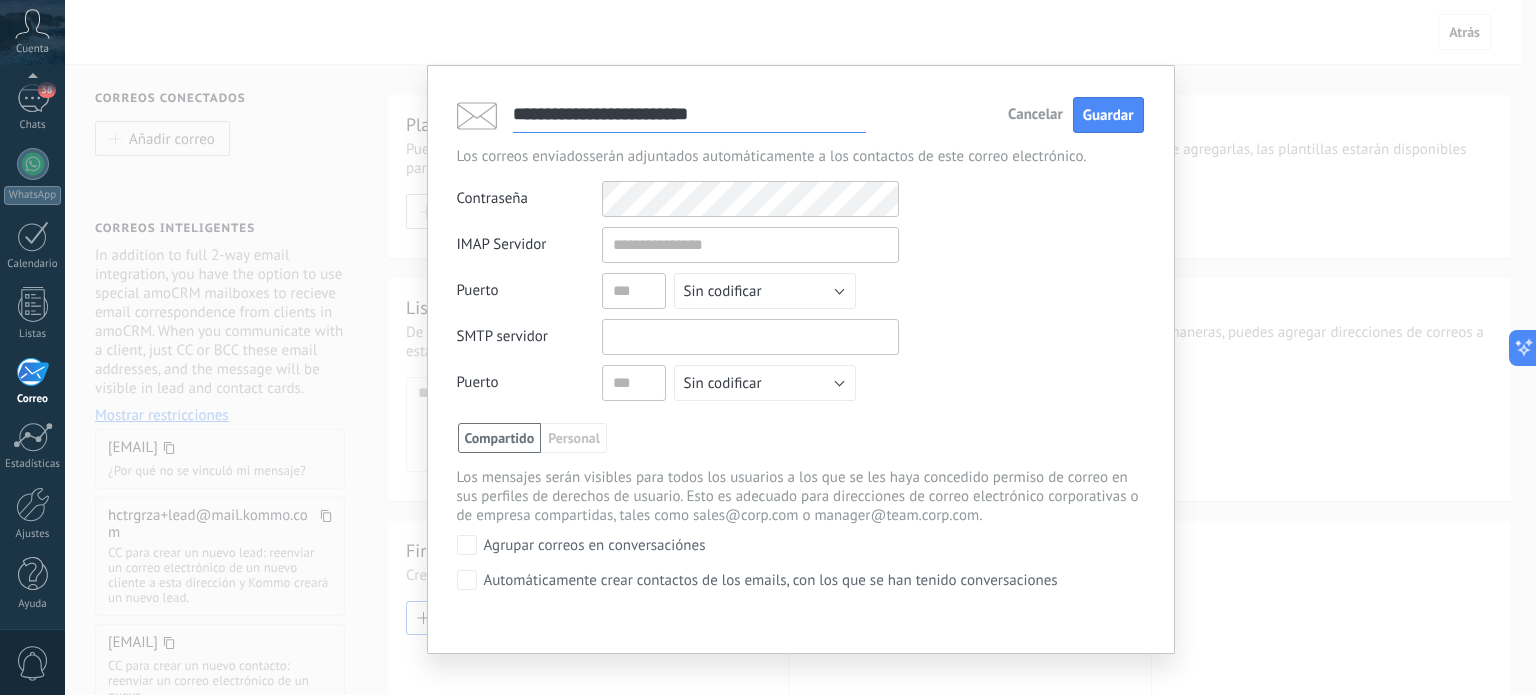 type 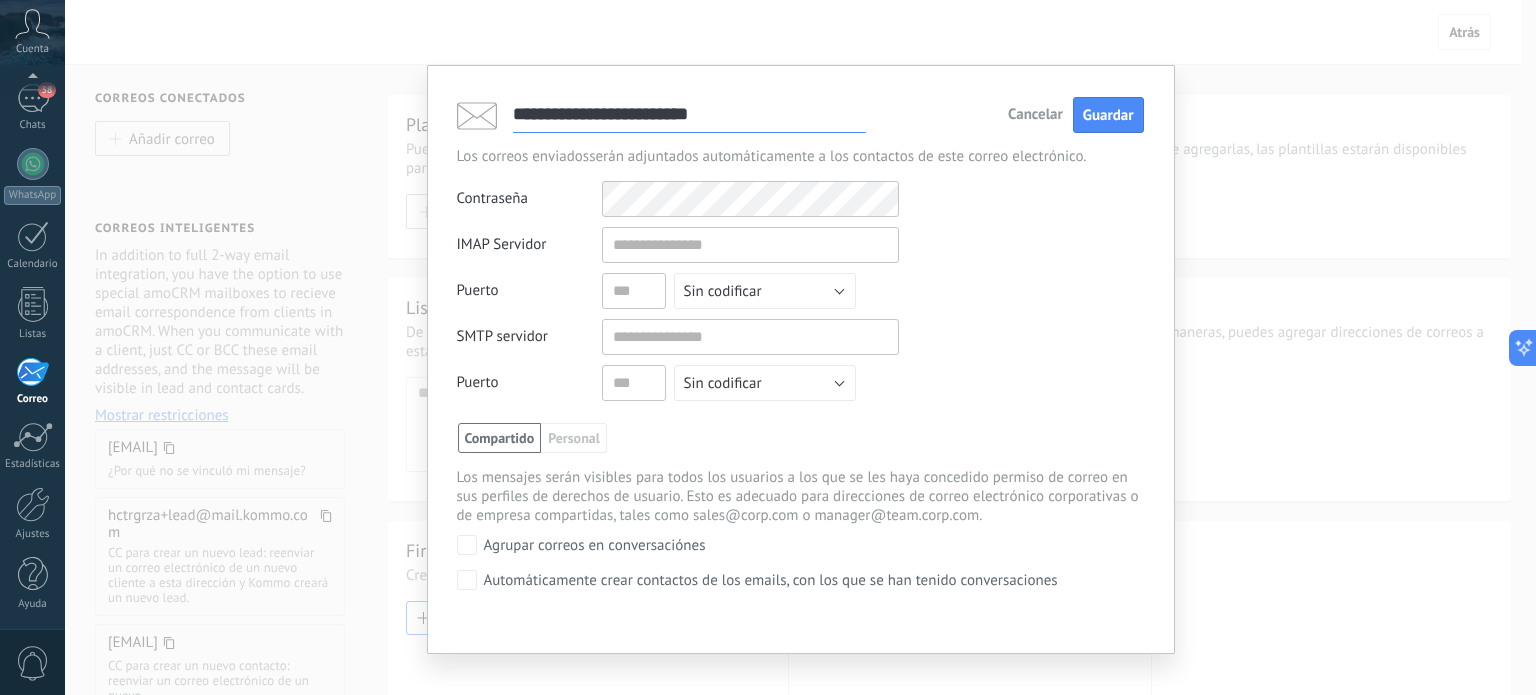 click on "IMAP Servidor Puerto Sin codificar SSL STARTTLS TLS Sin codificar SMTP servidor Nombre de usuario para SMTP Contraseña para SMTP Puerto Sin codificar SSL STARTTLS TLS Sin codificar" at bounding box center [800, 319] 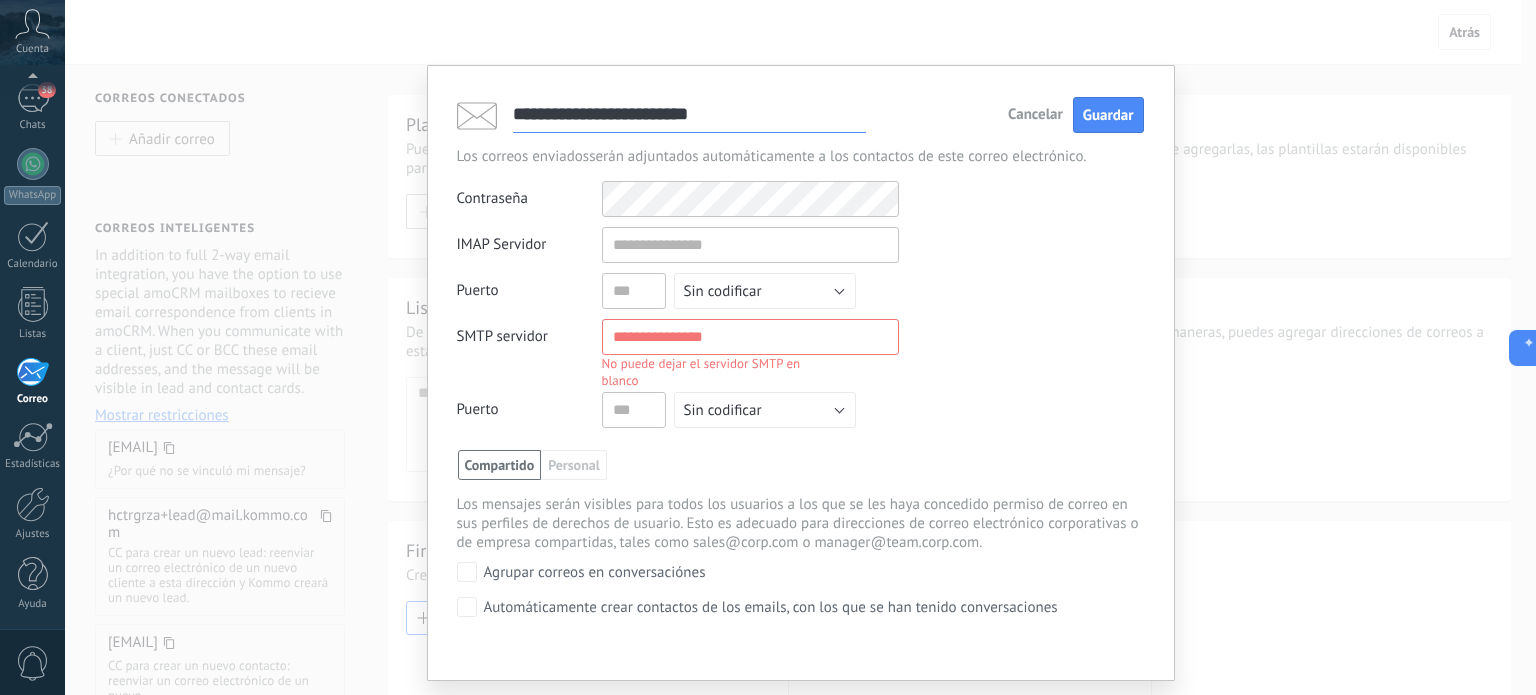 click on "**********" at bounding box center (800, 117) 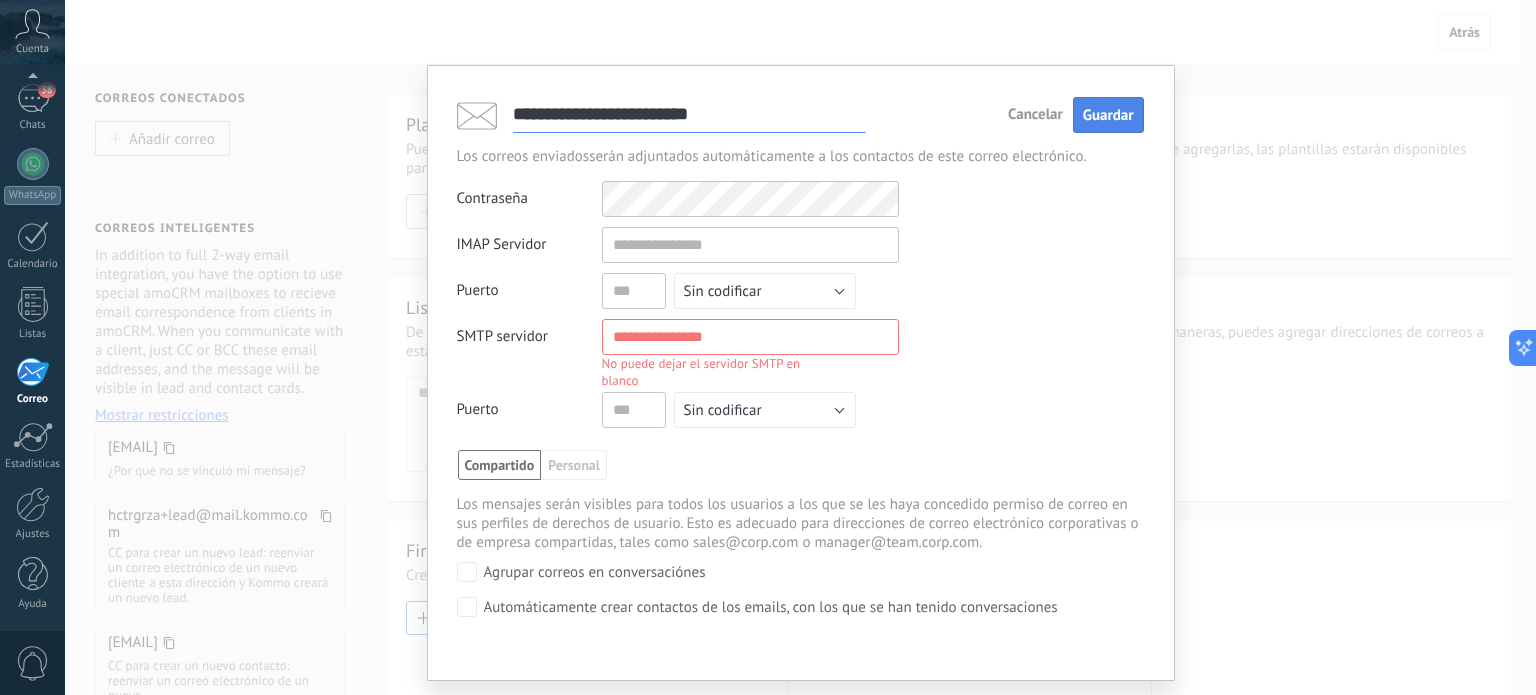 click on "Guardar" at bounding box center [1108, 115] 